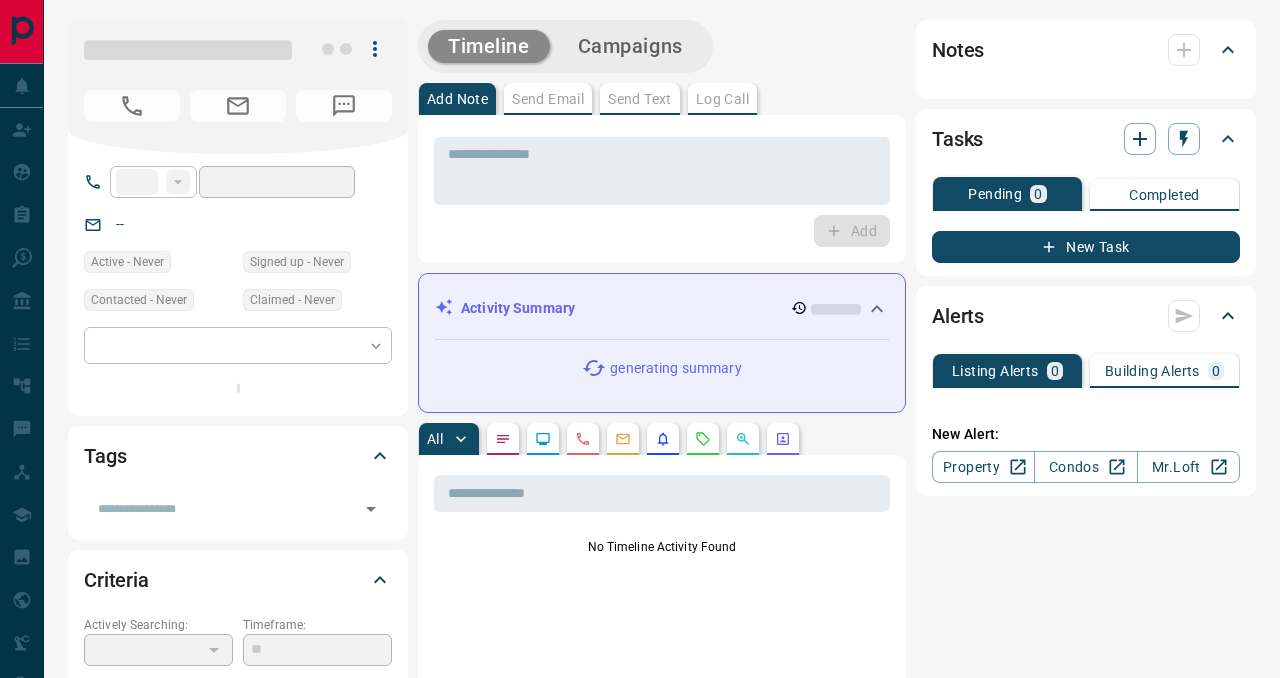 type on "**" 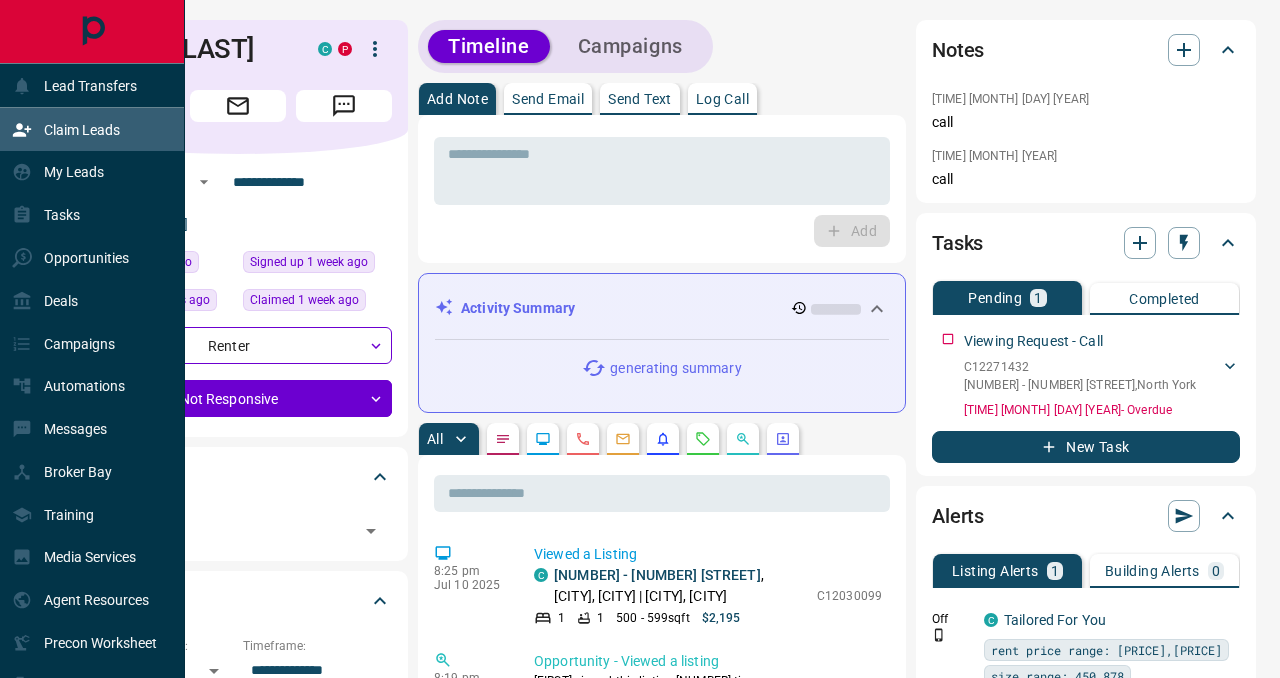 click on "Claim Leads" at bounding box center (82, 130) 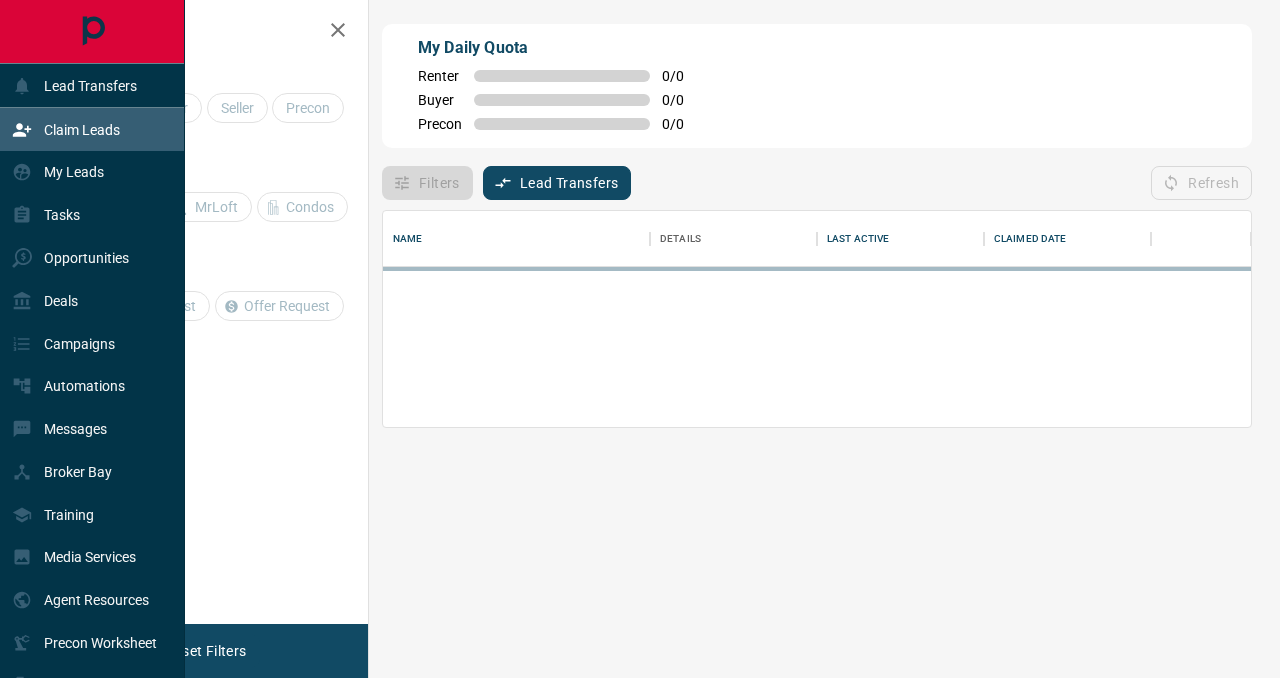 scroll, scrollTop: 0, scrollLeft: 0, axis: both 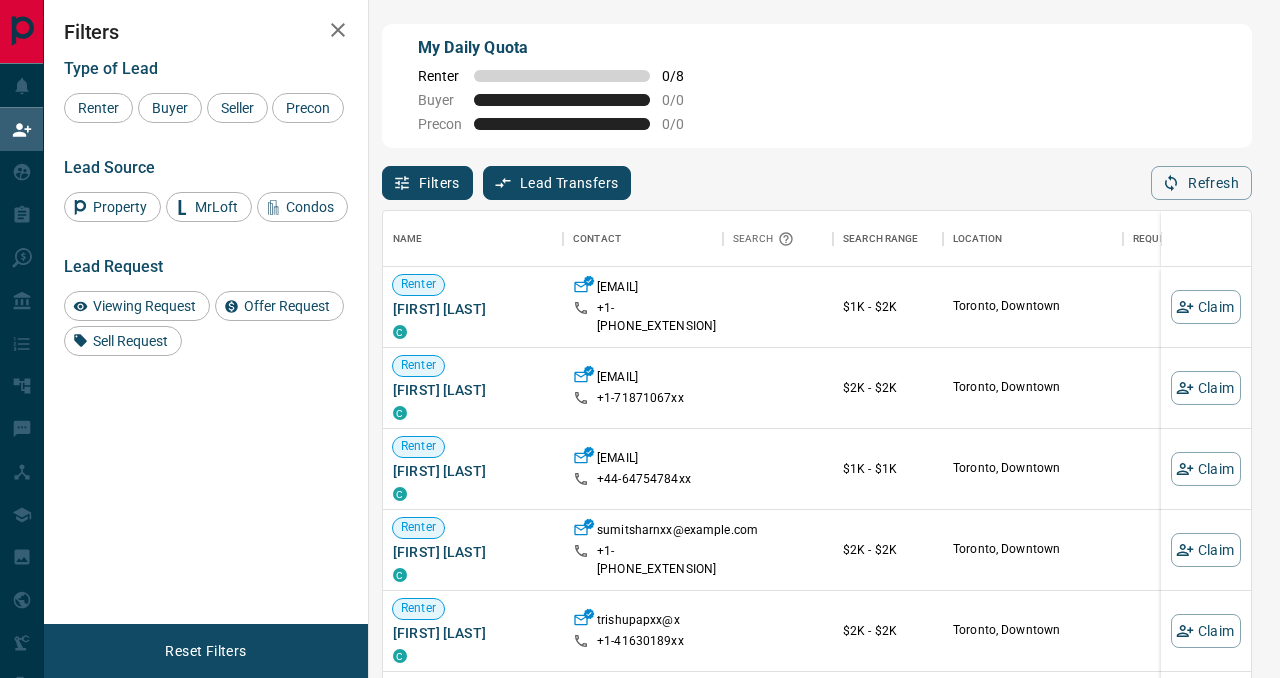 click 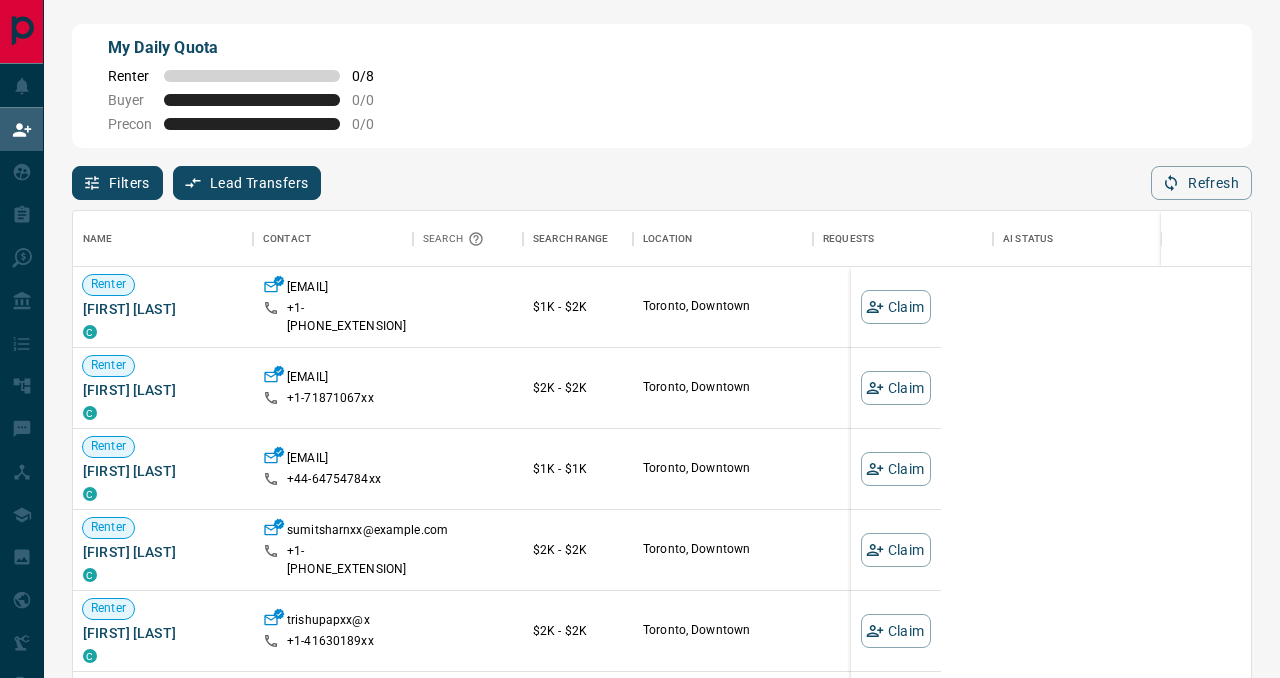 scroll, scrollTop: 0, scrollLeft: 0, axis: both 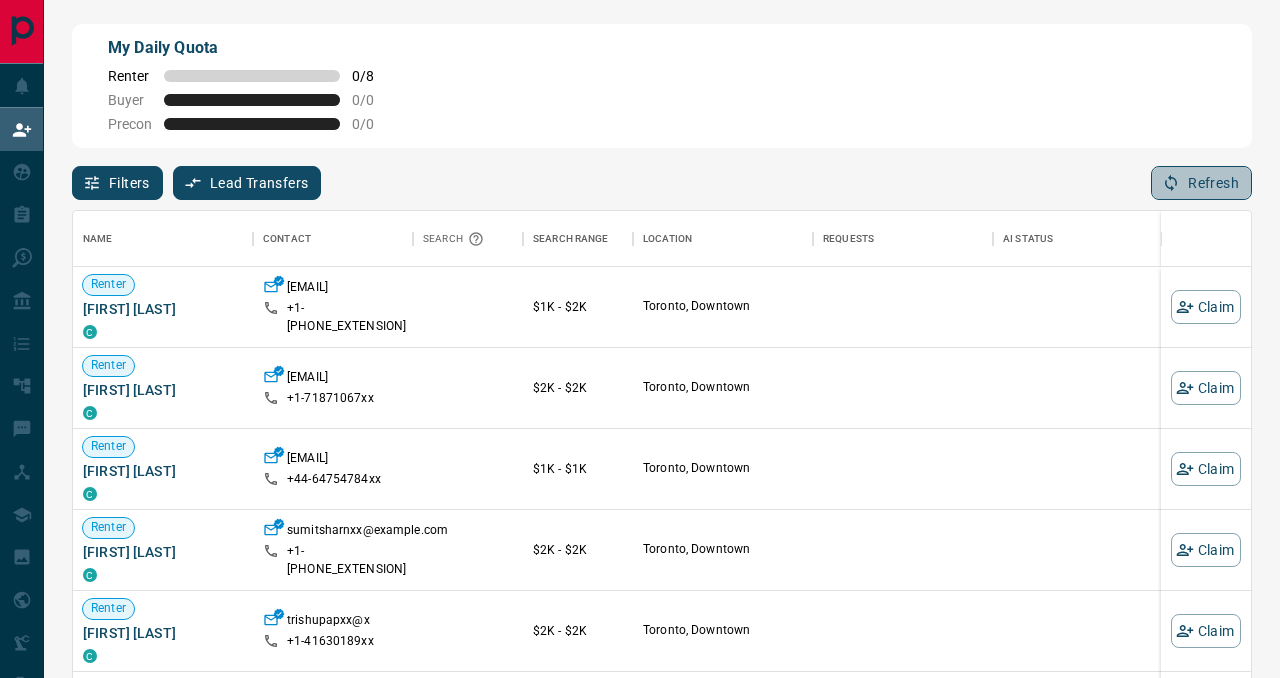 click on "Refresh" at bounding box center (1201, 183) 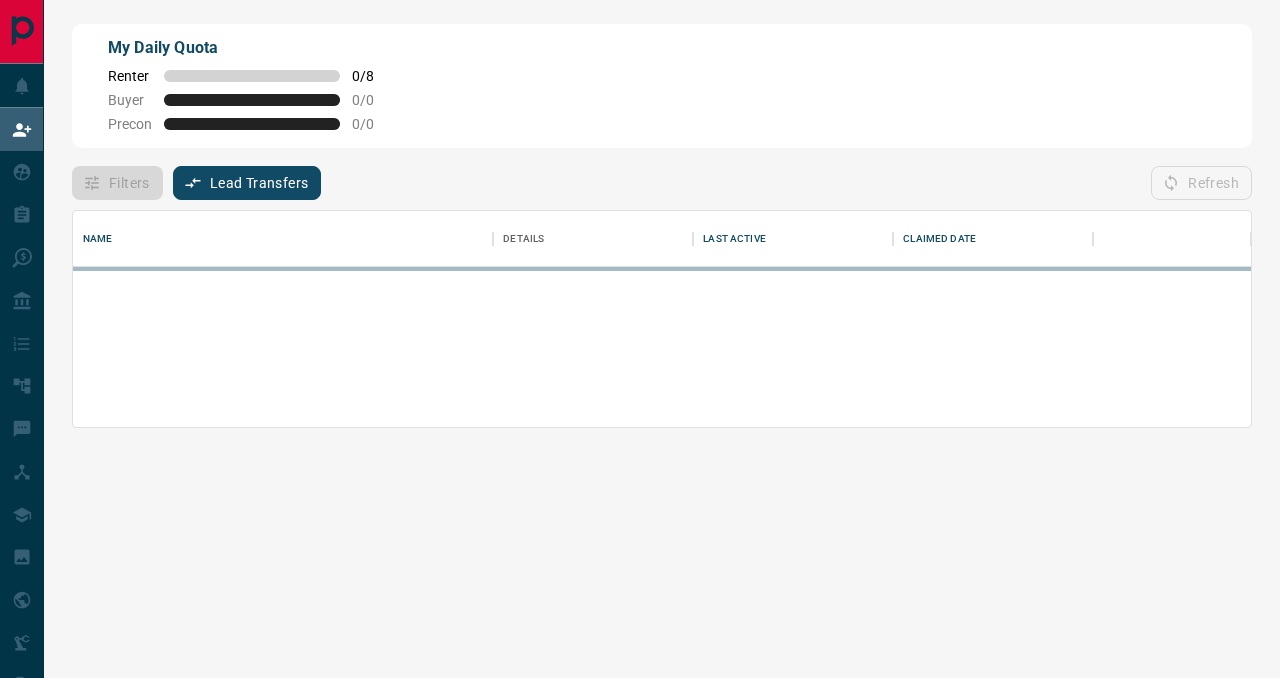 scroll, scrollTop: 0, scrollLeft: 0, axis: both 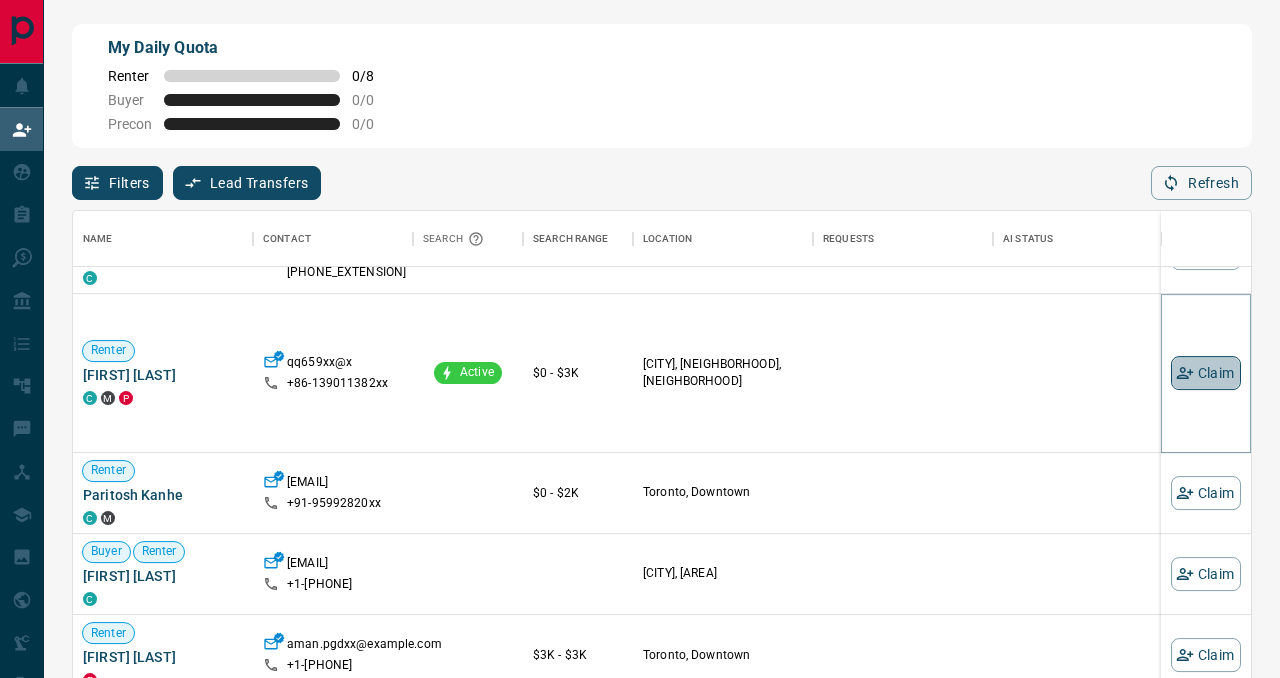 click on "Claim" at bounding box center [1206, 373] 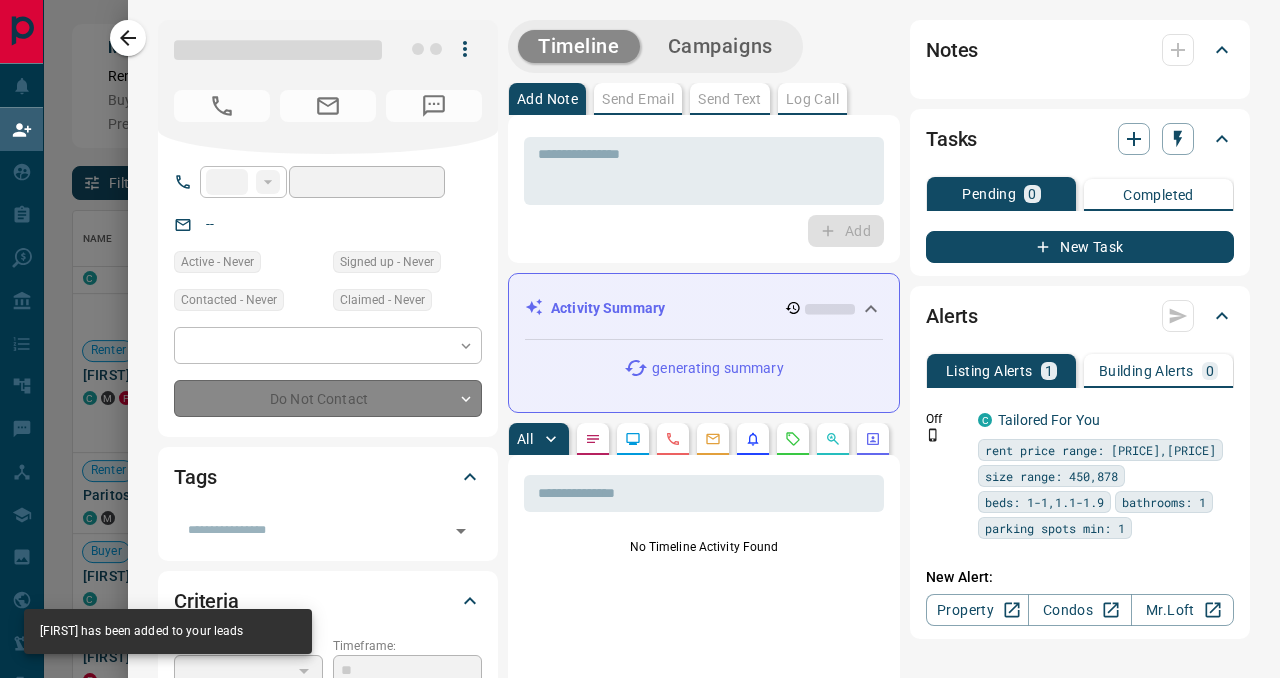 type on "***" 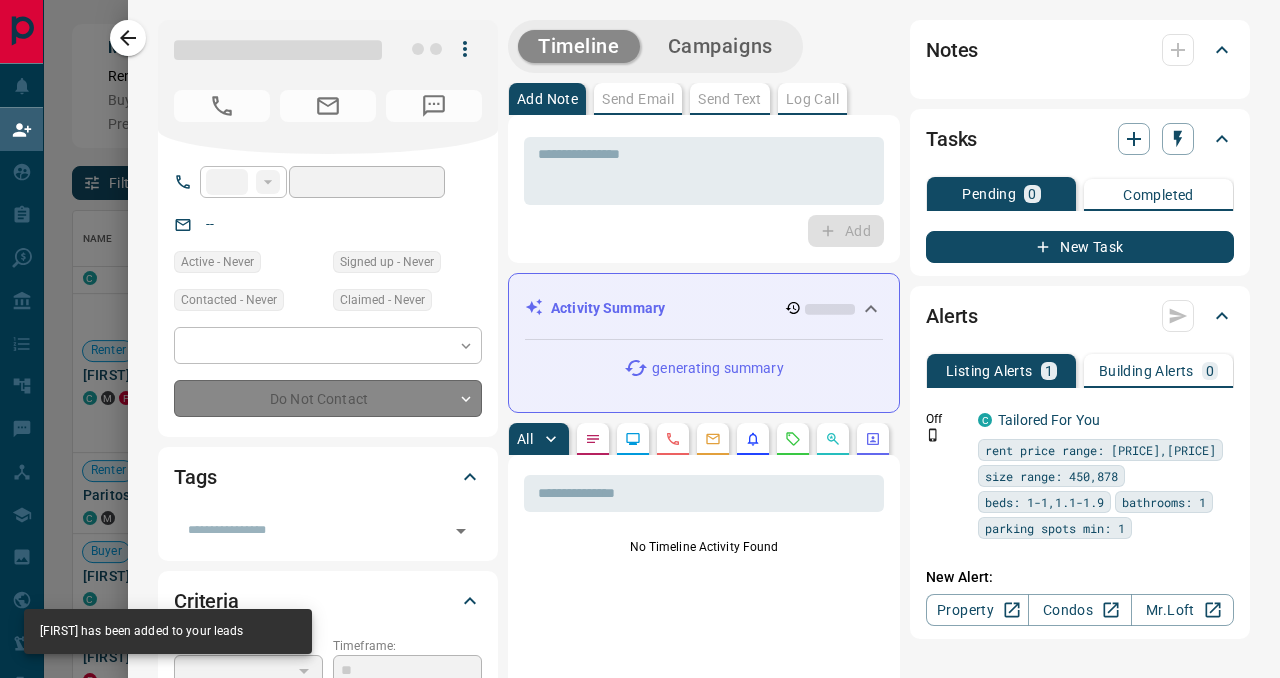 type on "**********" 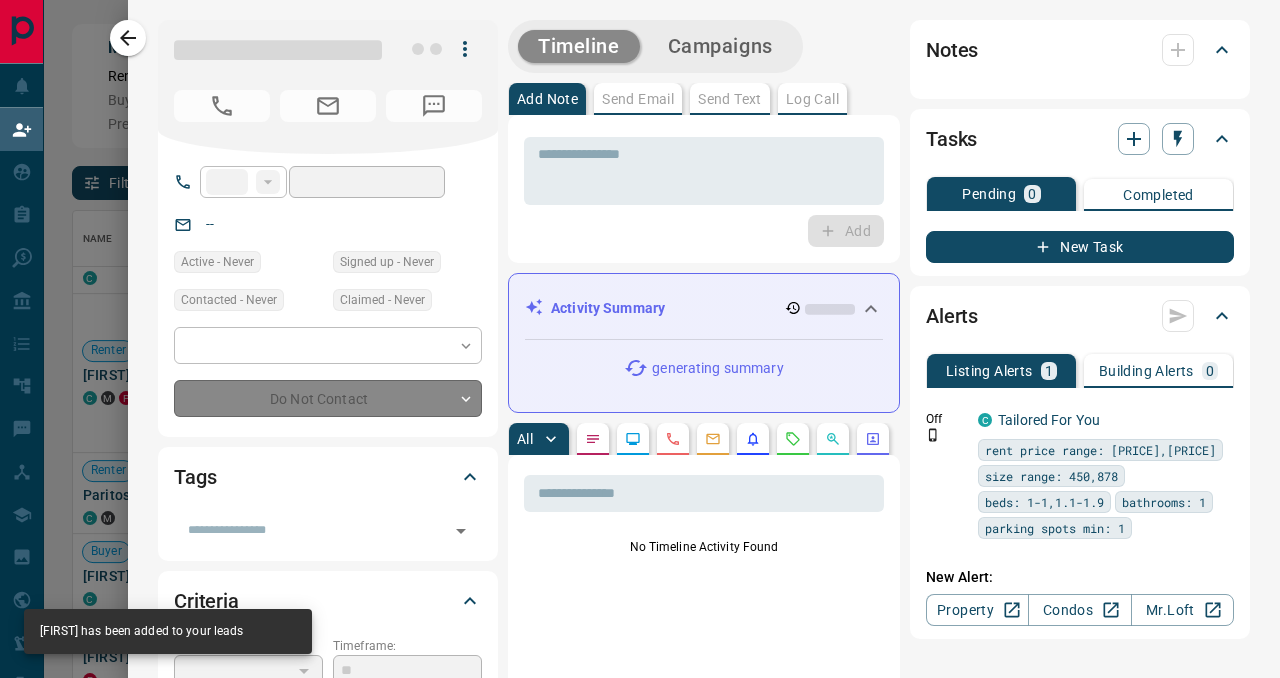 type on "**********" 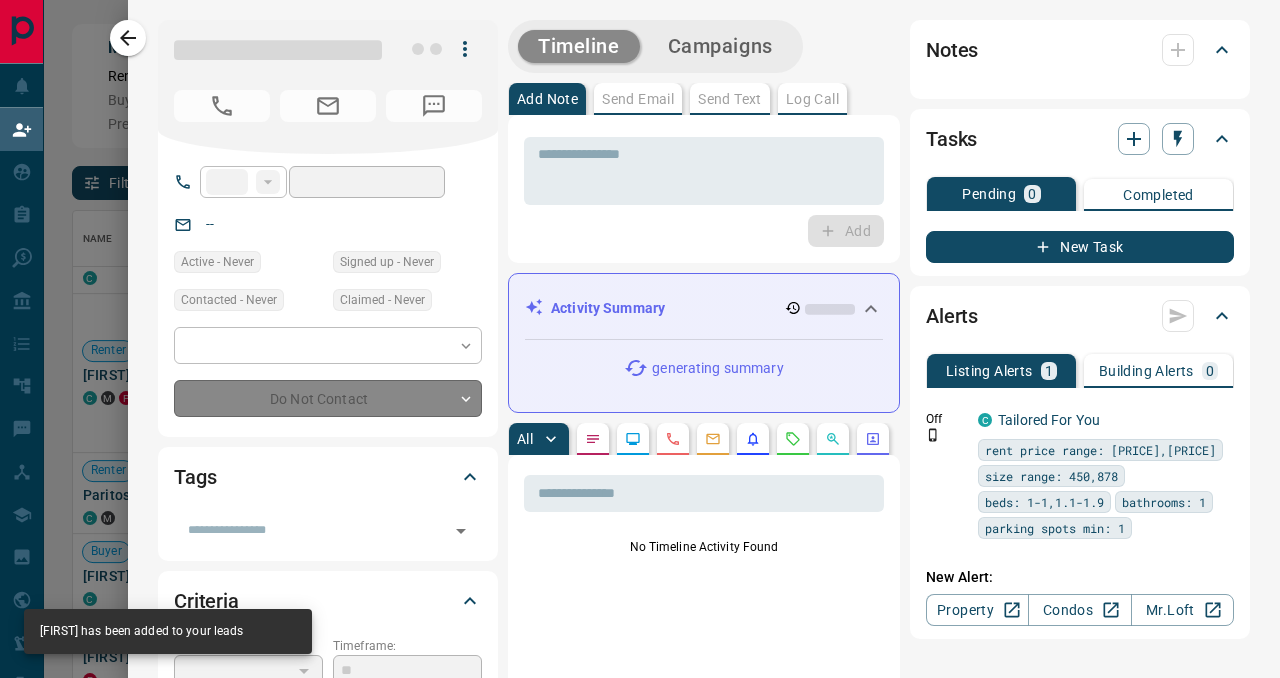 type on "*" 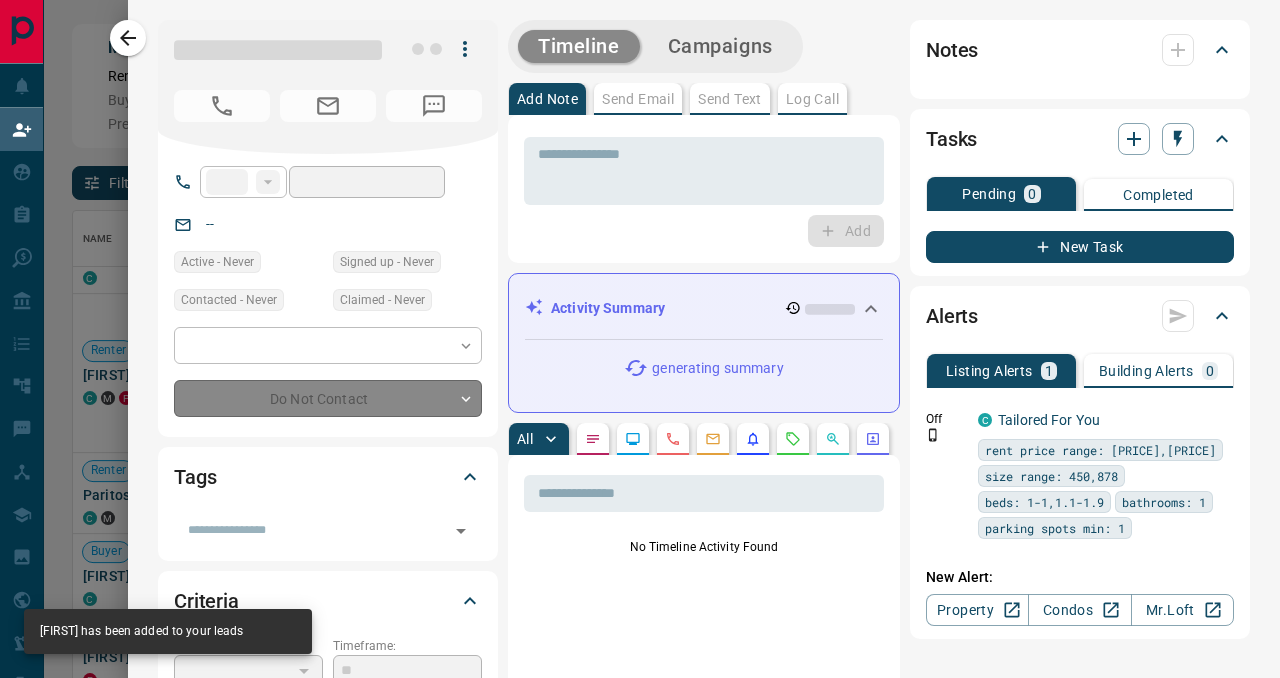 type on "*" 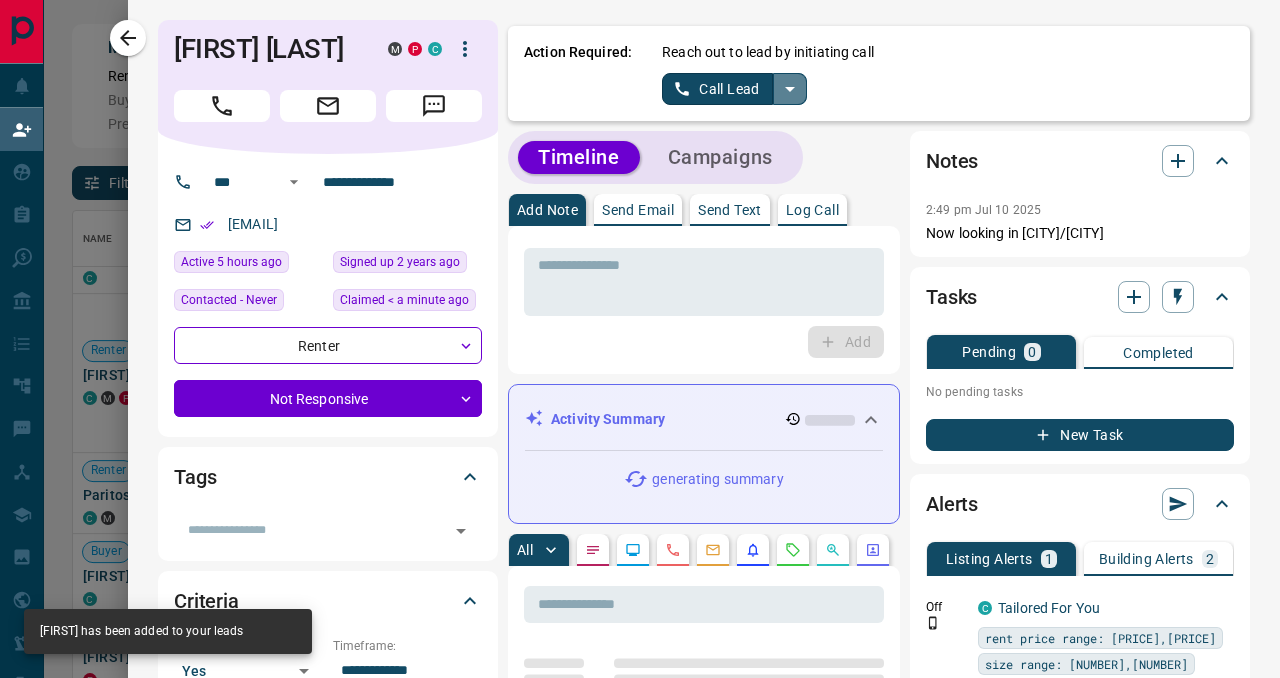 click 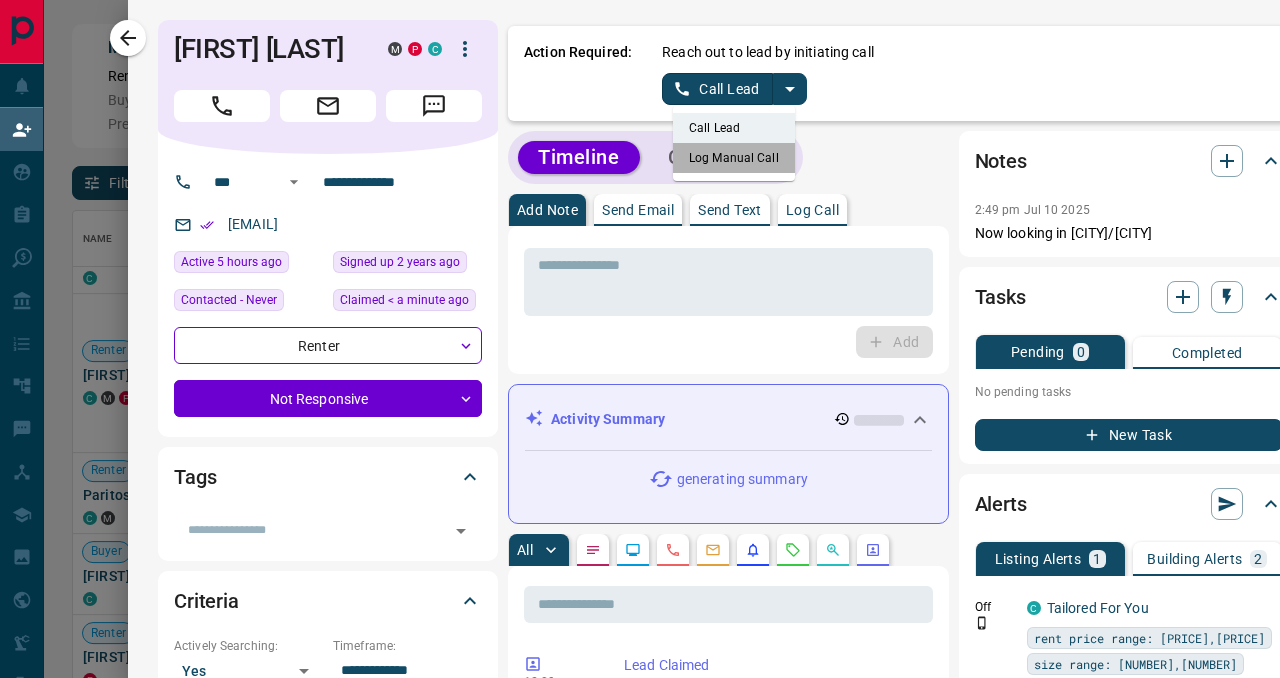 click on "Log Manual Call" at bounding box center (734, 158) 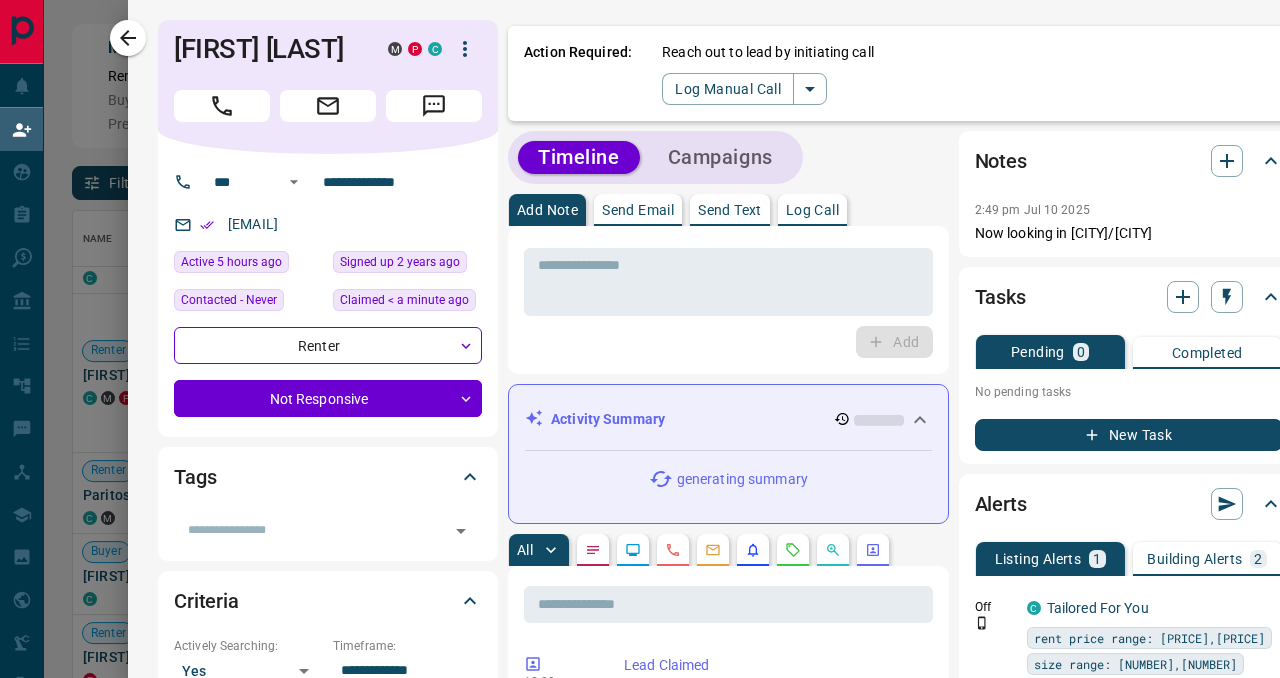 click on "Log Call" at bounding box center (812, 210) 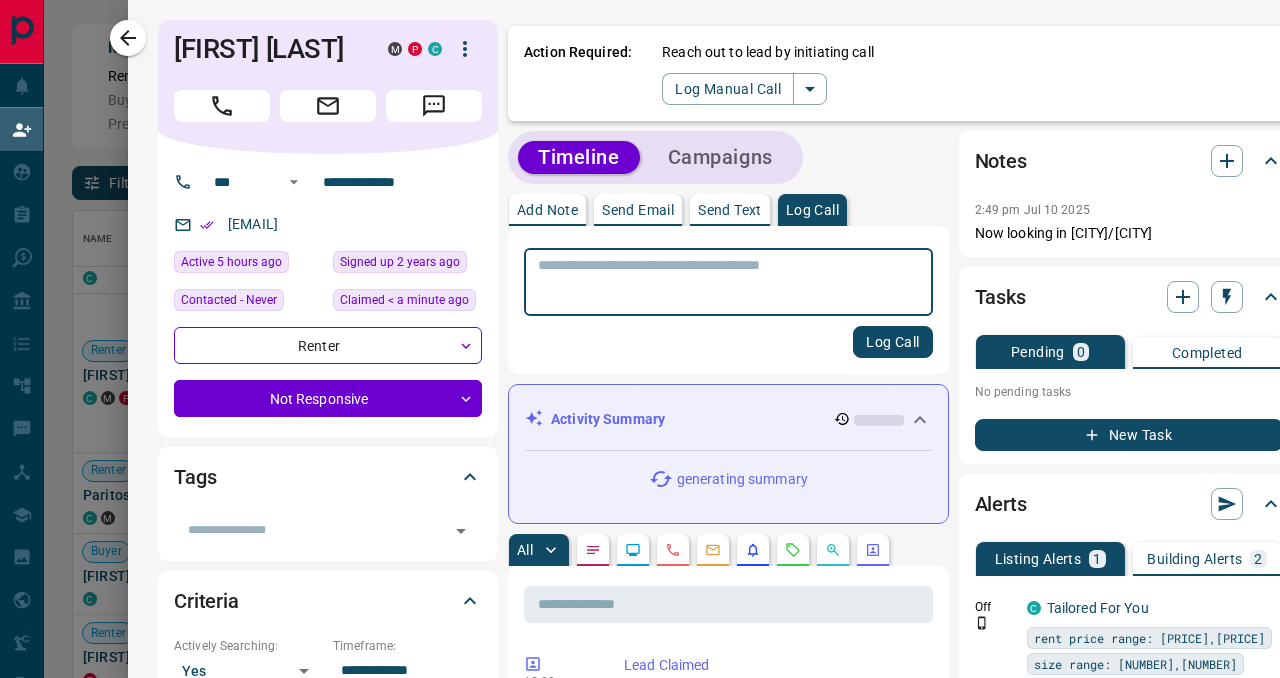 click at bounding box center (728, 282) 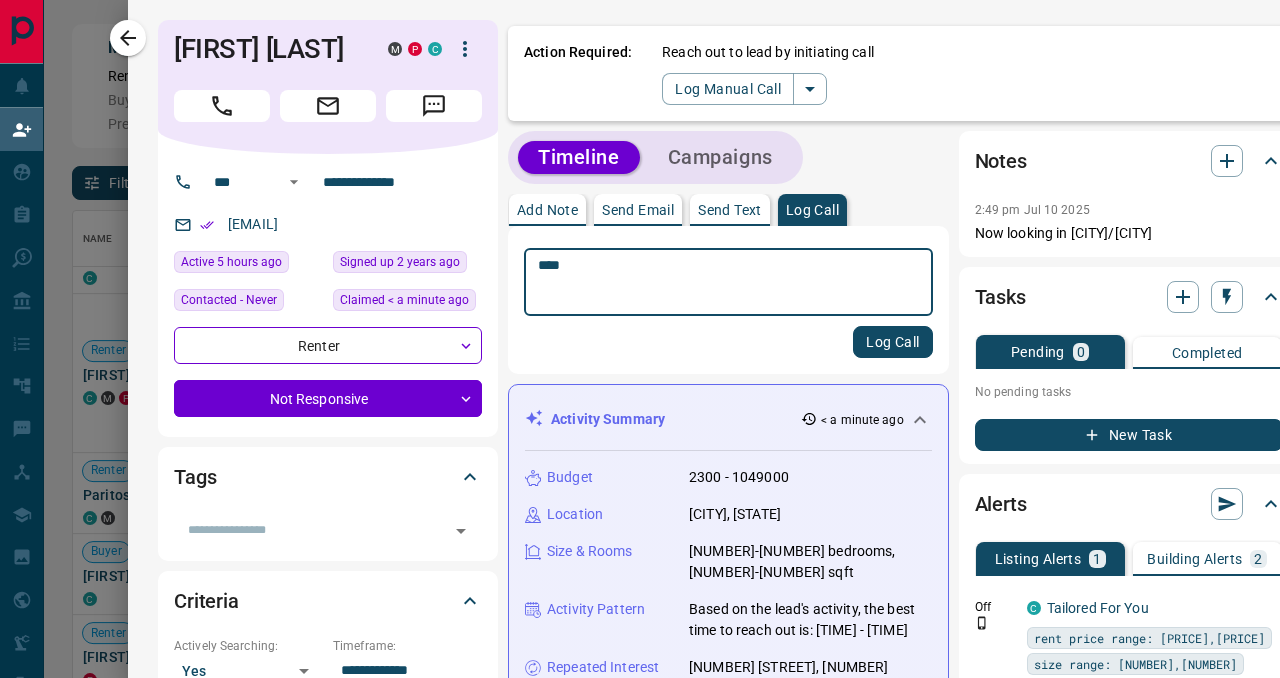 type on "****" 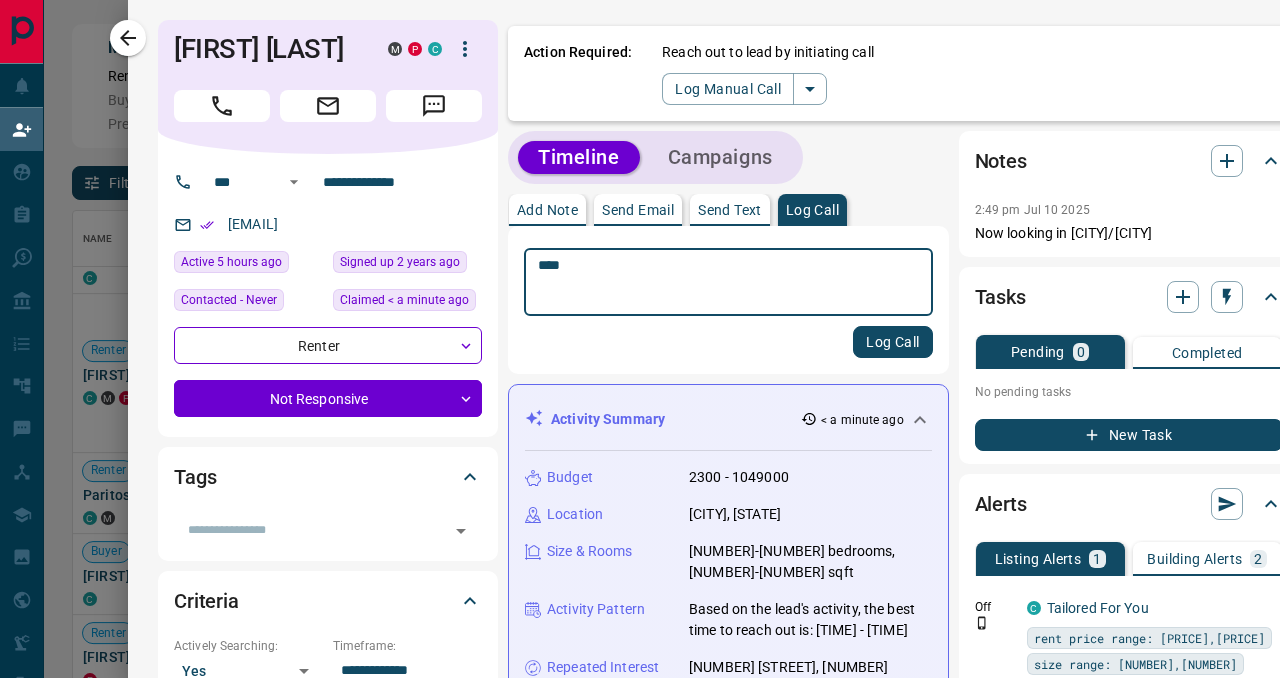 click on "Log Call" at bounding box center (892, 342) 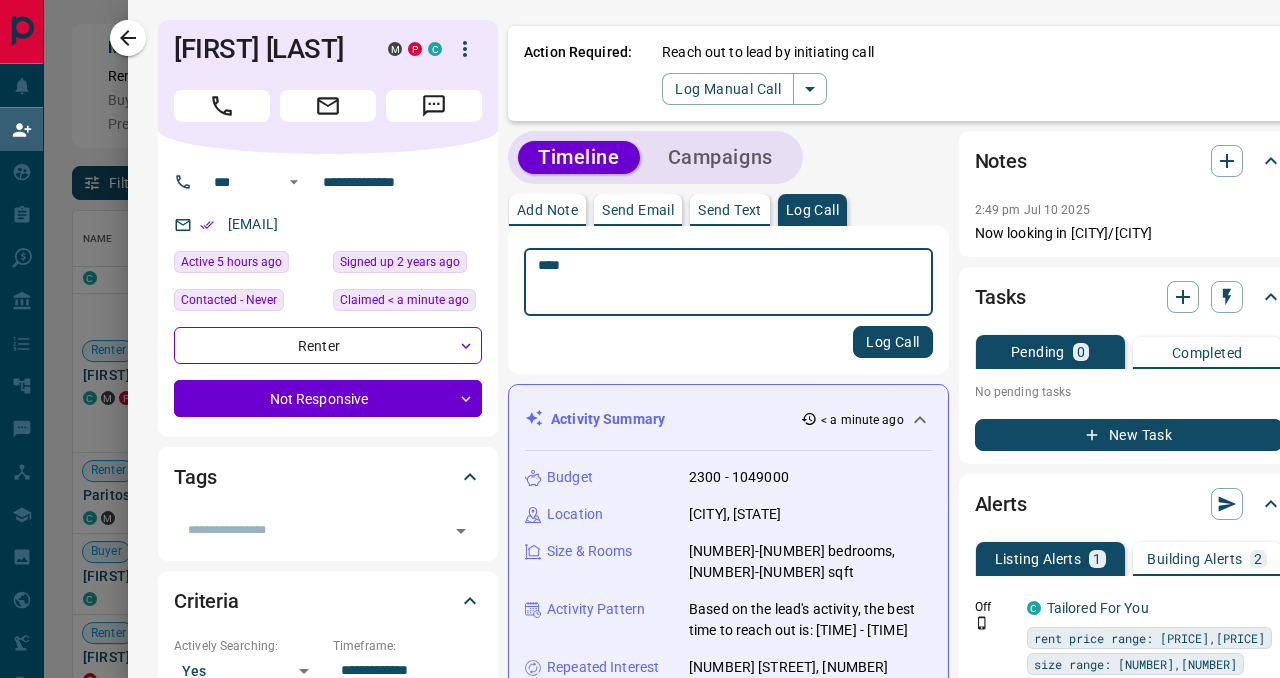 type 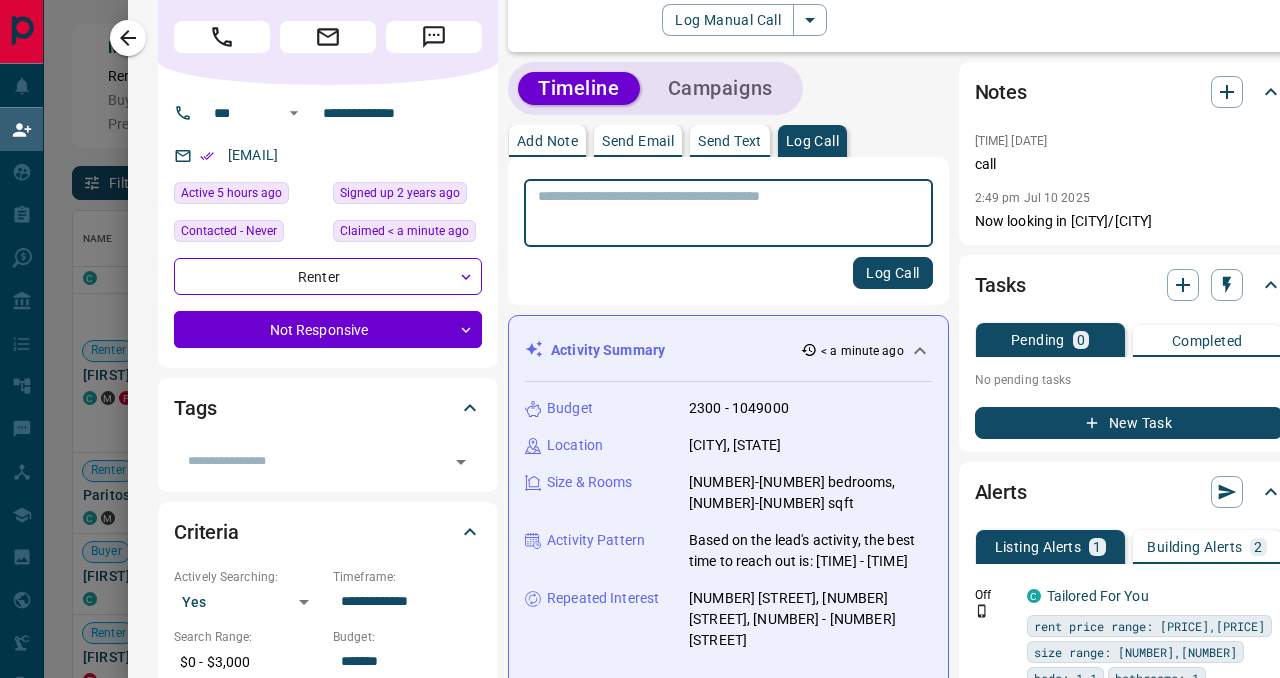 scroll, scrollTop: 55, scrollLeft: 0, axis: vertical 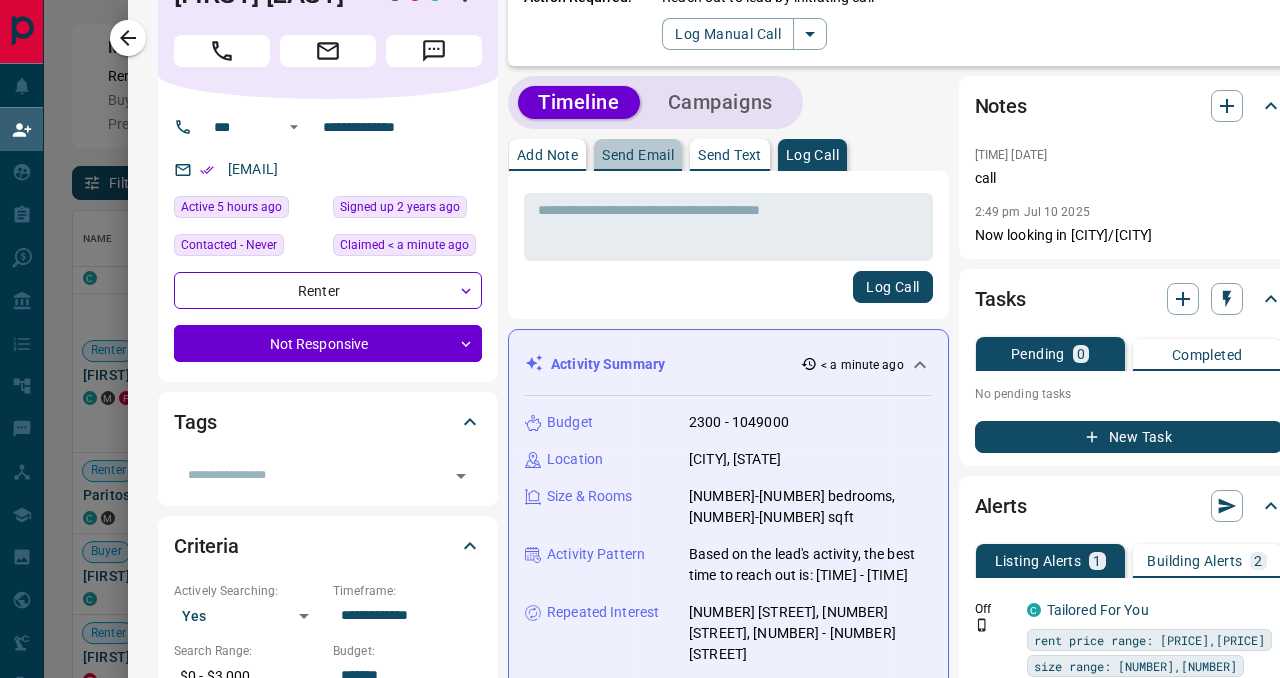 click on "Send Email" at bounding box center [638, 155] 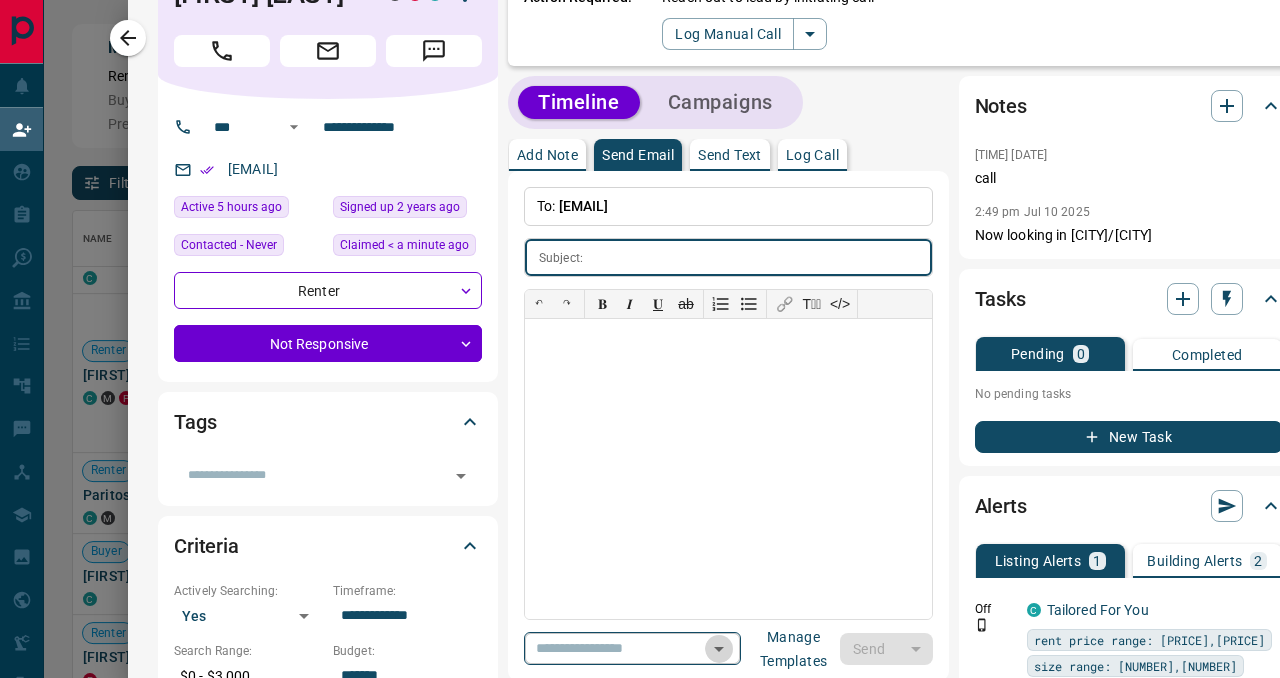 click 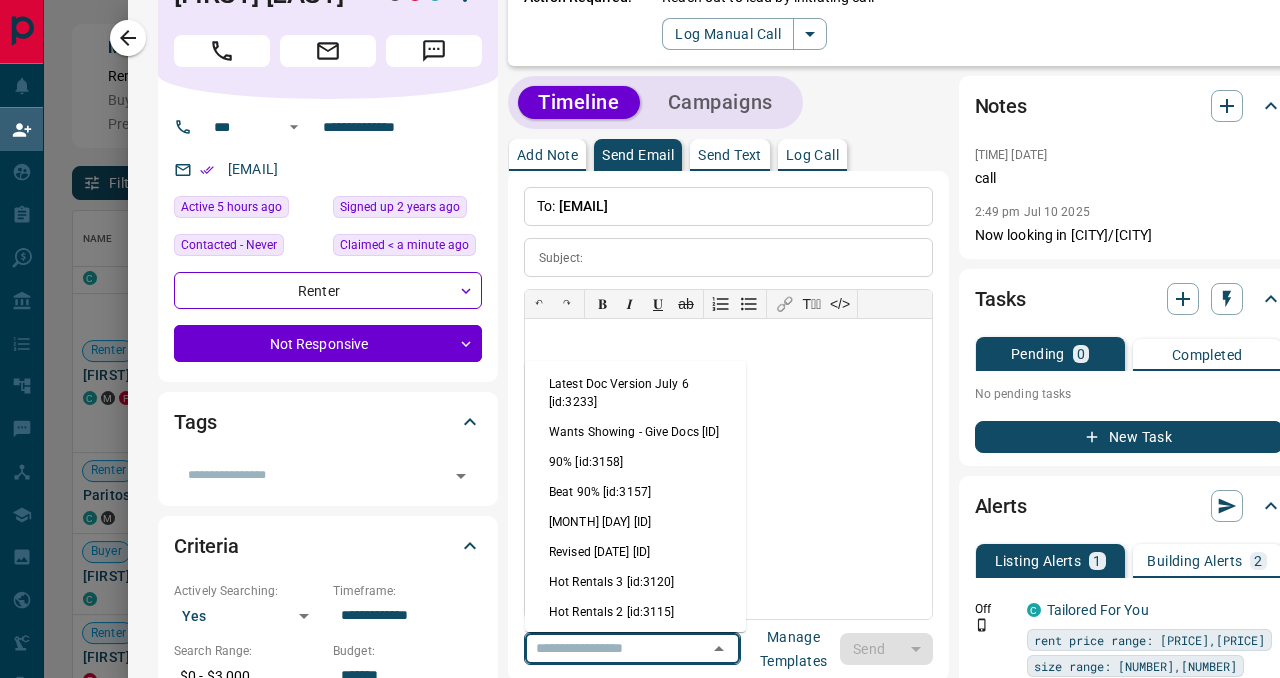 click on "Latest Doc Version July 6 [id:3233]" at bounding box center (635, 393) 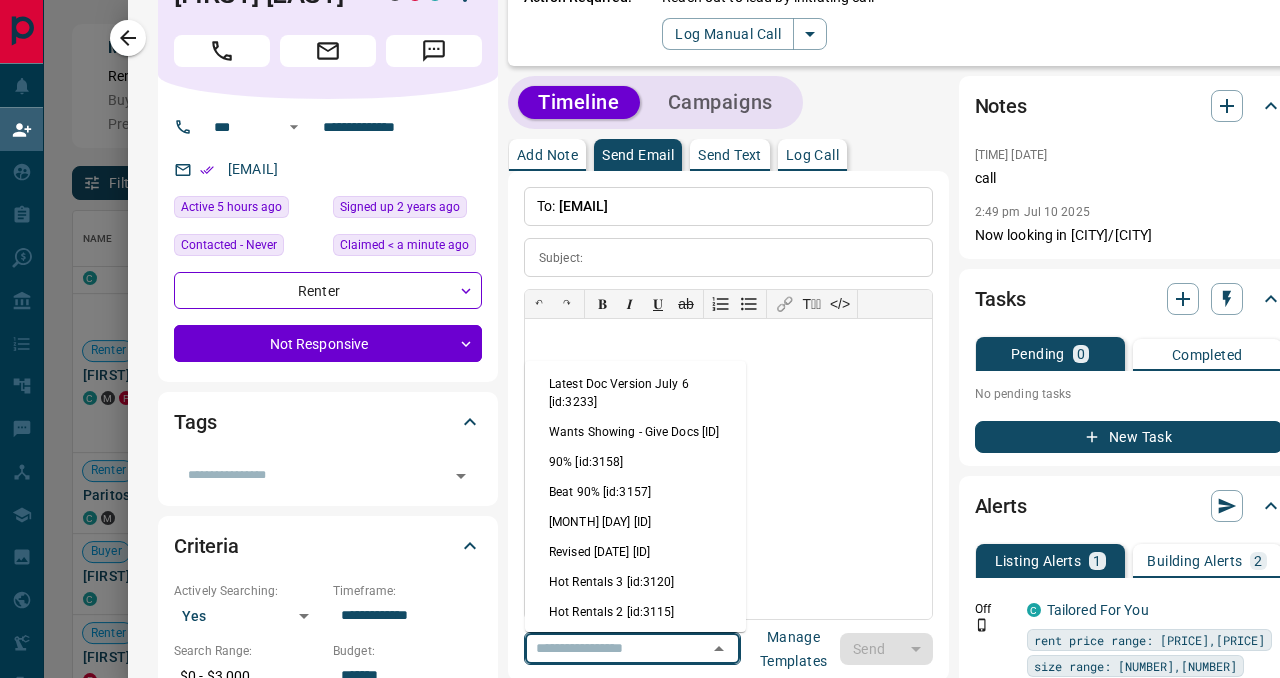type on "**********" 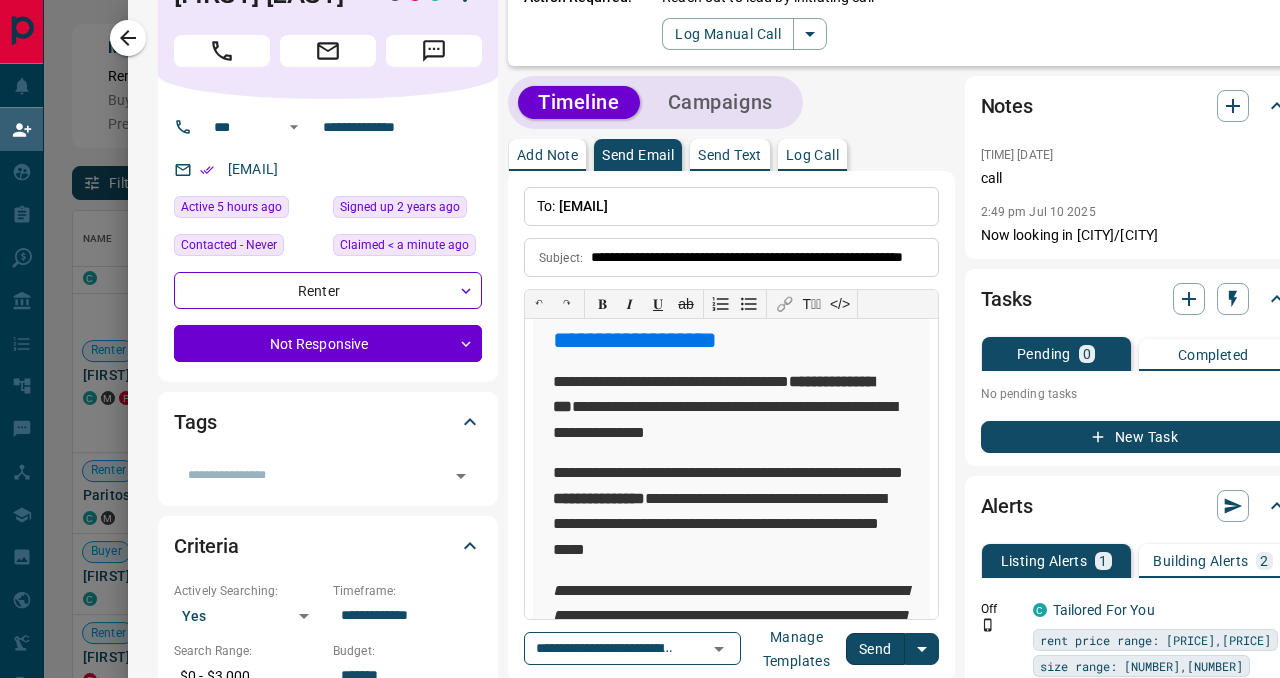 scroll, scrollTop: 0, scrollLeft: 0, axis: both 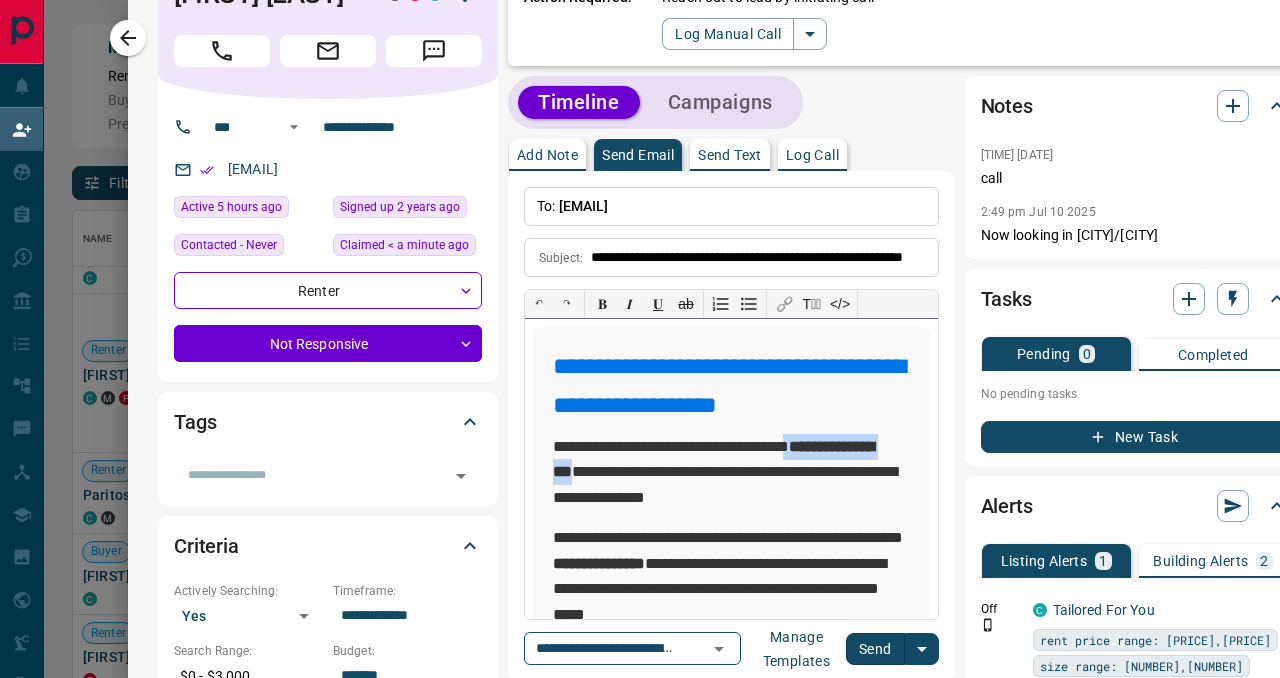 drag, startPoint x: 819, startPoint y: 449, endPoint x: 629, endPoint y: 466, distance: 190.759 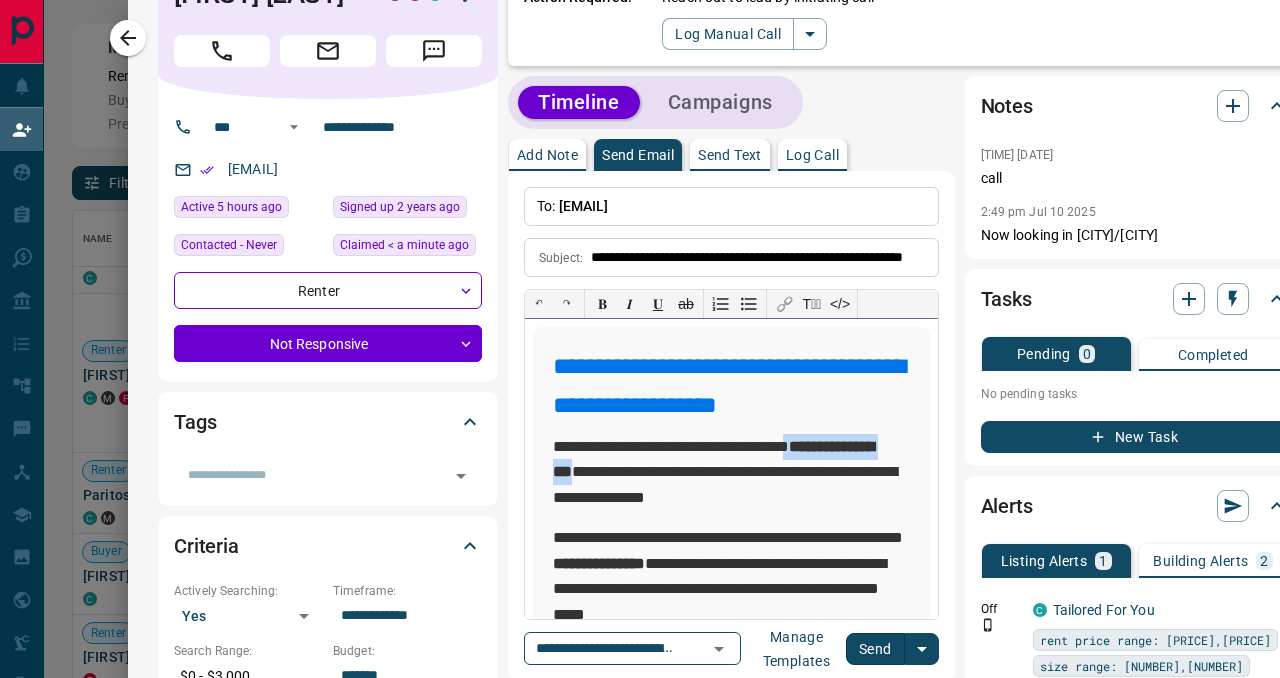 click on "**********" at bounding box center [731, 472] 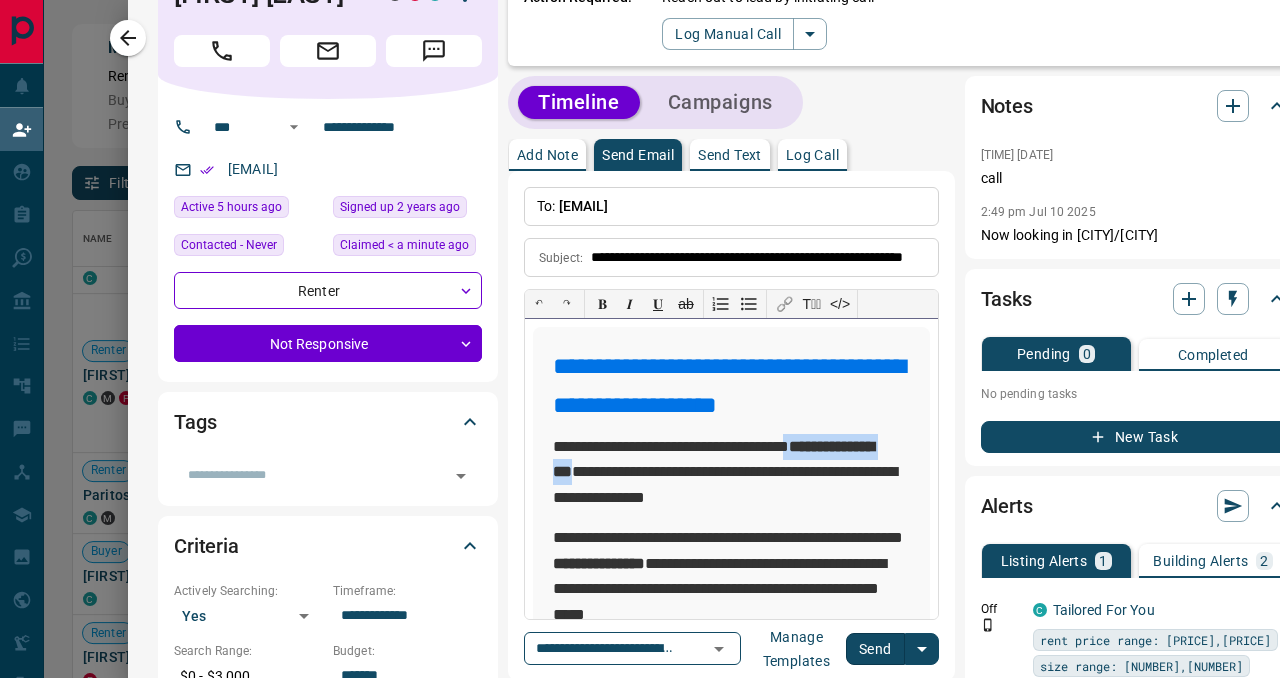 type 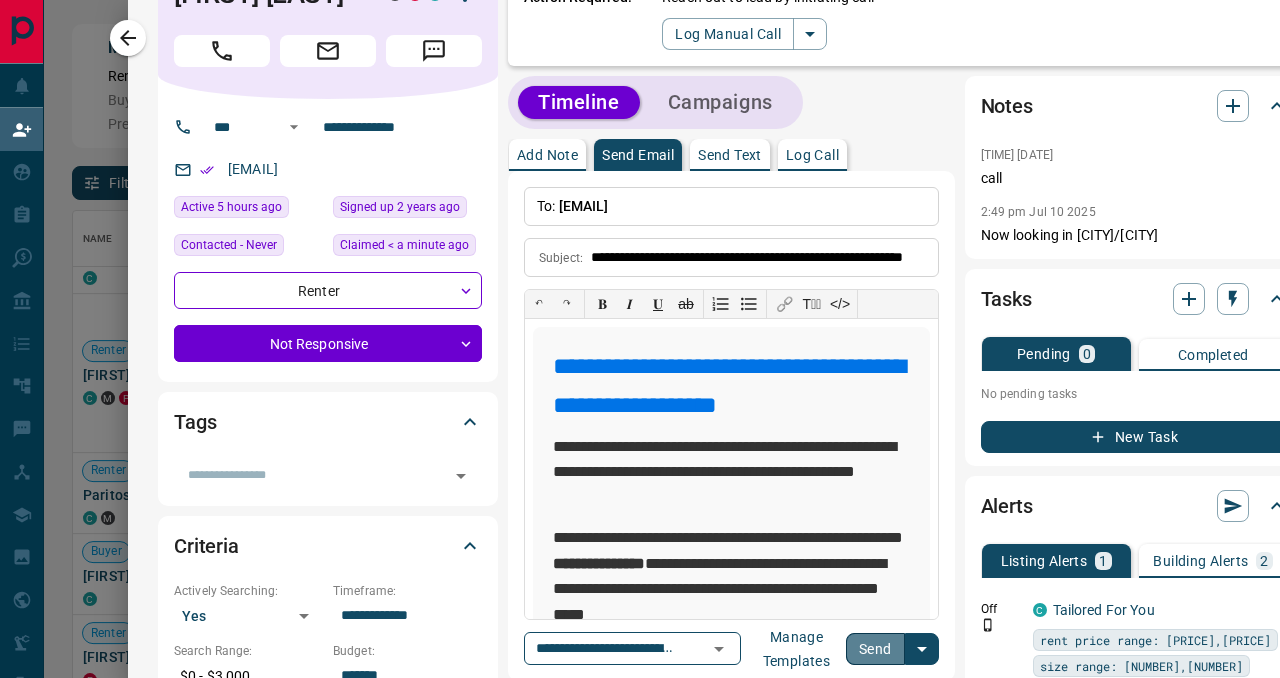 click on "Send" at bounding box center (875, 649) 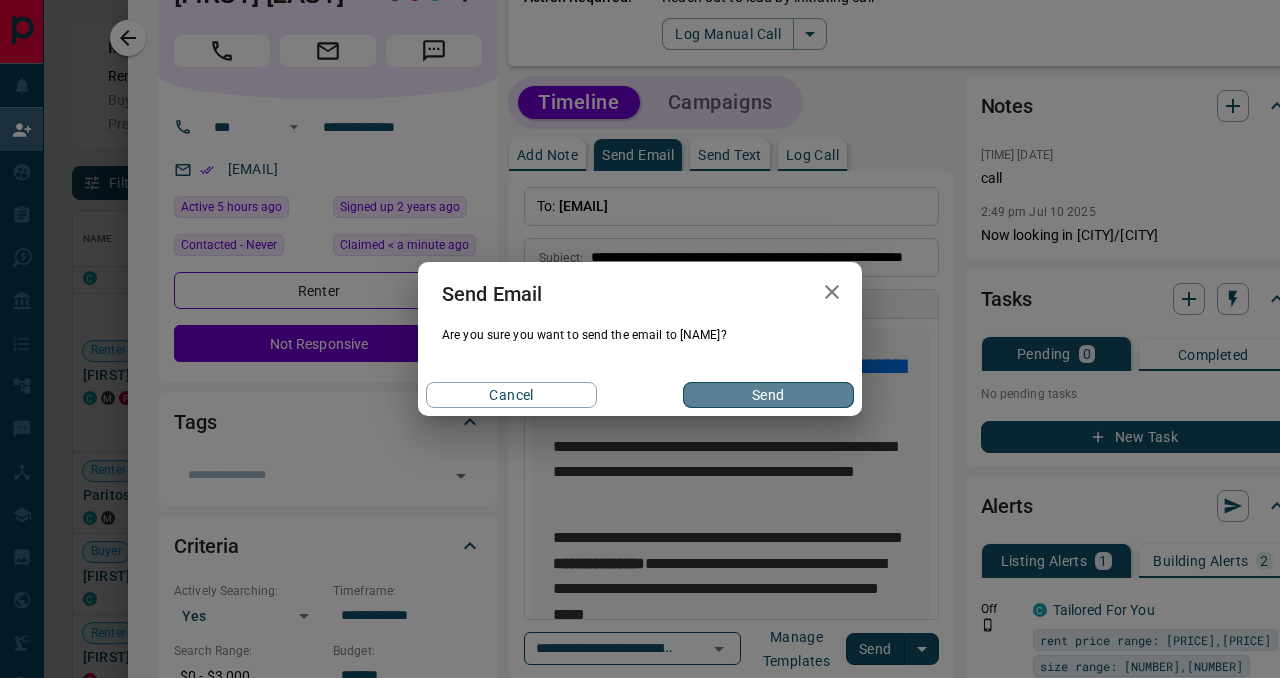 click on "Send" at bounding box center (768, 395) 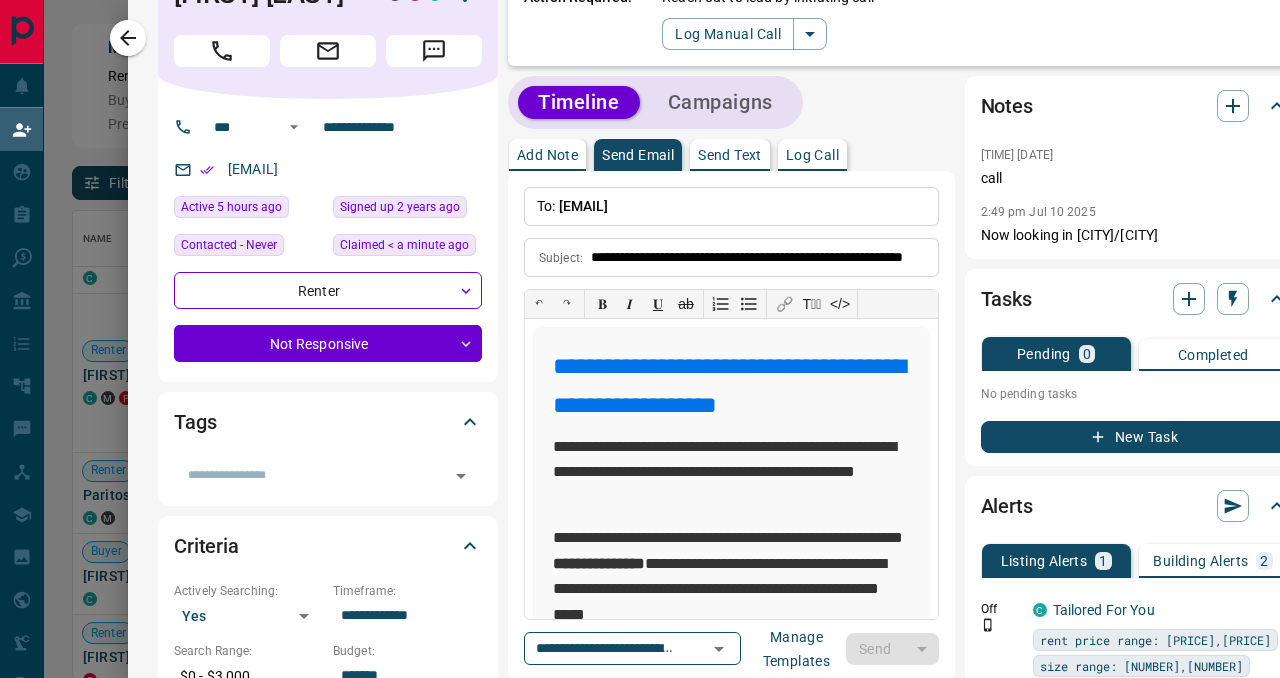 type 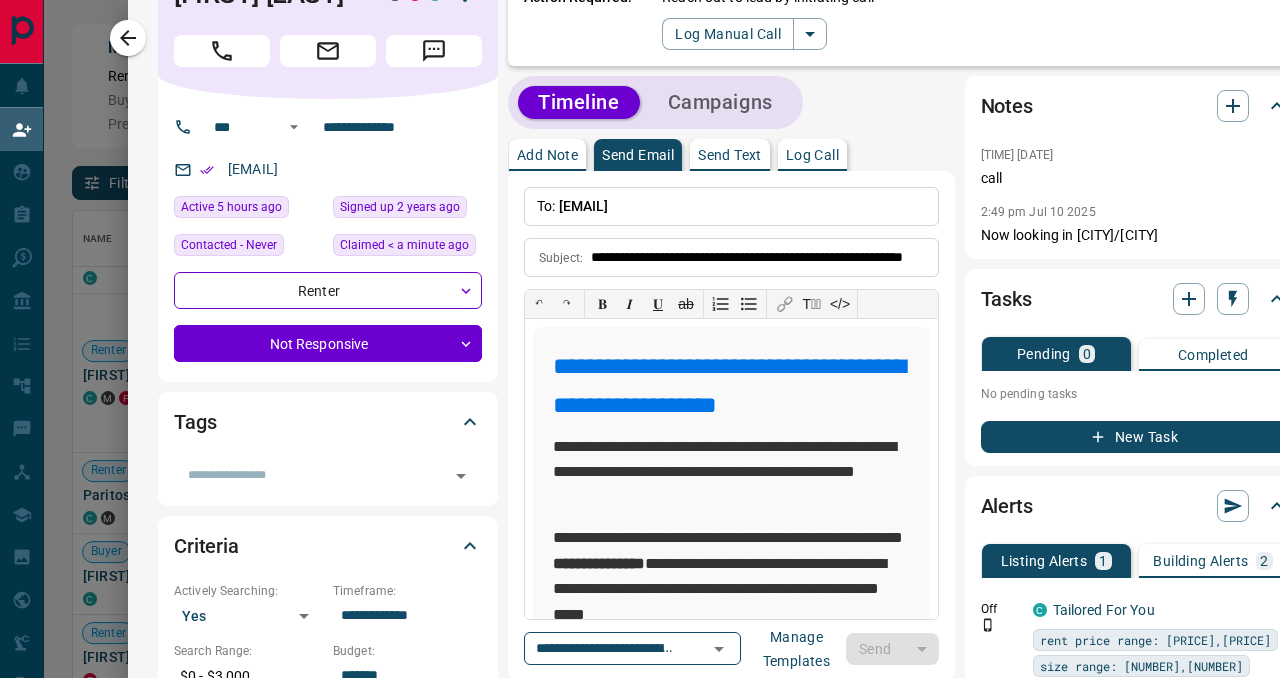 type 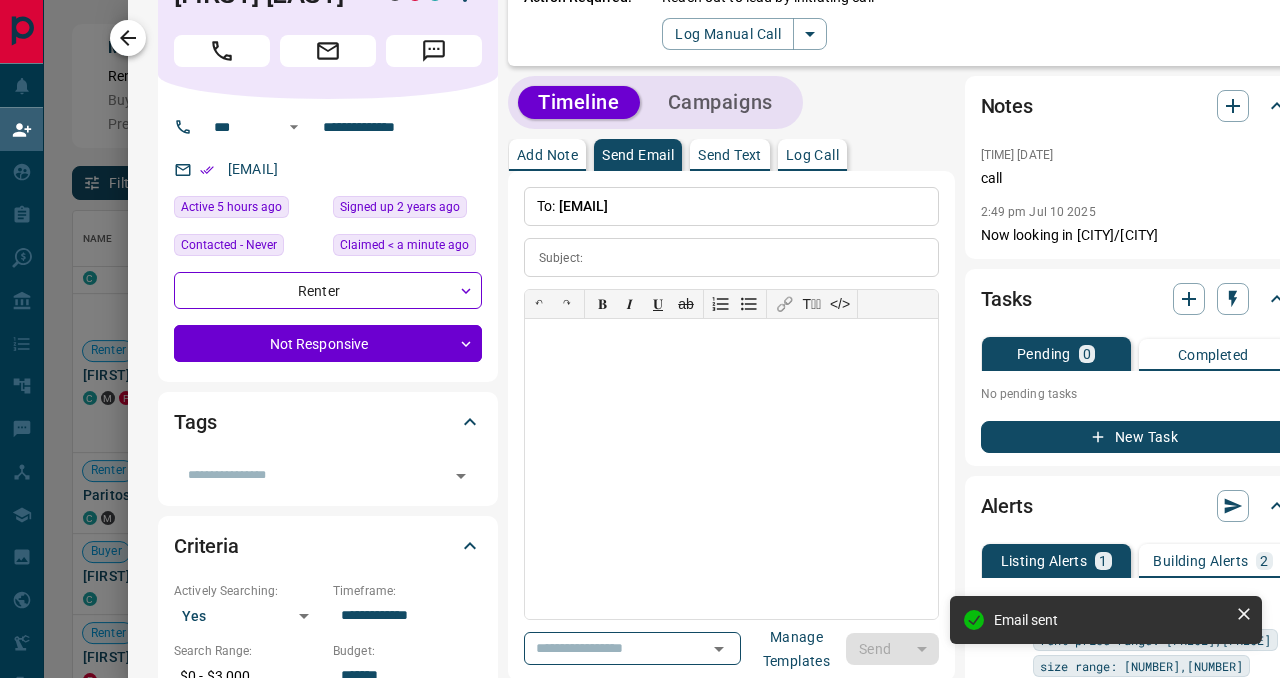 click 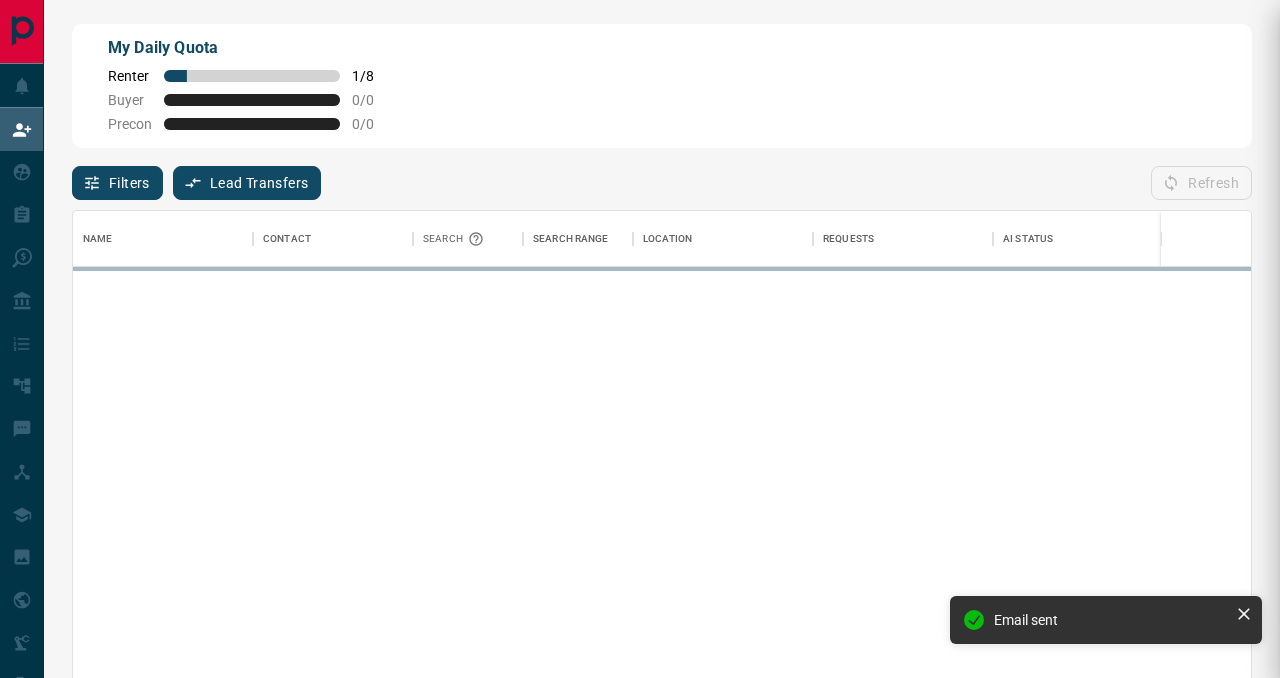 scroll, scrollTop: 0, scrollLeft: 1, axis: horizontal 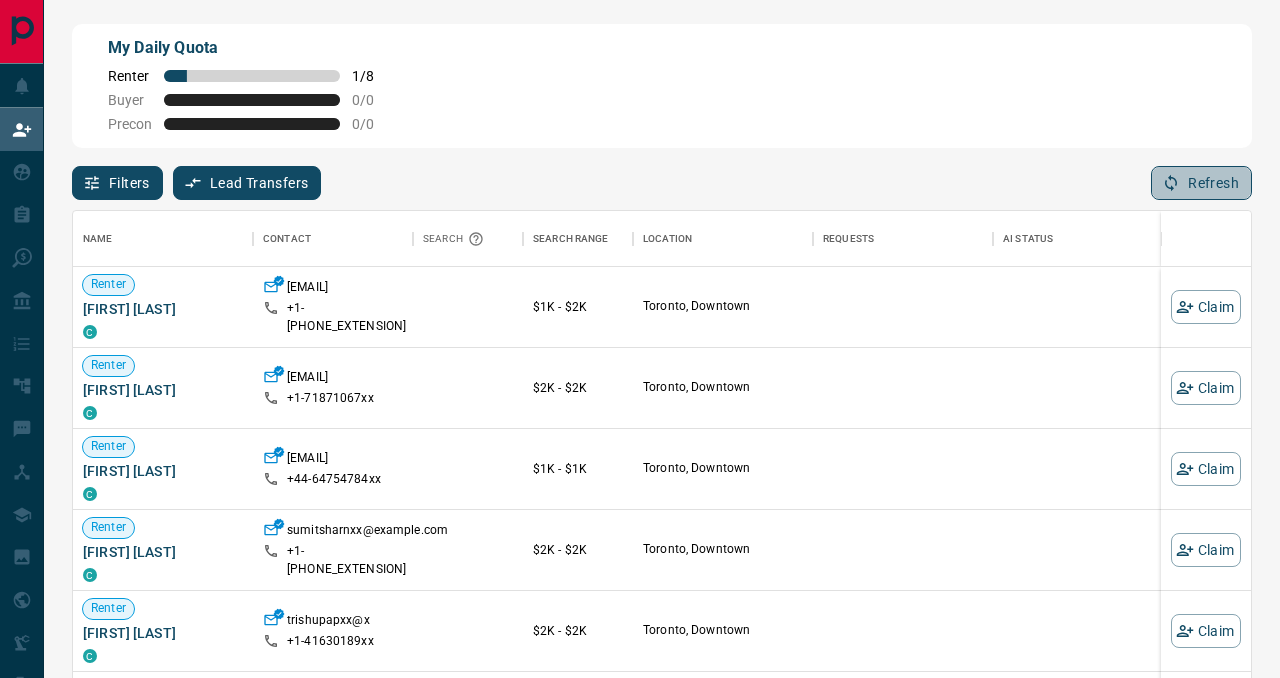 click on "Refresh" at bounding box center [1201, 183] 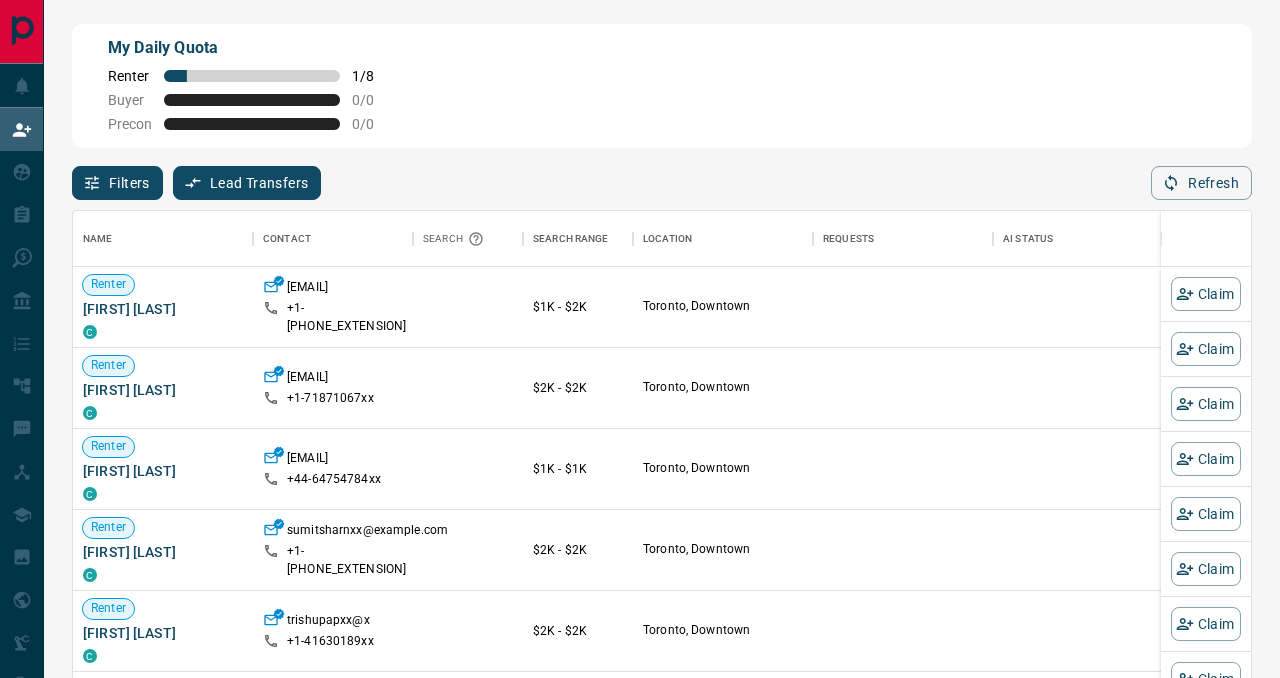 scroll, scrollTop: 0, scrollLeft: 1, axis: horizontal 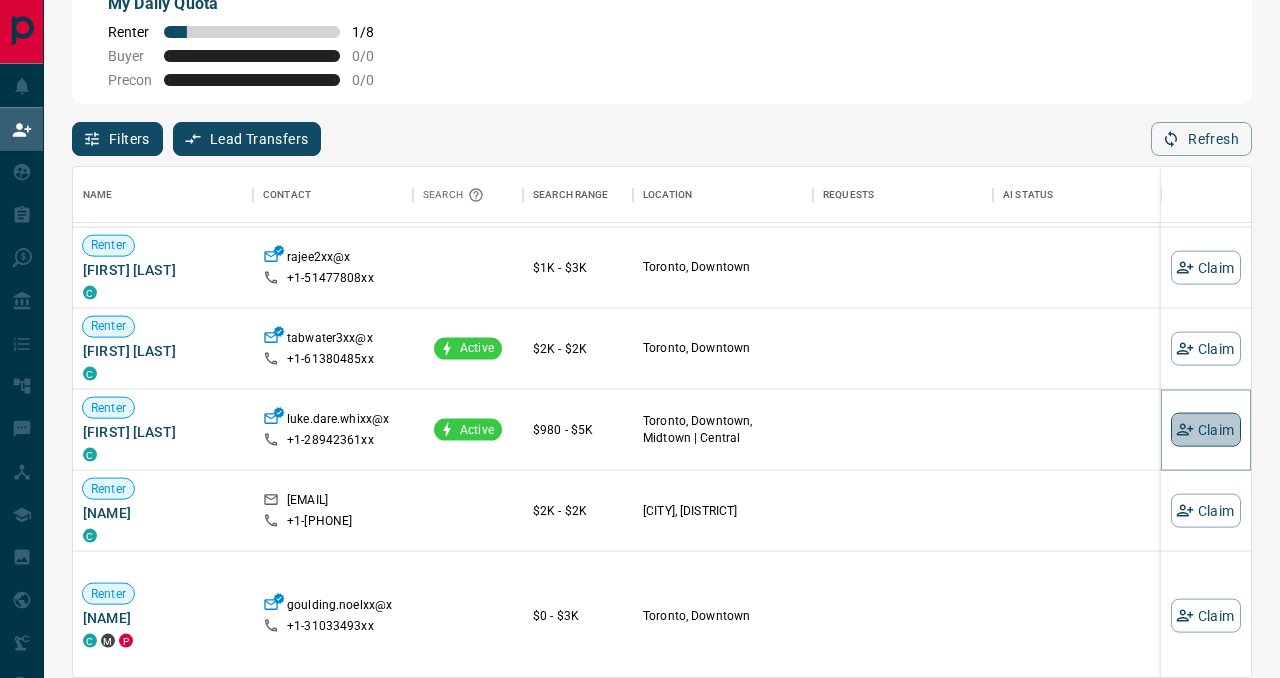 click on "Claim" at bounding box center (1206, 430) 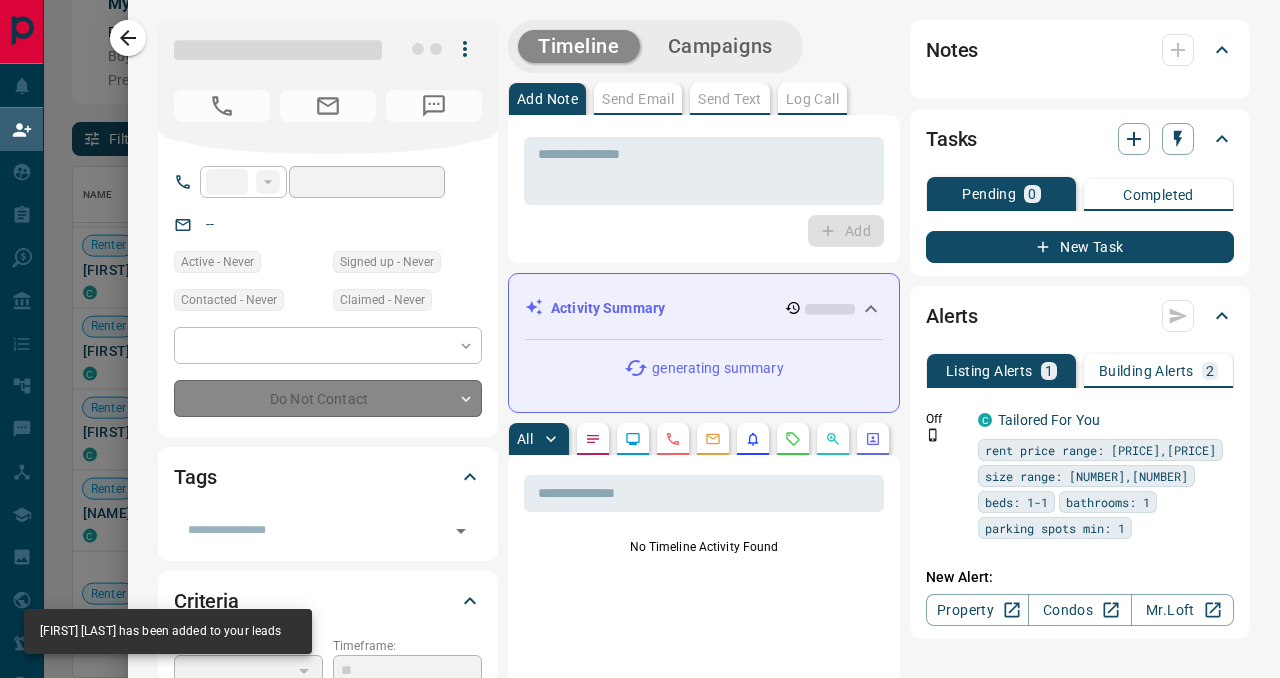 type on "**" 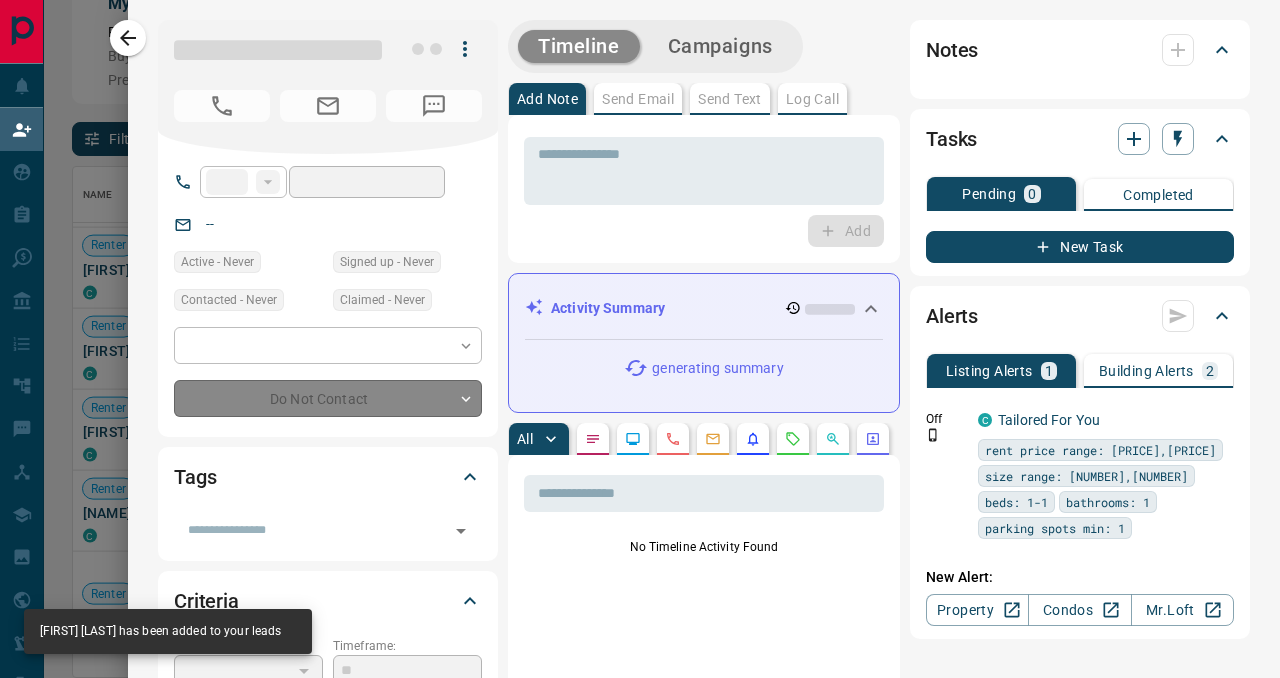 type on "**********" 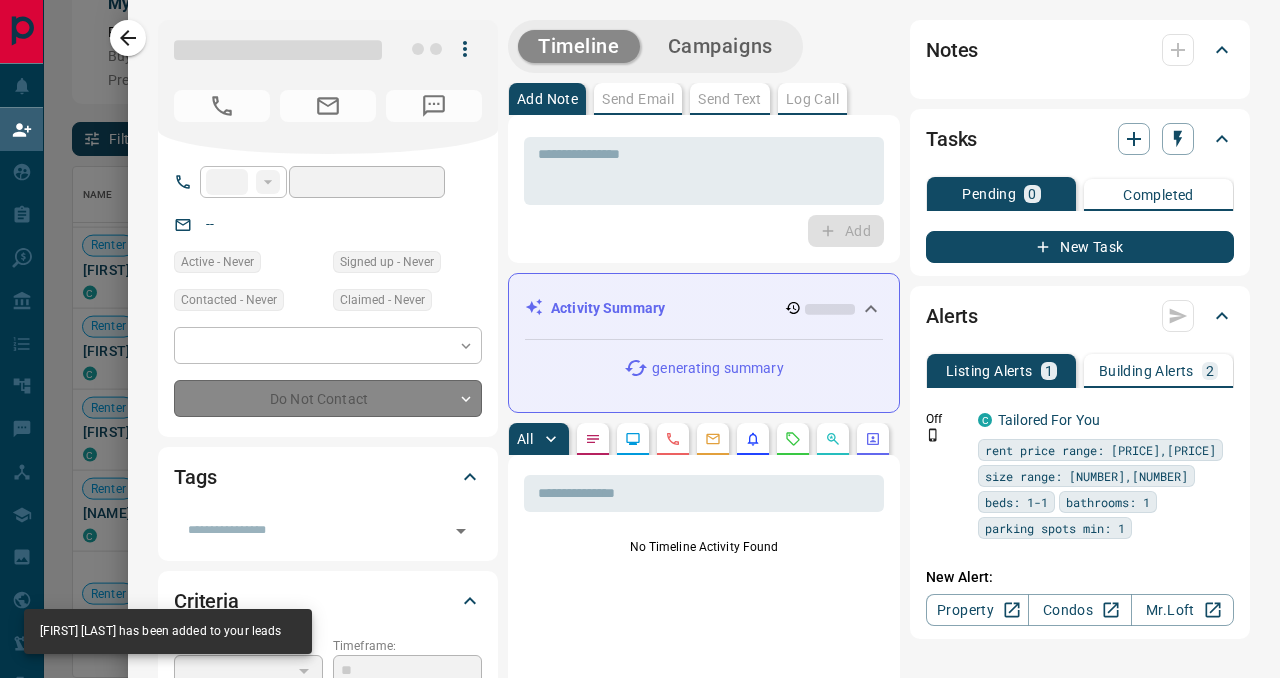 type on "**********" 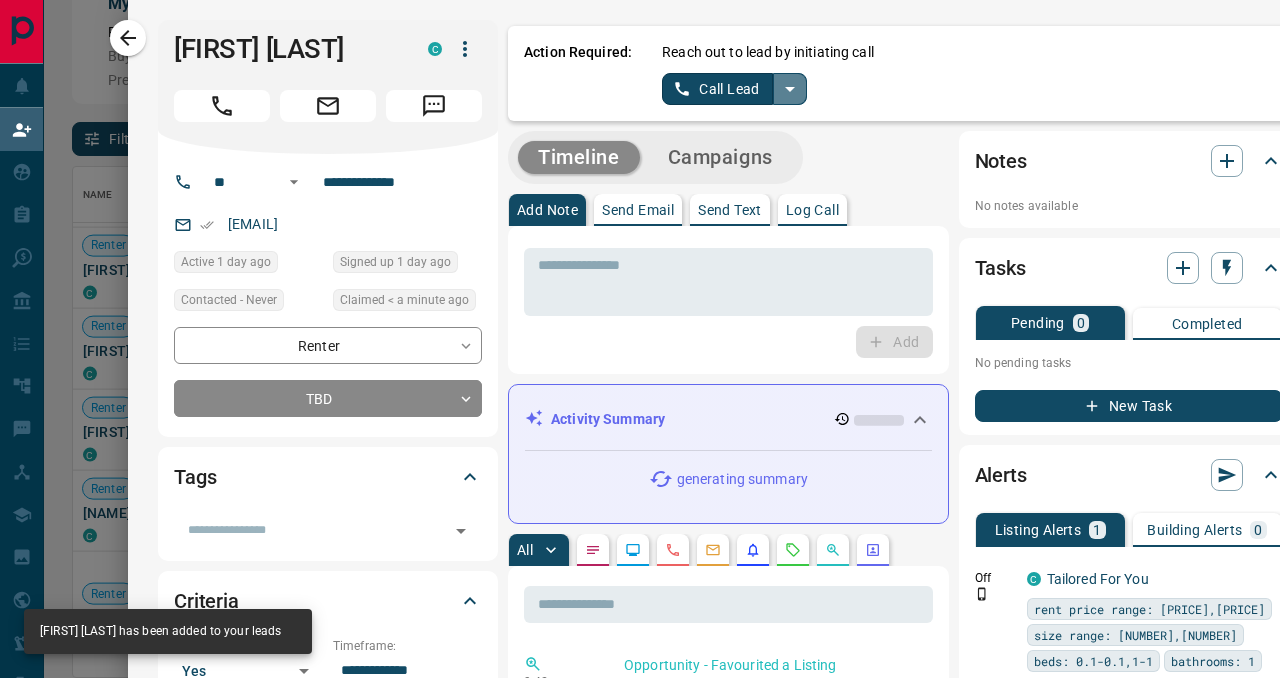 click 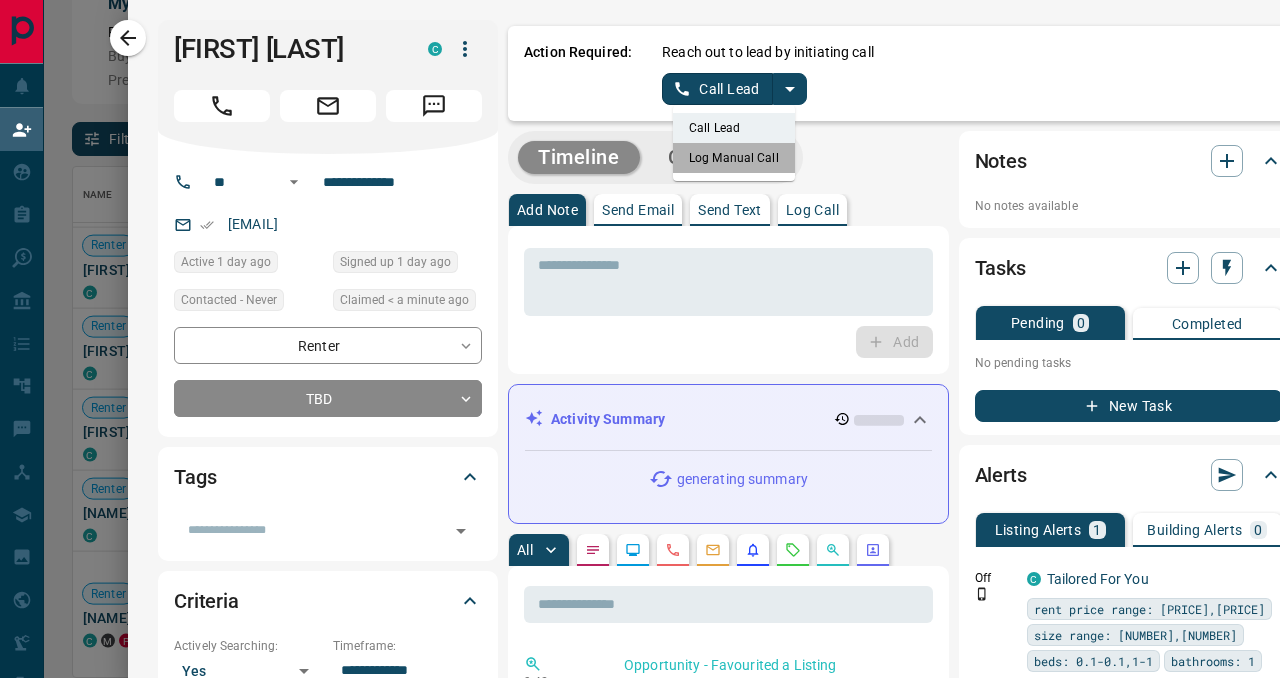 click on "Log Manual Call" at bounding box center (734, 158) 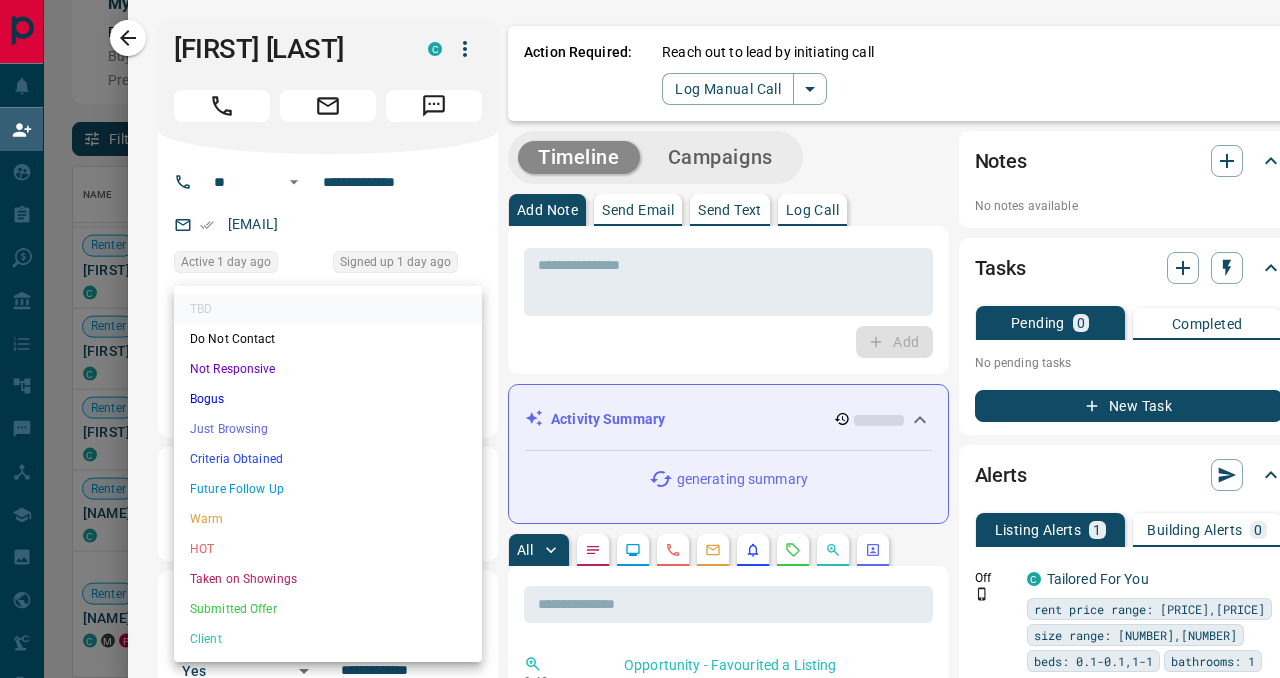 click on "Lead Transfers Claim Leads My Leads Tasks Opportunities Deals Campaigns Automations Messages Broker Bay Training Media Services Agent Resources Precon Worksheet Mobile Apps Disclosure Logout My Daily Quota Renter [FIRST] [LAST] C [EMAIL] [PHONE] [PRICE] [CITY], [AREA], [AREA] Renter [FIRST] [LAST] C [EMAIL] [PHONE] [PRICE] [CITY], [AREA], [AREA], [AREA], [PHONE_EXT] [INTEREST] Renter [FIRST] [LAST] C [EMAIL] [PHONE] [PRICE] [CITY], [AREA] [INTEREST] Renter [FIRST] [LAST] C [PHONE] [PRICE] [CITY], [AREA] Renter [FIRST] [LAST] C [PHONE] [INTEREST] Favourite Renter [FIRST] [LAST] C [PHONE]" at bounding box center (640, 247) 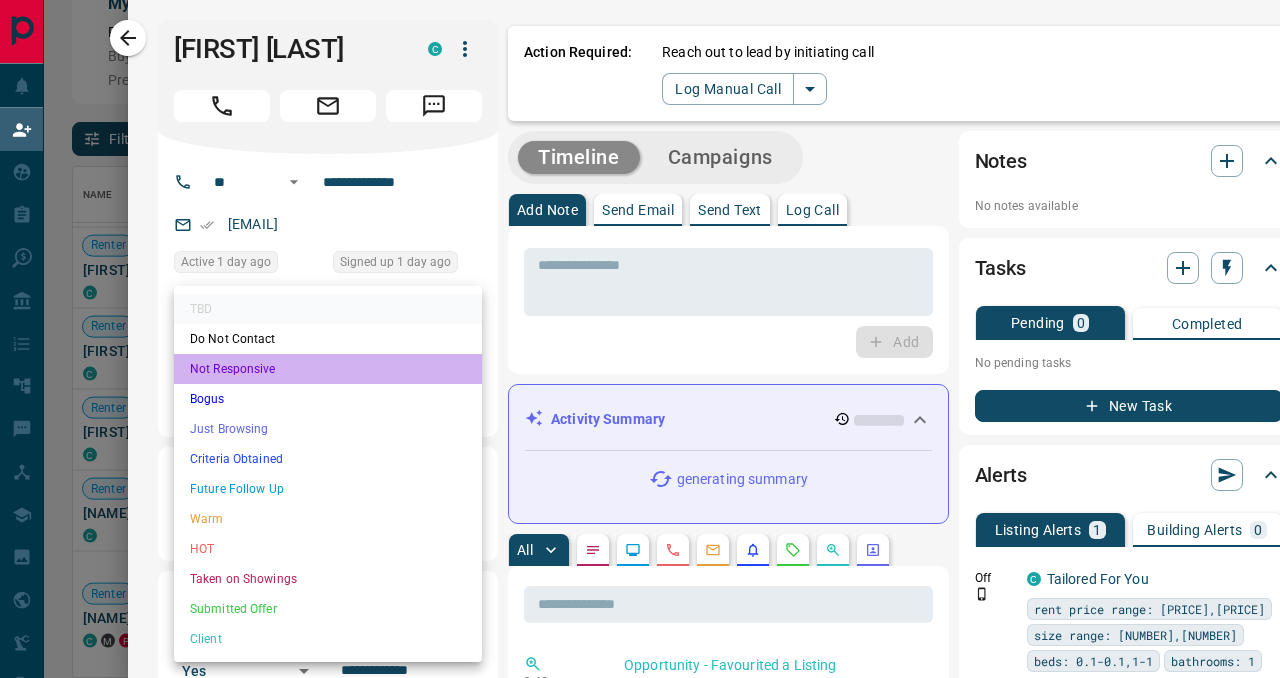 click on "Not Responsive" at bounding box center [328, 369] 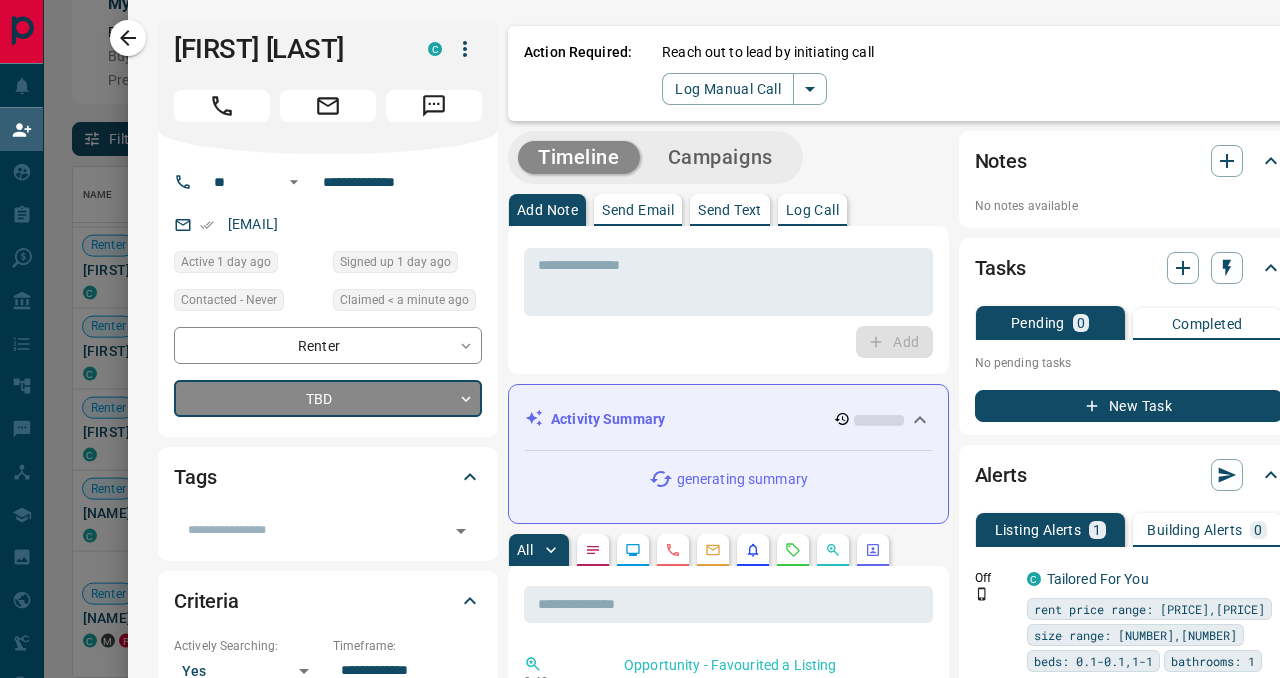 type on "*" 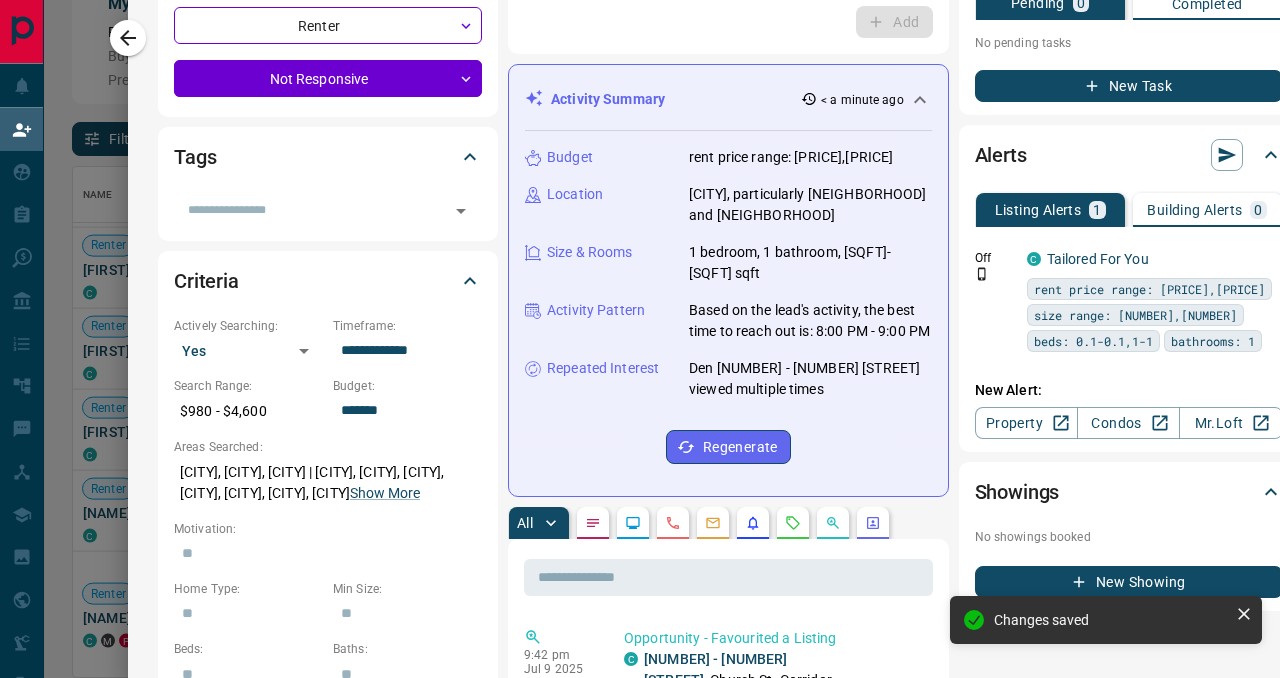 scroll, scrollTop: 319, scrollLeft: 0, axis: vertical 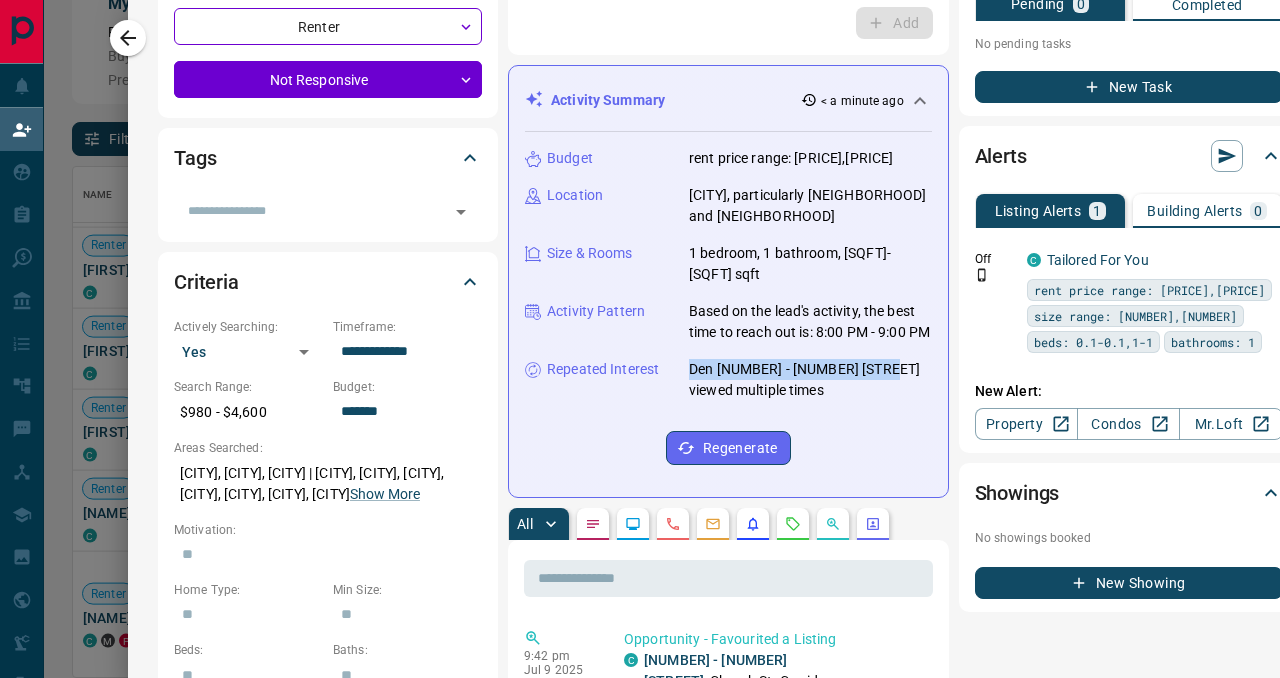 drag, startPoint x: 690, startPoint y: 410, endPoint x: 887, endPoint y: 409, distance: 197.00253 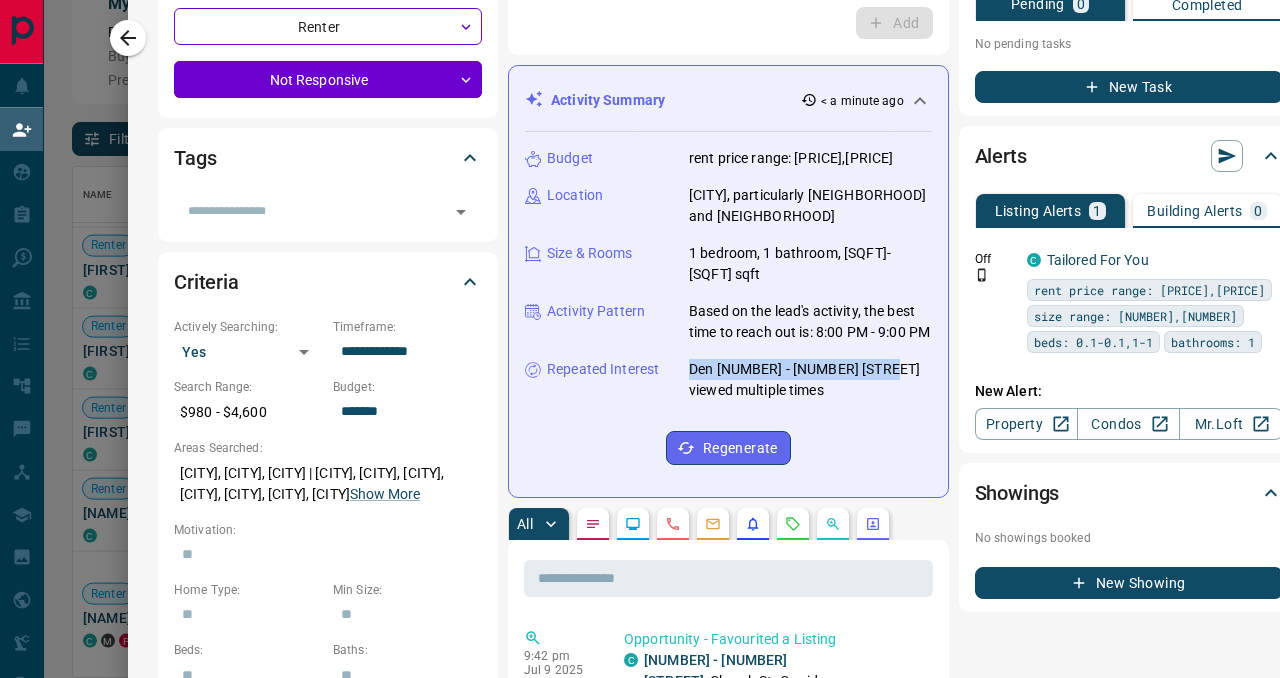 click on "Activity Summary < a minute ago Budget [PRICE]-[PRICE] Location [CITY], particularly [NEIGHBORHOOD] and [NEIGHBORHOOD] Size & Rooms 1 bedroom, 1 bathroom, [SQFT]-[SQFT] sqft Activity Pattern Based on the lead's activity, the best time to reach out is:  [TIME] - [TIME] Repeated Interest Den [NUMBER] - [NUMBER] [STREET] viewed multiple times Regenerate" at bounding box center [728, 281] 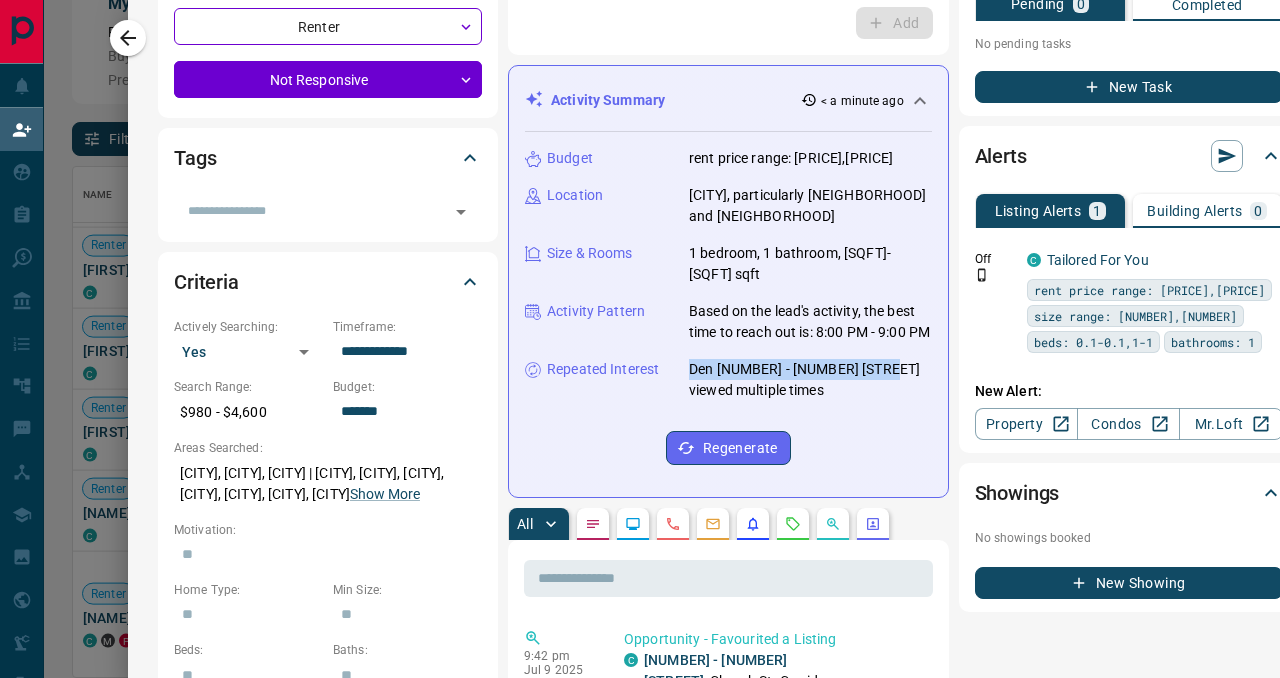 copy on "Den 4202 - 5 St Joseph Street" 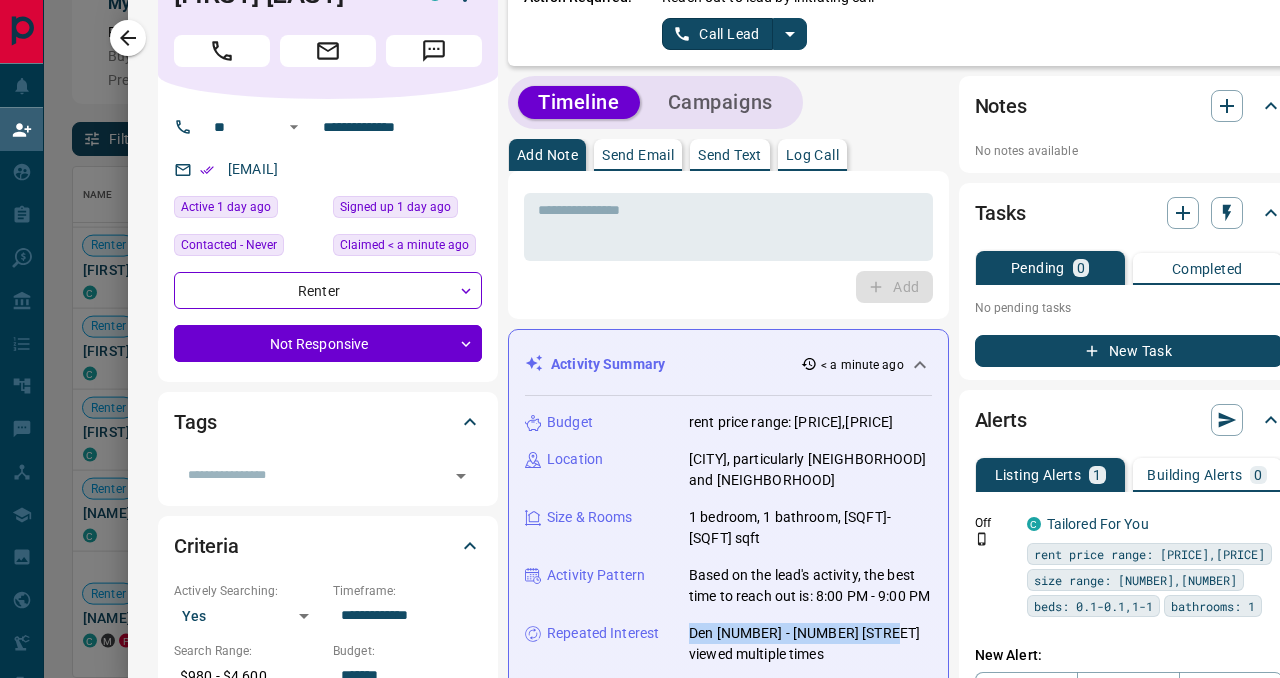 scroll, scrollTop: 0, scrollLeft: 0, axis: both 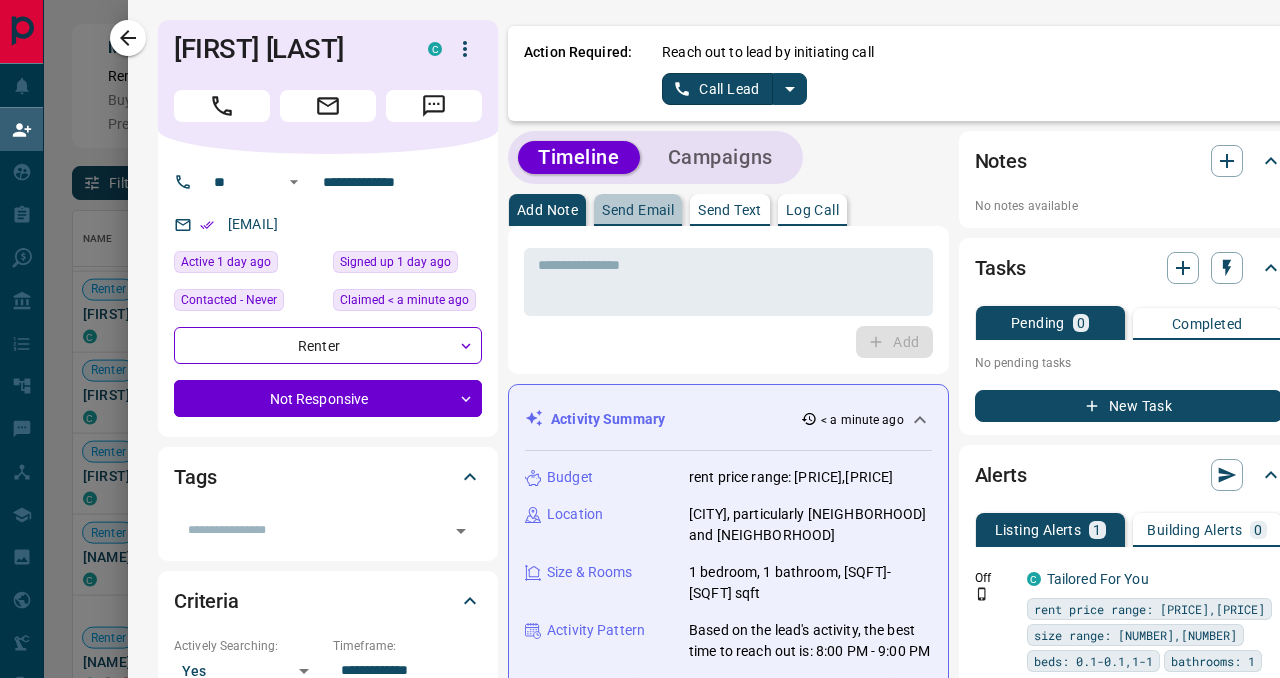 click on "Send Email" at bounding box center (638, 210) 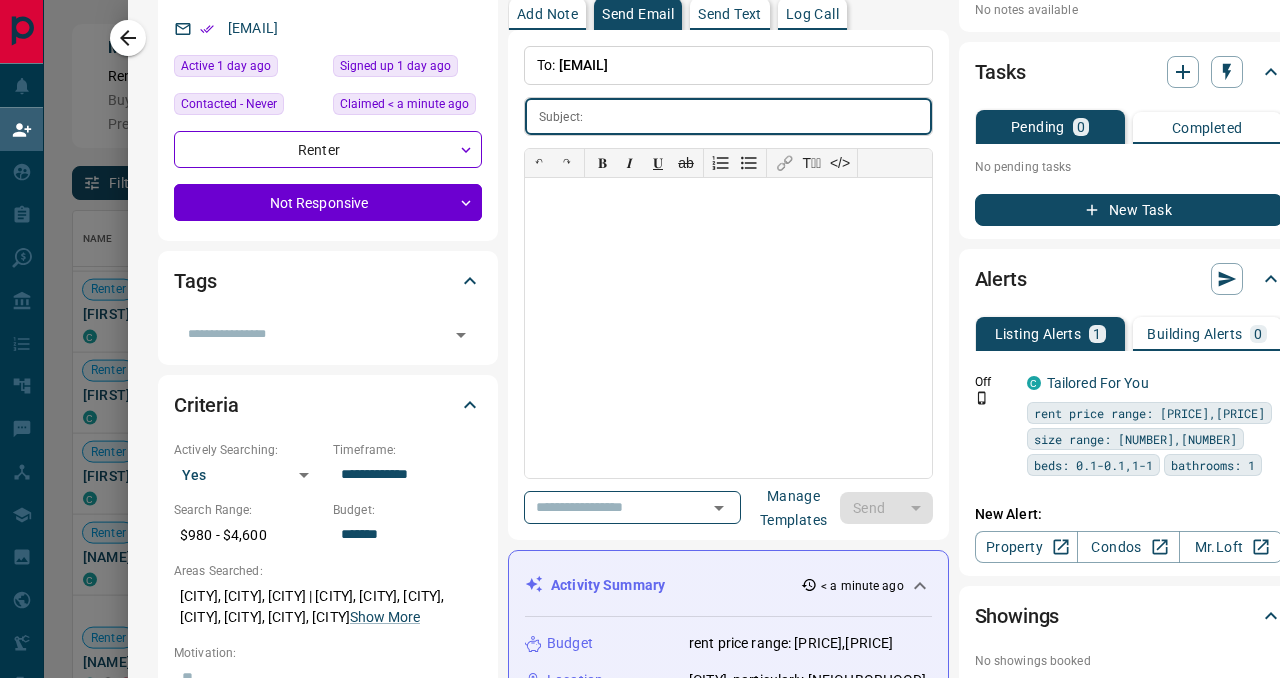 scroll, scrollTop: 248, scrollLeft: 0, axis: vertical 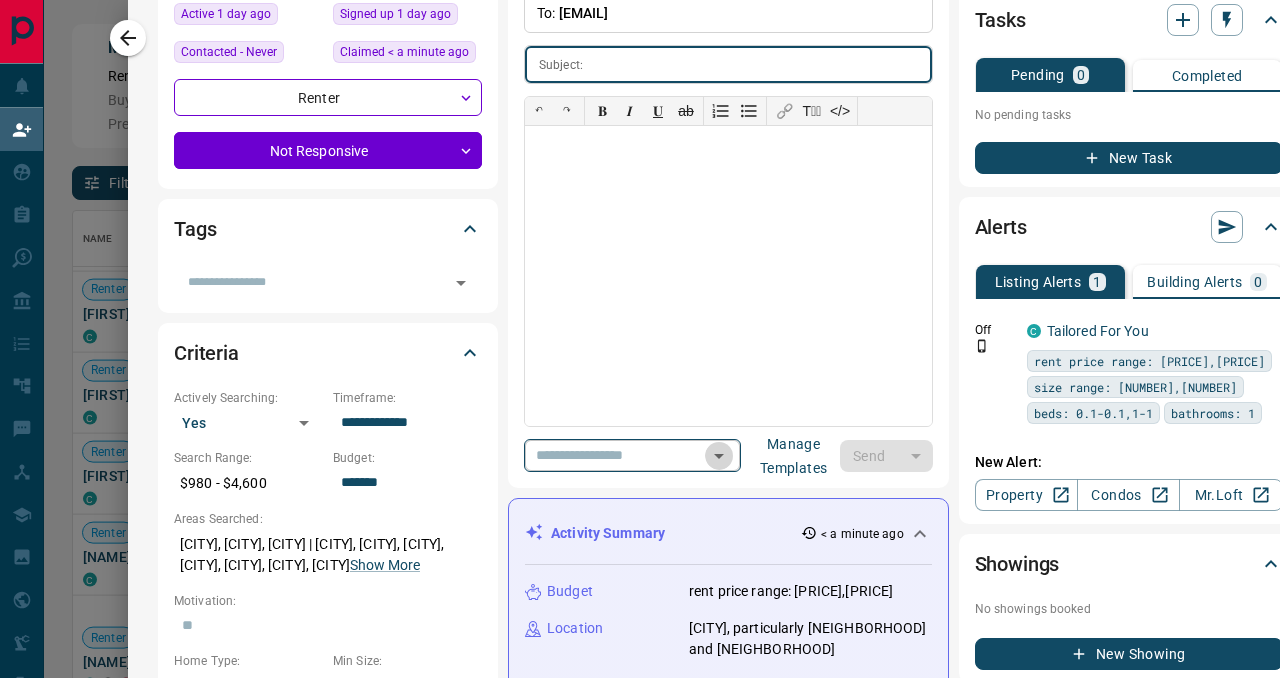 click 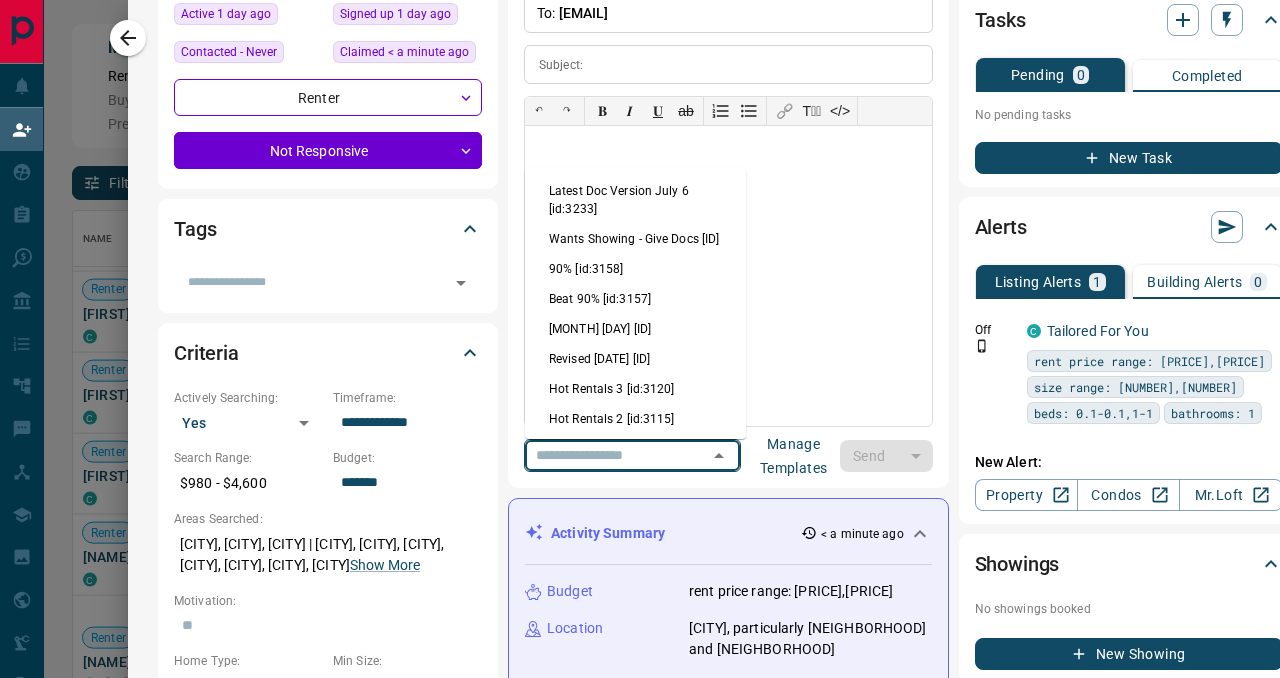 click on "Latest Doc Version July 6 [id:3233]" at bounding box center (635, 200) 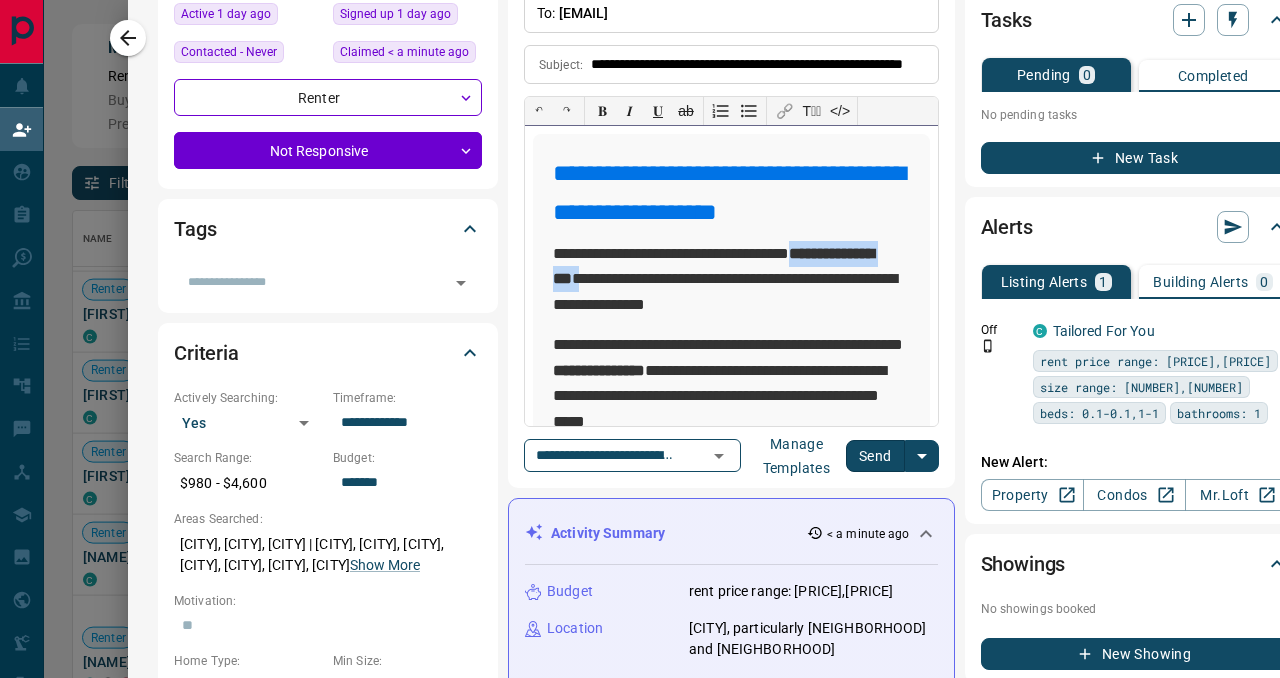 drag, startPoint x: 823, startPoint y: 256, endPoint x: 633, endPoint y: 276, distance: 191.04973 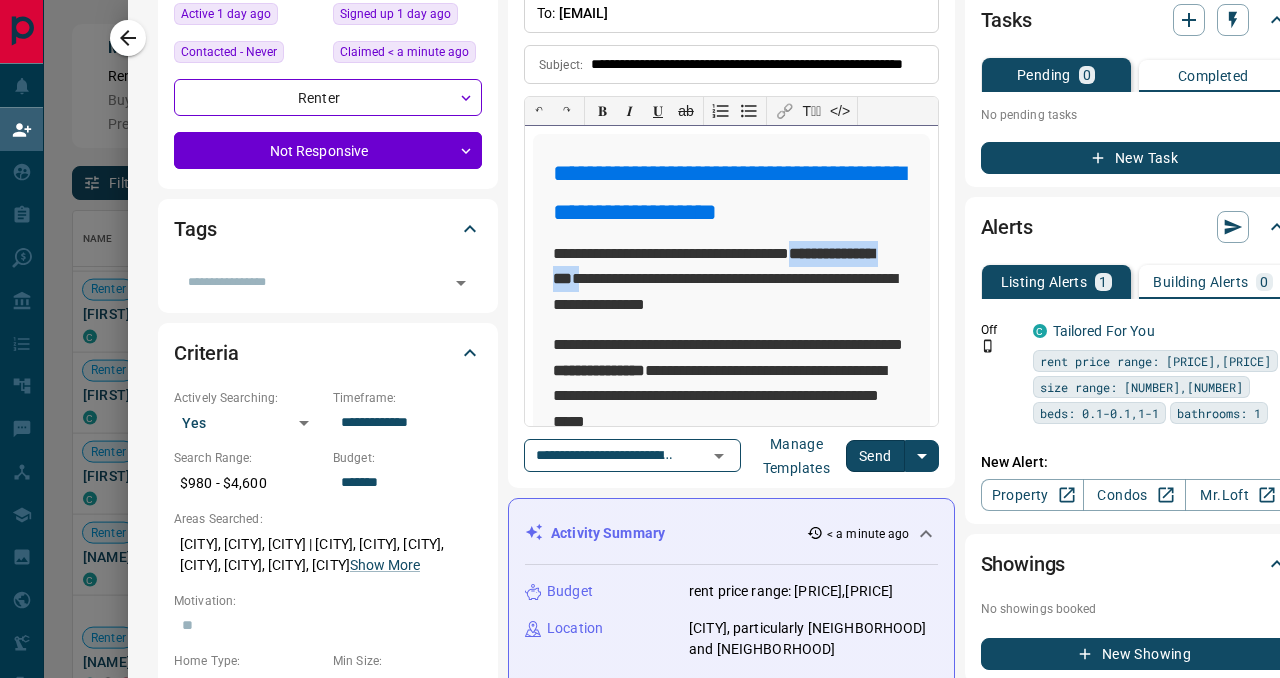 click on "**********" at bounding box center (731, 279) 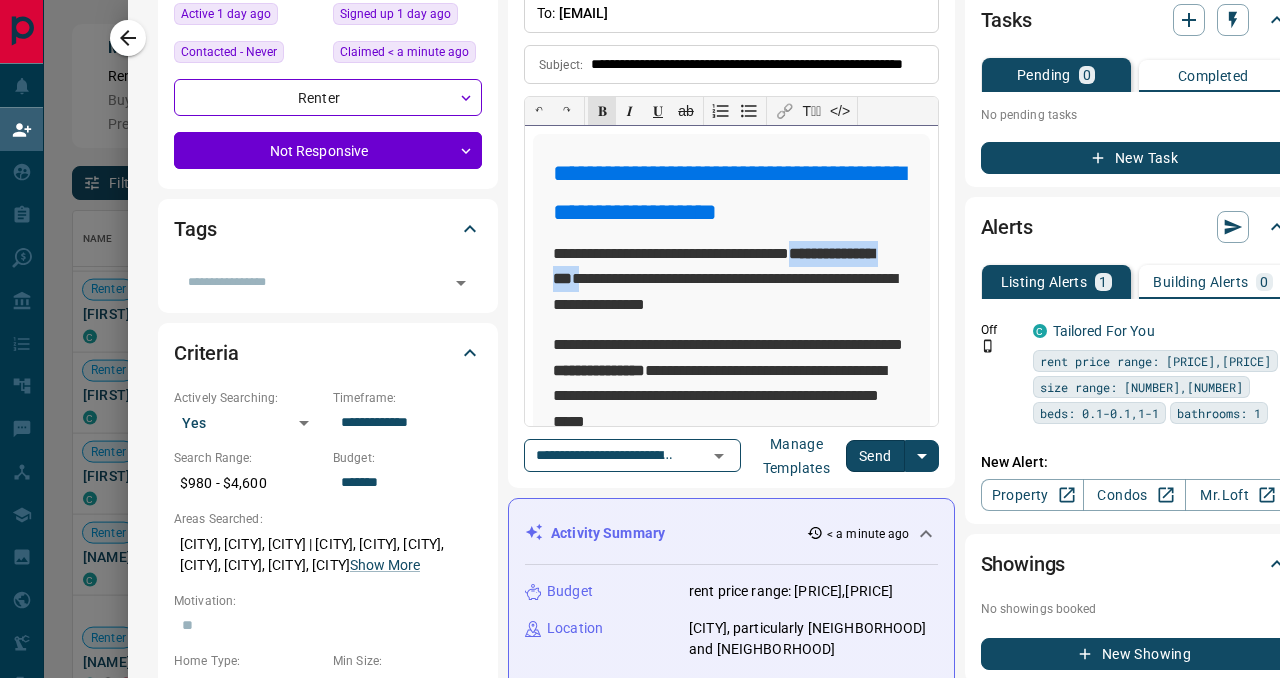 type 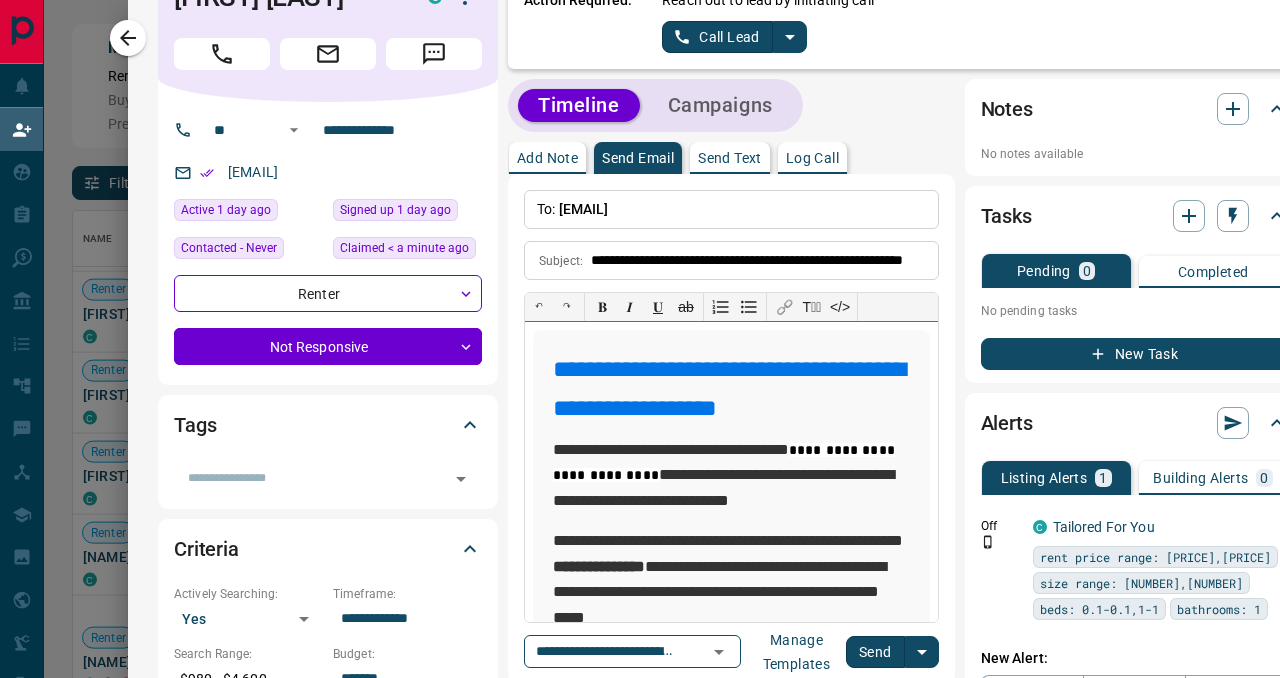 scroll, scrollTop: 49, scrollLeft: 0, axis: vertical 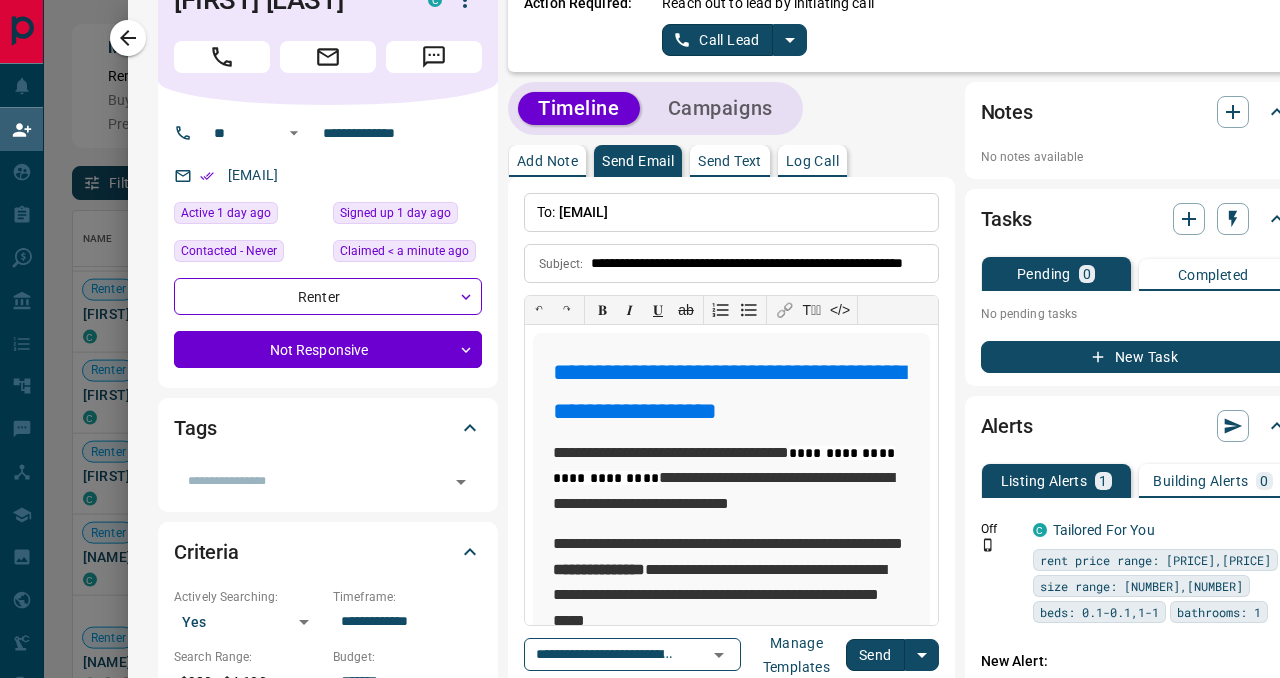 click on "Log Call" at bounding box center (812, 161) 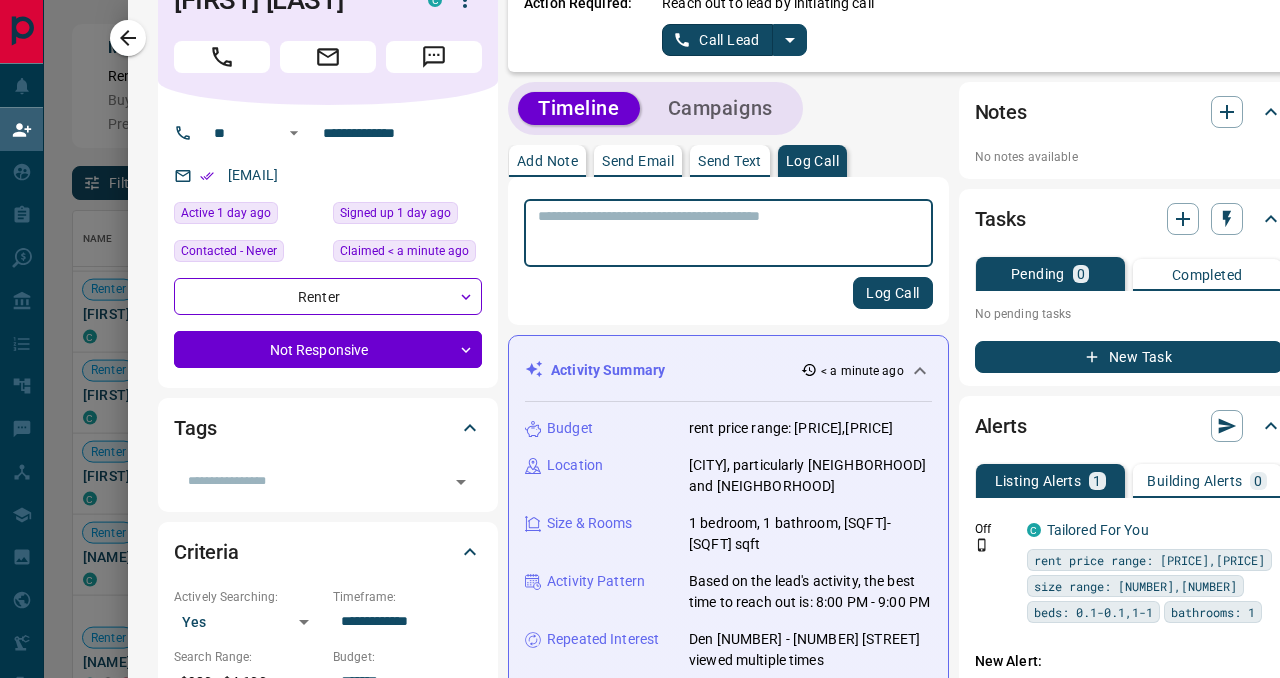 click at bounding box center (728, 233) 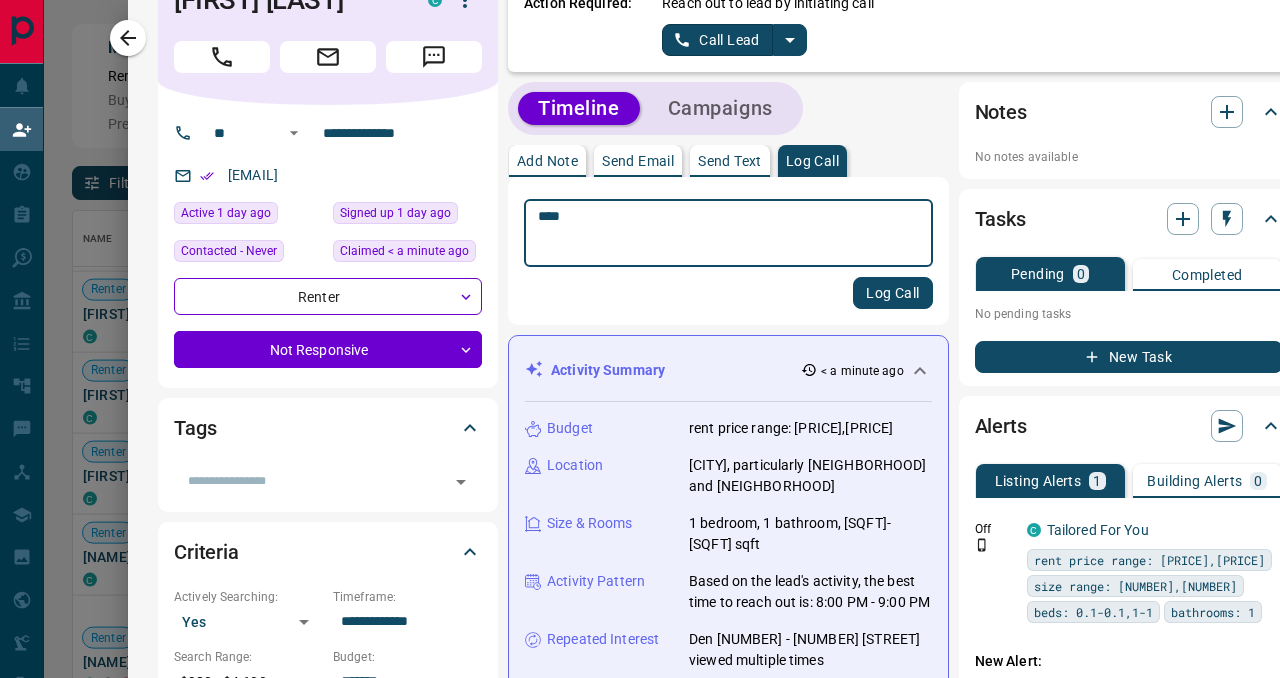 type on "****" 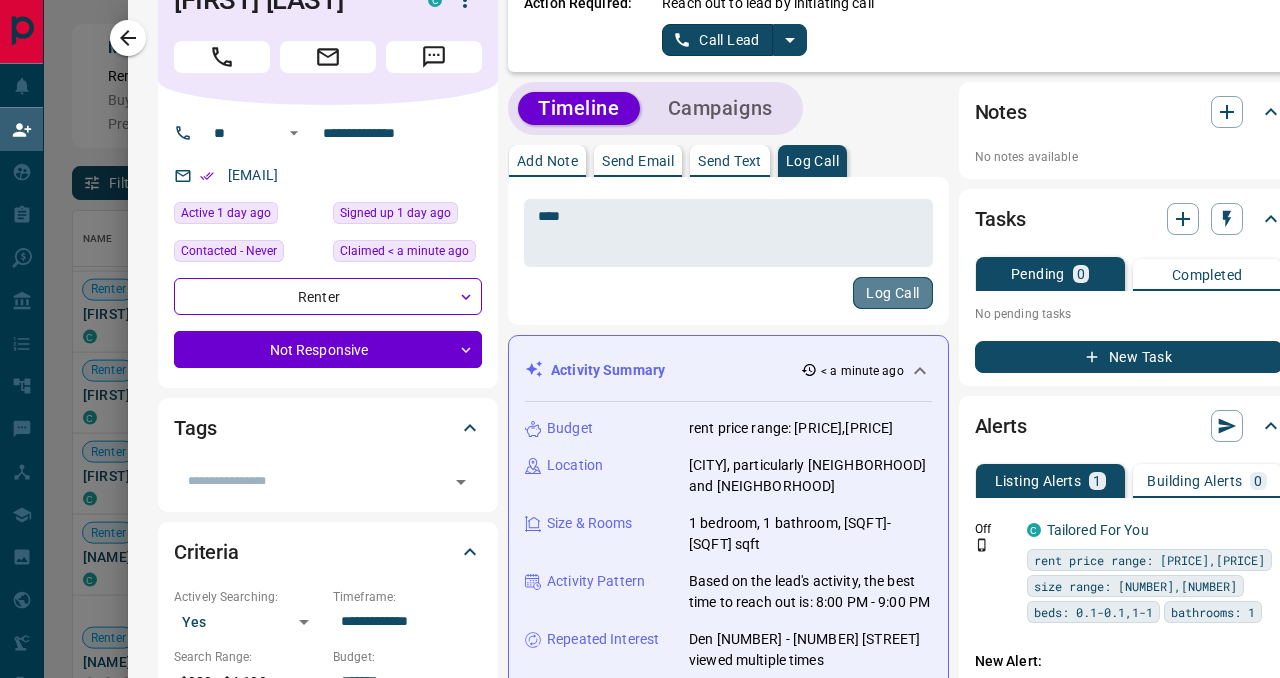 click on "Log Call" at bounding box center [892, 293] 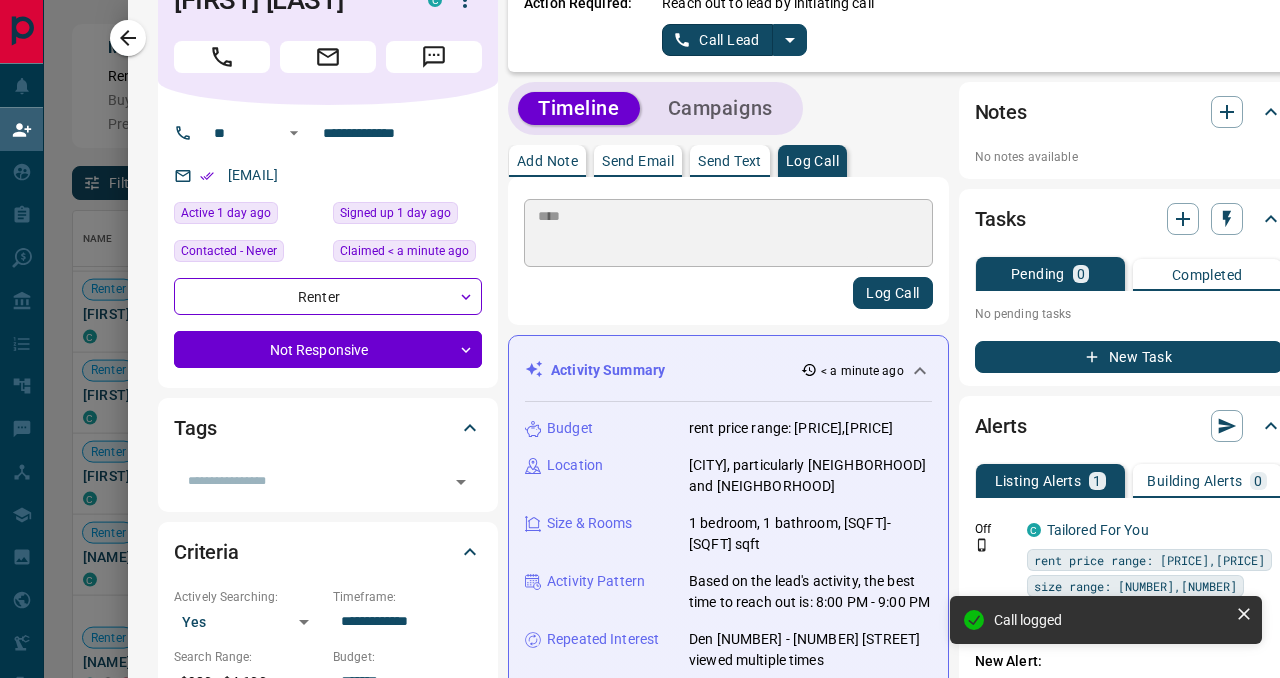 type 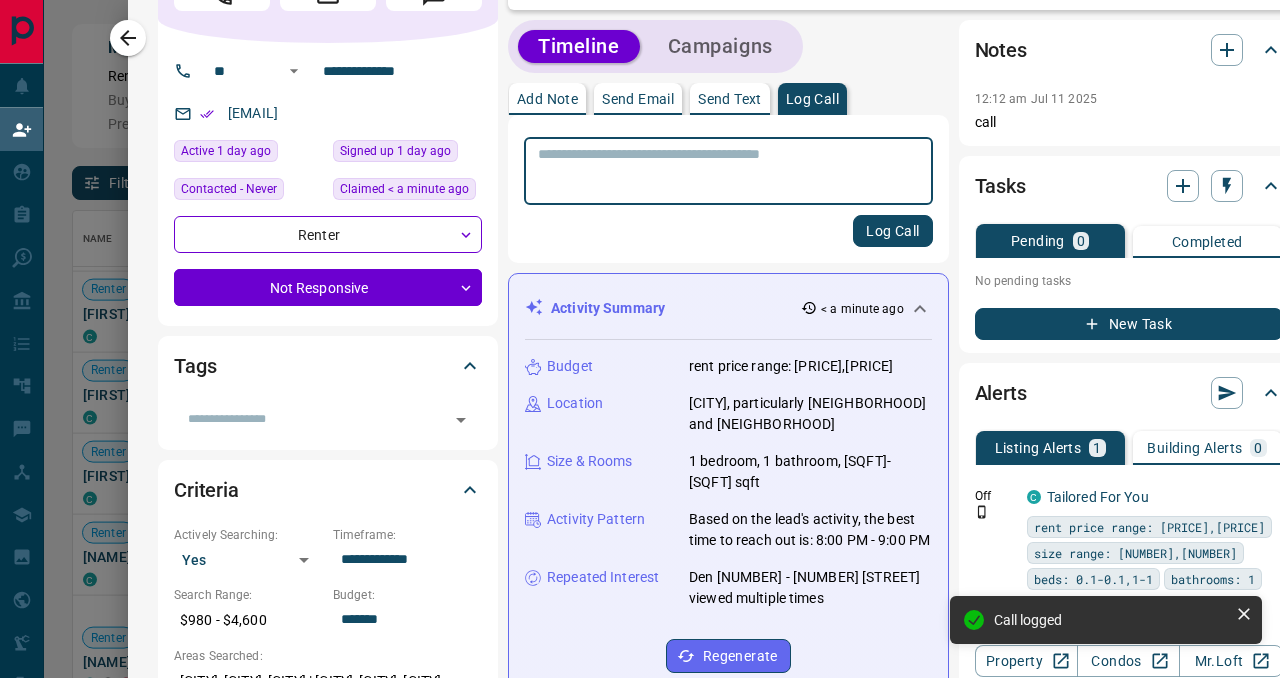 scroll, scrollTop: 121, scrollLeft: 0, axis: vertical 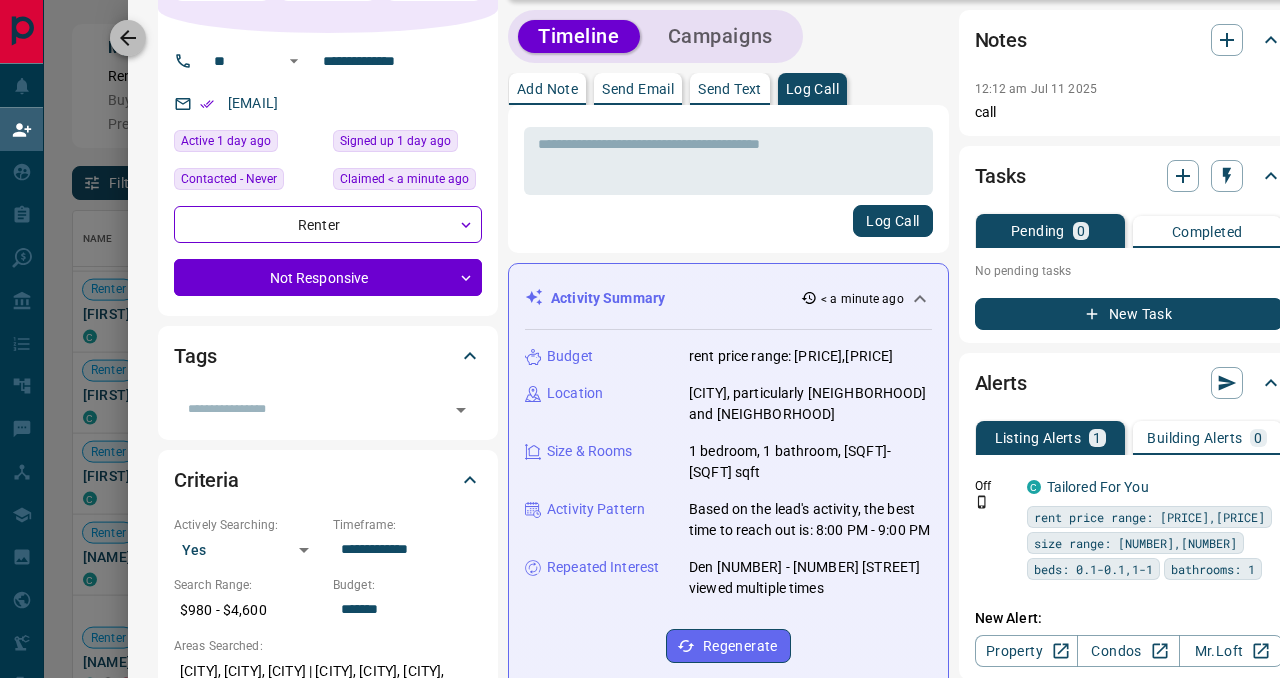 click 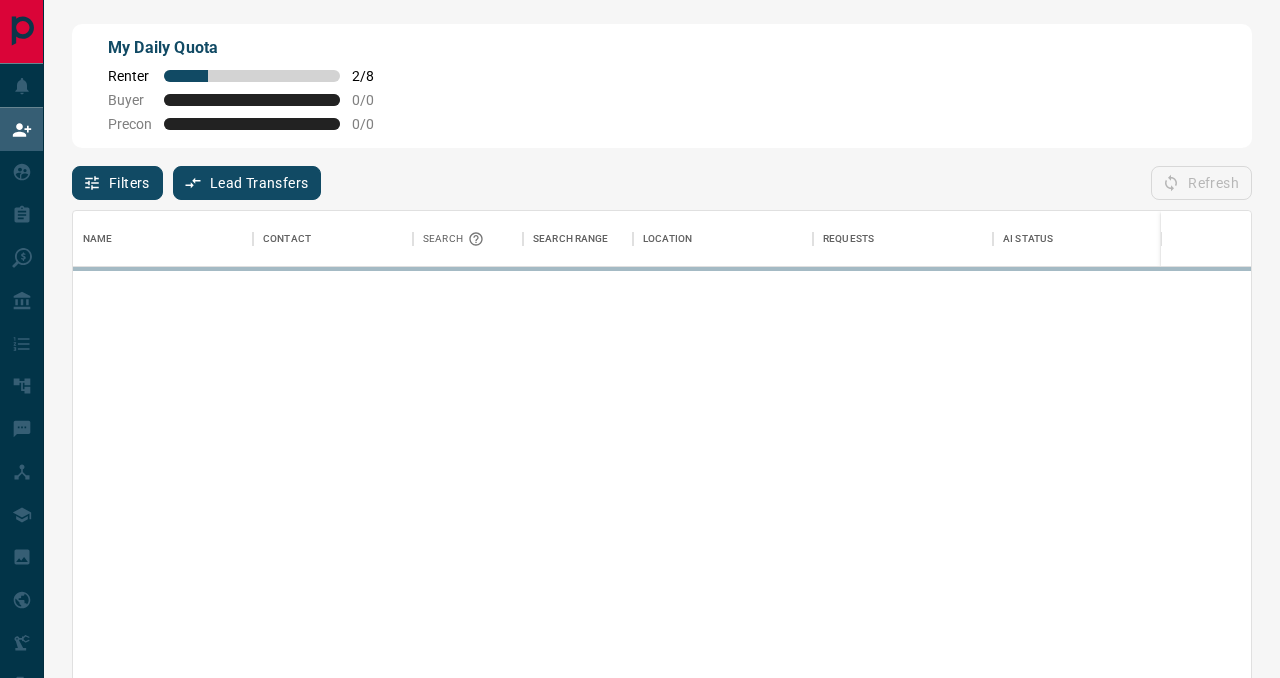 scroll, scrollTop: 0, scrollLeft: 1, axis: horizontal 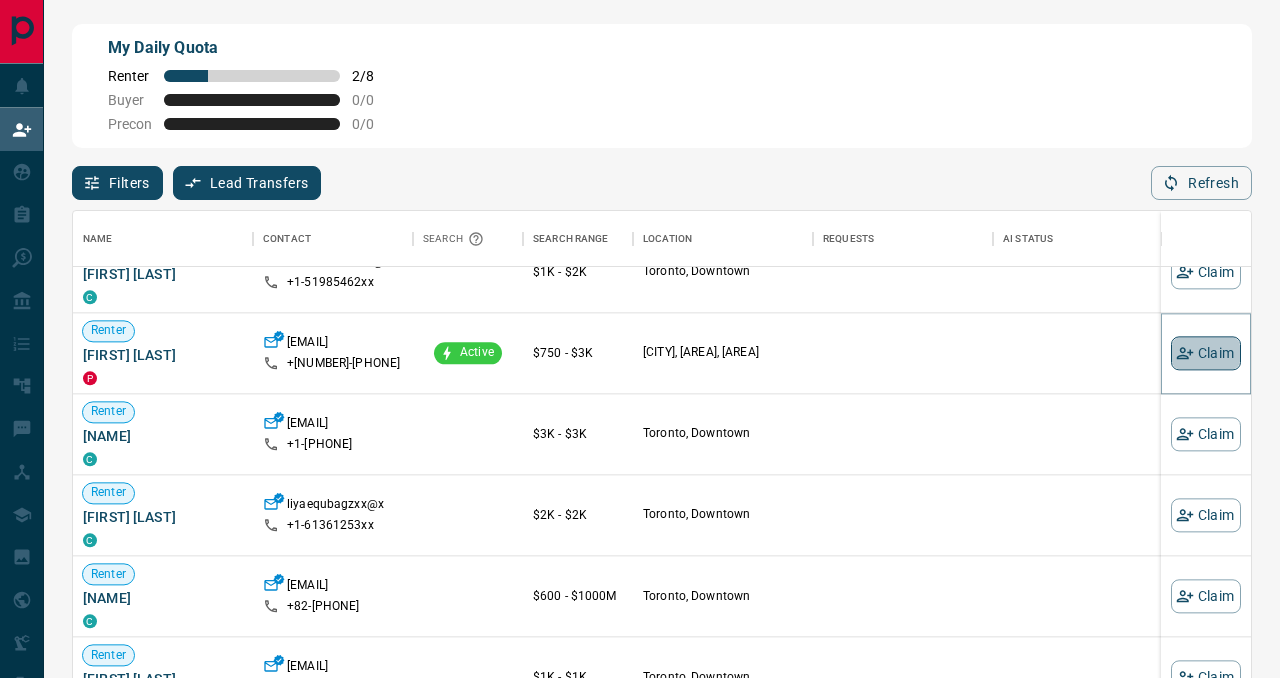 click on "Claim" at bounding box center [1206, 353] 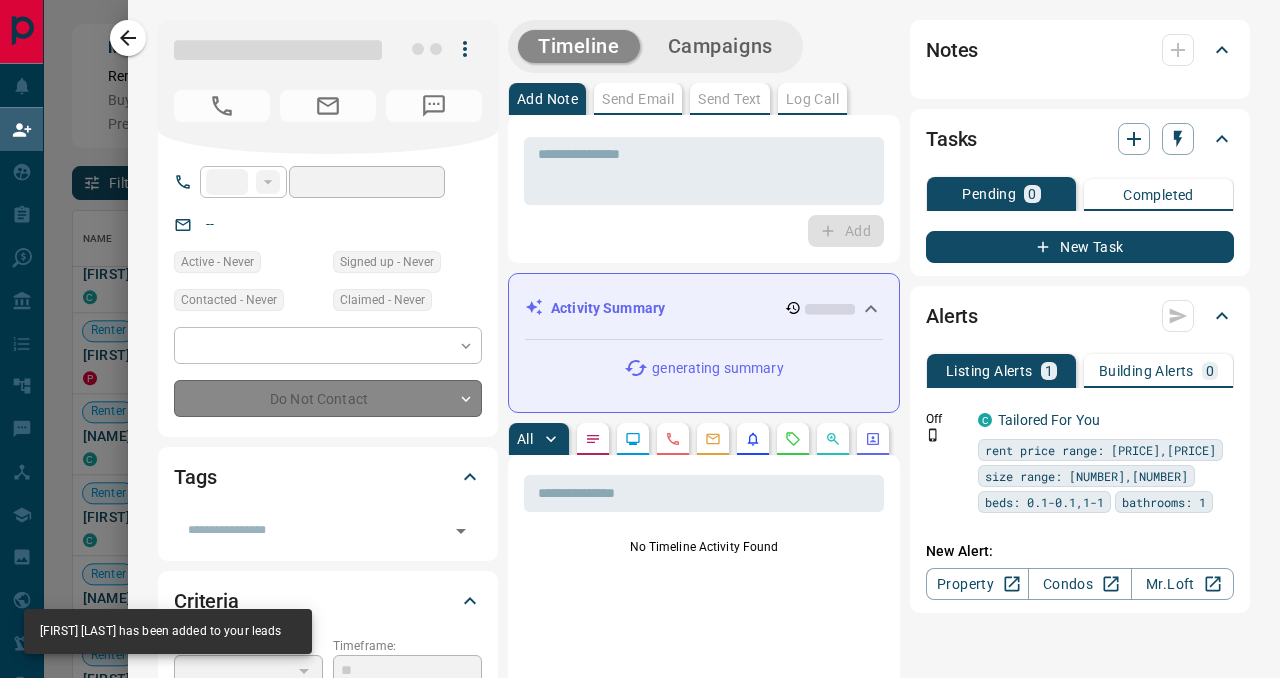 type on "****" 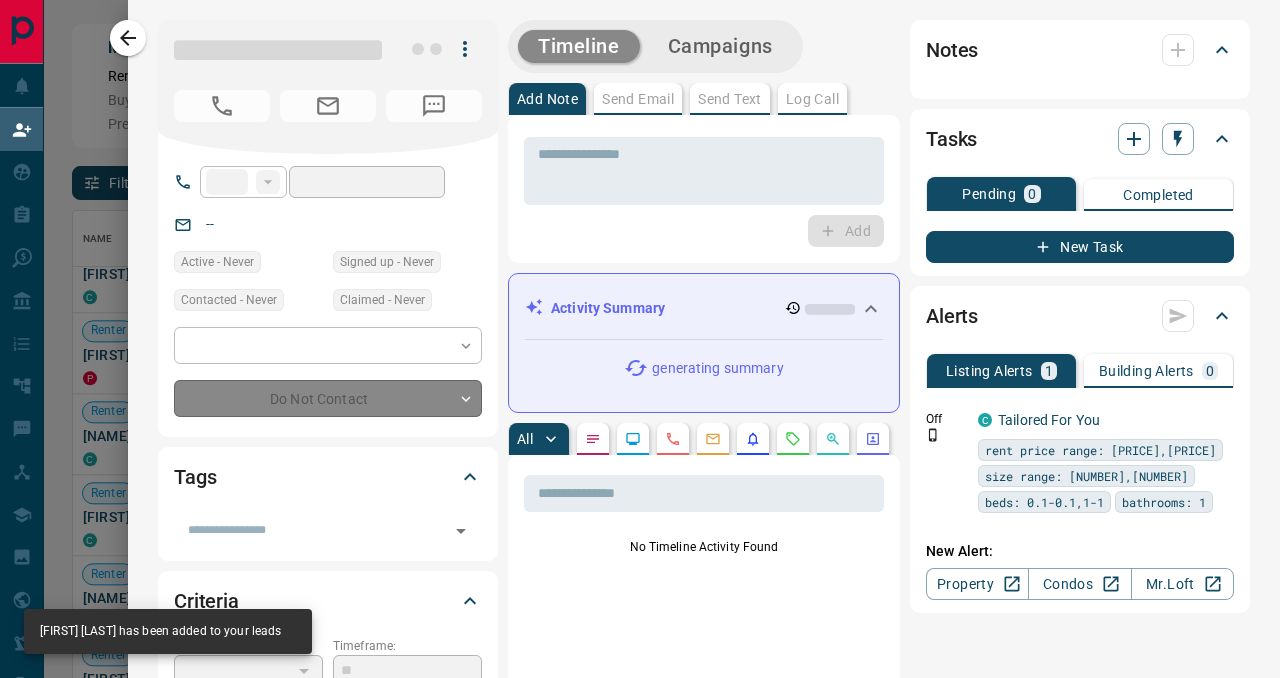type on "**********" 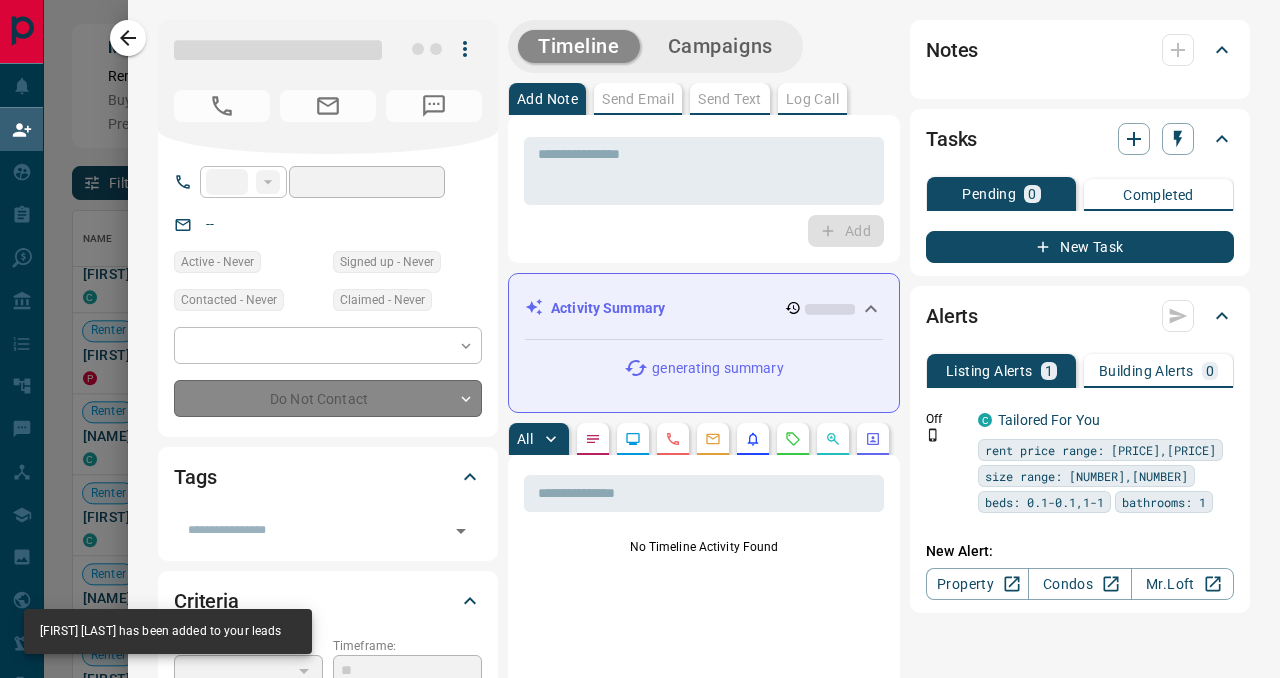 type on "**********" 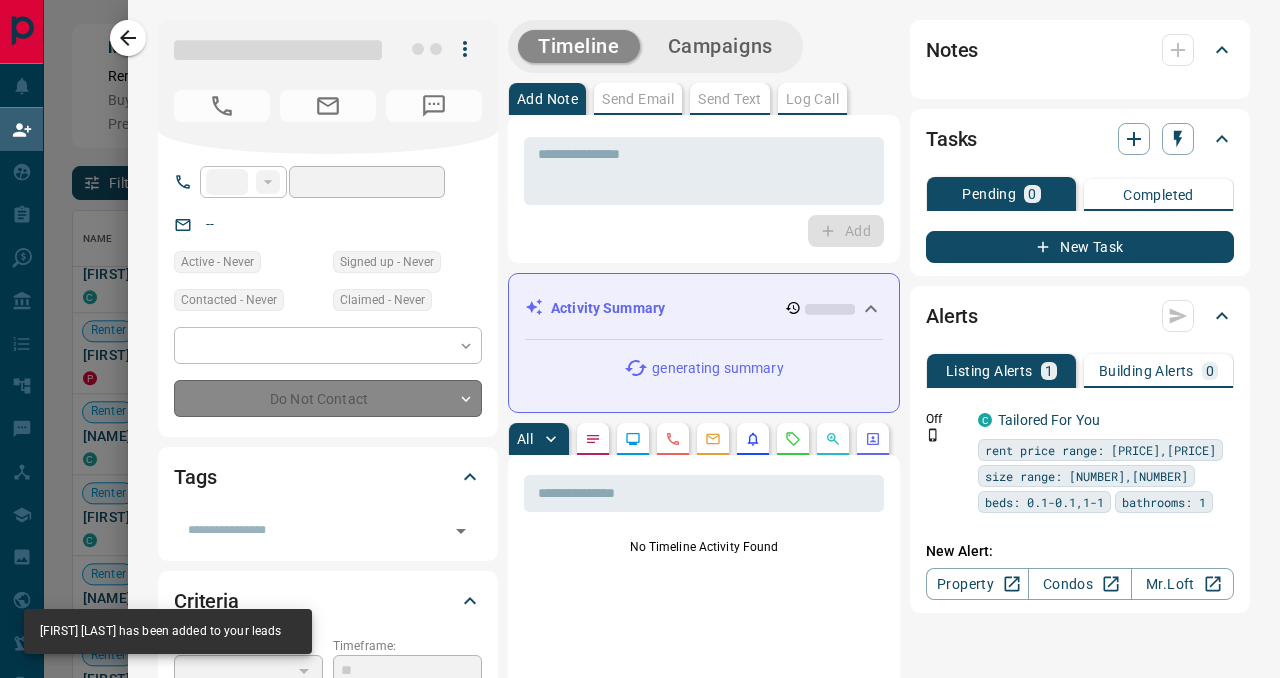 type on "*" 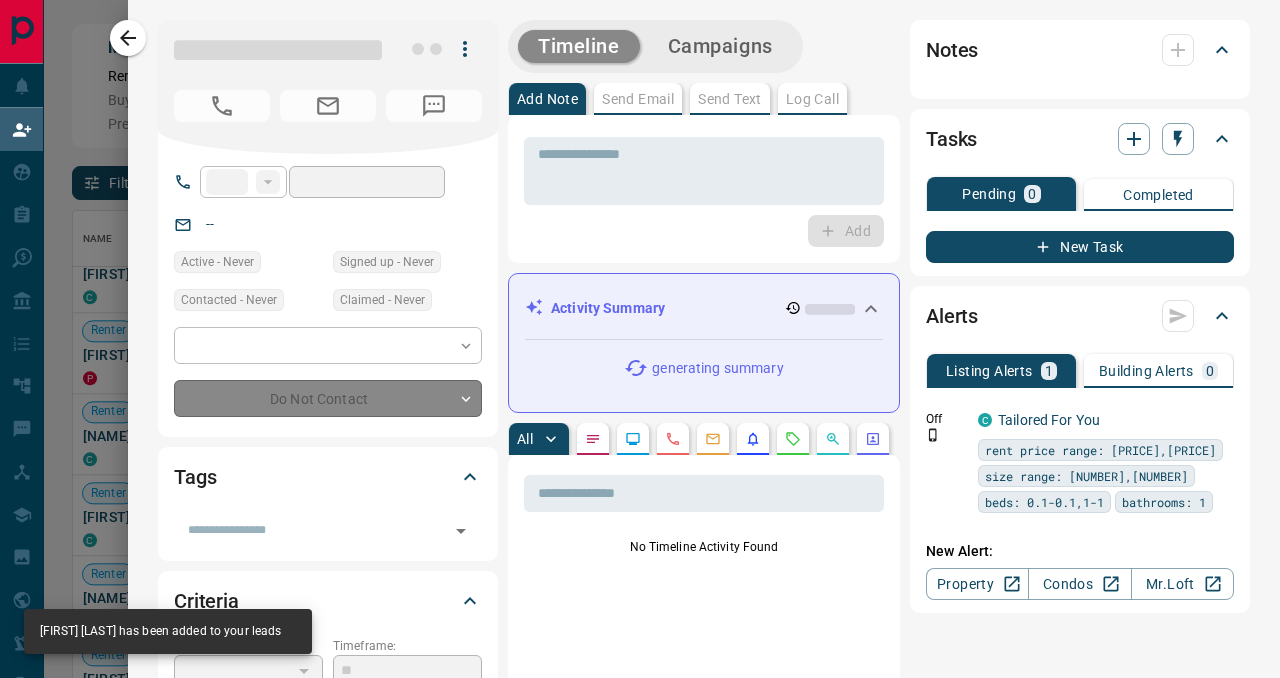 type on "**********" 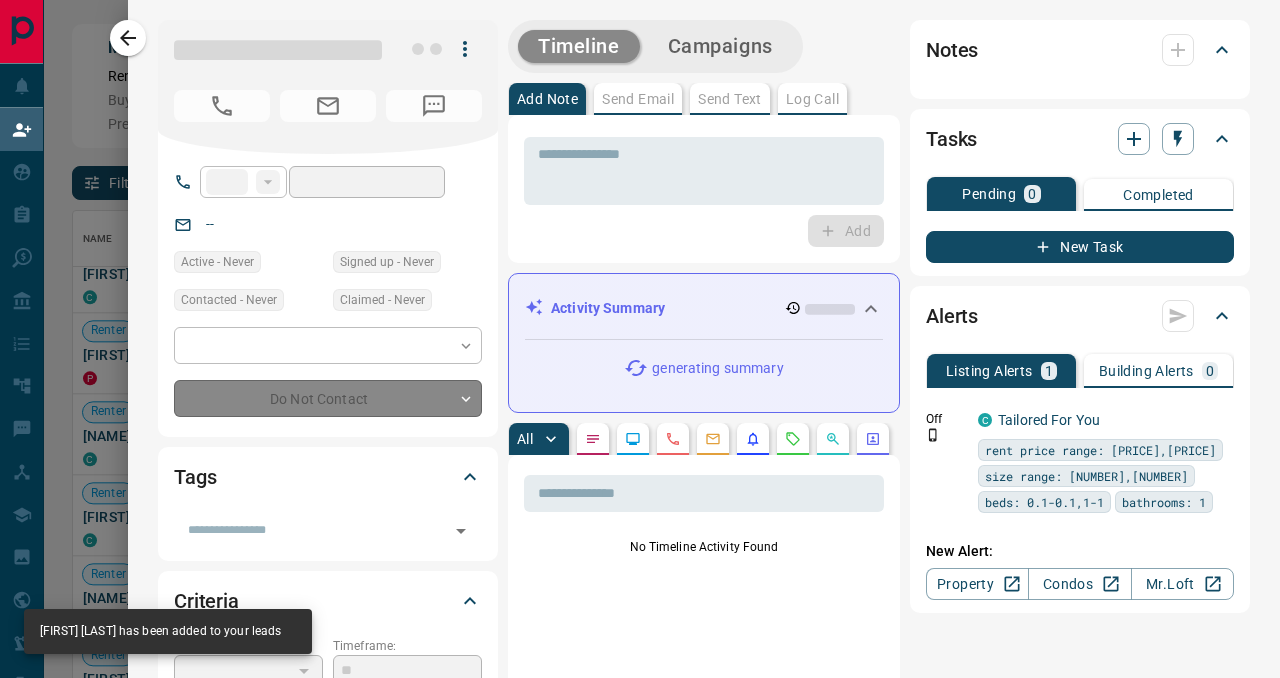 type on "*******" 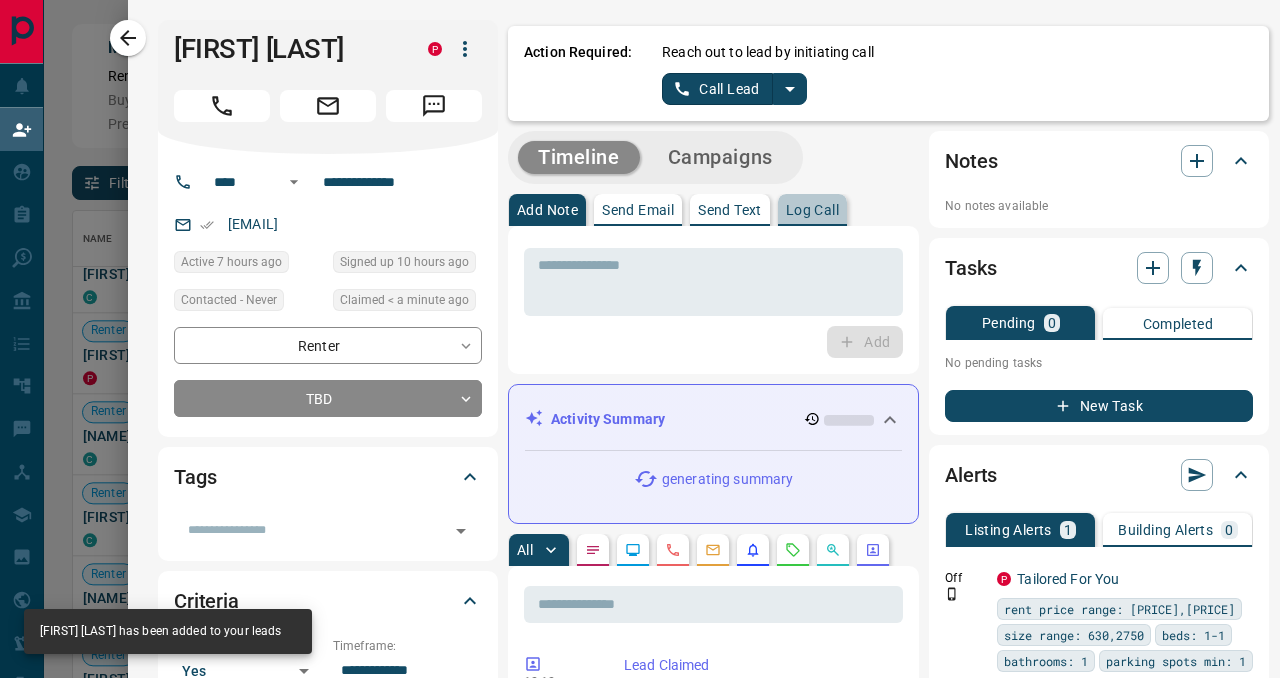 click on "Log Call" at bounding box center [812, 210] 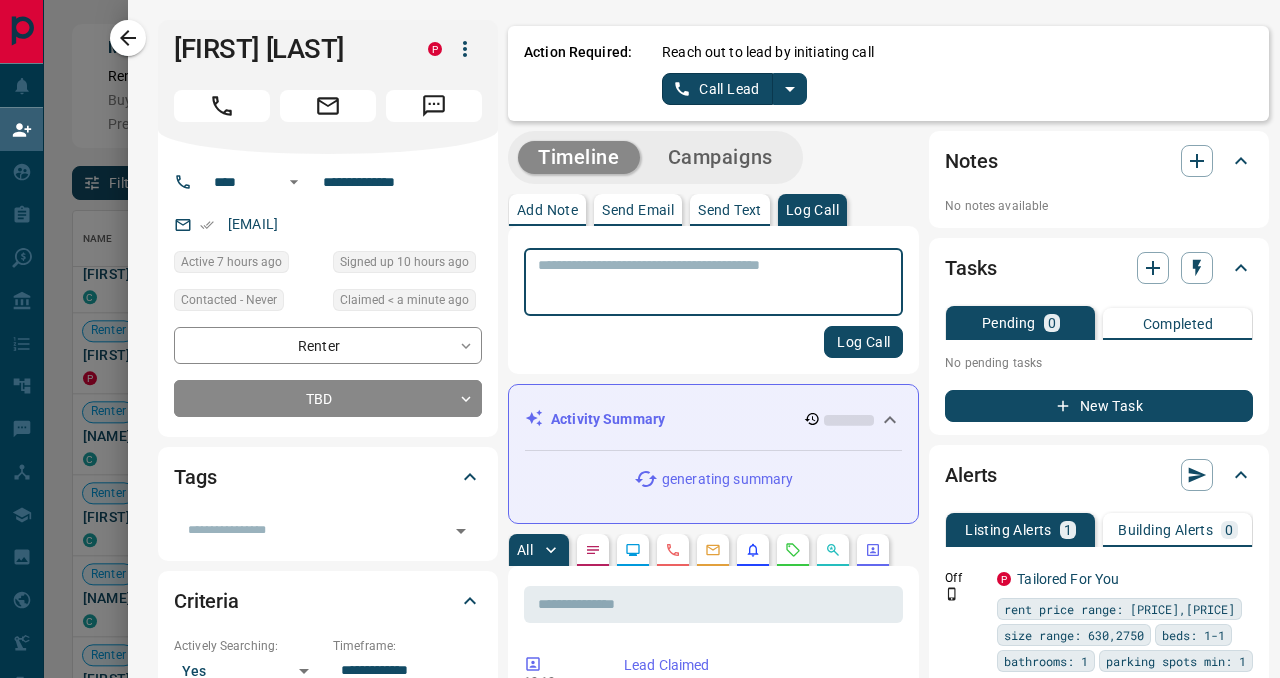 click at bounding box center [713, 282] 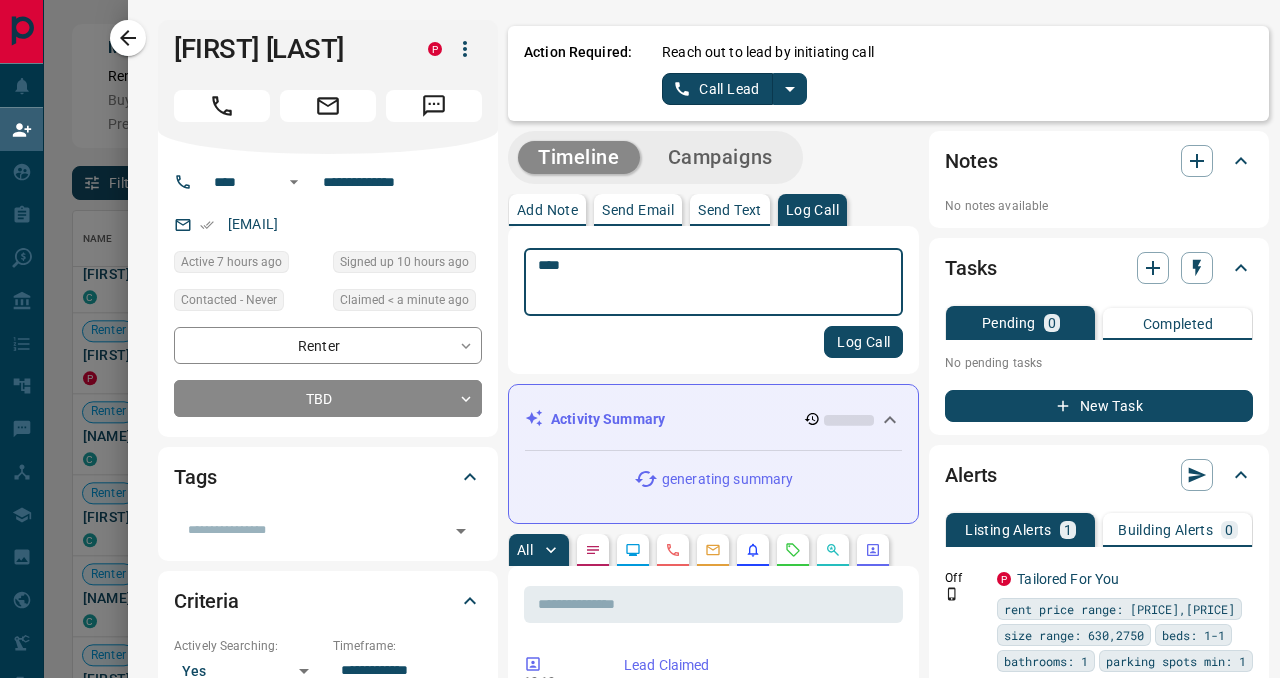 type on "****" 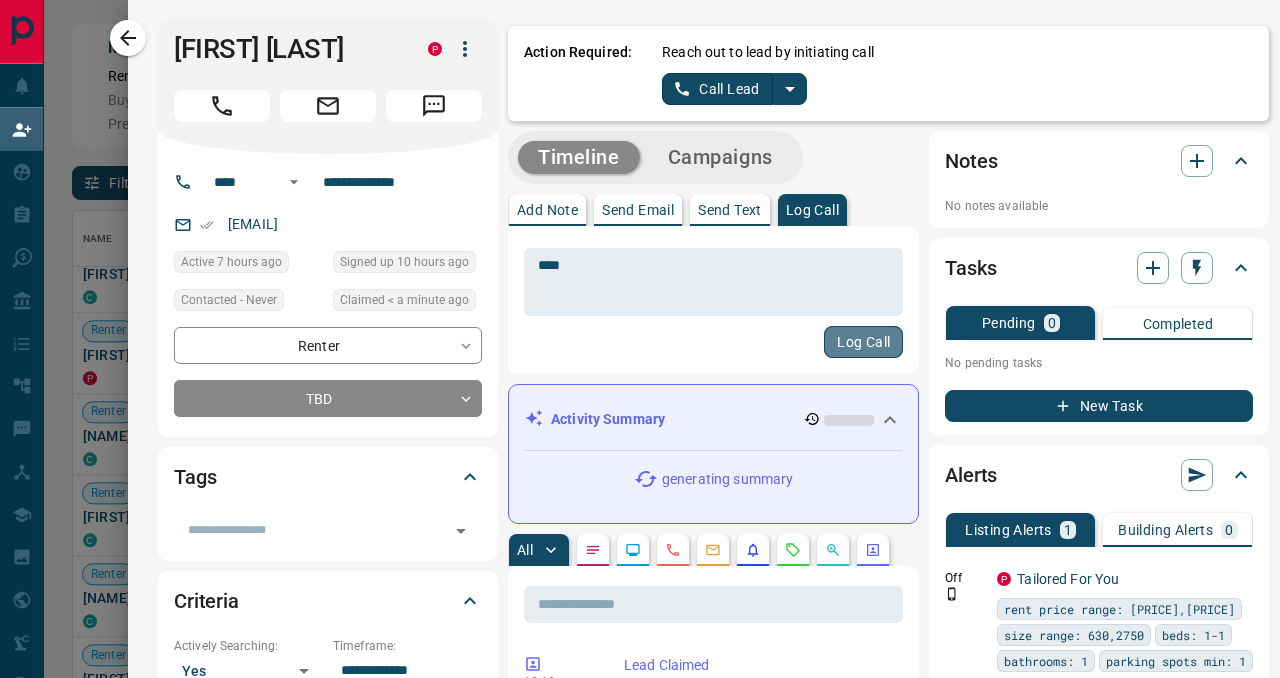 click on "Log Call" at bounding box center (863, 342) 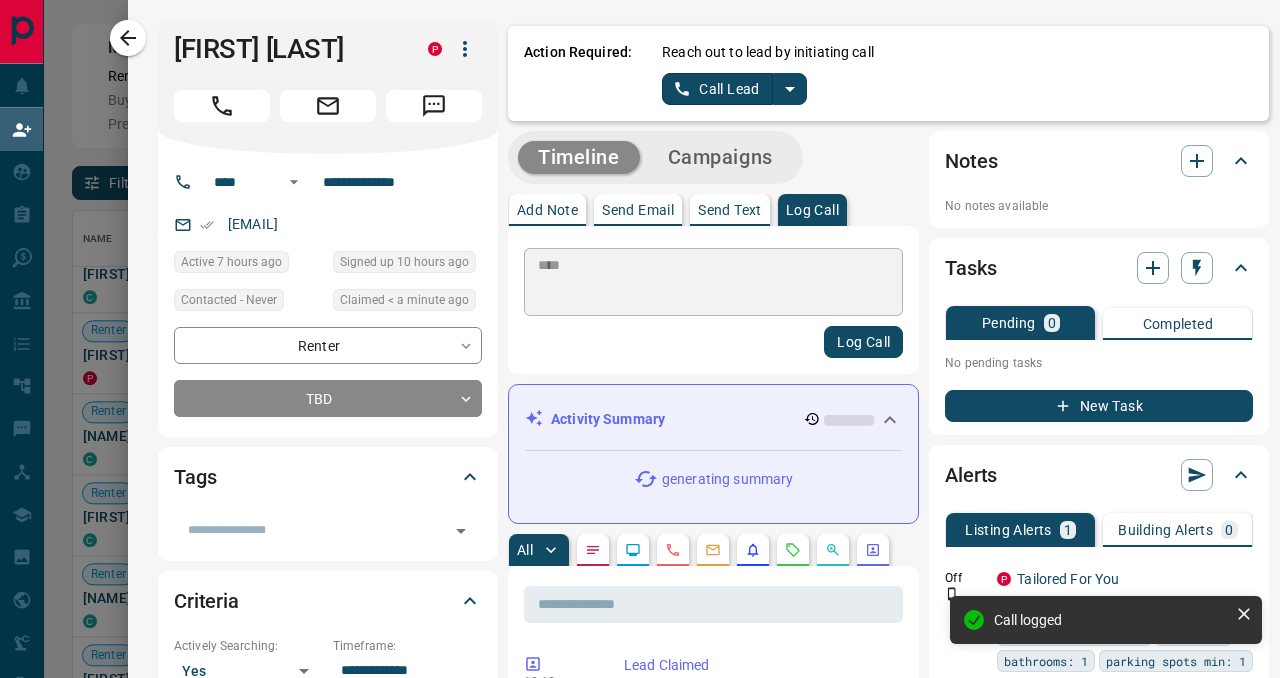 type 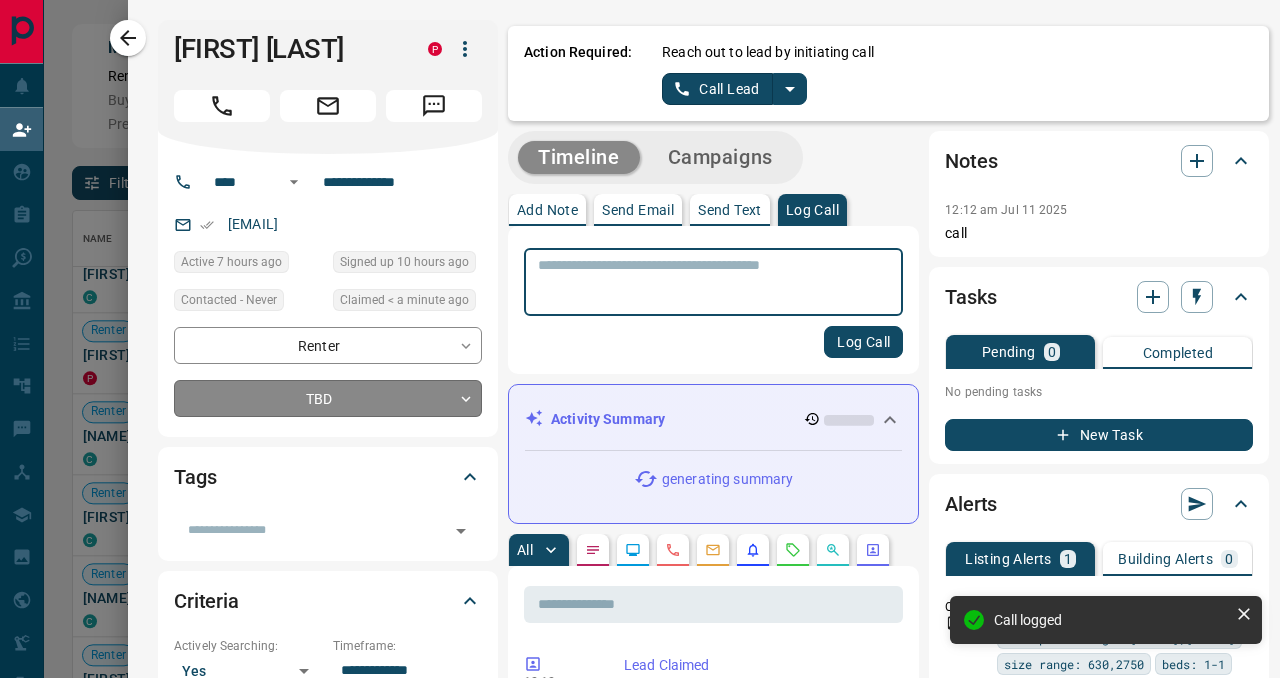click on "Lead Responses:
- Viewing time: 19th, 21st, or 27th
- Maximum budget: $1,900
- Move-in date: Between August 16th to 24th
- Reason to move: Closer to the job
- Preferred method of communication: Email or call" at bounding box center [640, 291] 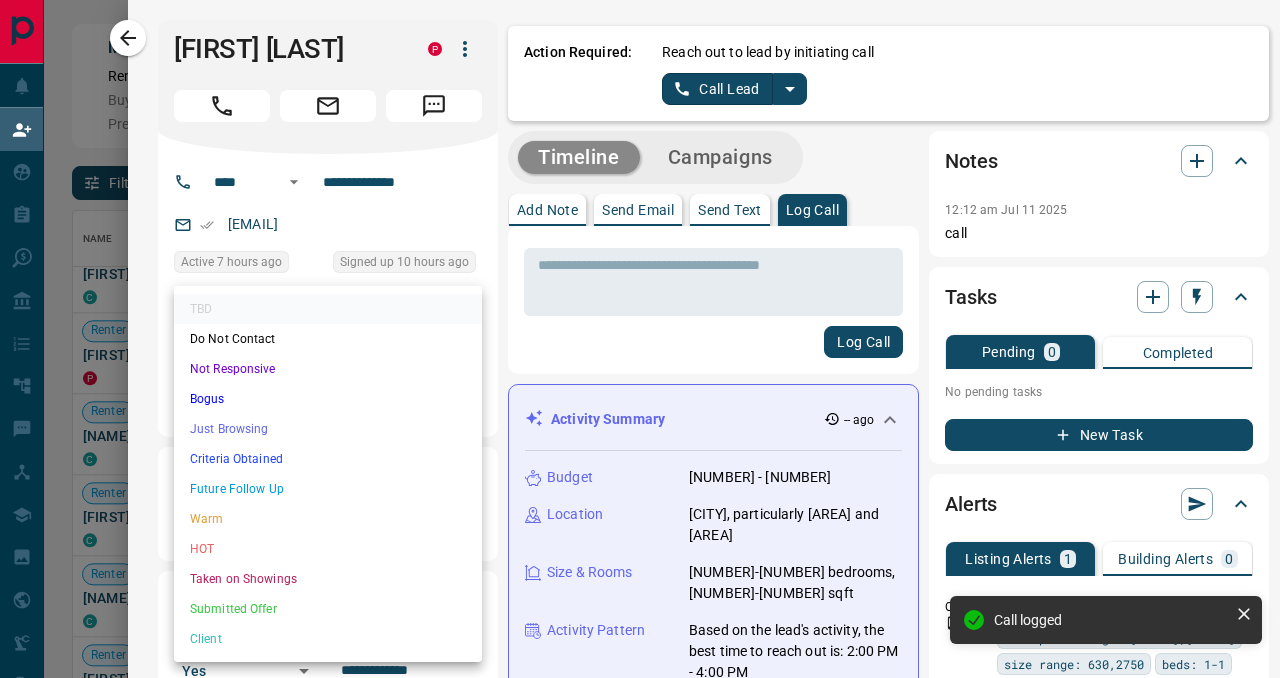 click on "Not Responsive" at bounding box center [328, 369] 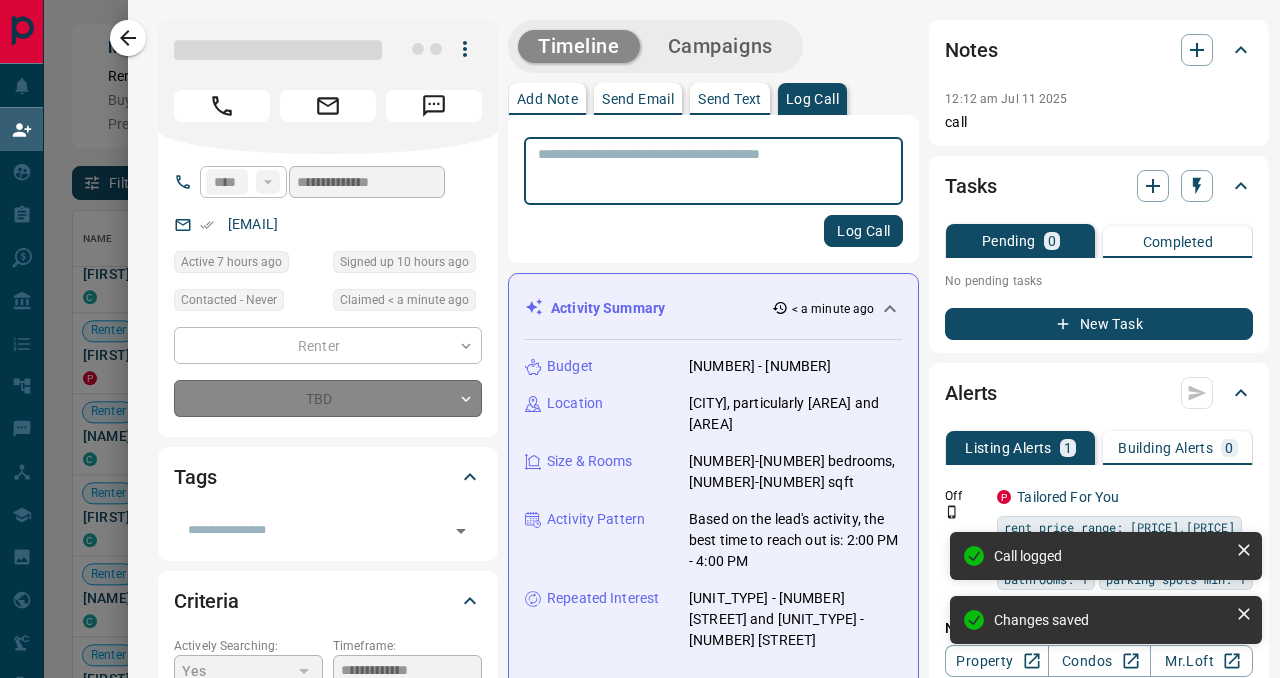 type on "*" 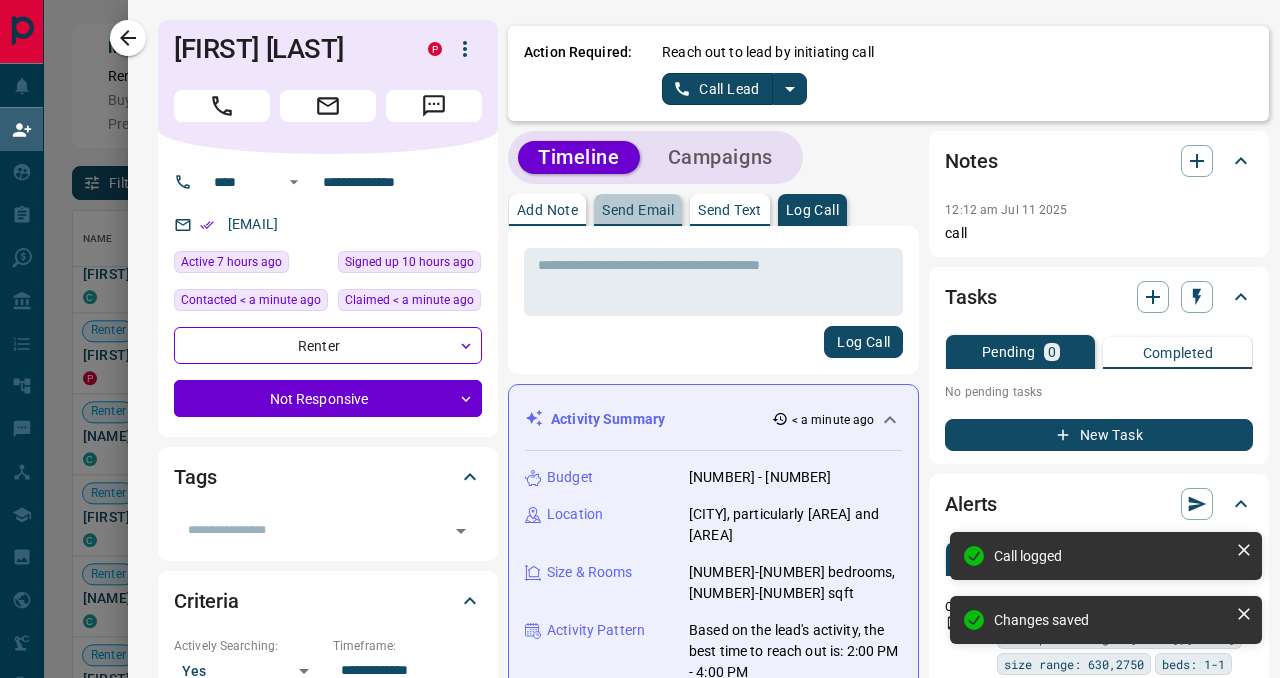 click on "Send Email" at bounding box center (638, 210) 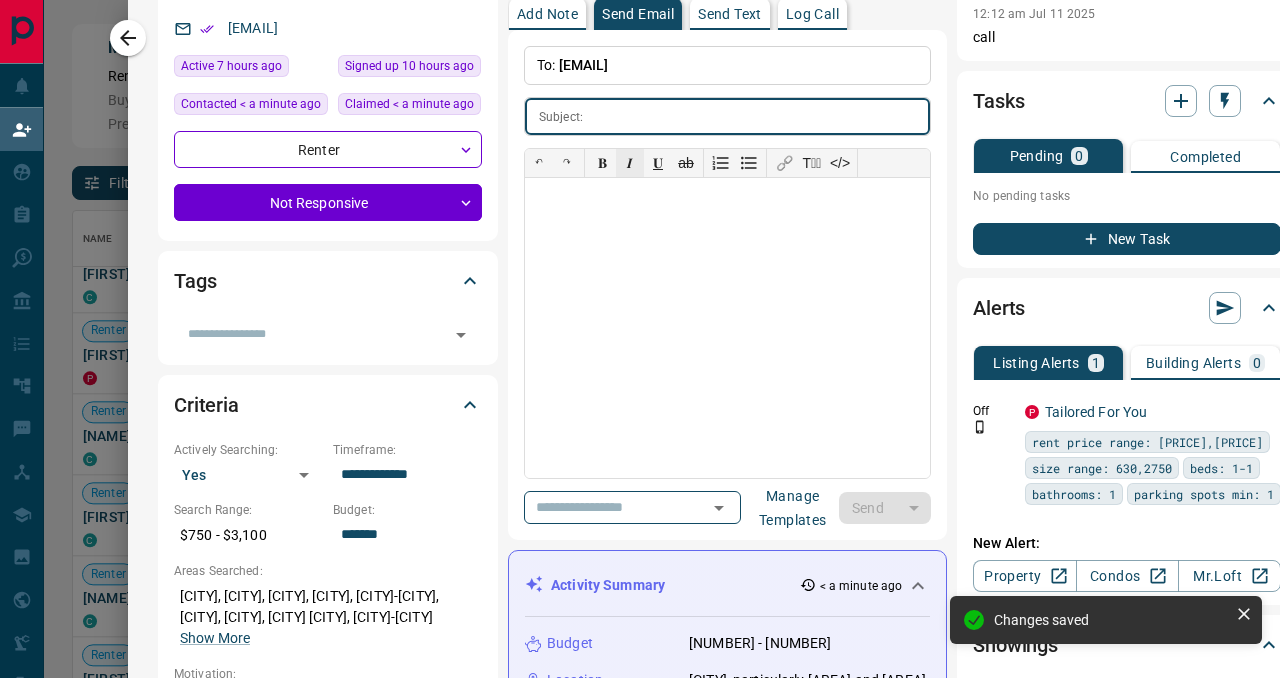 scroll, scrollTop: 215, scrollLeft: 0, axis: vertical 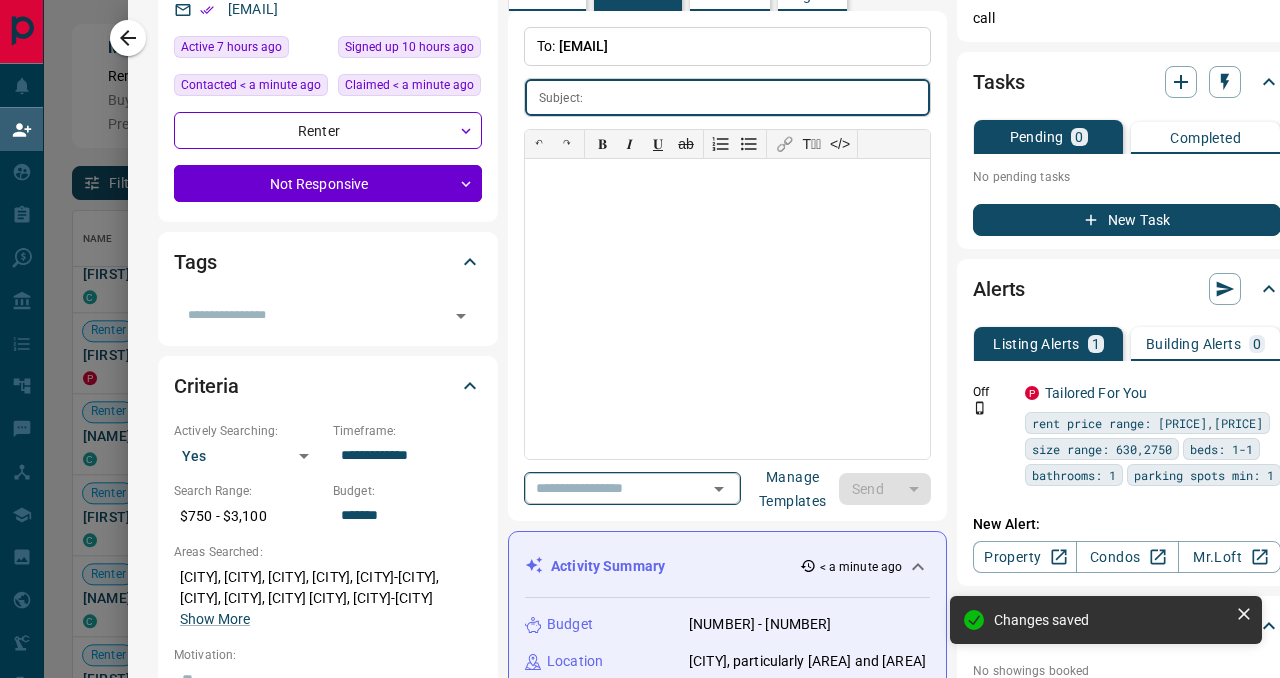 click 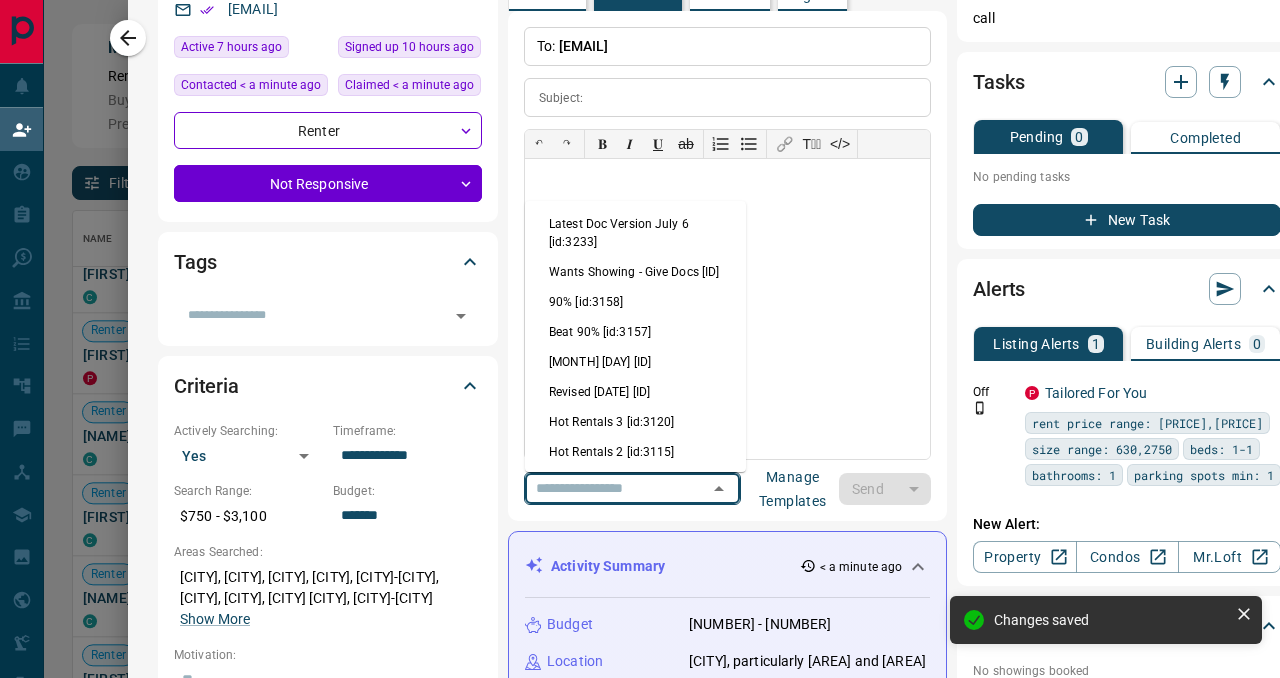 click on "Latest Doc Version July 6 [id:3233]" at bounding box center [635, 233] 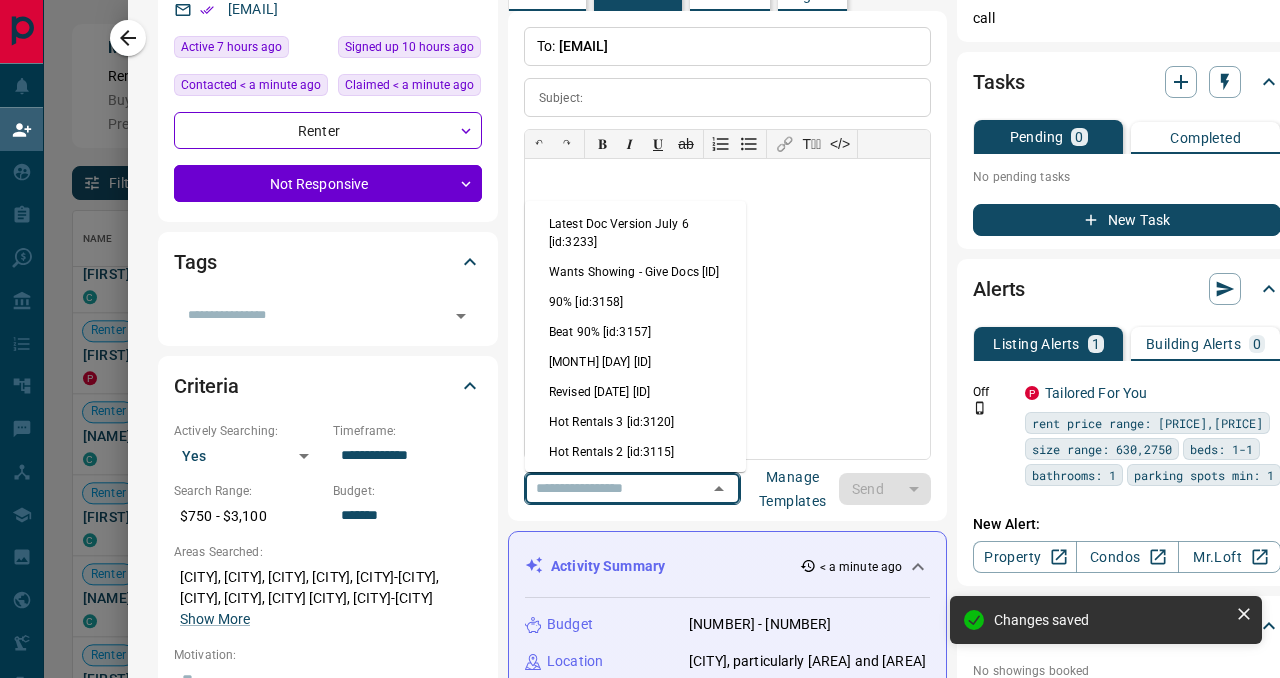 type on "**********" 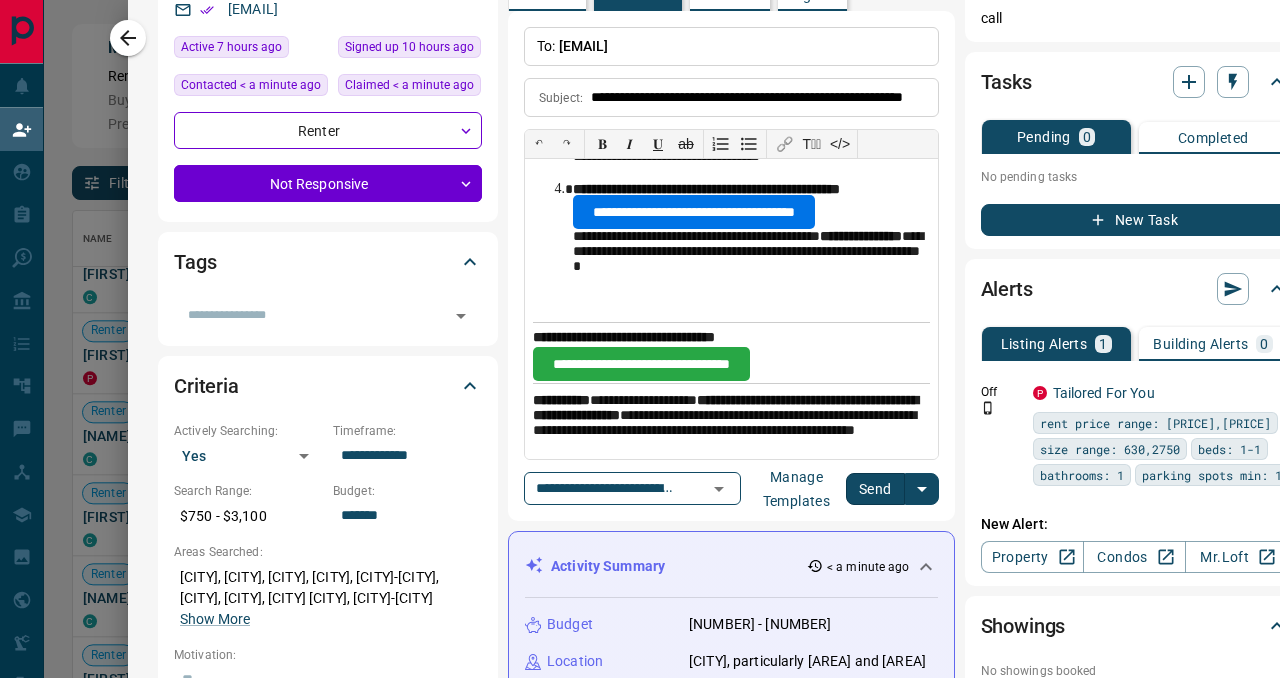 scroll, scrollTop: 1659, scrollLeft: 0, axis: vertical 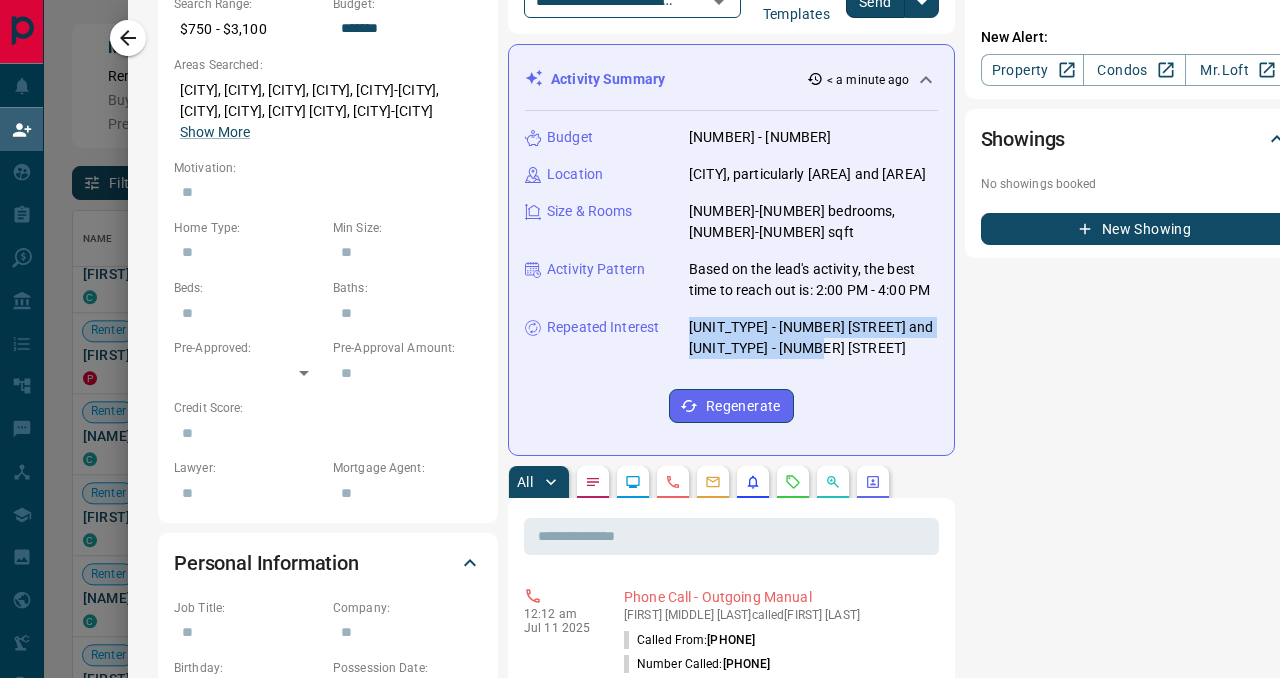 drag, startPoint x: 691, startPoint y: 323, endPoint x: 831, endPoint y: 355, distance: 143.61058 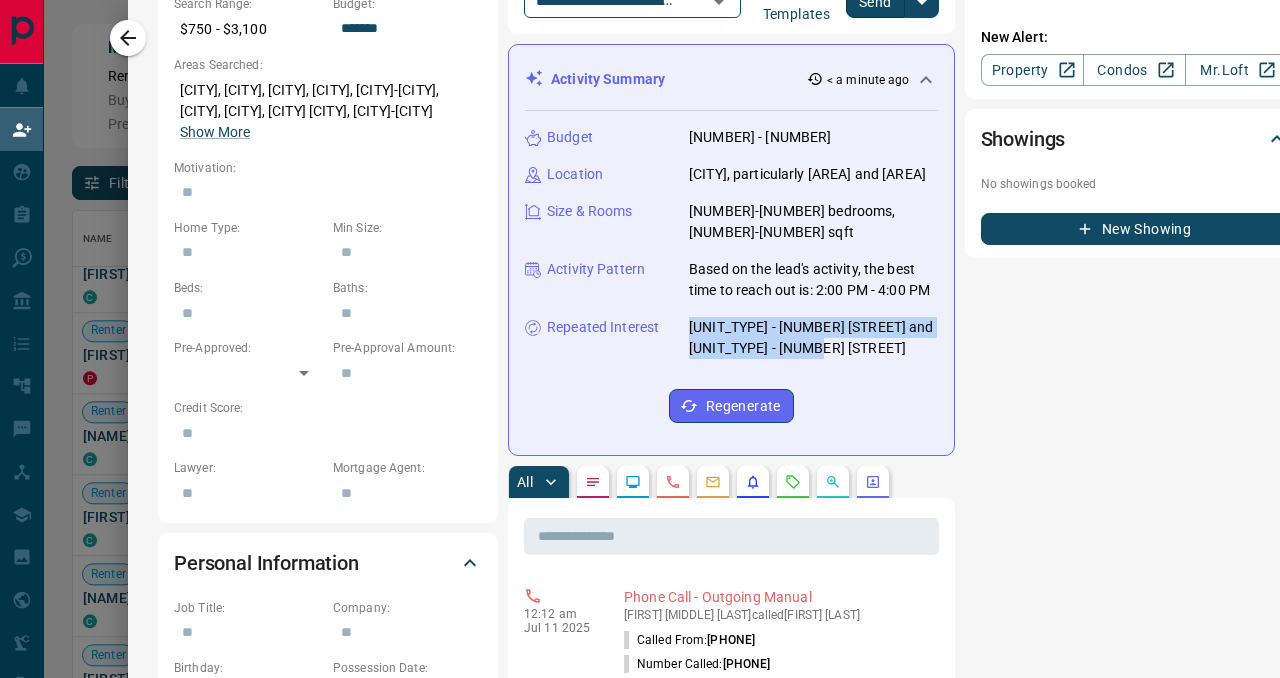 click on "[UNIT_TYPE] - [NUMBER] [STREET] and [UNIT_TYPE] - [NUMBER] [STREET]" at bounding box center [813, 338] 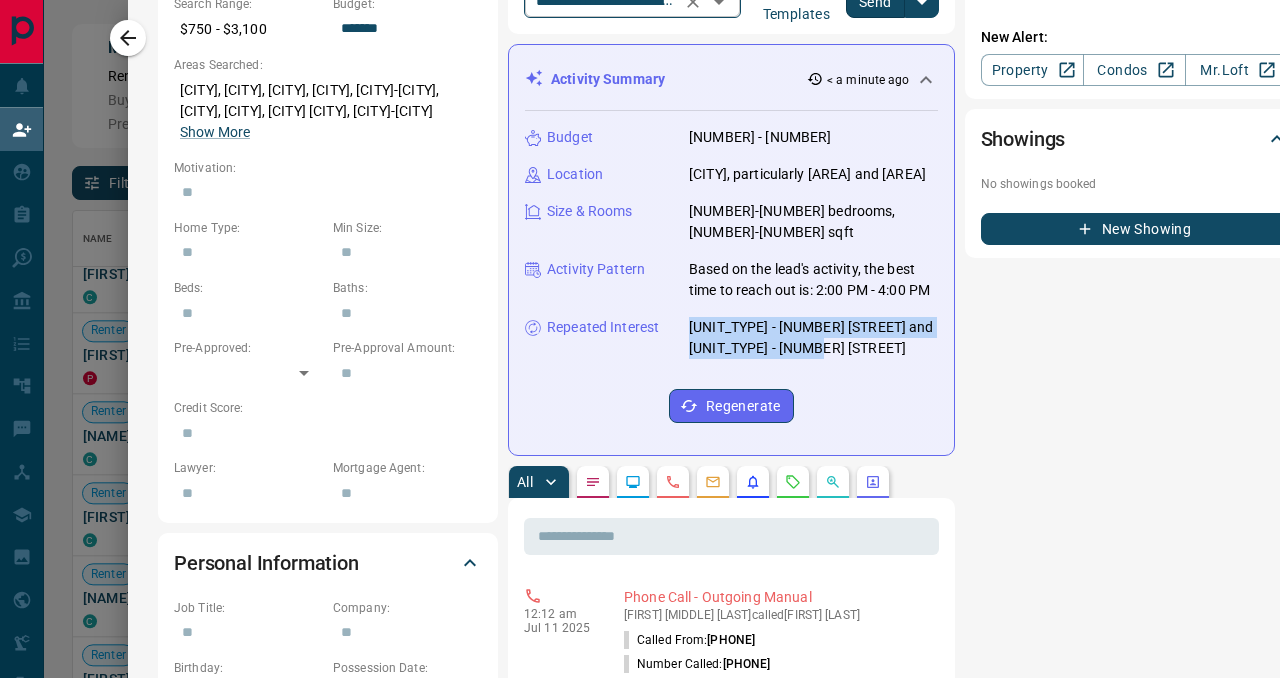 copy on "[UNIT_TYPE] - [NUMBER] [STREET] and [UNIT_TYPE] - [NUMBER] [STREET]" 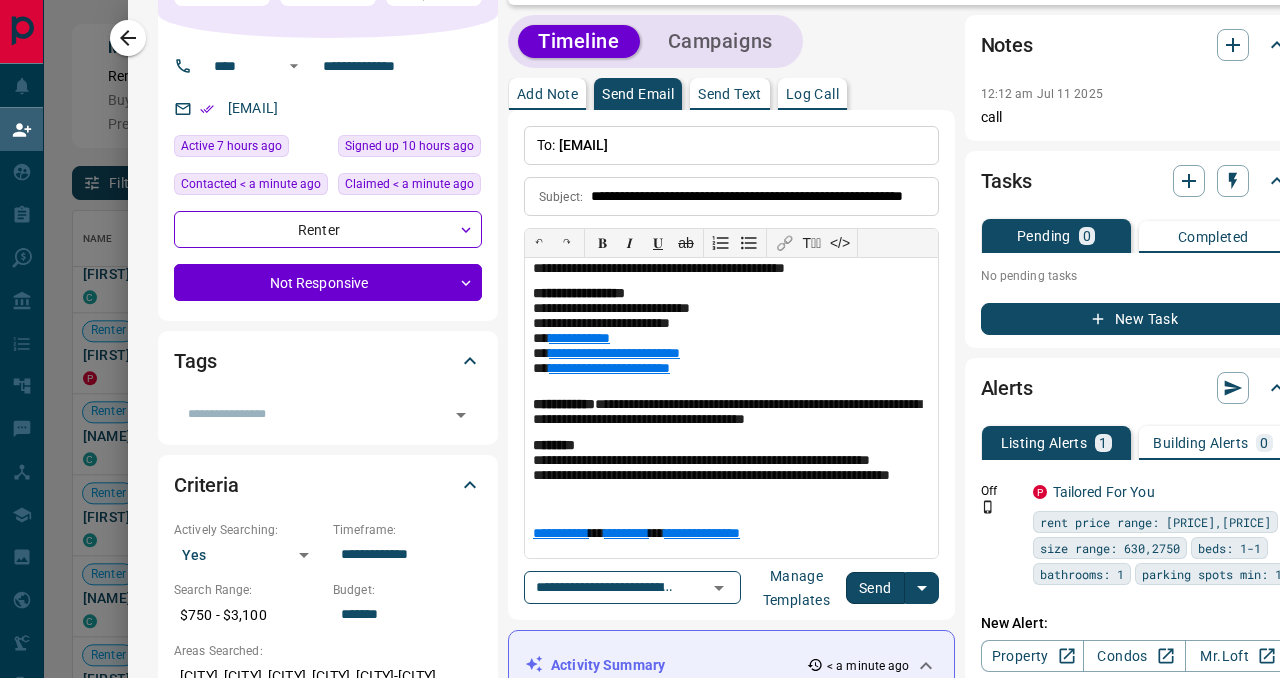 scroll, scrollTop: 0, scrollLeft: 0, axis: both 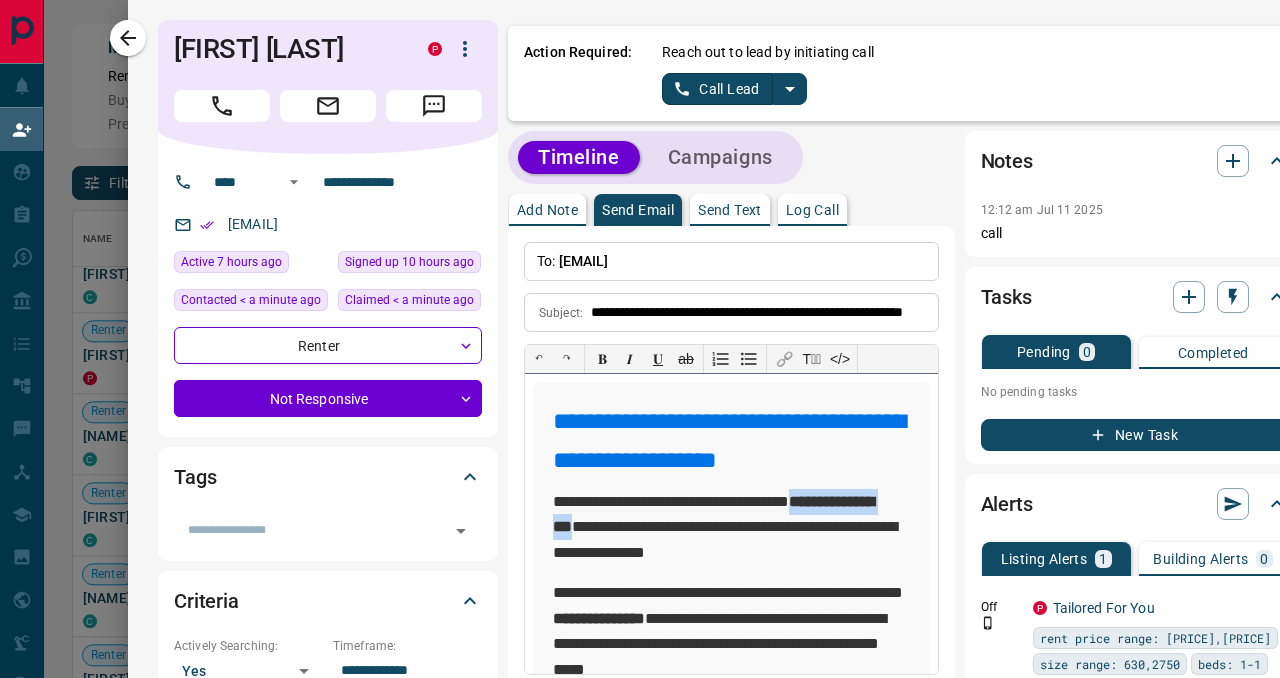 drag, startPoint x: 823, startPoint y: 501, endPoint x: 624, endPoint y: 526, distance: 200.56421 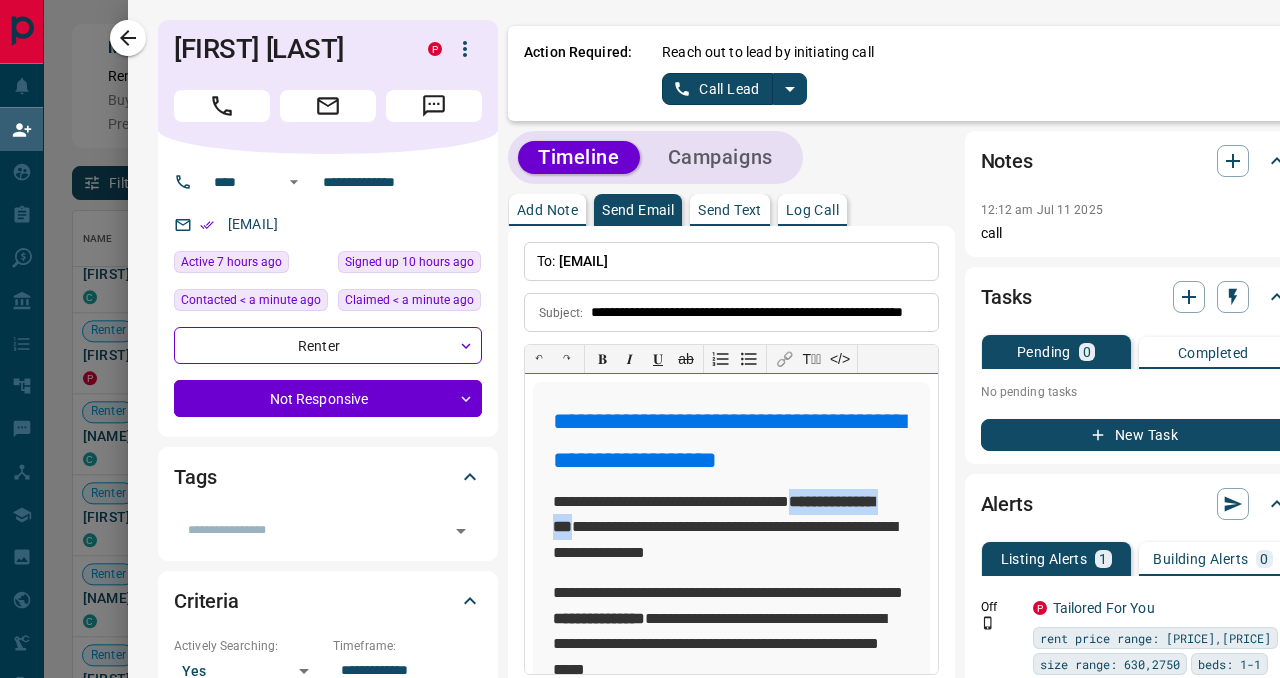 click on "**********" at bounding box center (731, 527) 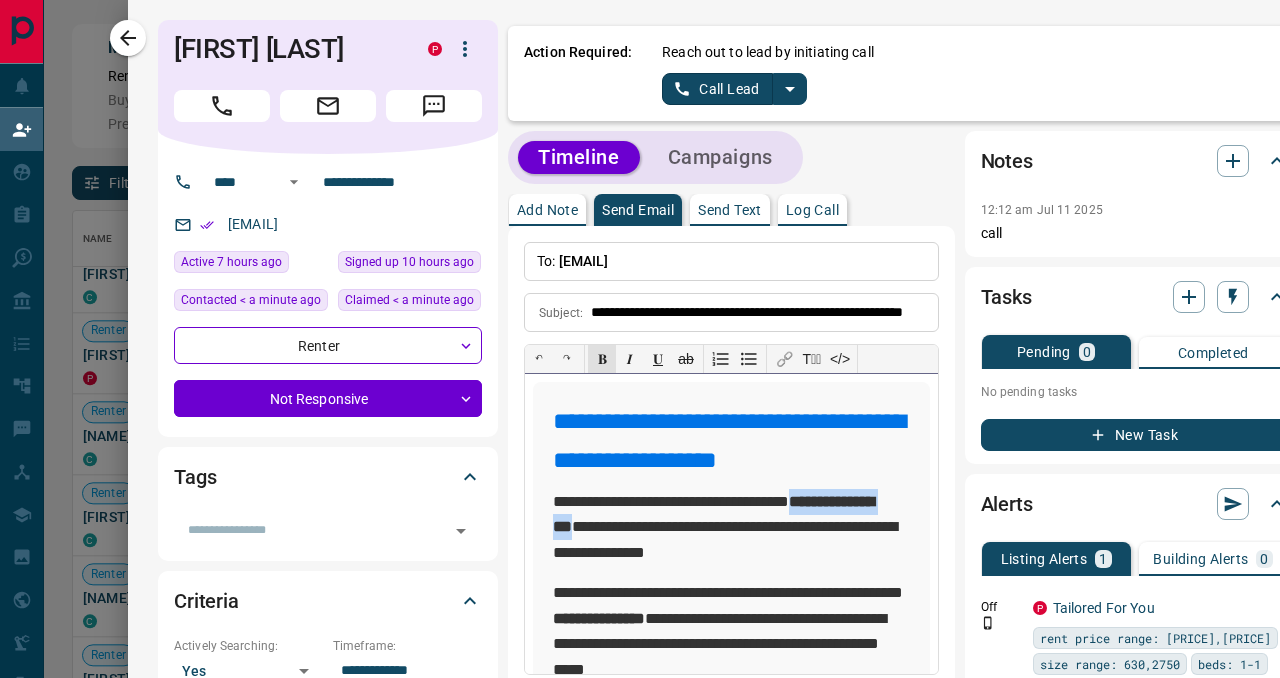 type 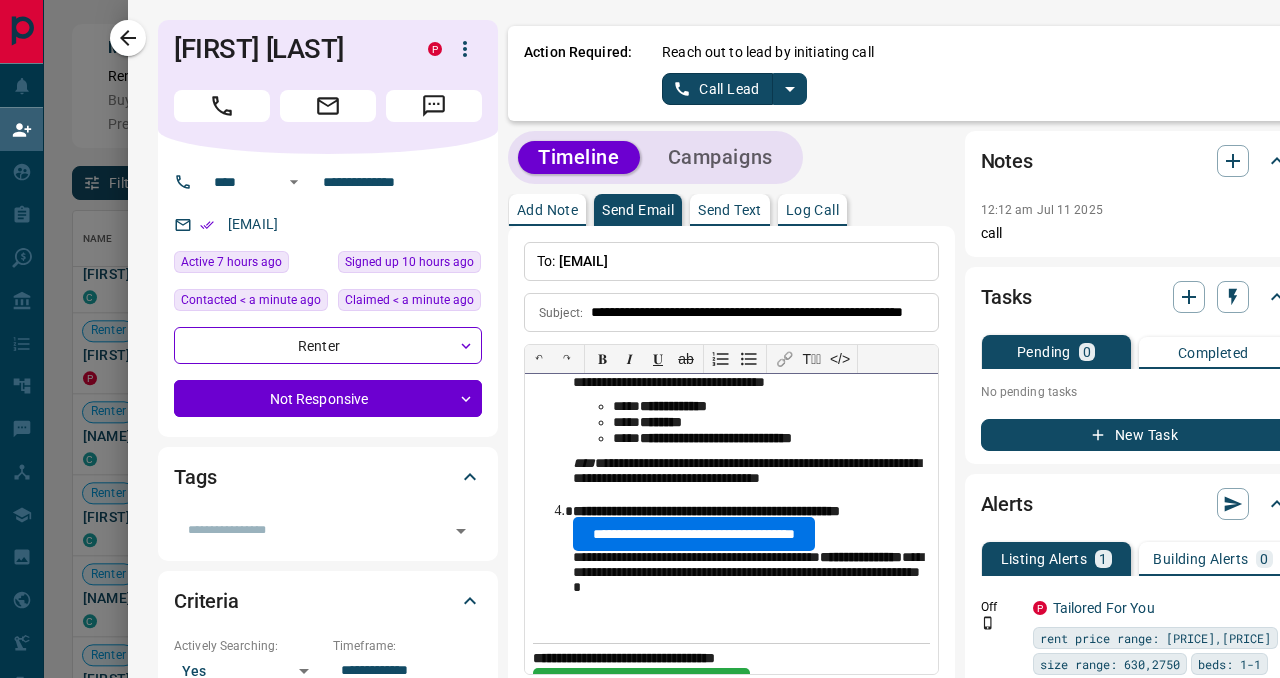 scroll, scrollTop: 1685, scrollLeft: 0, axis: vertical 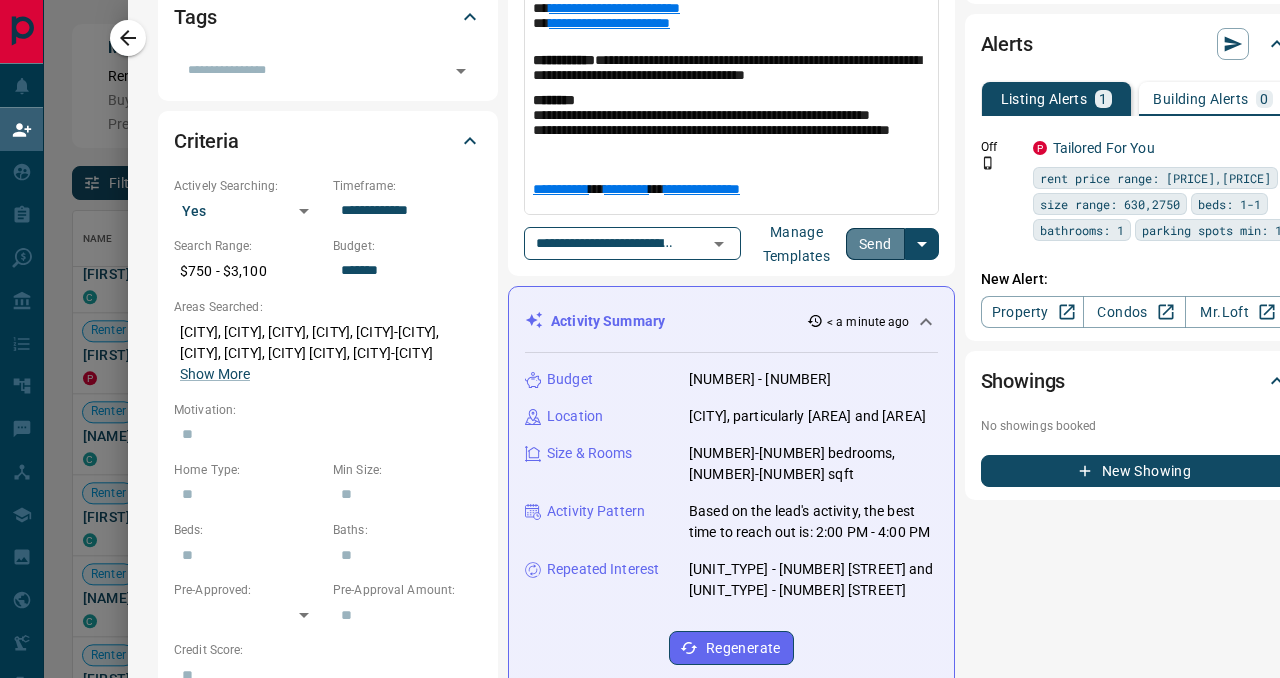 click on "Send" at bounding box center [875, 244] 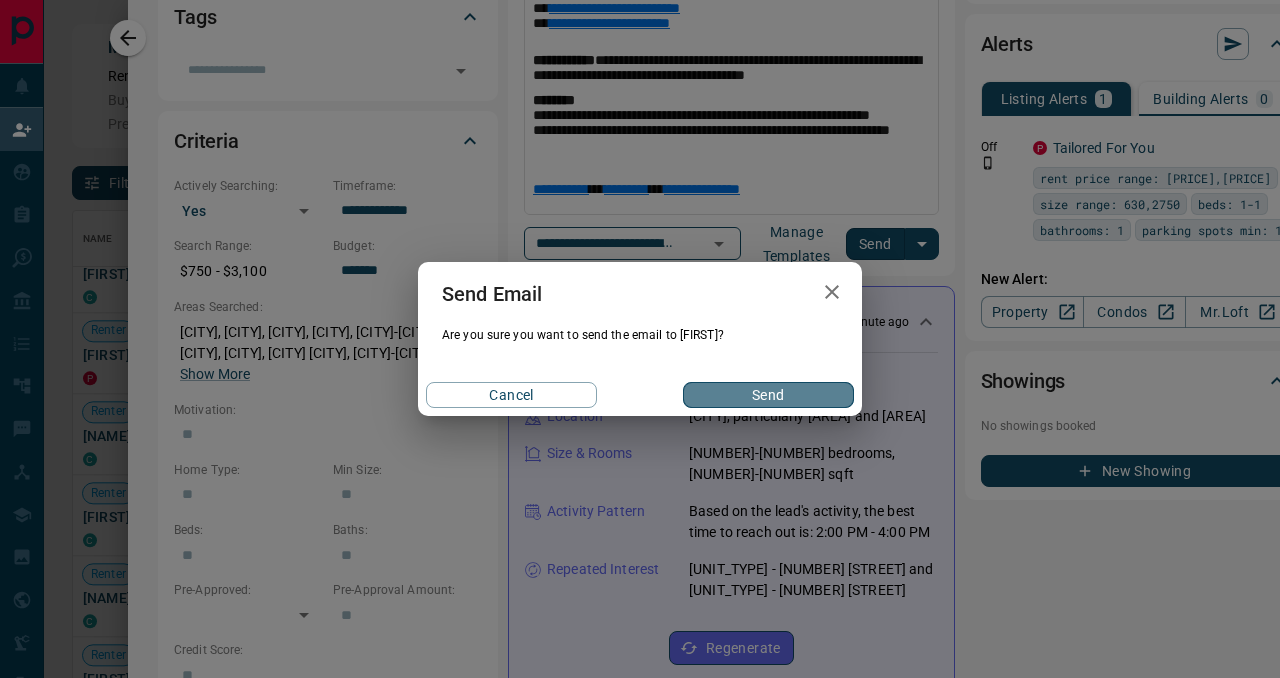 click on "Send" at bounding box center [768, 395] 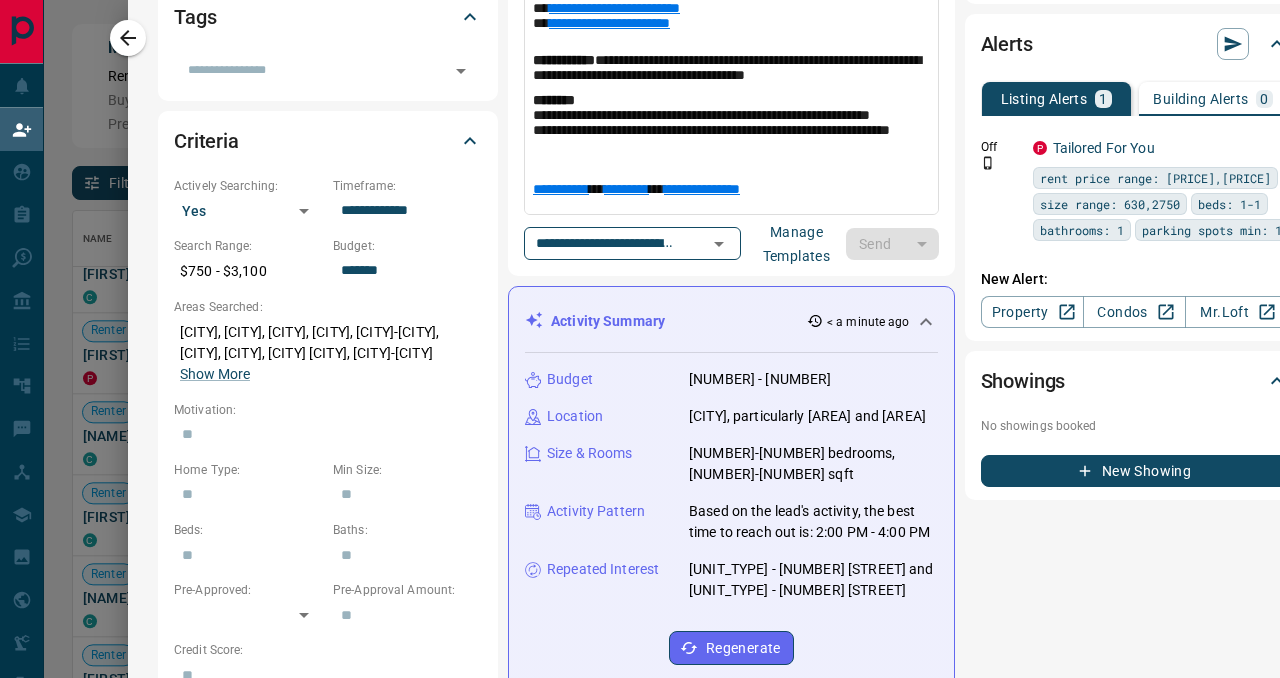 type 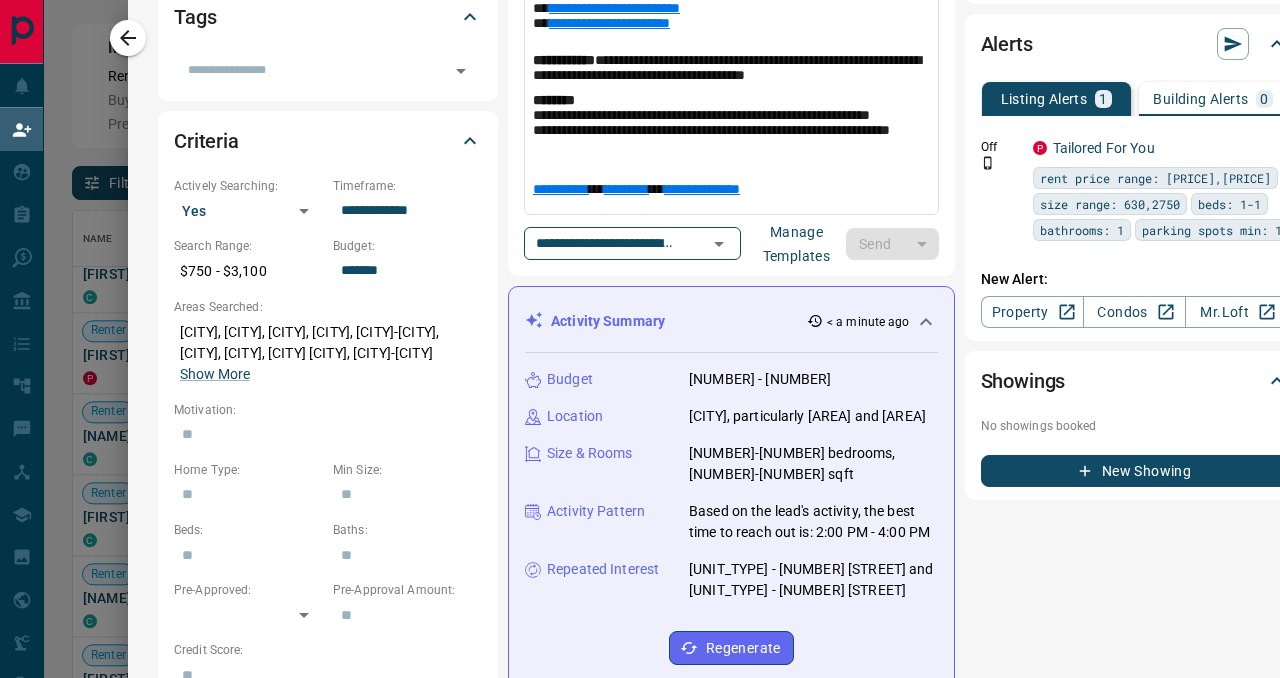 type 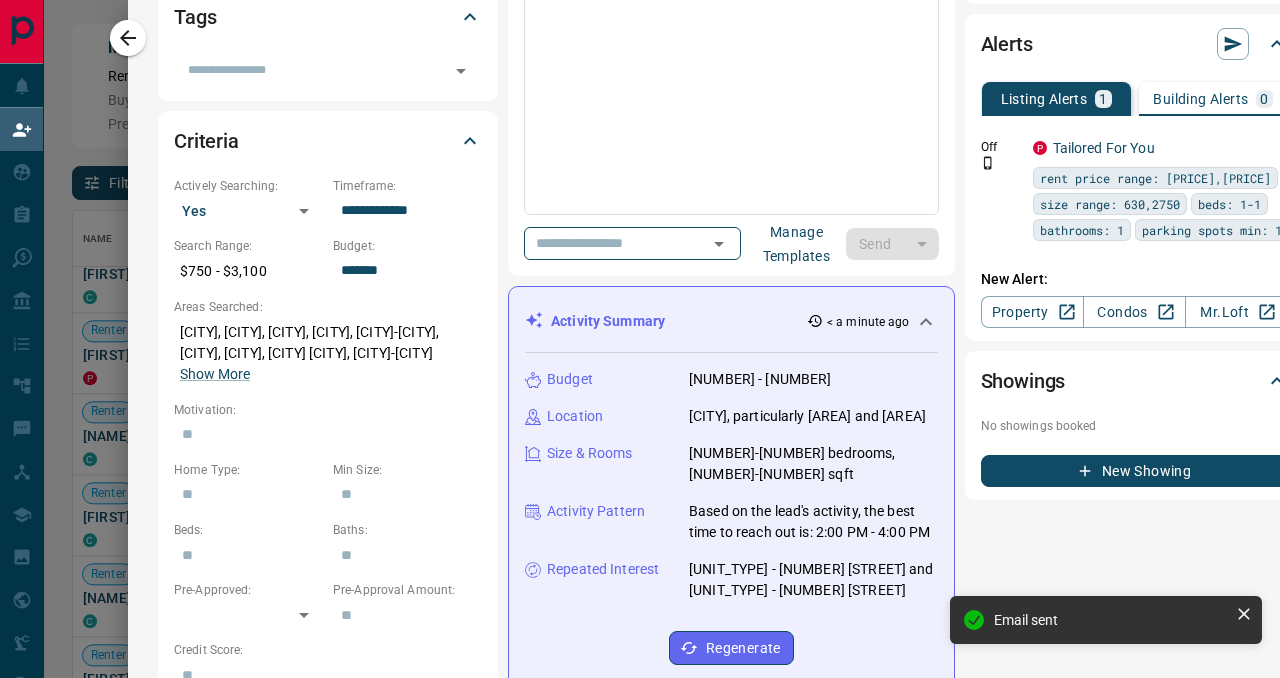 scroll, scrollTop: 0, scrollLeft: 0, axis: both 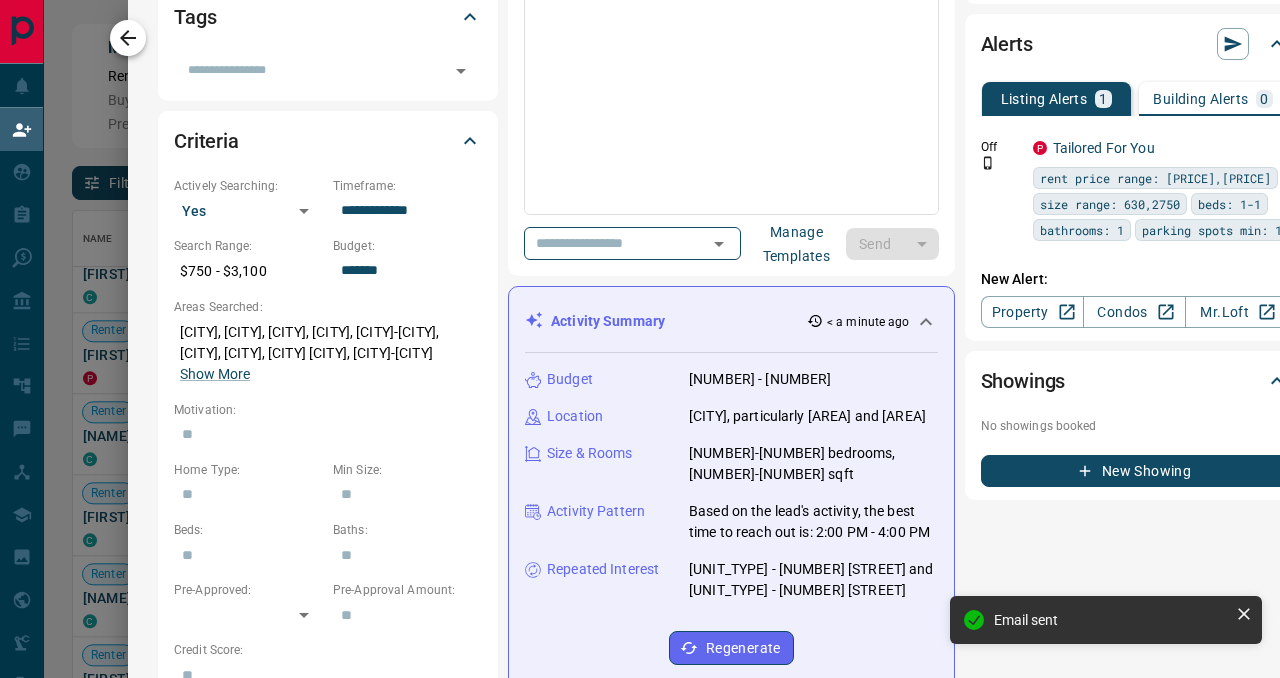 click 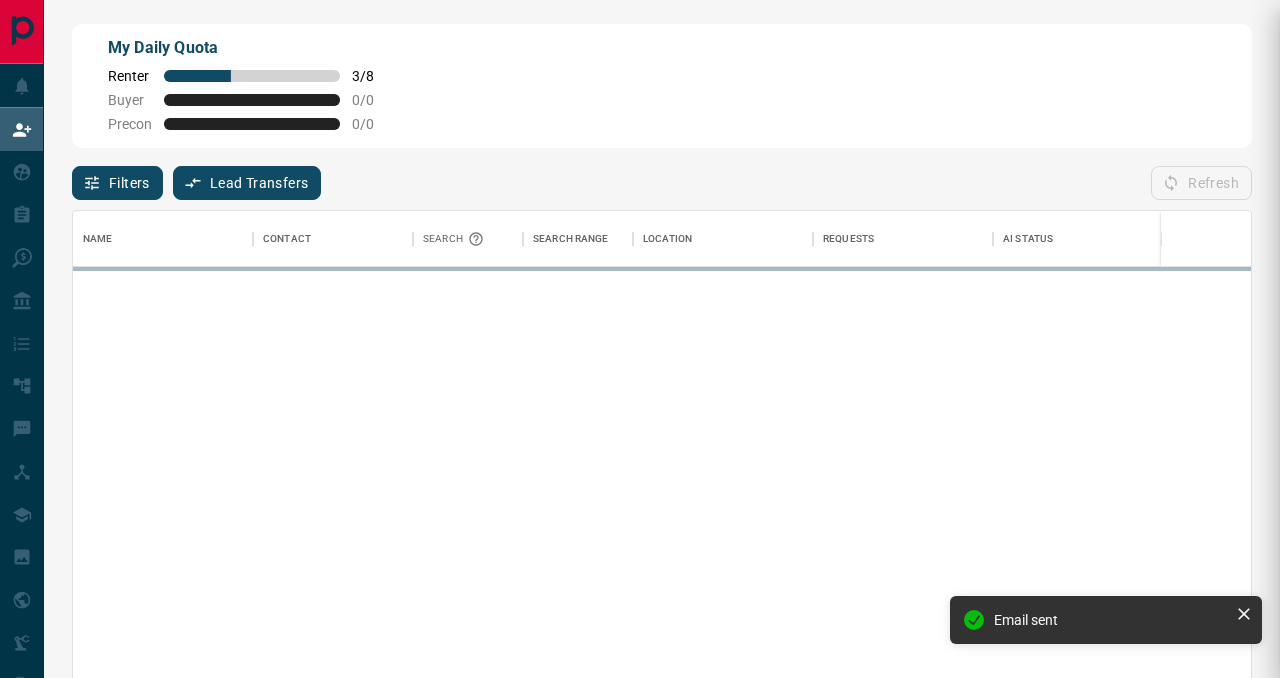 scroll, scrollTop: 0, scrollLeft: 1, axis: horizontal 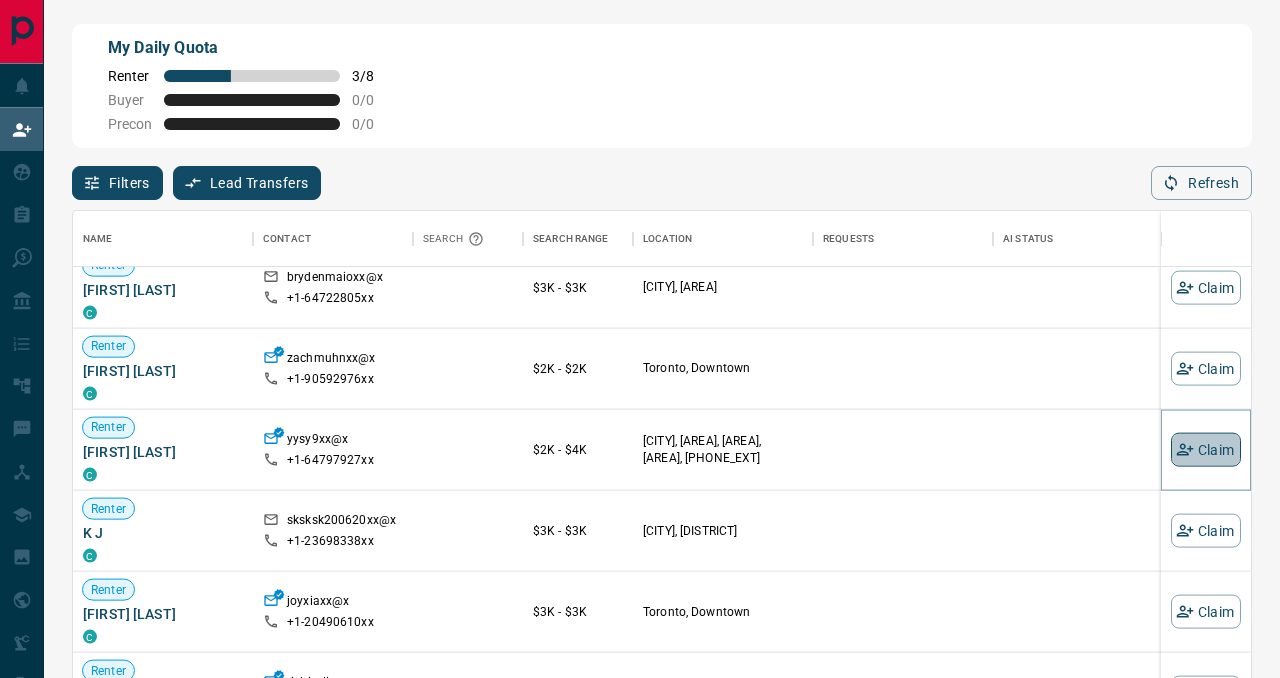 click on "Claim" at bounding box center [1206, 450] 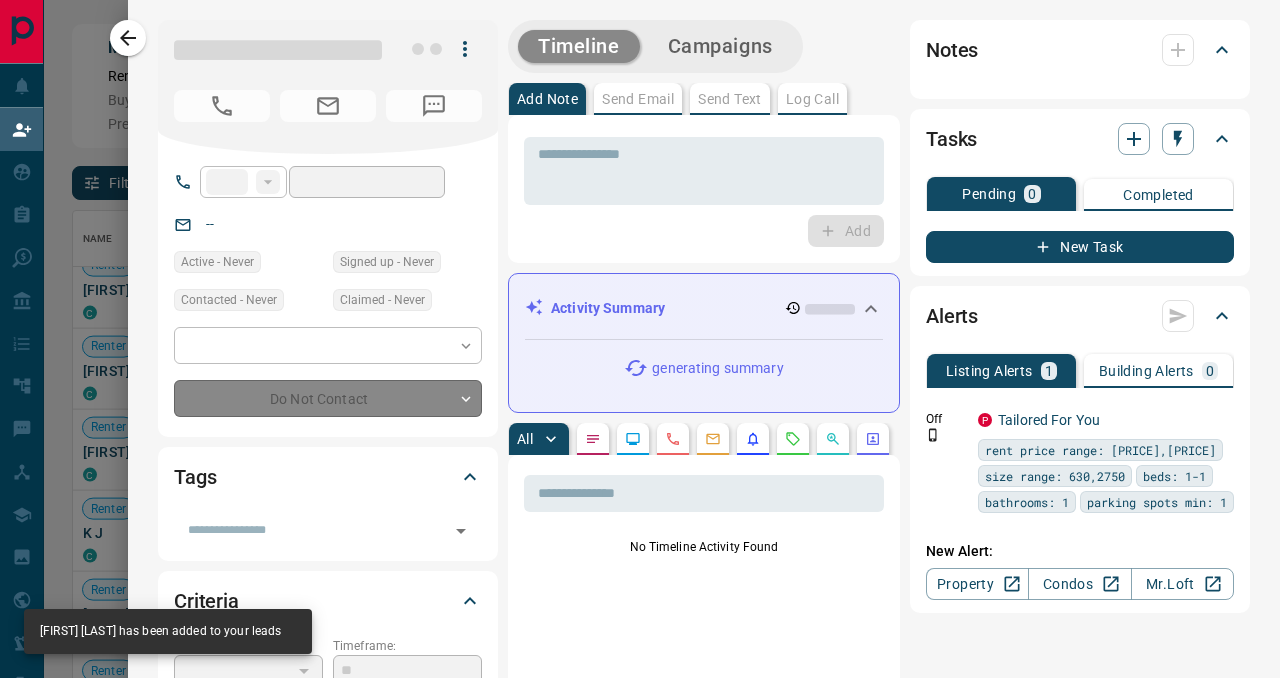 type on "**" 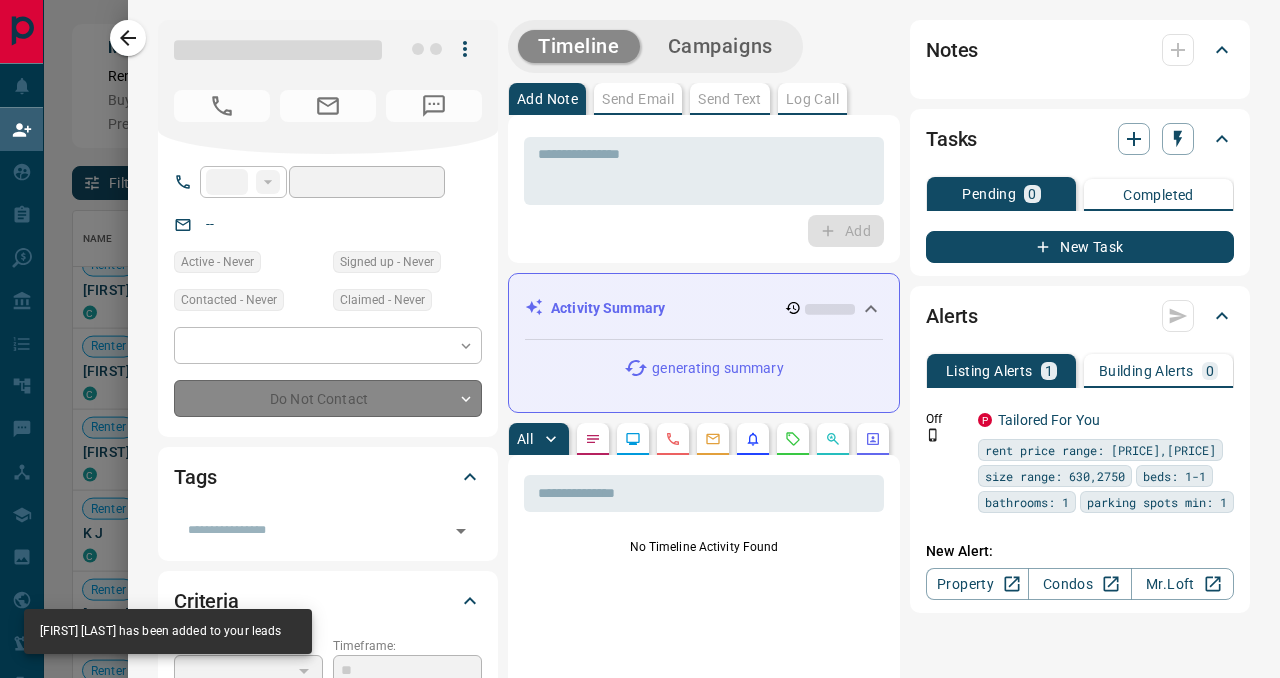 type on "**********" 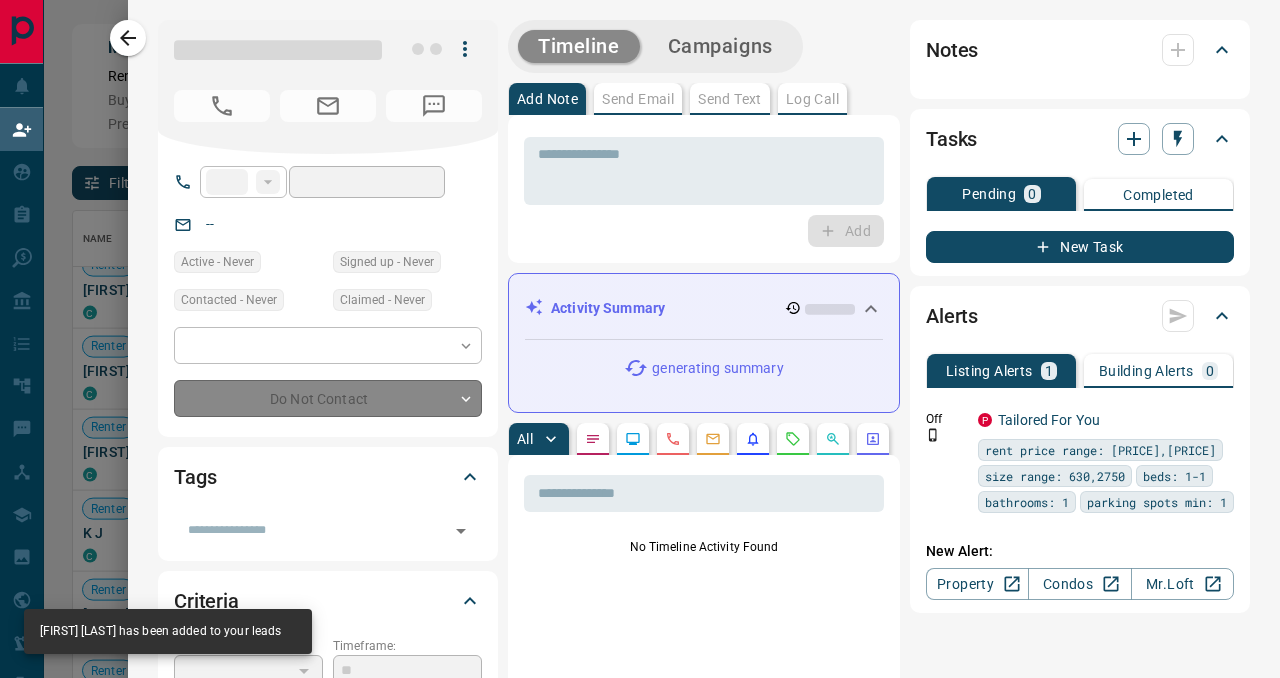 type on "**********" 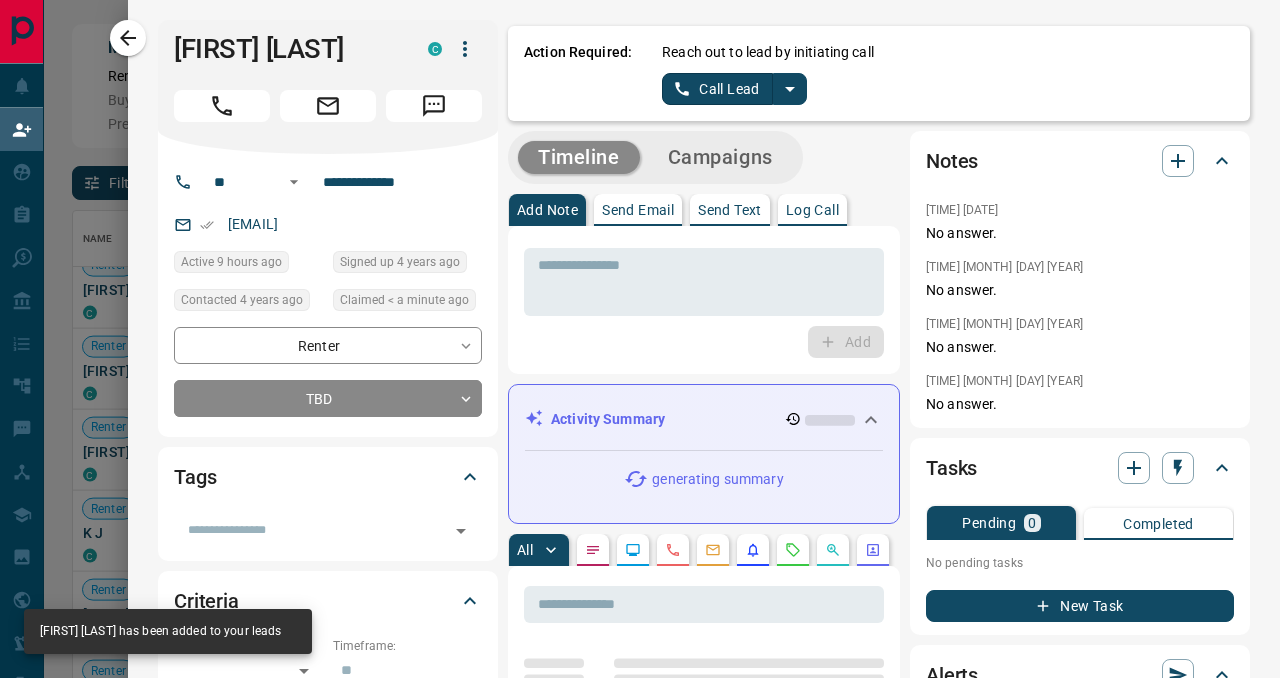 click on "Reach out to lead by initiating call Call Lead" at bounding box center [948, 73] 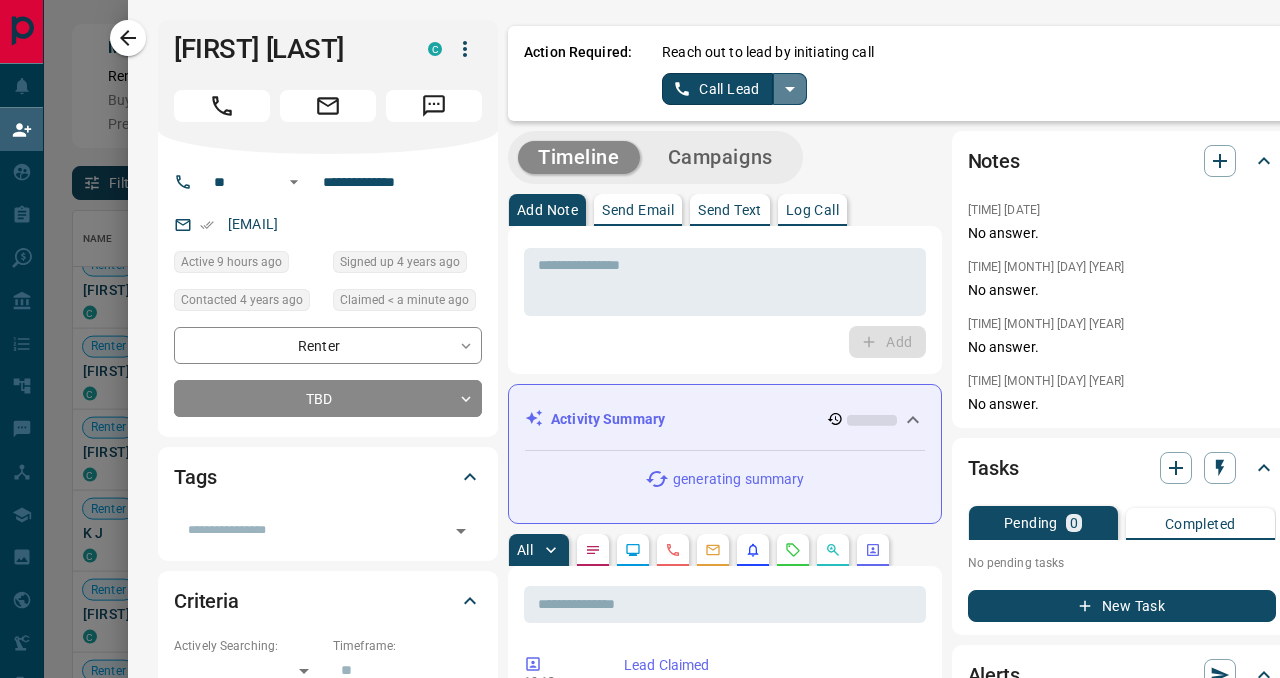 click 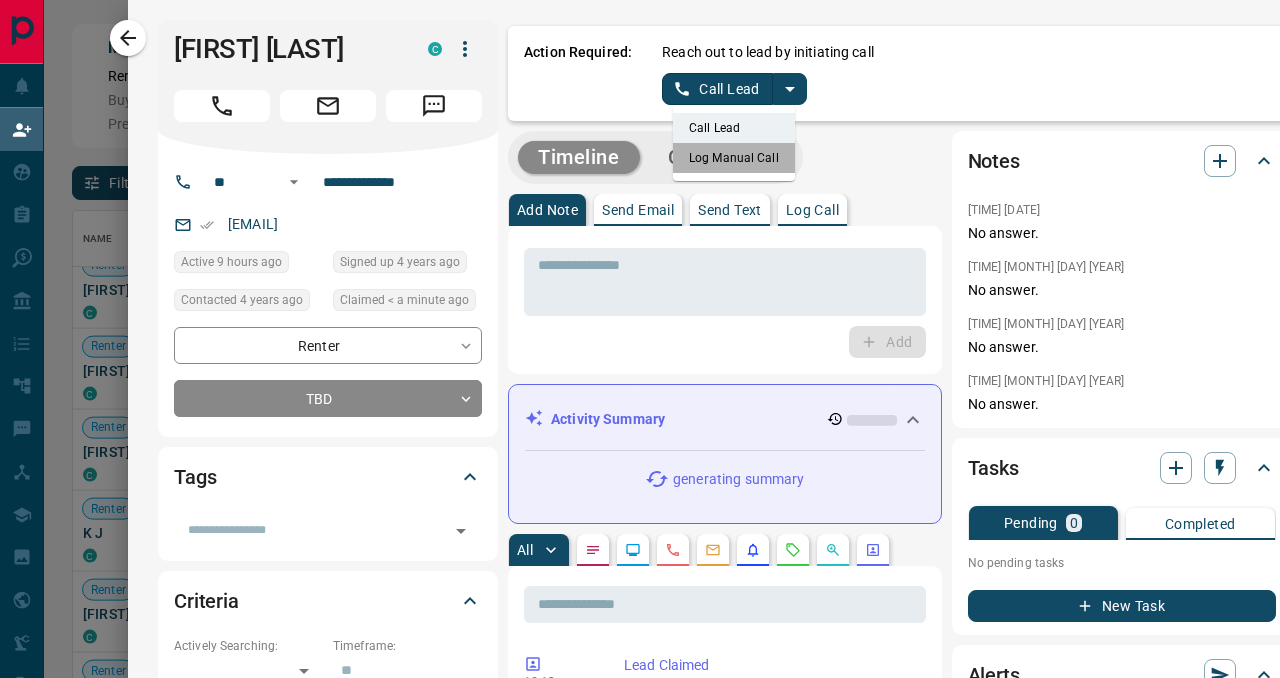 click on "Log Manual Call" at bounding box center [734, 158] 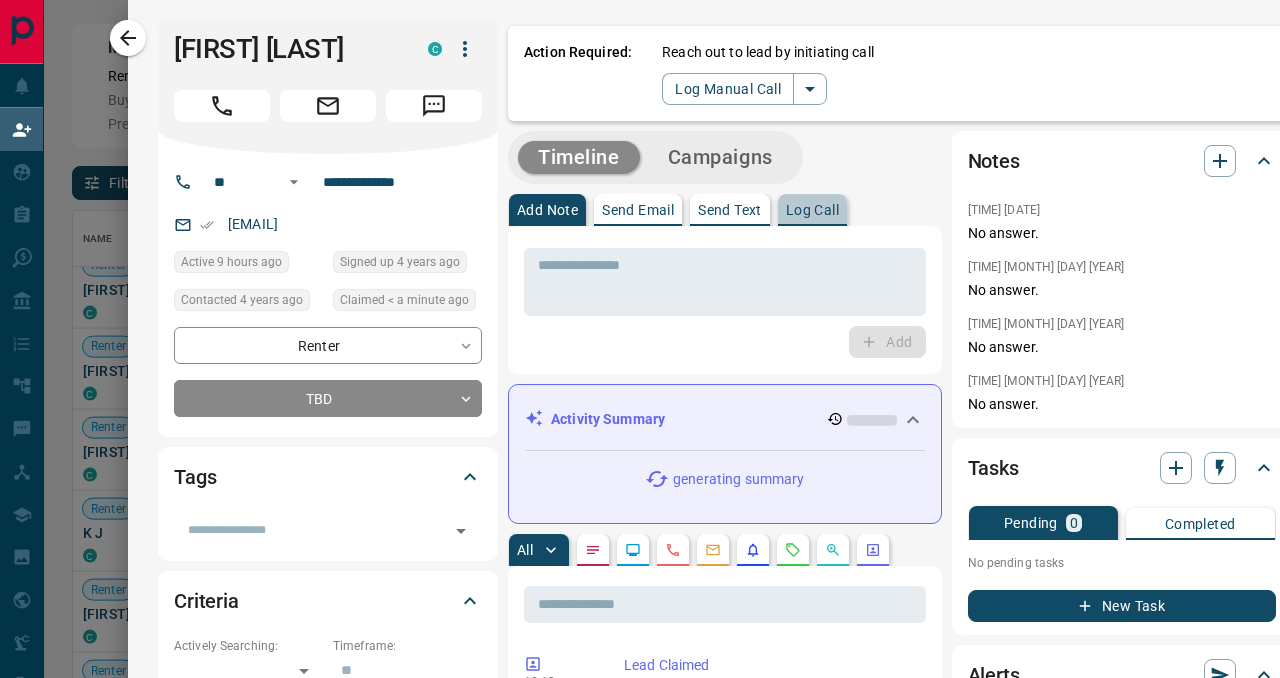 click on "Log Call" at bounding box center [812, 210] 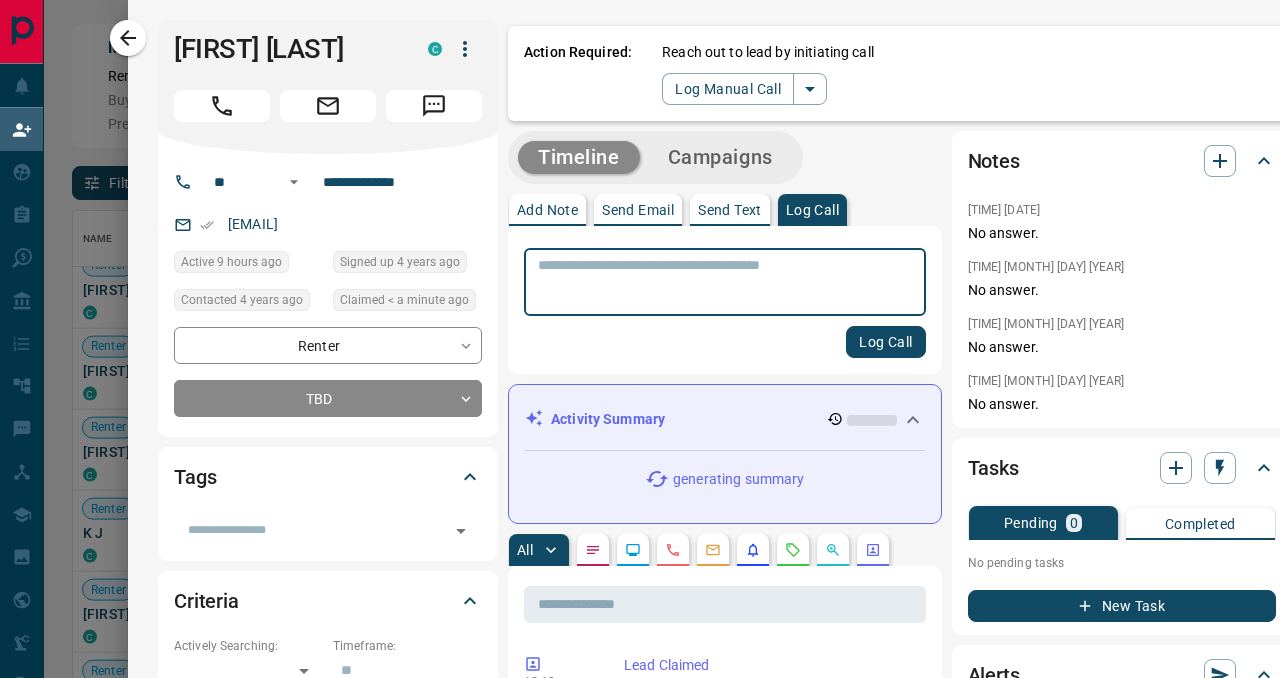 click at bounding box center [725, 282] 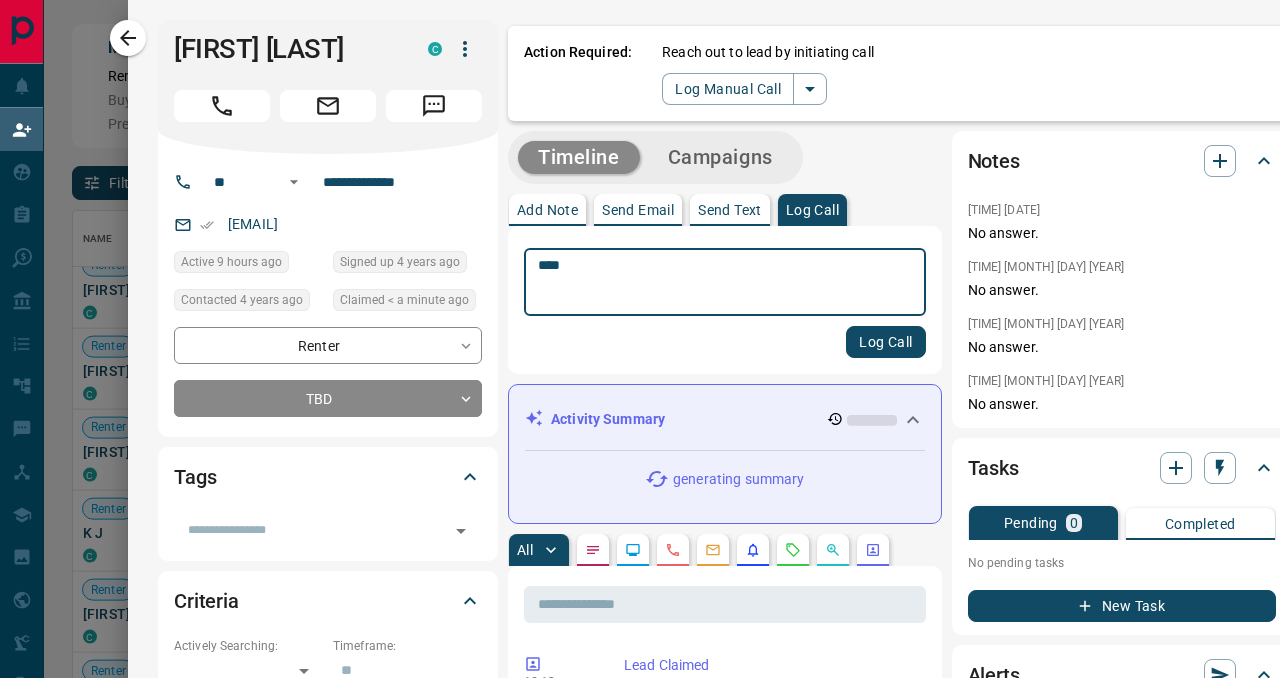 type on "****" 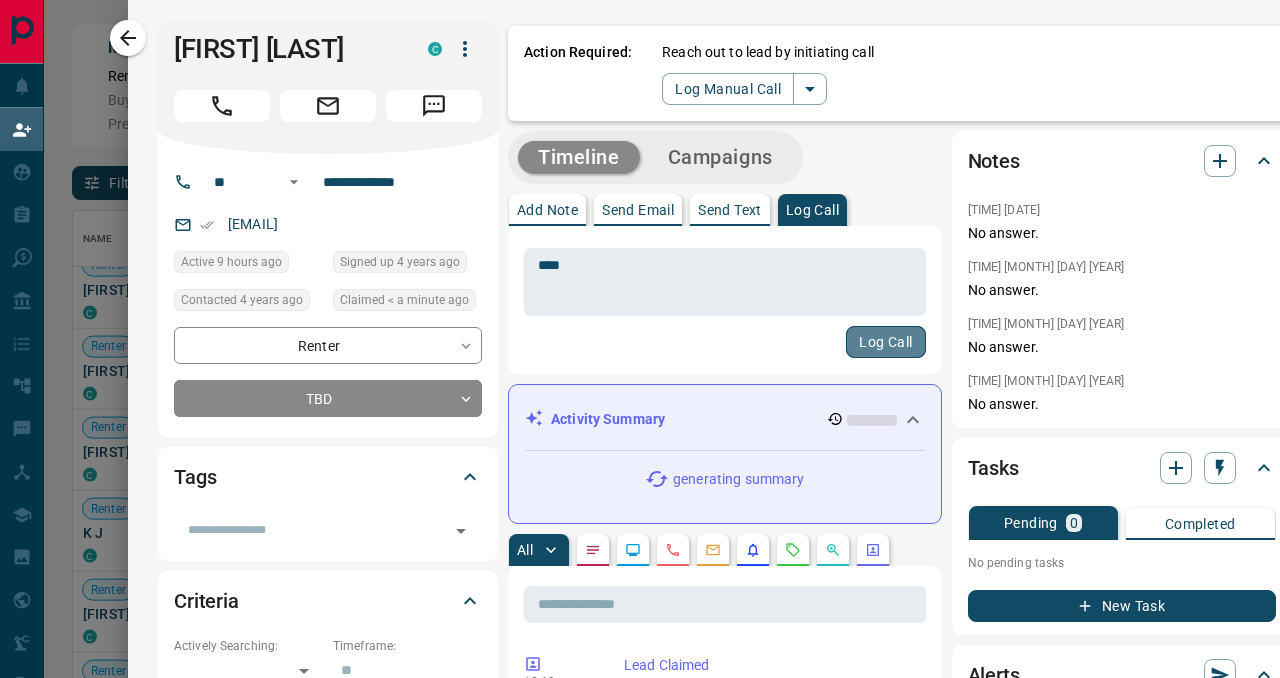 click on "Log Call" at bounding box center (885, 342) 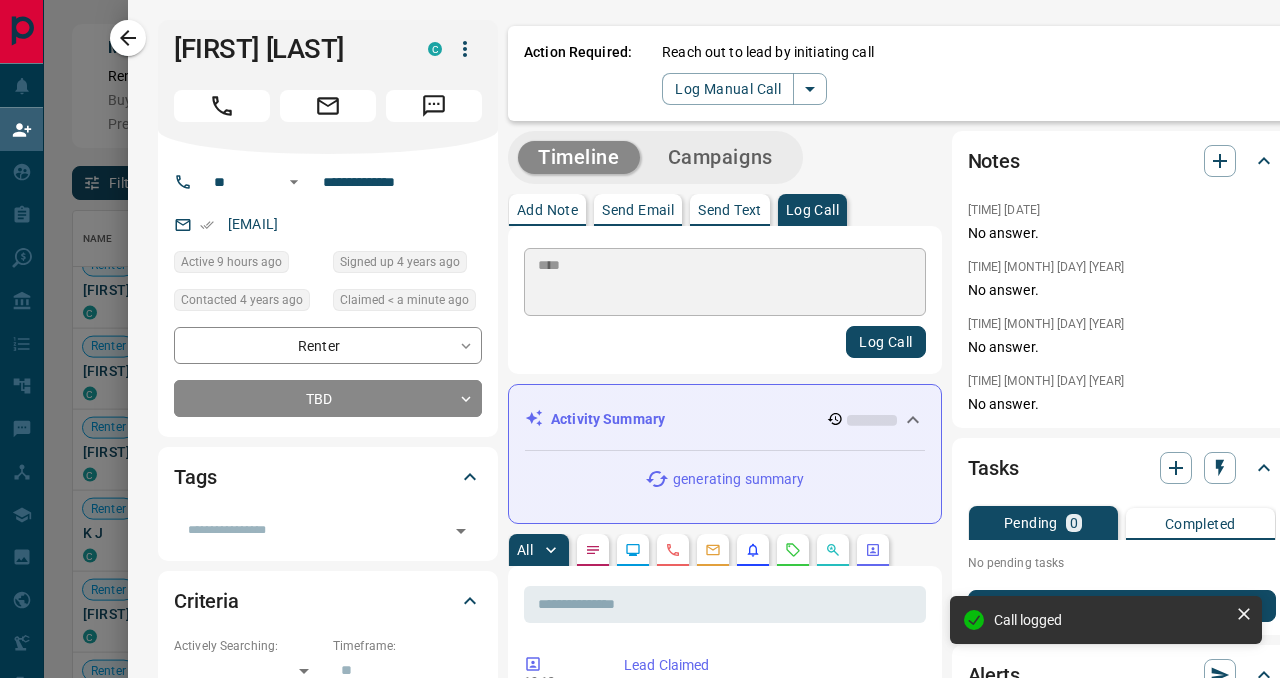type 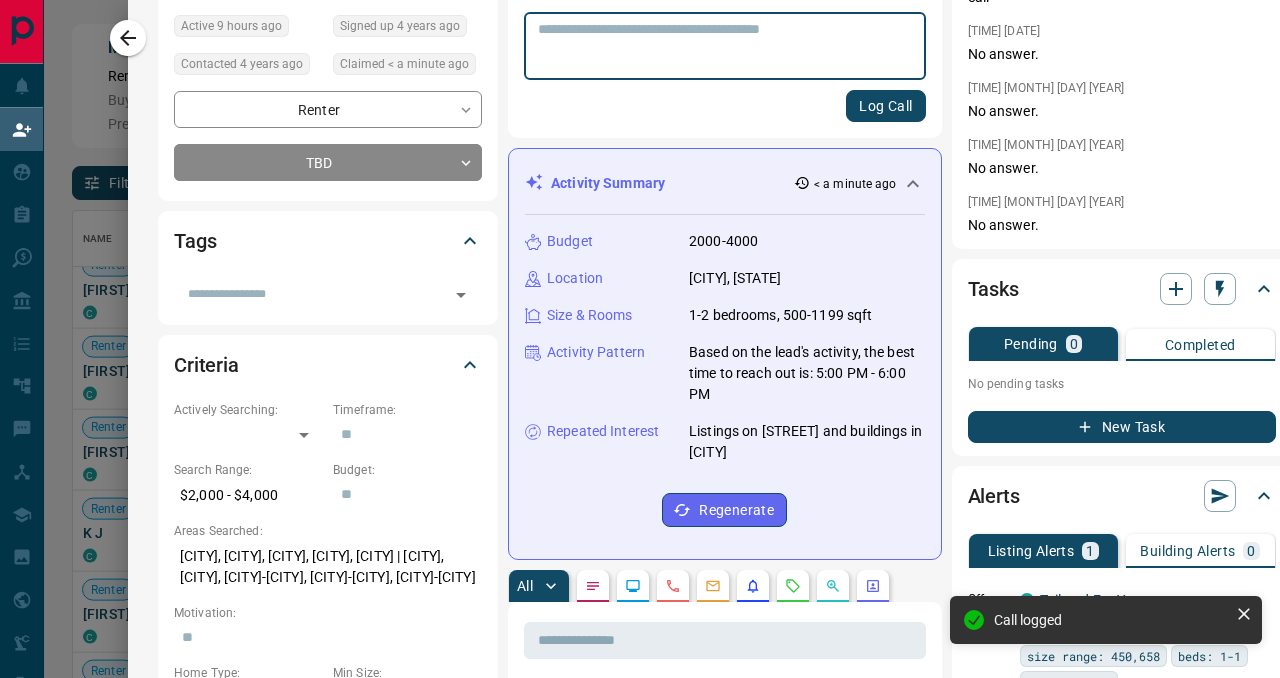 scroll, scrollTop: 241, scrollLeft: 0, axis: vertical 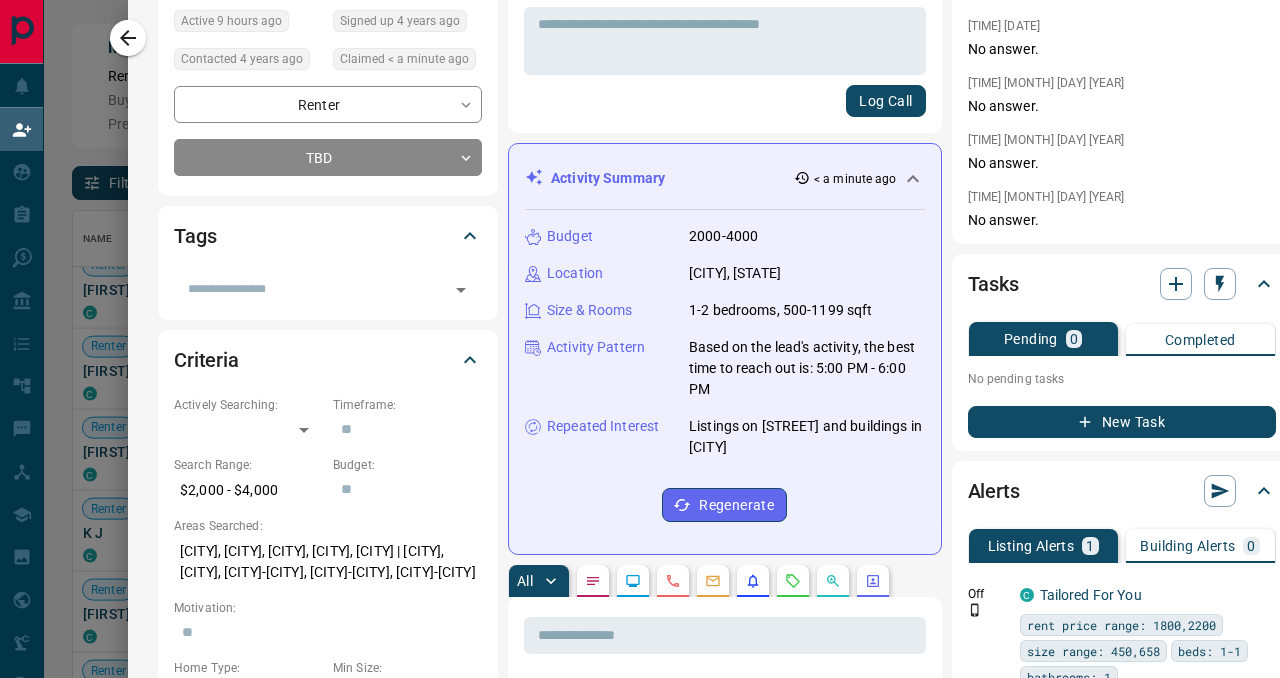 drag, startPoint x: 751, startPoint y: 464, endPoint x: 686, endPoint y: 423, distance: 76.8505 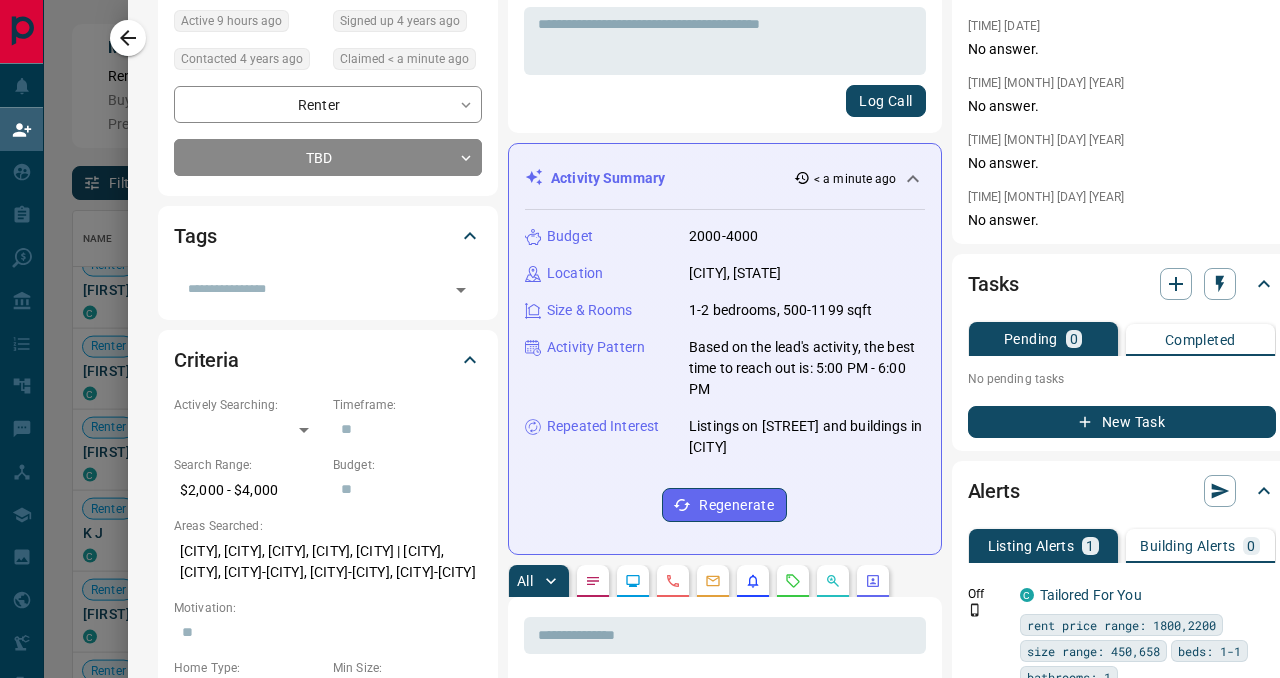 click on "Listings on [STREET] and buildings in [DISTRICT] [CITY]" at bounding box center [725, 437] 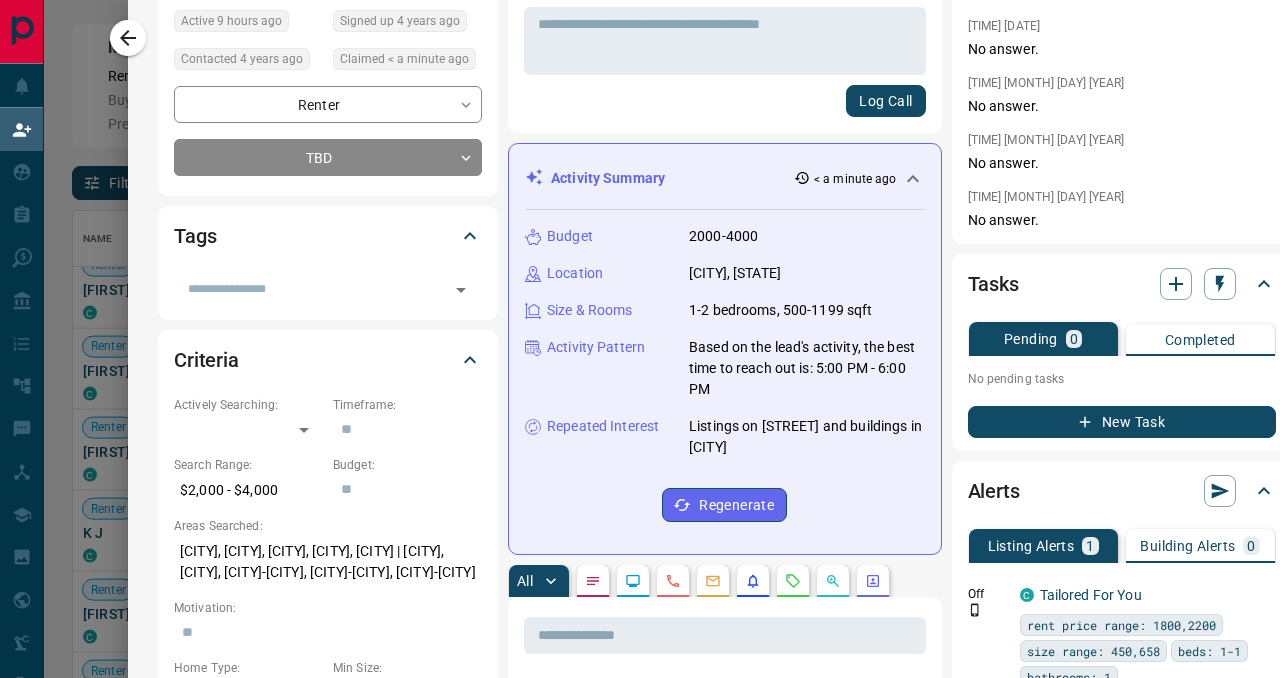 copy on "Listings on [STREET] and buildings in [CITY]" 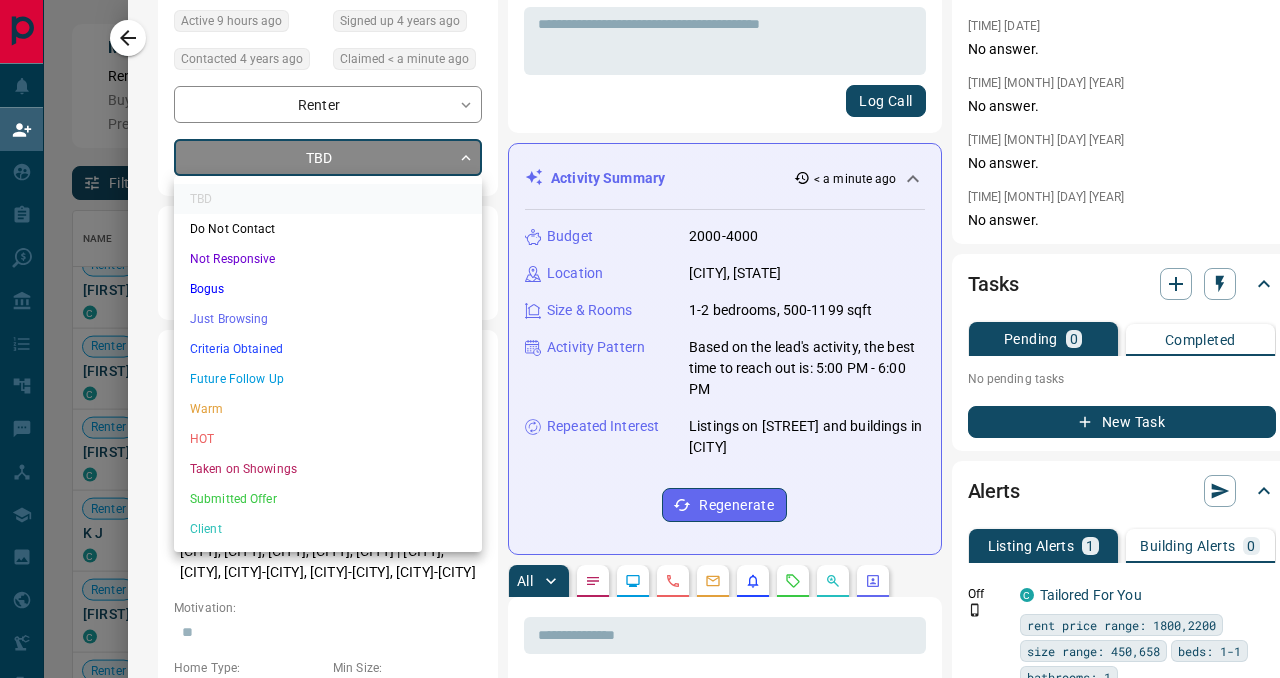 click on "Lead Transfers Claim Leads My Leads Tasks Opportunities Deals Campaigns Automations Messages Broker Bay Training Media Services Agent Resources Precon Worksheet Mobile Apps Disclosure Logout My Daily Quota Renter [FIRST] [LAST] C [EMAIL] [PHONE] [PRICE_RANGE] [CITY], [NEIGHBORHOOD] Renter [FIRST] [LAST] C [EMAIL] [PHONE] [PRICE_RANGE] [CITY], [NEIGHBORHOOD], [NEIGHBORHOOD], [NEIGHBORHOOD] High Interest Renter [FIRST] [LAST] C [EMAIL] [PHONE] [PRICE_RANGE] [CITY], [NEIGHBORHOOD] Setup Listing Alert Renter [FIRST] [LAST] C [EMAIL] [PHONE] [PRICE_RANGE] [CITY], [NEIGHBORHOOD] Renter [FIRST] [LAST] C [EMAIL] [PHONE] [PRICE_RANGE] [CITY], [NEIGHBORHOOD] Renter [FIRST] [LAST] C [EMAIL] [PHONE] [PRICE_RANGE] [CITY], [NEIGHBORHOOD]" at bounding box center [640, 291] 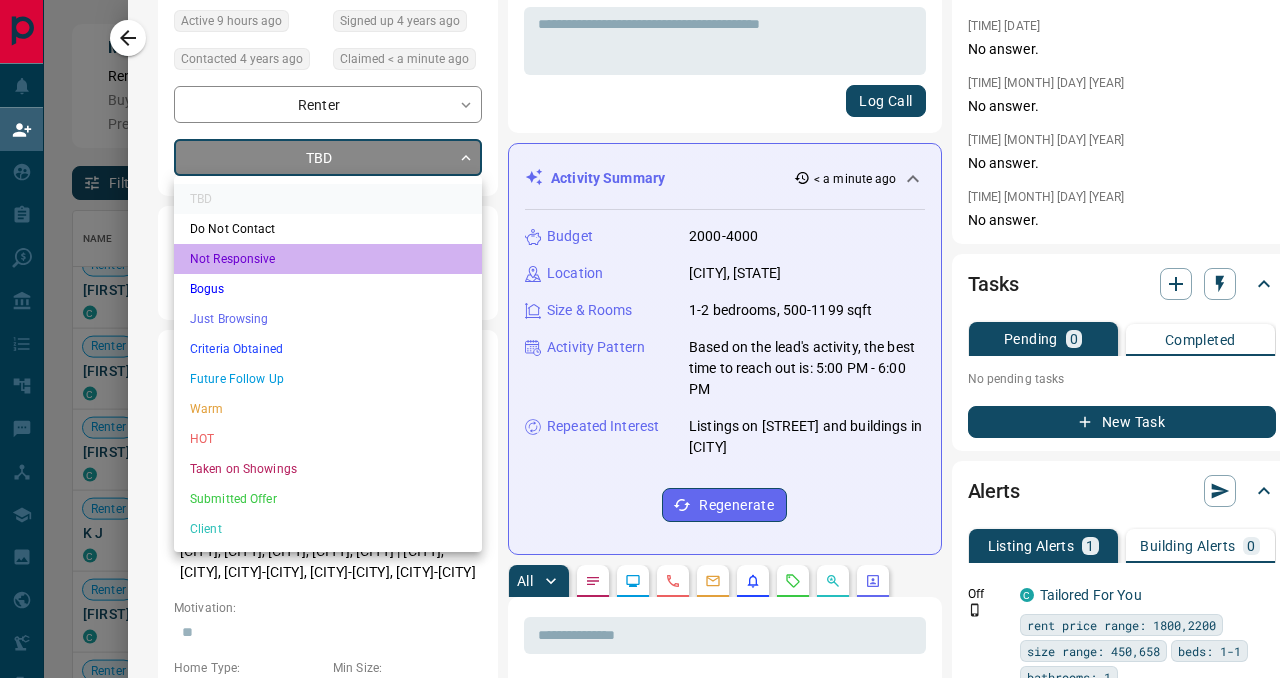 click on "Not Responsive" at bounding box center (328, 259) 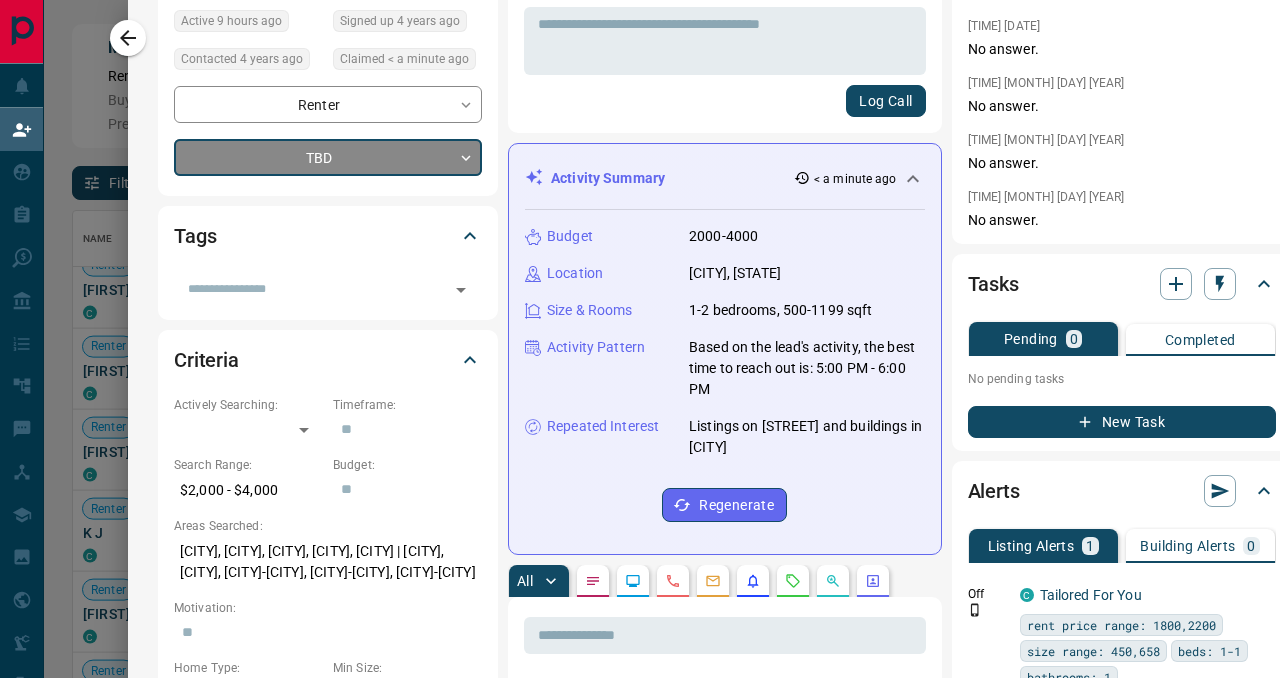 scroll, scrollTop: 0, scrollLeft: 0, axis: both 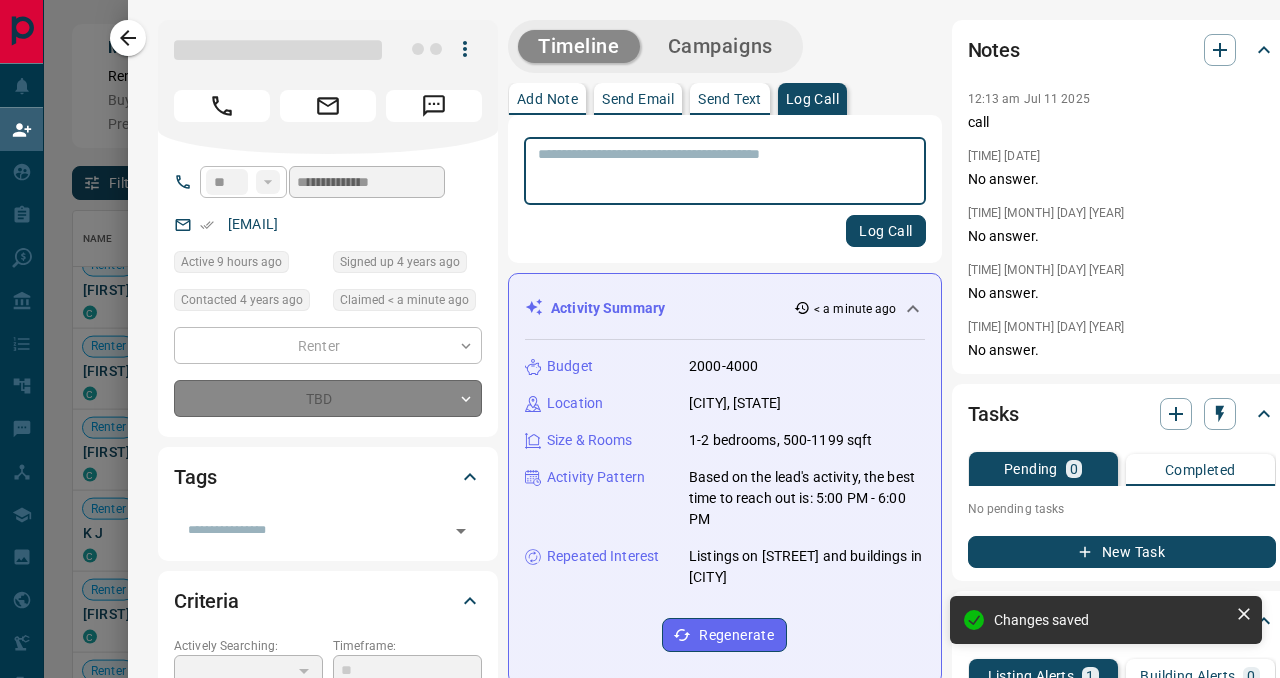 type on "*" 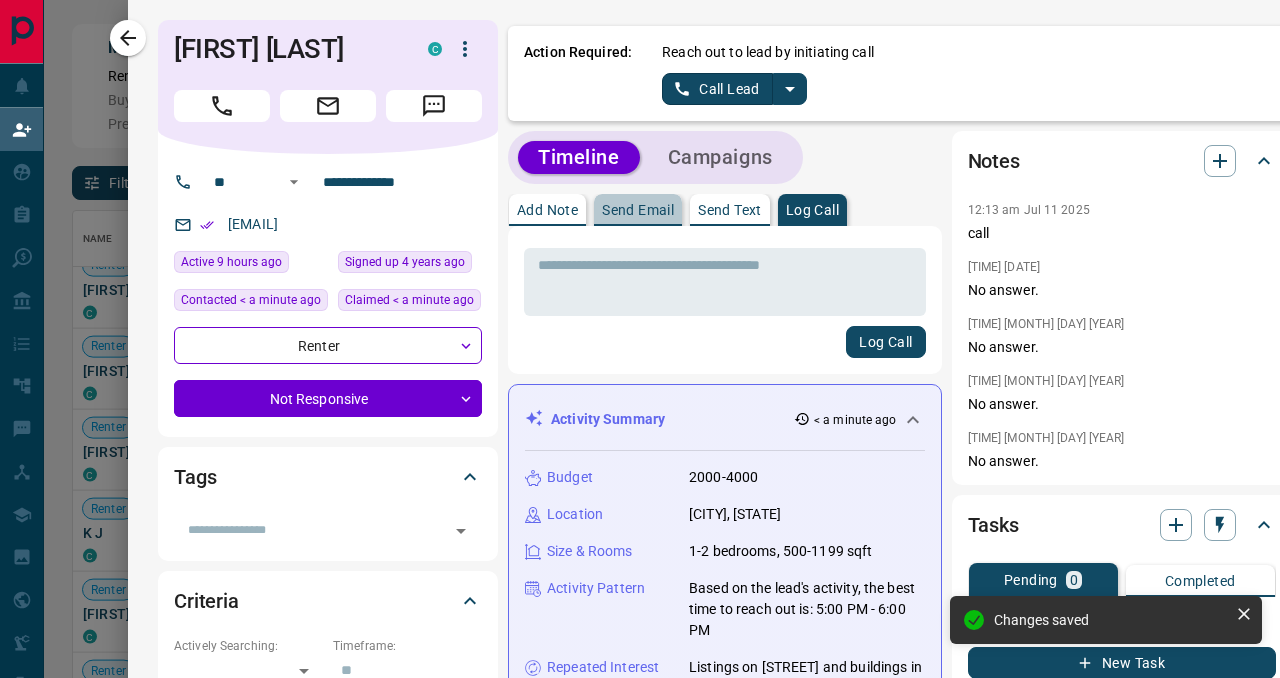 click on "Send Email" at bounding box center (638, 210) 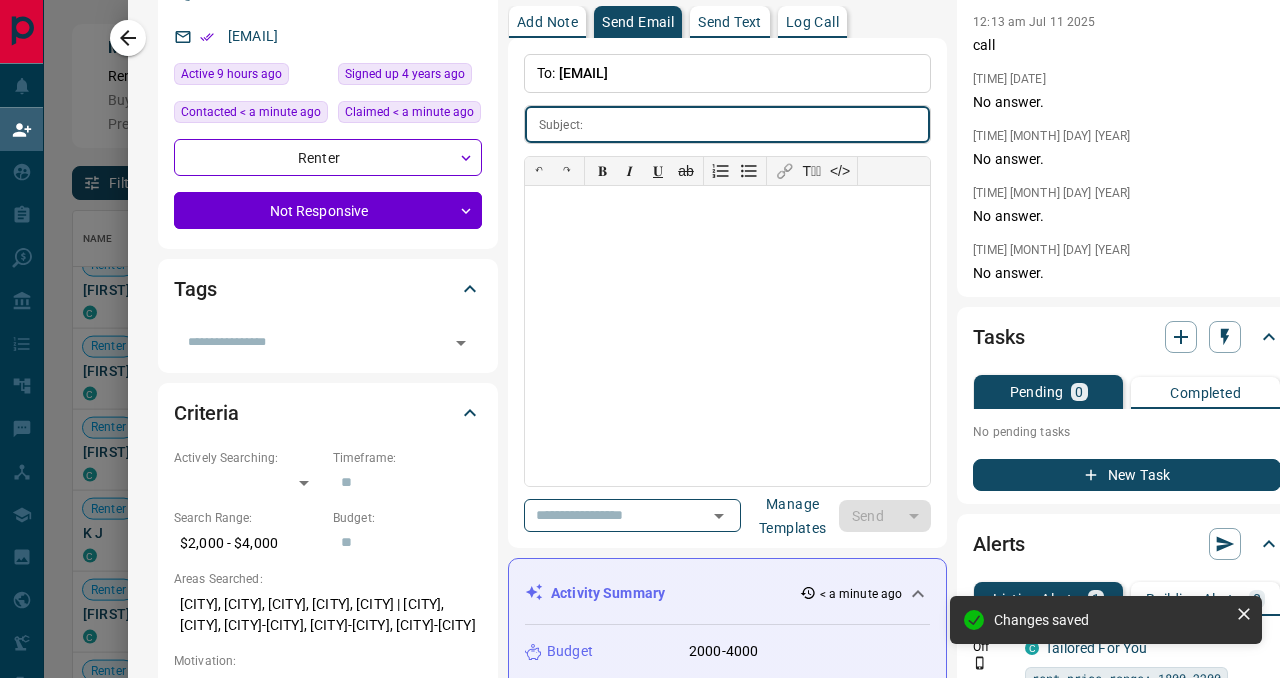 scroll, scrollTop: 196, scrollLeft: 0, axis: vertical 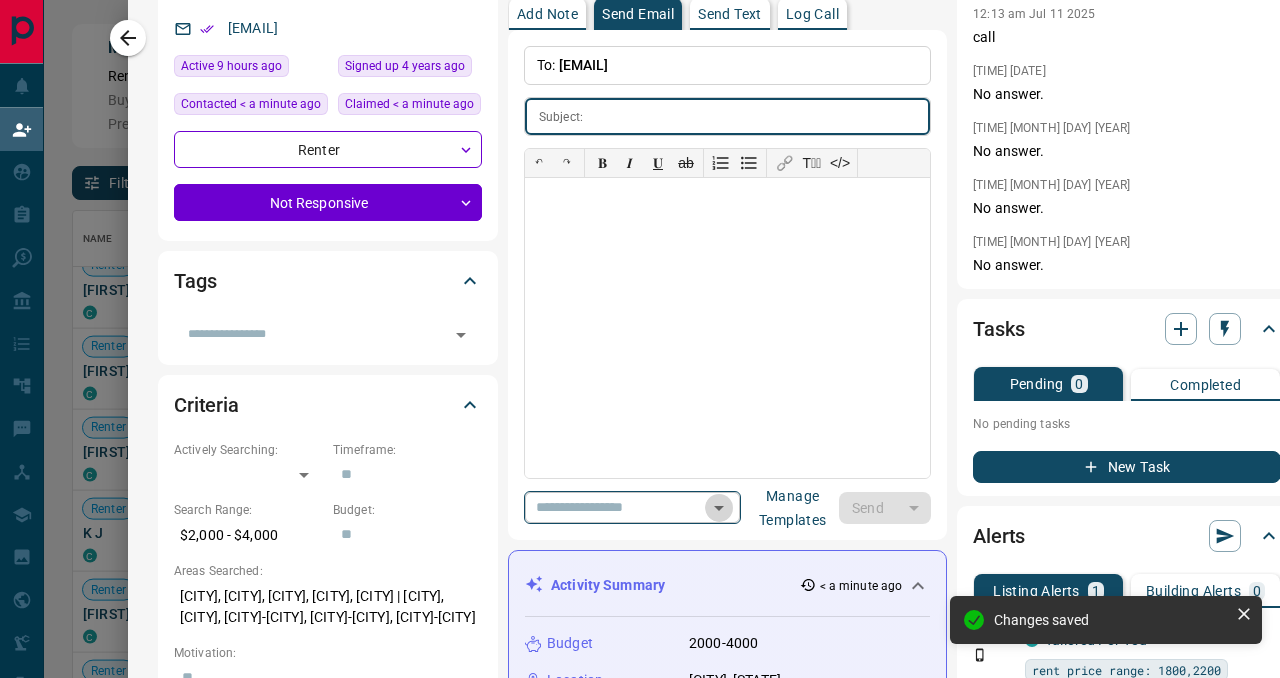 click 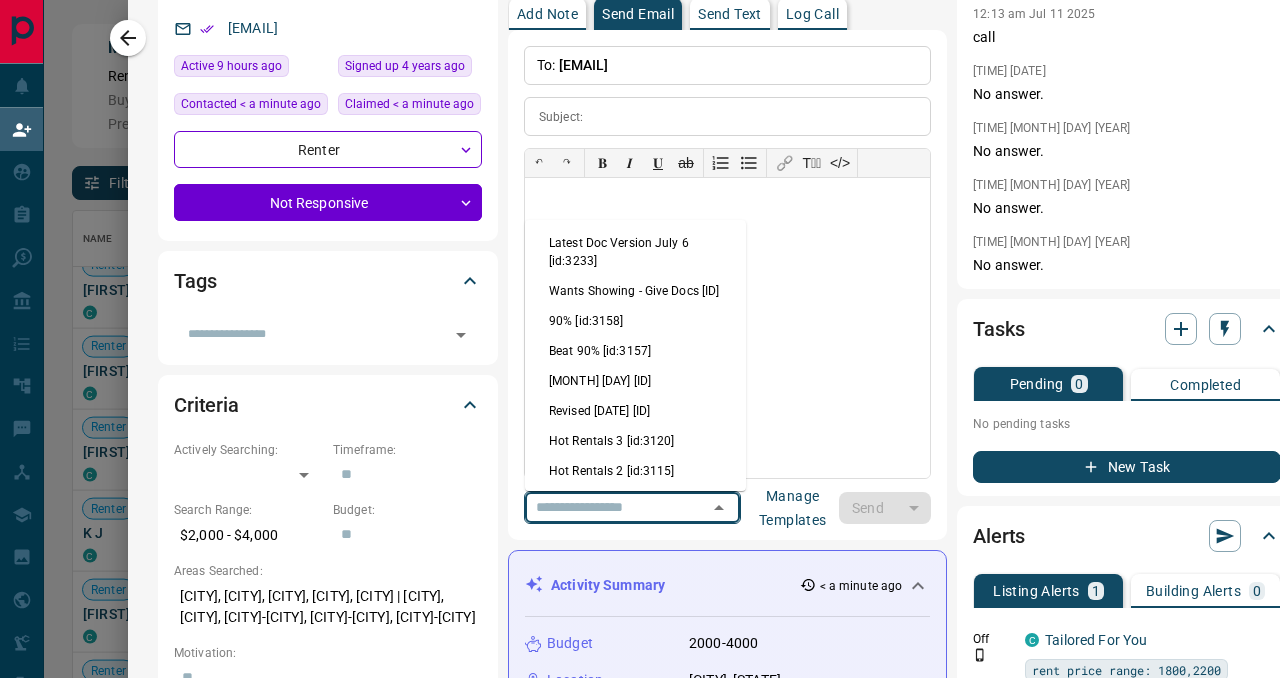 click on "Latest Doc Version July 6 [id:3233]" at bounding box center (635, 252) 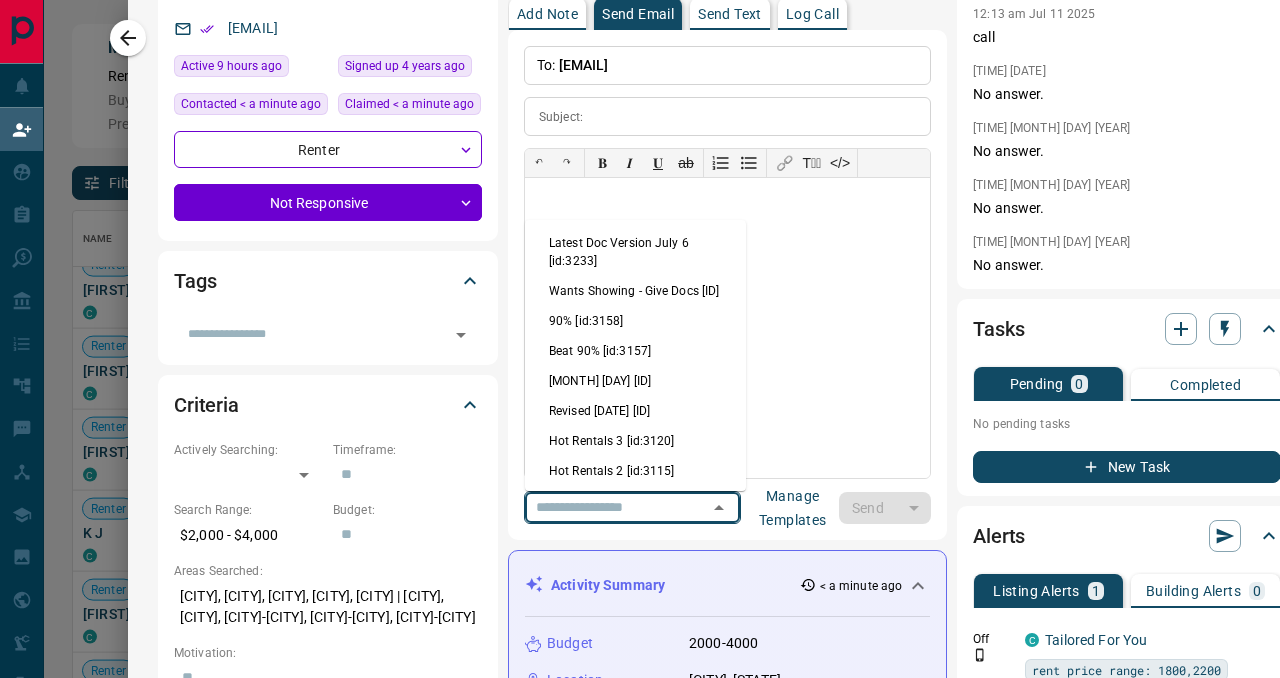 type on "**********" 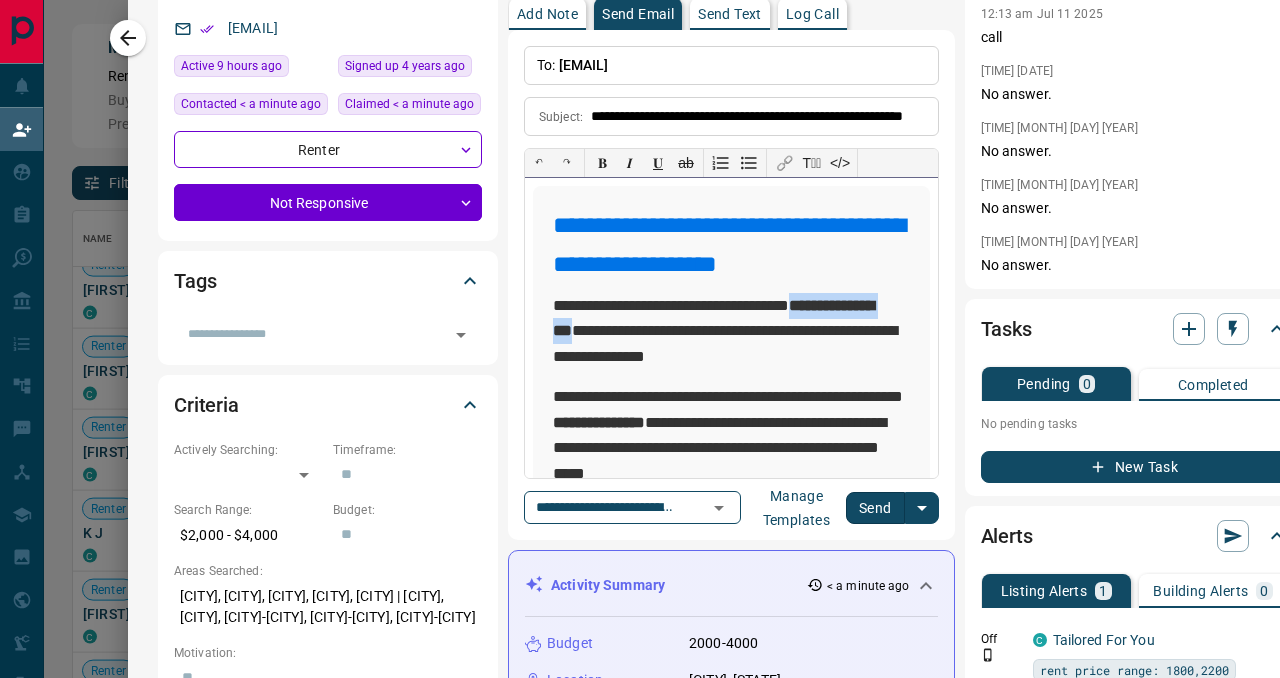 drag, startPoint x: 824, startPoint y: 305, endPoint x: 627, endPoint y: 333, distance: 198.9799 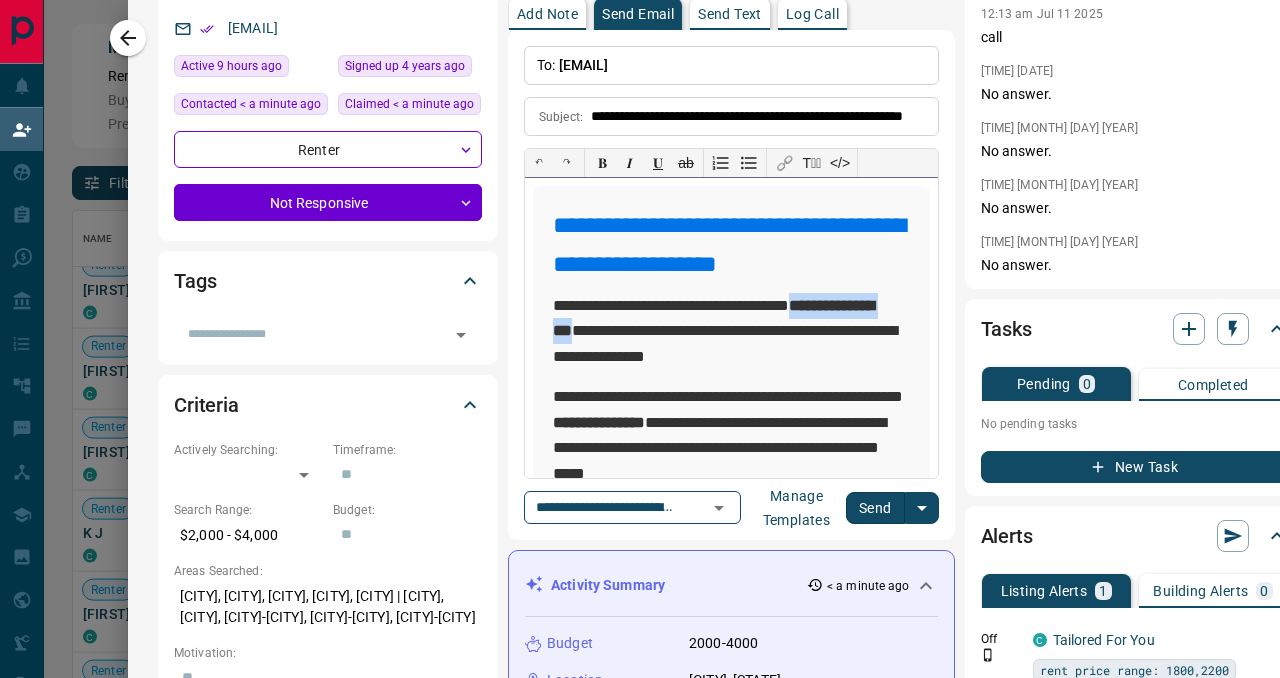 click on "**********" at bounding box center (731, 331) 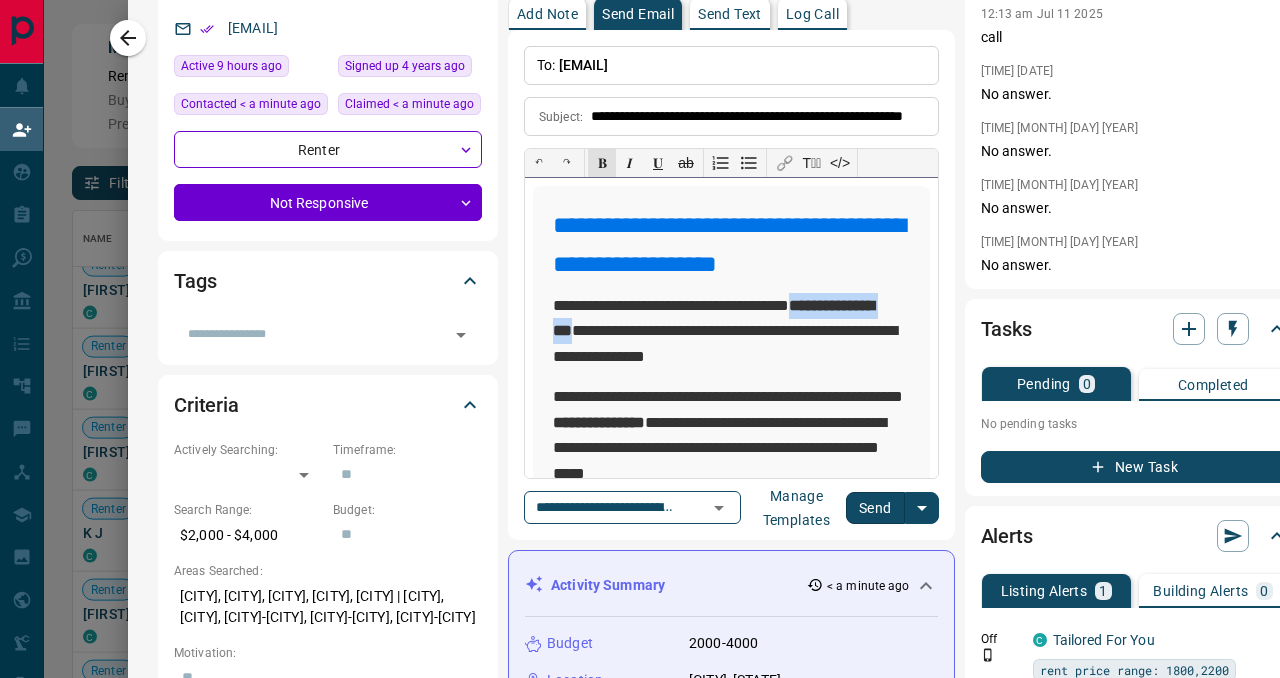 type 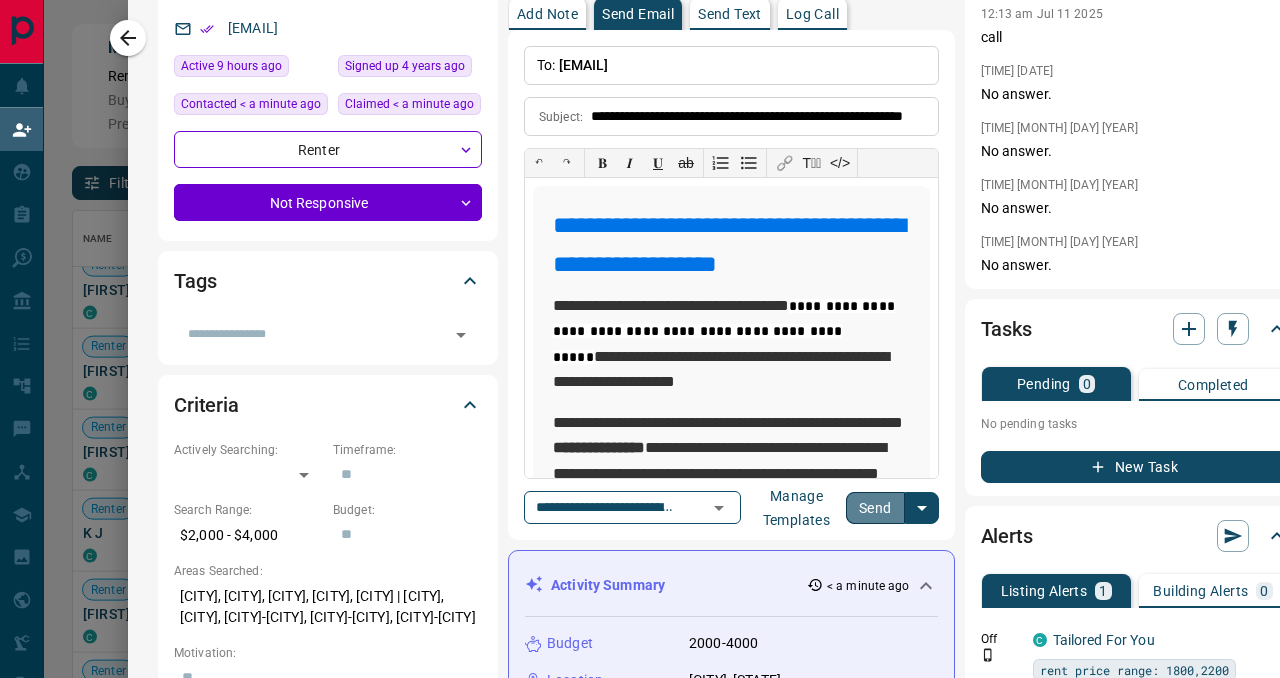 click on "Send" at bounding box center (875, 508) 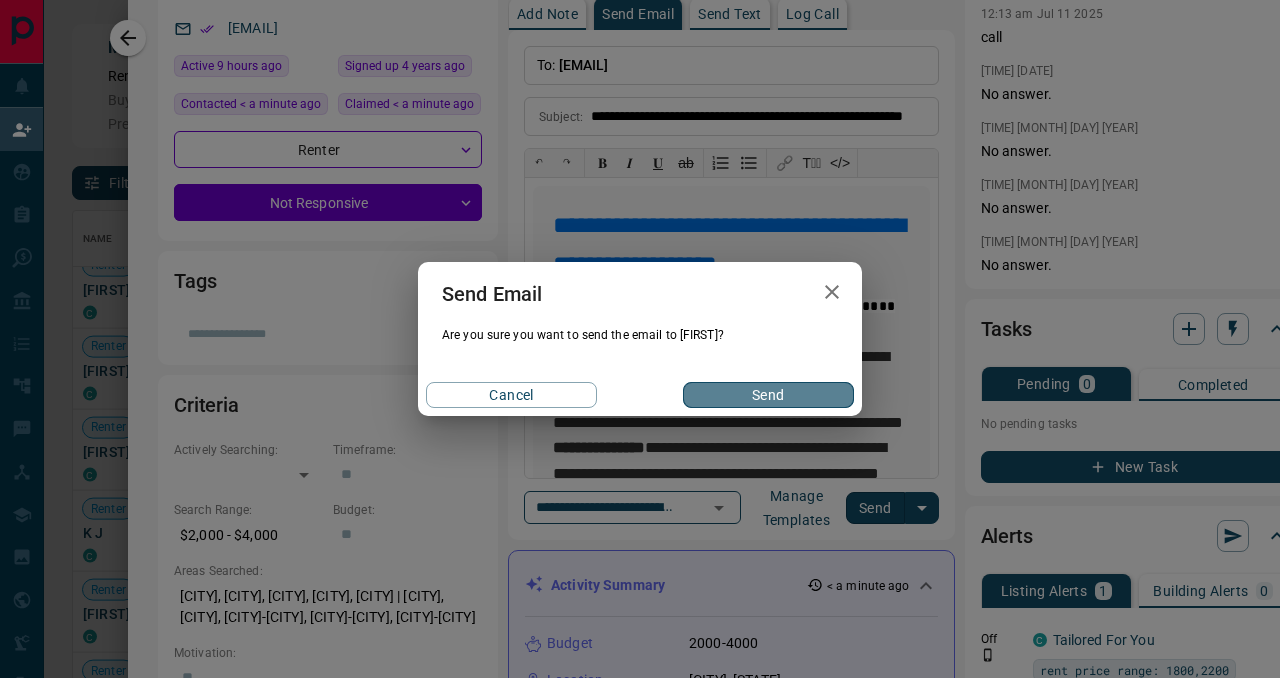 click on "Send" at bounding box center [768, 395] 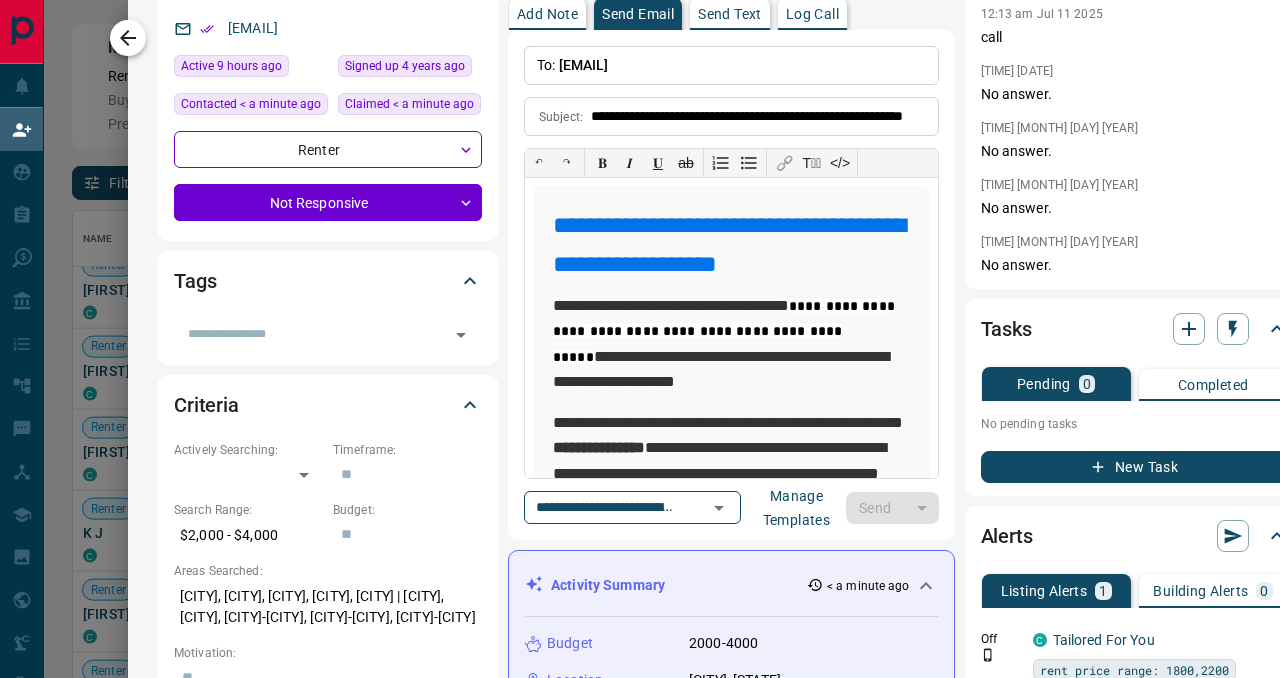 type 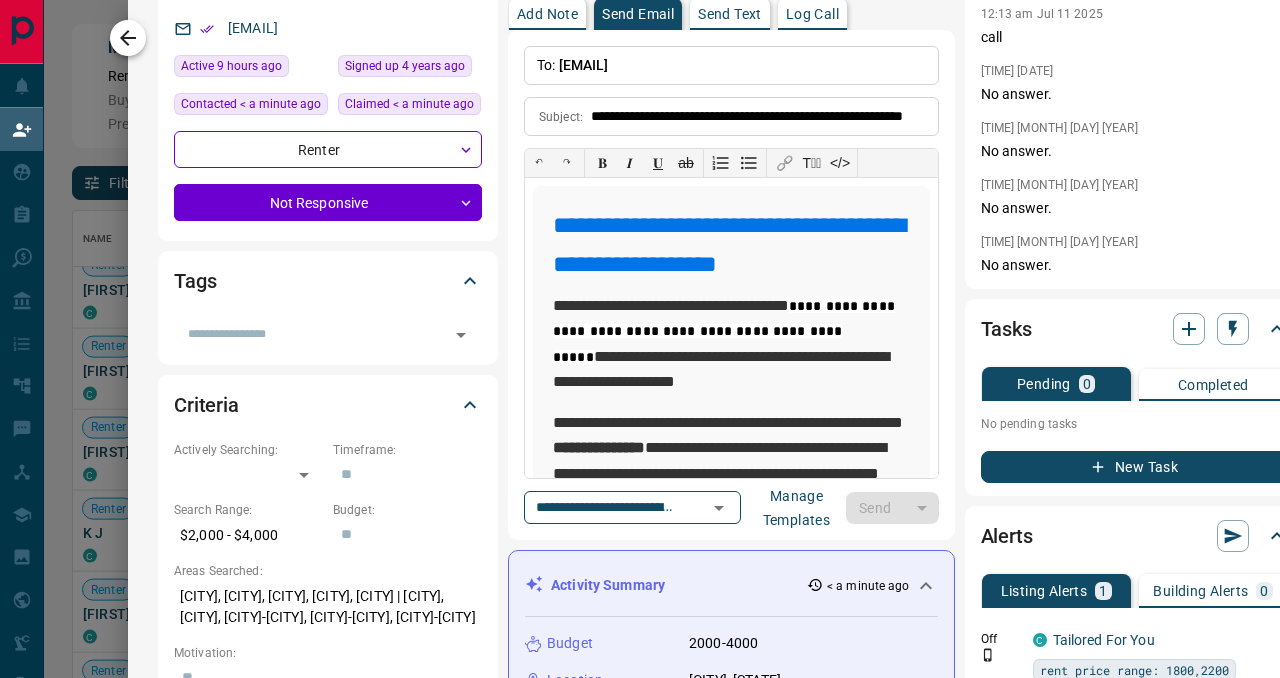 type 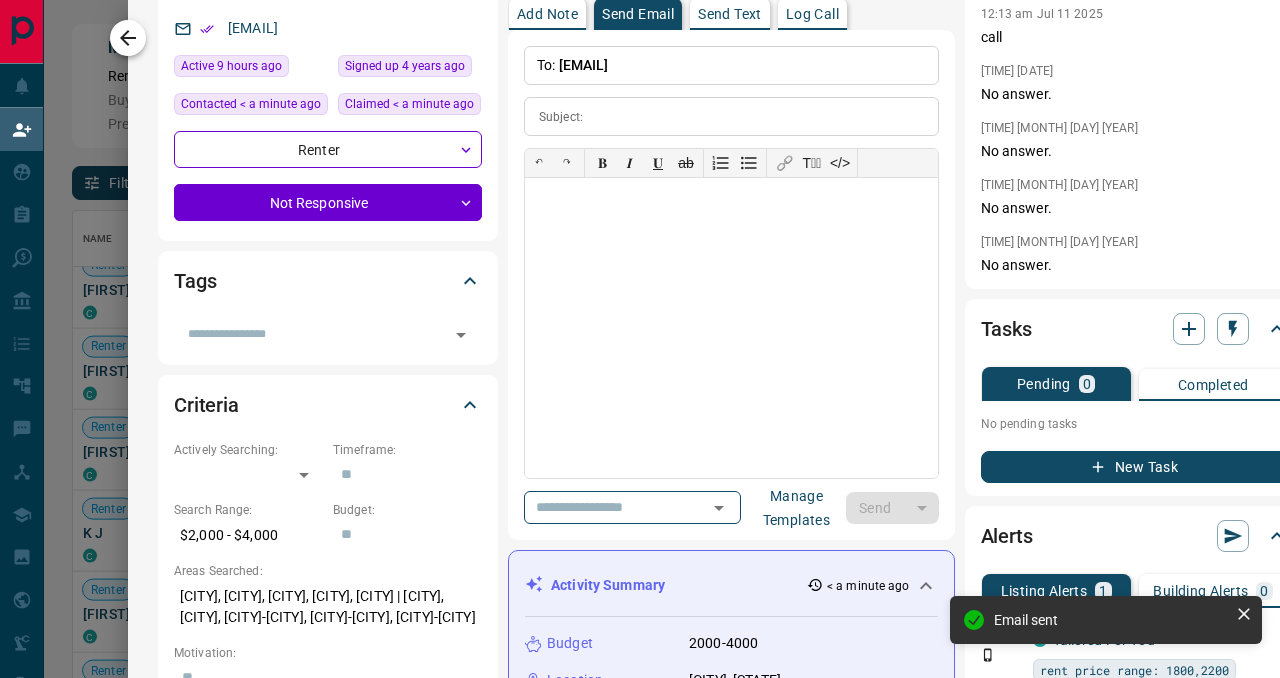 click 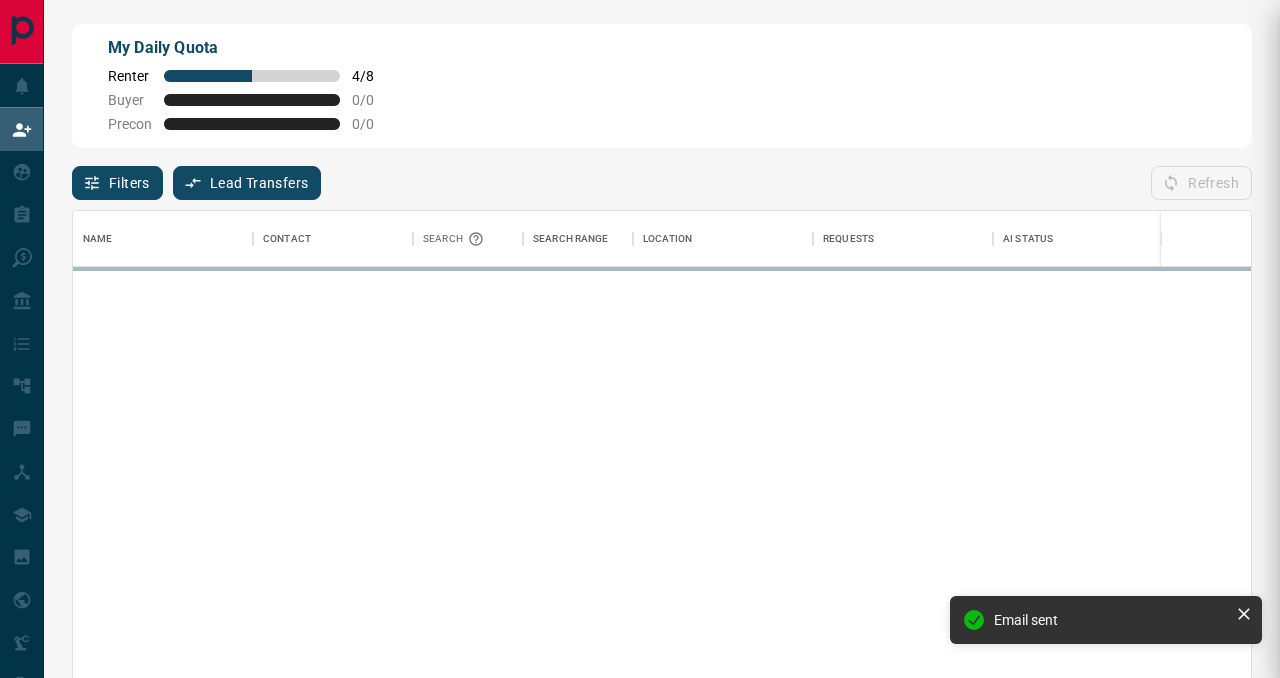 scroll, scrollTop: 0, scrollLeft: 1, axis: horizontal 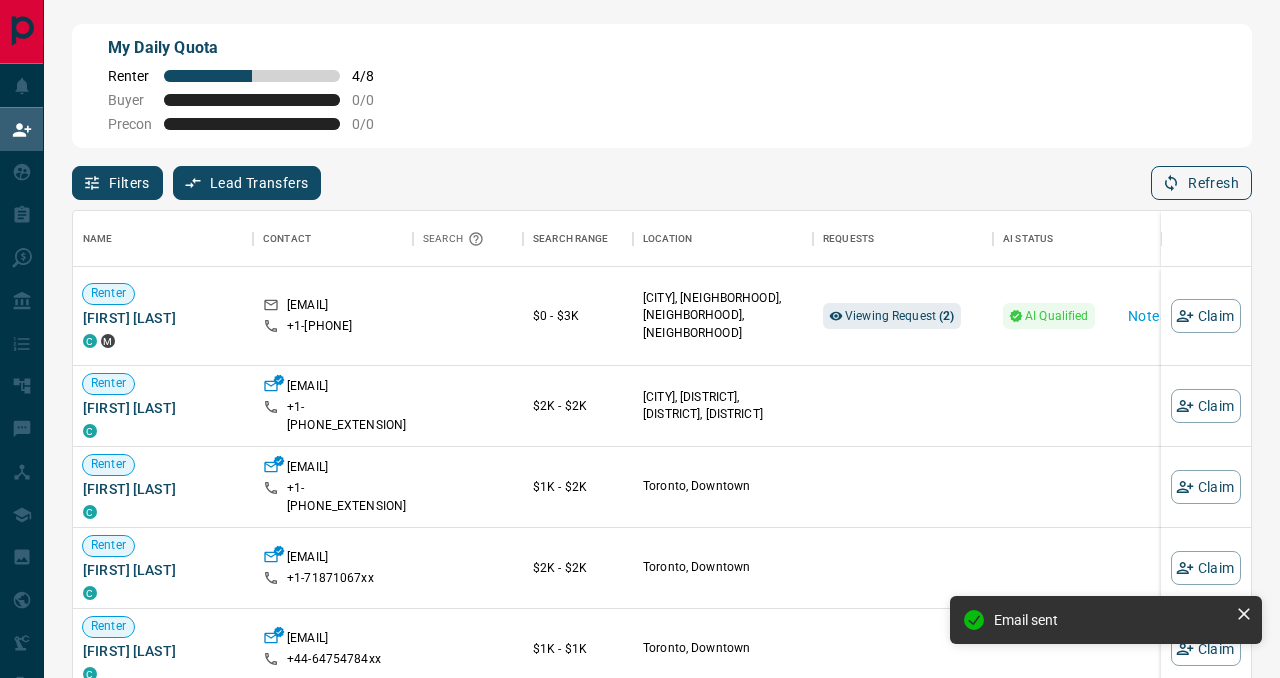 click on "Refresh" at bounding box center [1201, 183] 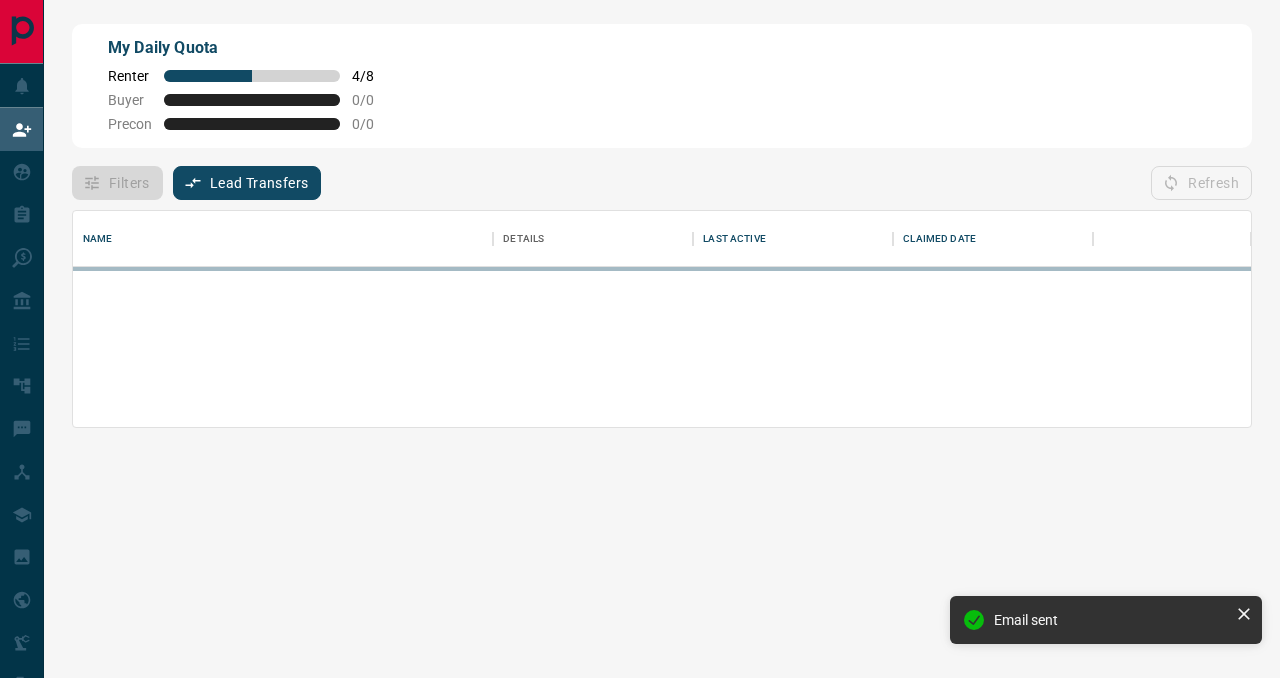 scroll, scrollTop: 0, scrollLeft: 0, axis: both 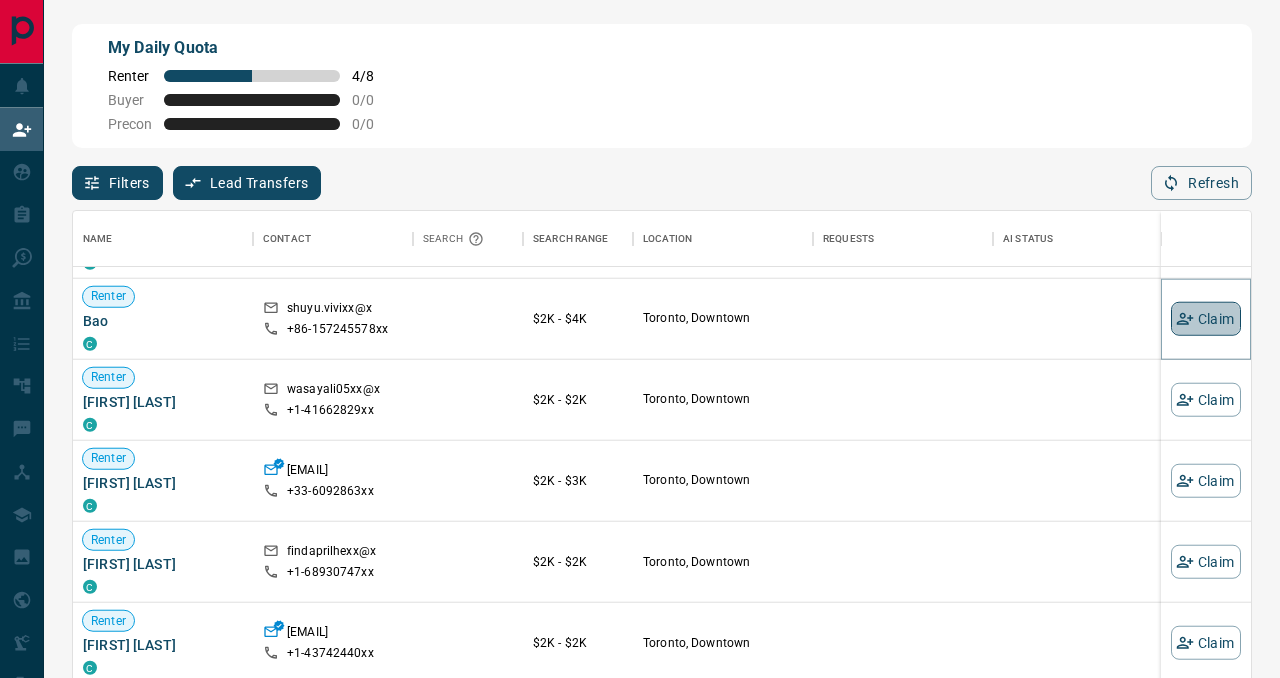 click on "Claim" at bounding box center (1206, 319) 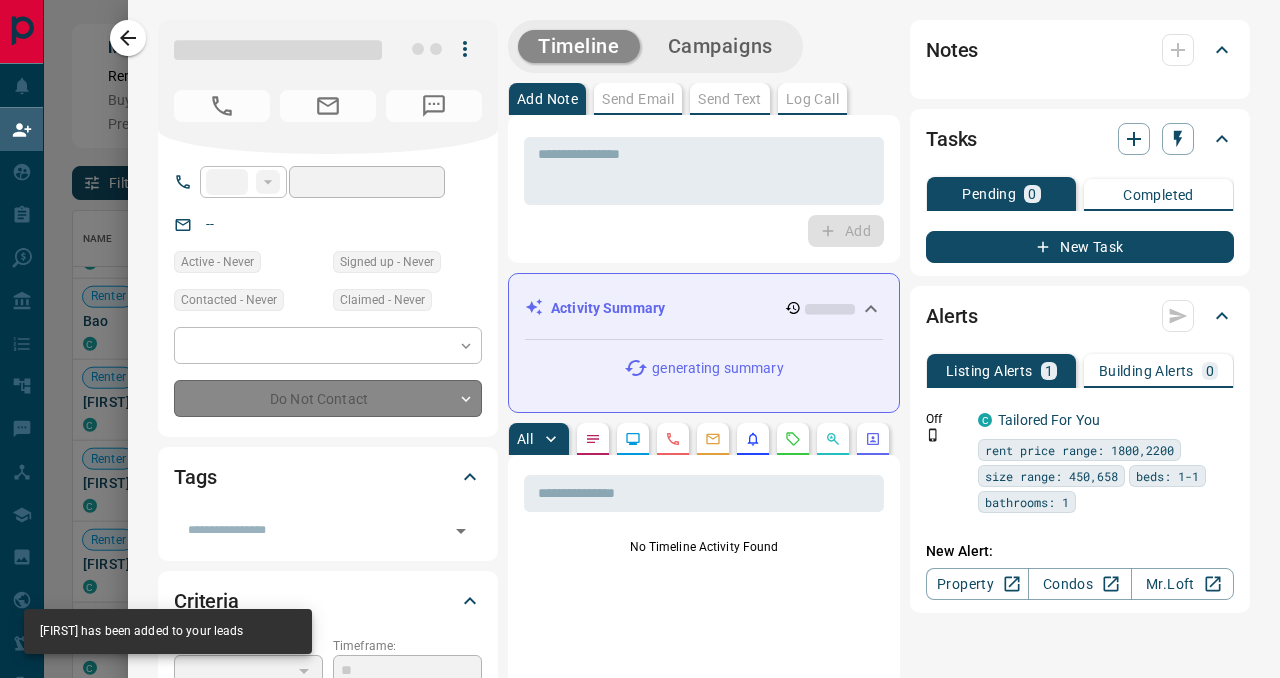 type on "***" 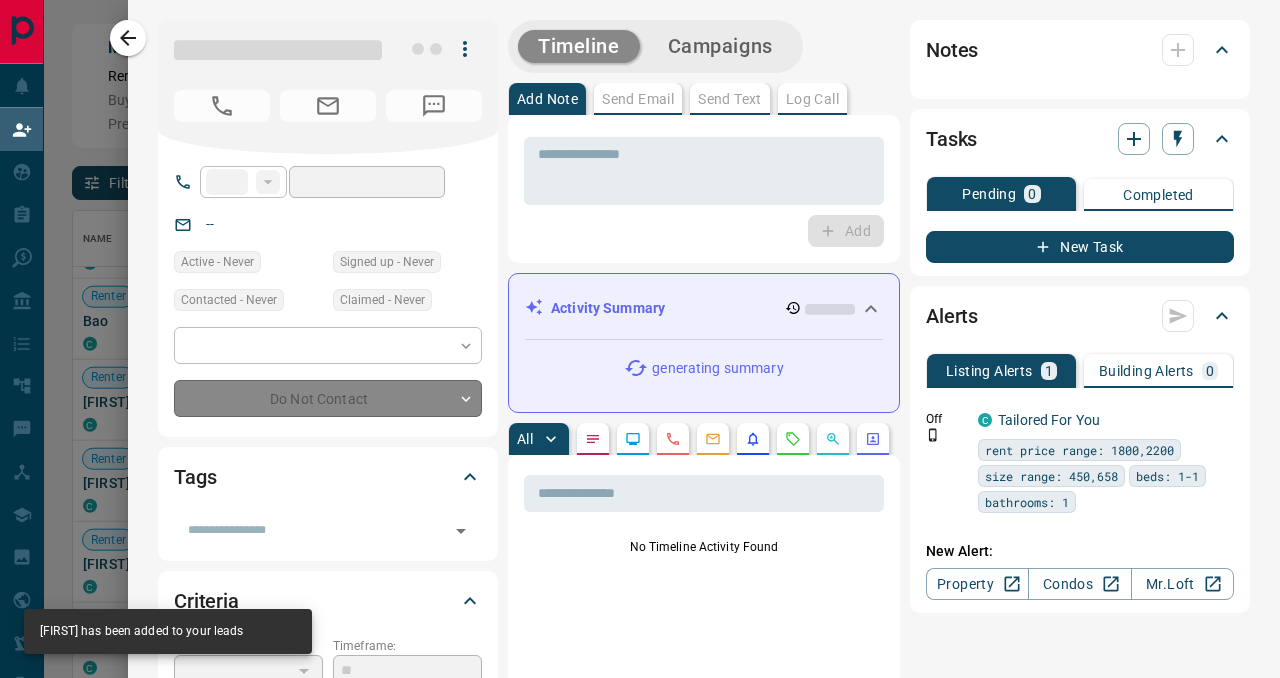 type on "**********" 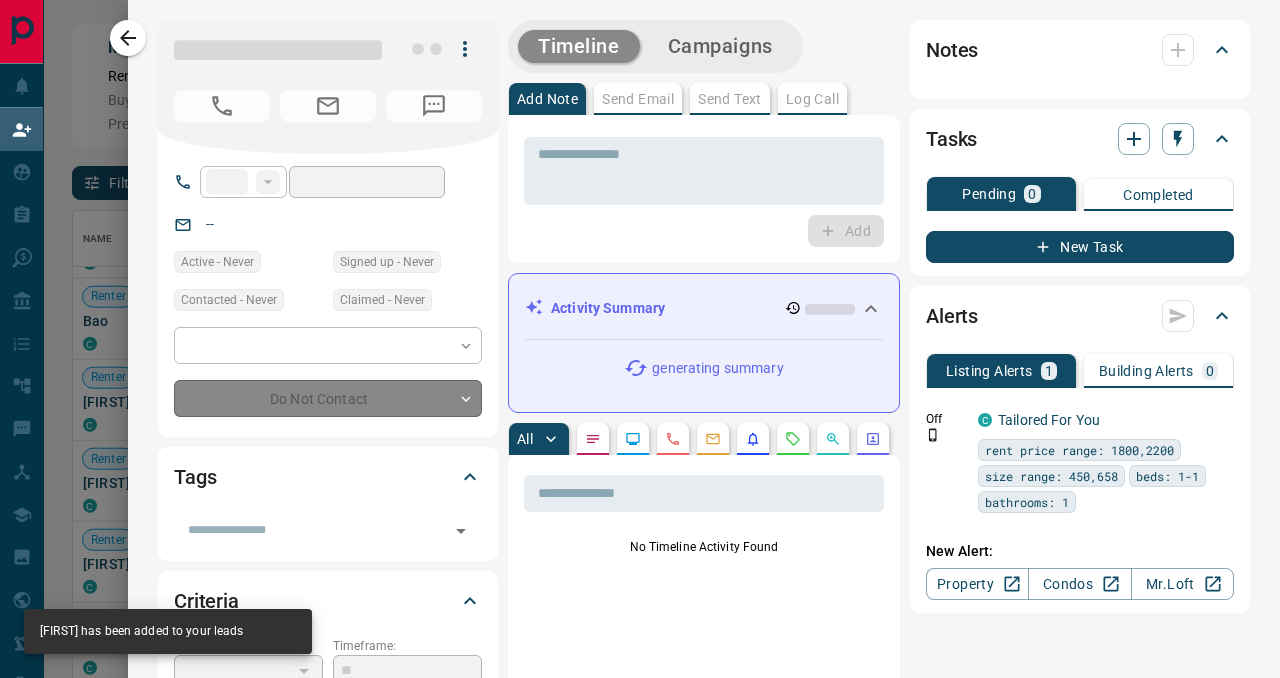 type on "**********" 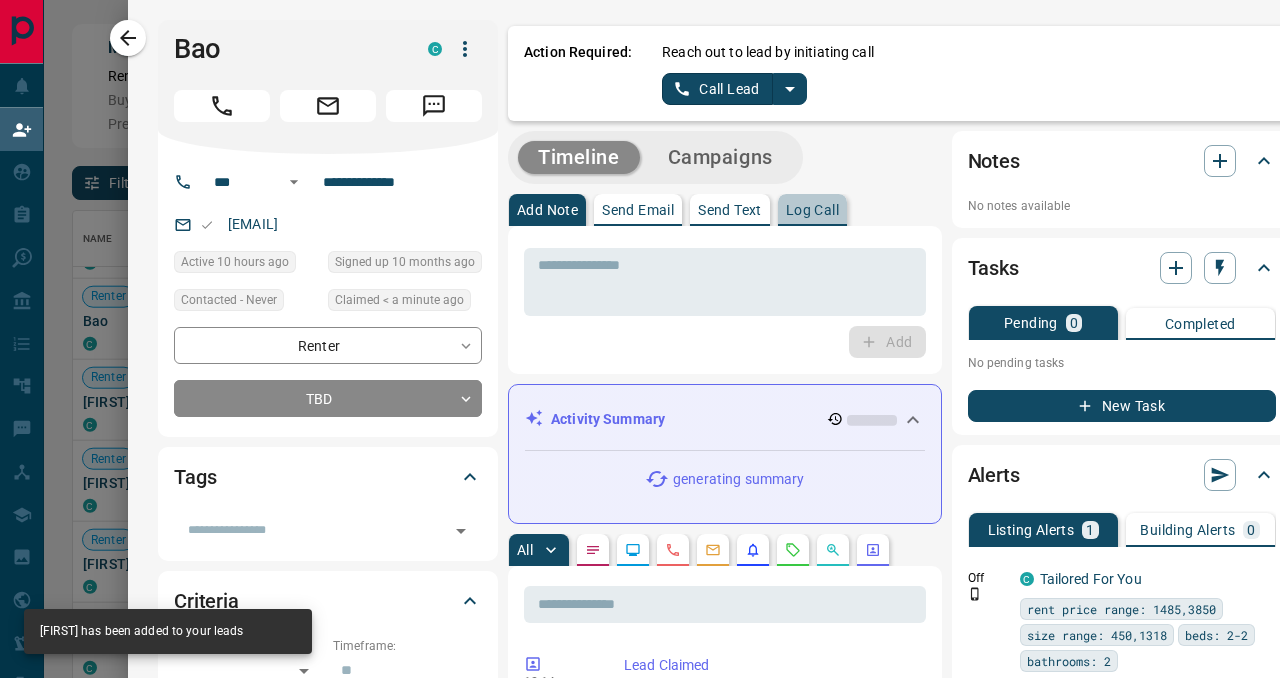 click on "Log Call" at bounding box center [812, 210] 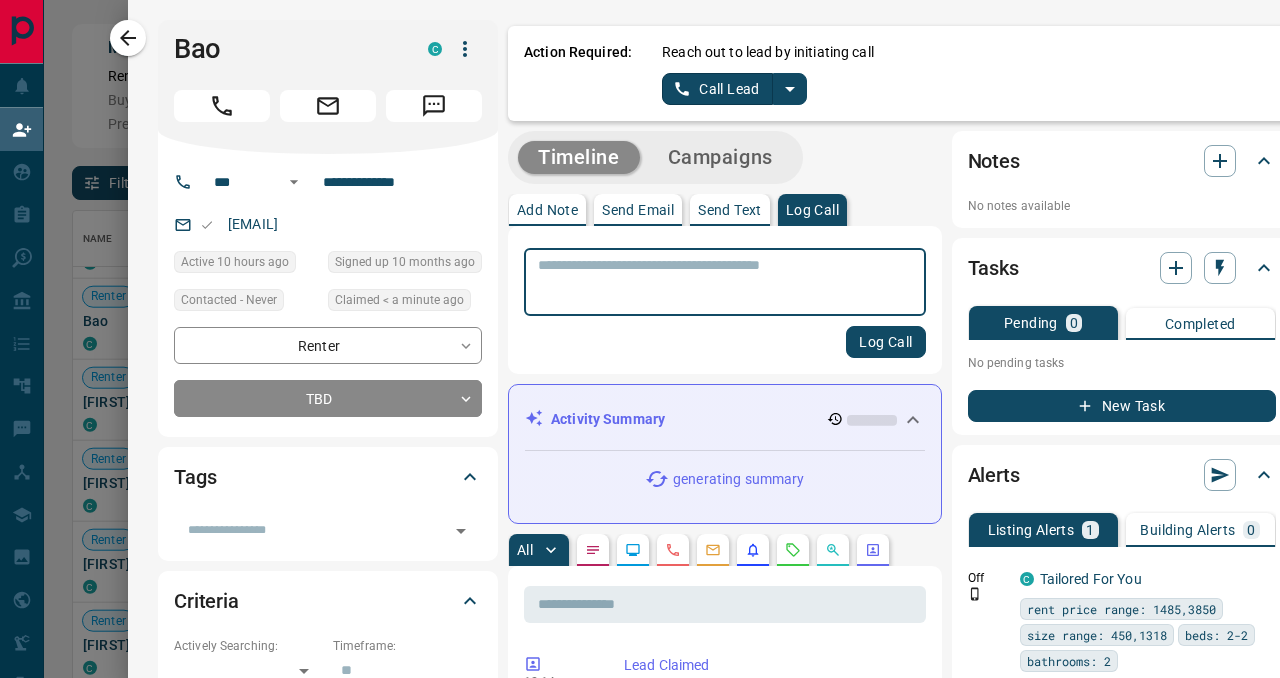 click at bounding box center (725, 282) 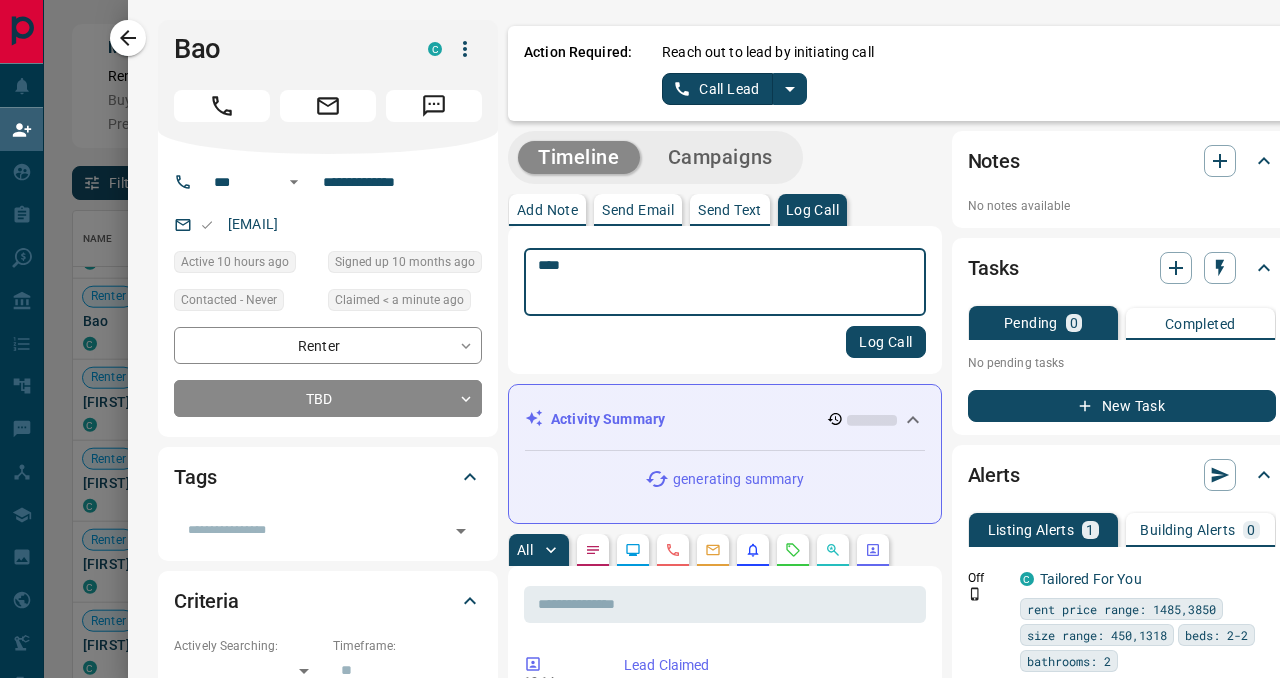 type on "****" 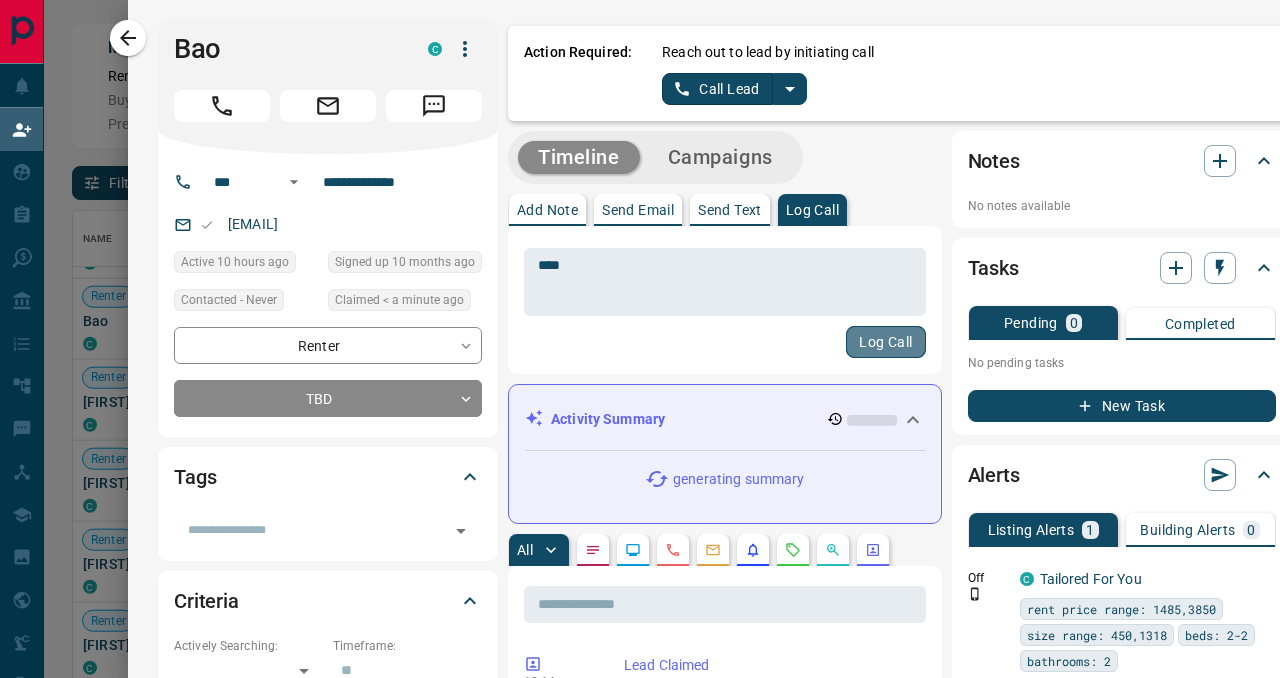 click on "Log Call" at bounding box center [885, 342] 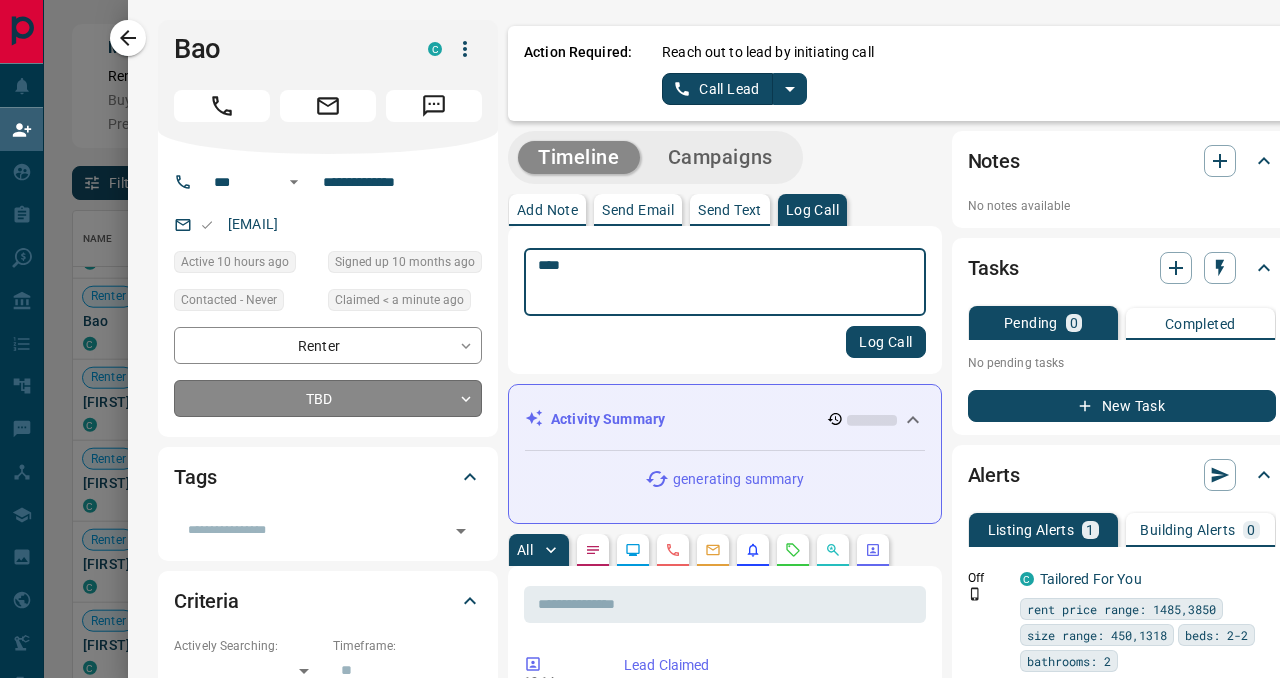 type 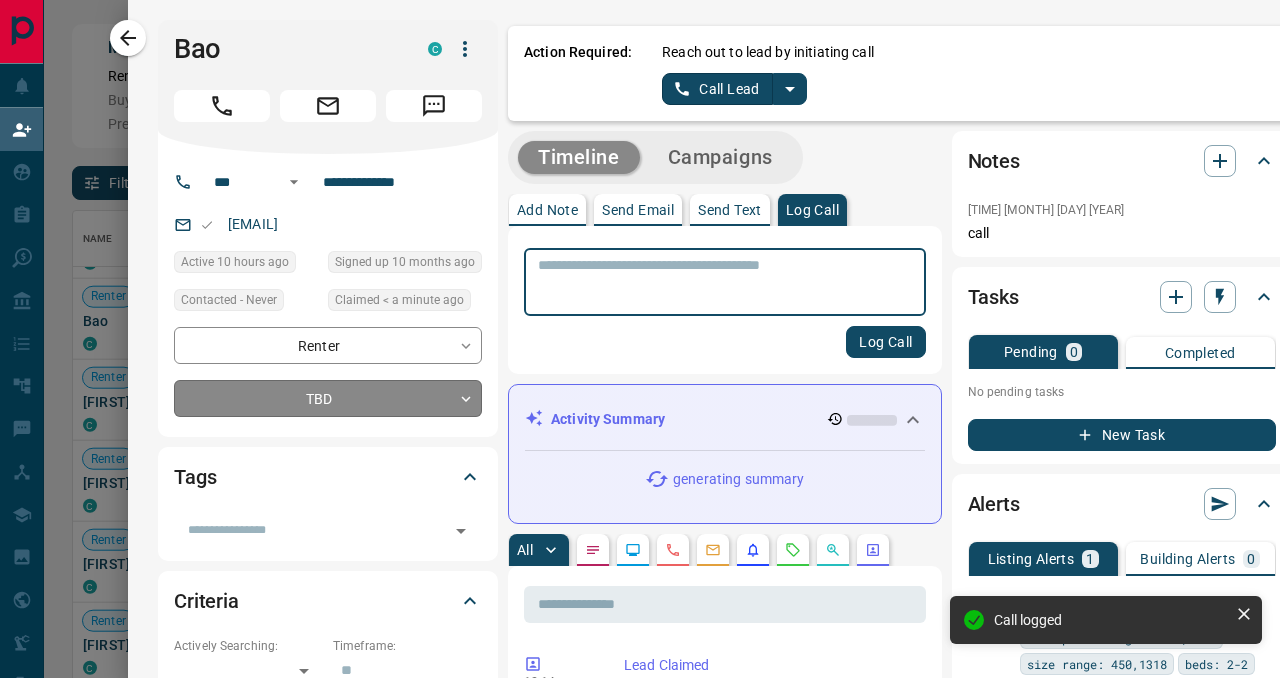 click on "Lead Transfers Claim Leads My Leads Tasks Opportunities Deals Campaigns Automations Messages Broker Bay Training Media Services Agent Resources Precon Worksheet Mobile Apps Disclosure Logout My Daily Quota Renter 5 / 8 Buyer 0 / 0 Precon 0 / 0 Filters Lead Transfers 0 Refresh Name Contact Search   Search Range Location Requests AI Status Recent Opportunities (30d) Renter [FIRST] [LAST] C [EMAIL] +[COUNTRYCODE]- [PHONE] $[PRICE] - $[PRICE] [CITY], [NEIGHBORHOOD] Renter [FIRST] [LAST] C [EMAIL] +[COUNTRYCODE]- [PHONE] $[PRICE] - $[PRICE] [CITY], [NEIGHBORHOOD] Renter C . C [EMAIL] +[COUNTRYCODE]- [PHONE] $[PRICE] - $[PRICE] [CITY], [NEIGHBORHOOD], [NEIGHBORHOOD] Back to Site High Interest Renter  [FIRST] C [EMAIL] +[COUNTRYCODE]- [PHONE] $[PRICE] - $[PRICE] [CITY], [NEIGHBORHOOD] Favourite Renter [FIRST] [LAST] C [EMAIL] +[COUNTRYCODE]- [PHONE] $[PRICE] - $[PRICE] [CITY], [NEIGHBORHOOD] Renter [FIRST] [LAST] C [EMAIL] +[COUNTRYCODE]- [PHONE] $[PRICE] - $[PRICE] [CITY], [NEIGHBORHOOD] Renter [FIRST] [LAST] C [EMAIL] +[COUNTRYCODE]- [PHONE] $[PRICE] - $[PRICE] [CITY], [NEIGHBORHOOD] C" at bounding box center [640, 291] 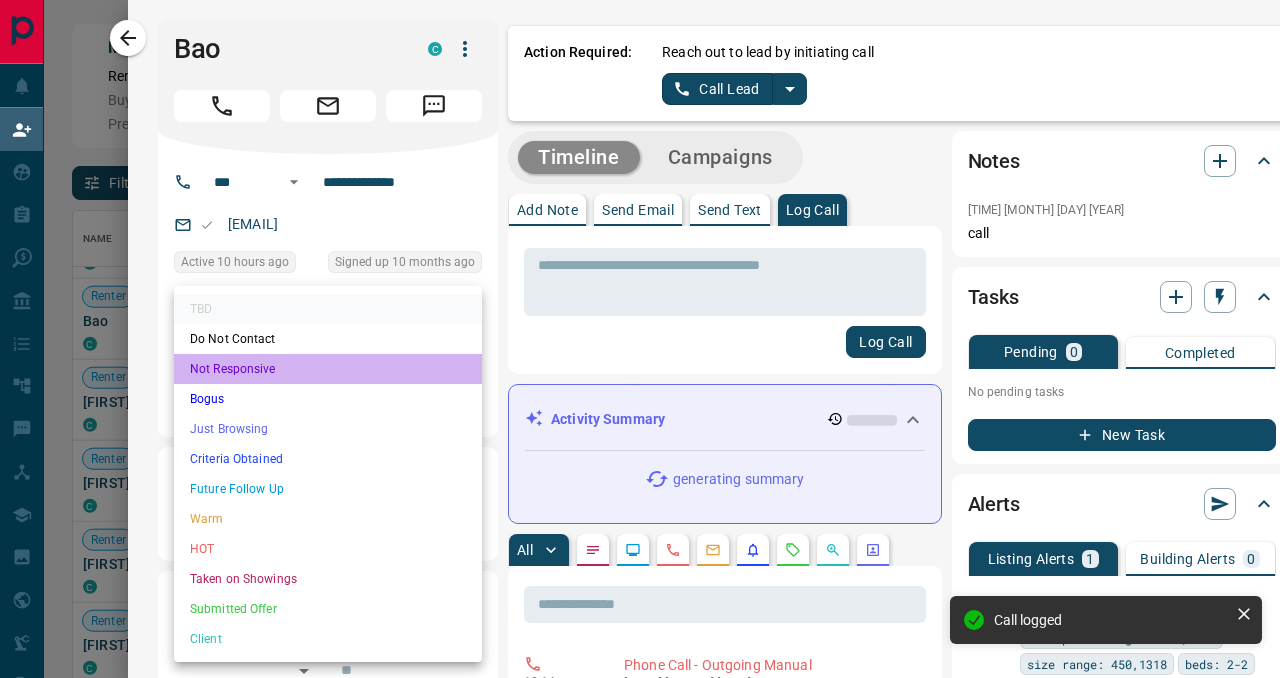 click on "Not Responsive" at bounding box center [328, 369] 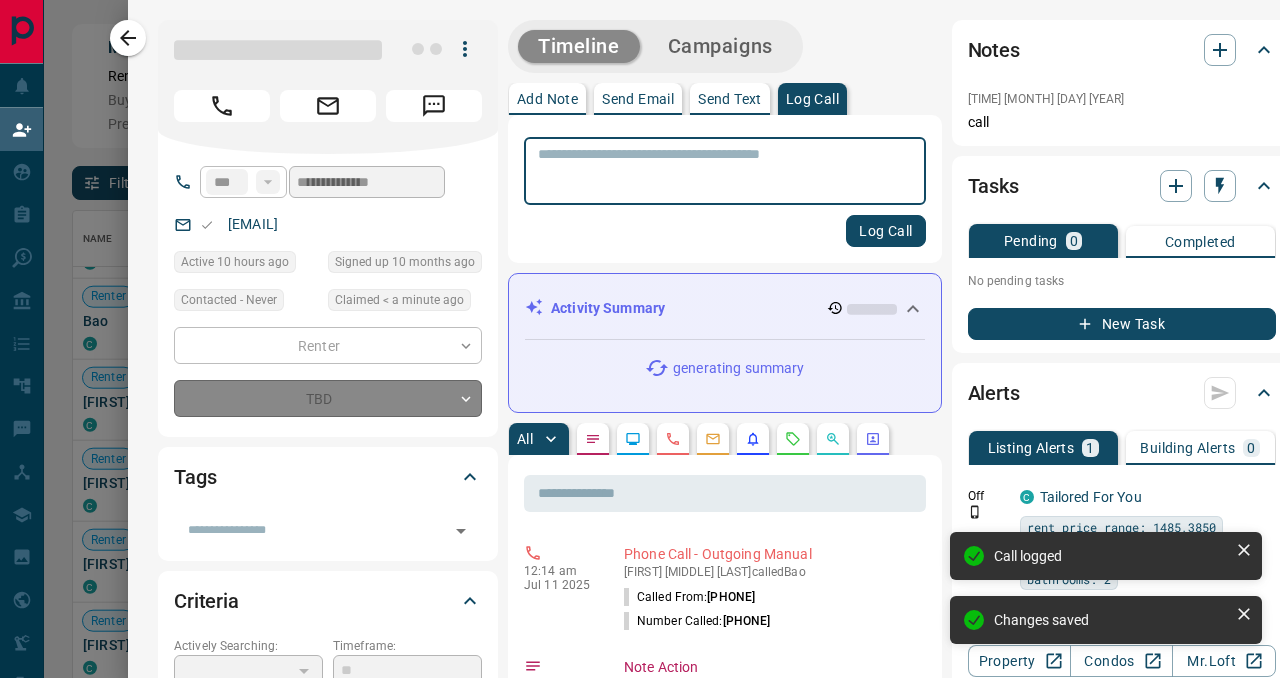 type on "*" 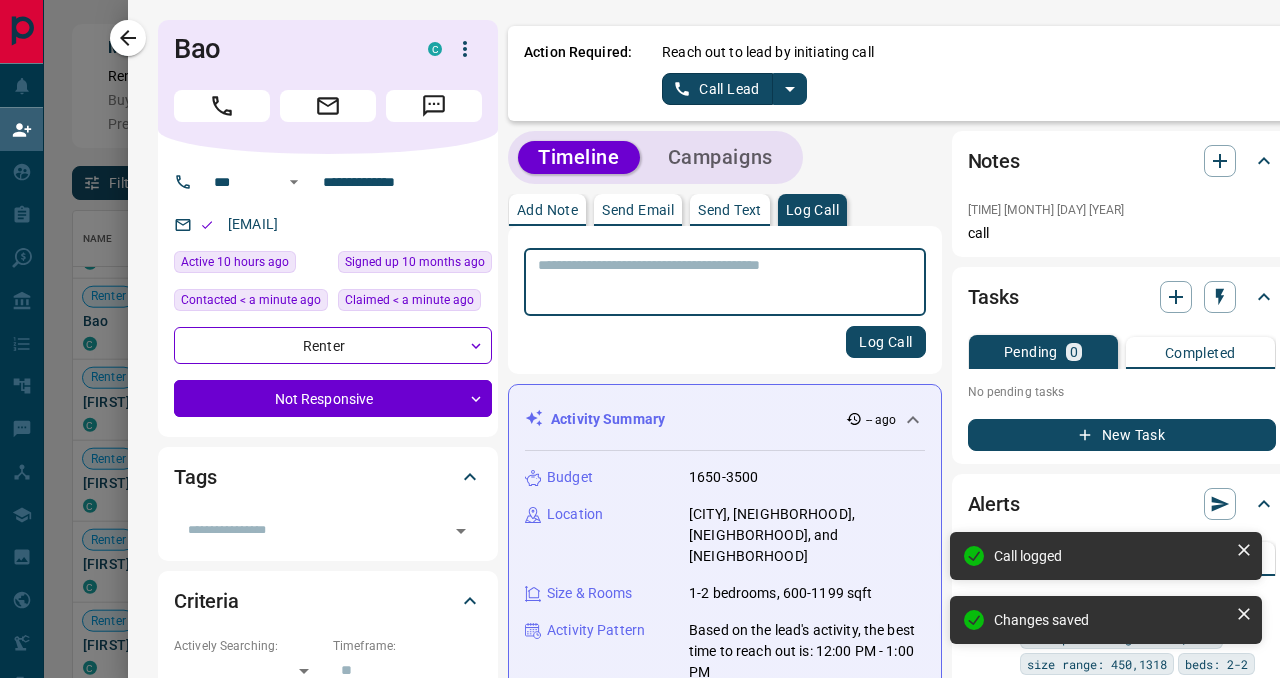 click on "Send Email" at bounding box center [638, 210] 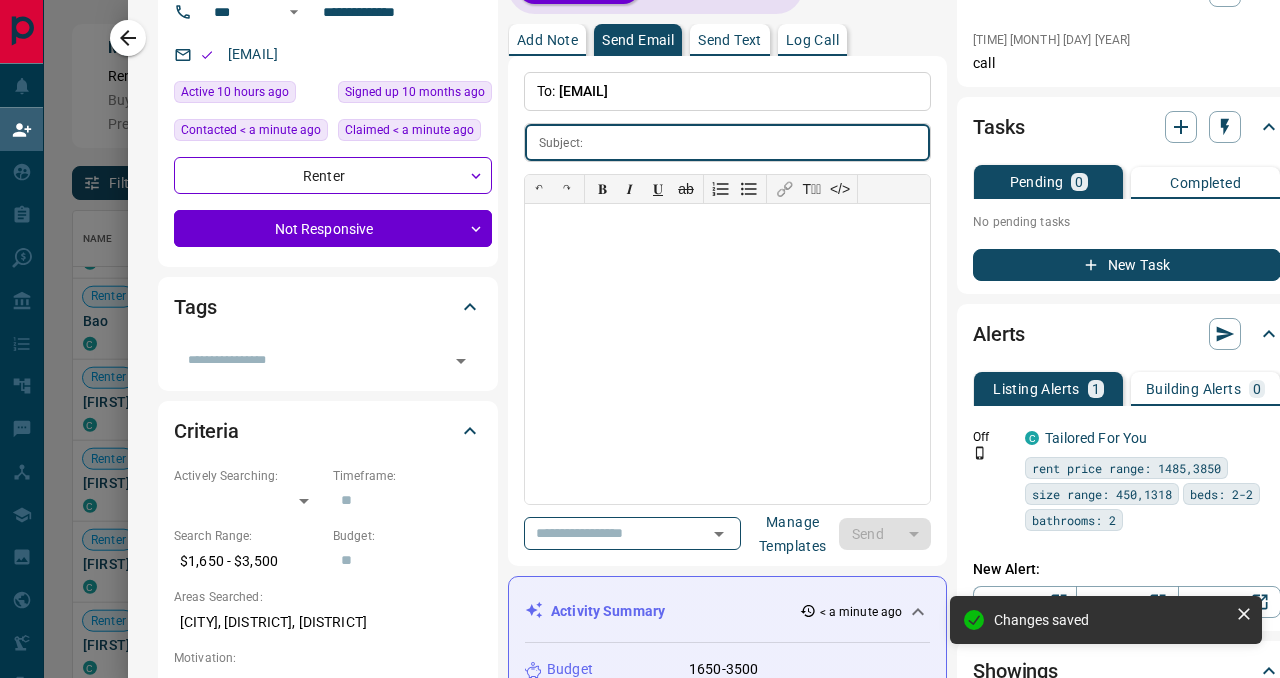 scroll, scrollTop: 271, scrollLeft: 0, axis: vertical 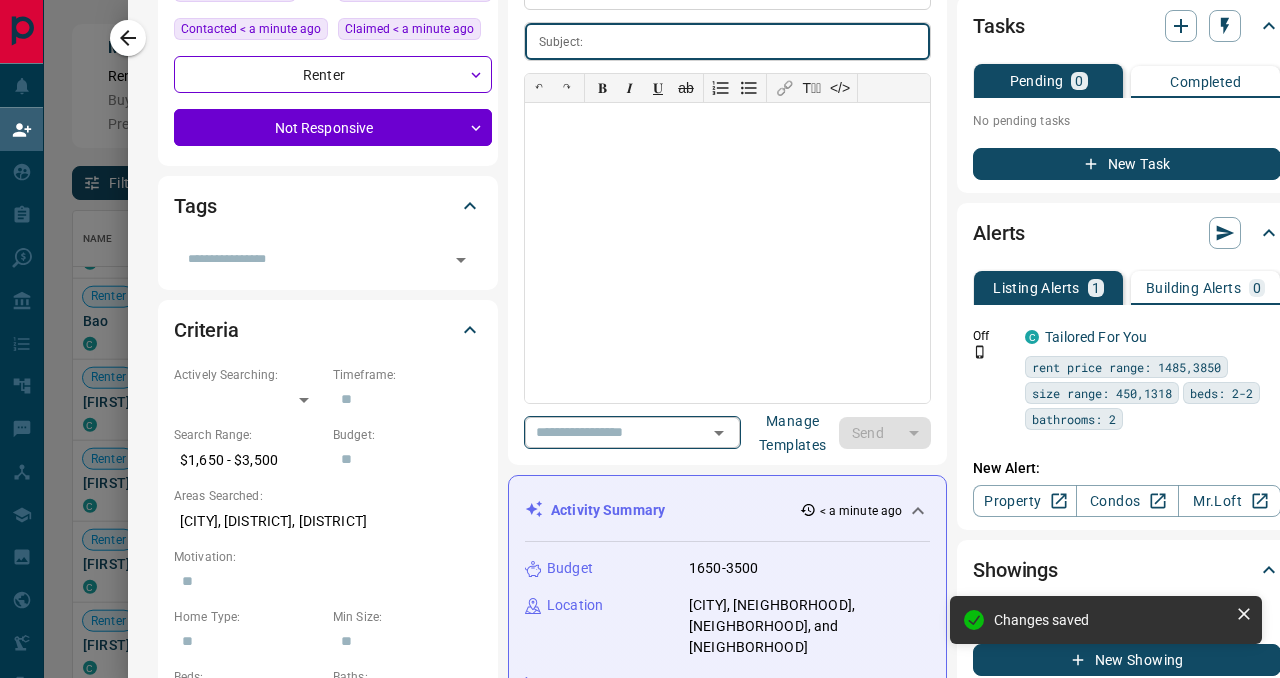 click 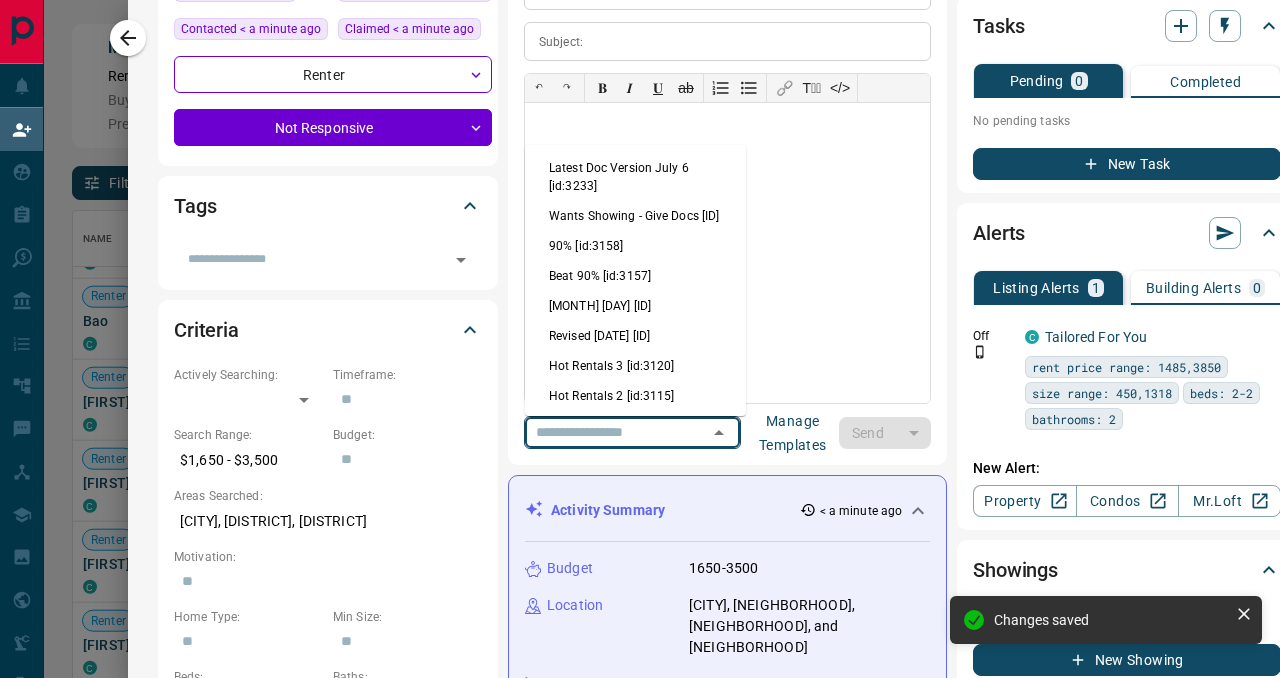 click on "Latest Doc Version July 6 [id:3233]" at bounding box center (635, 177) 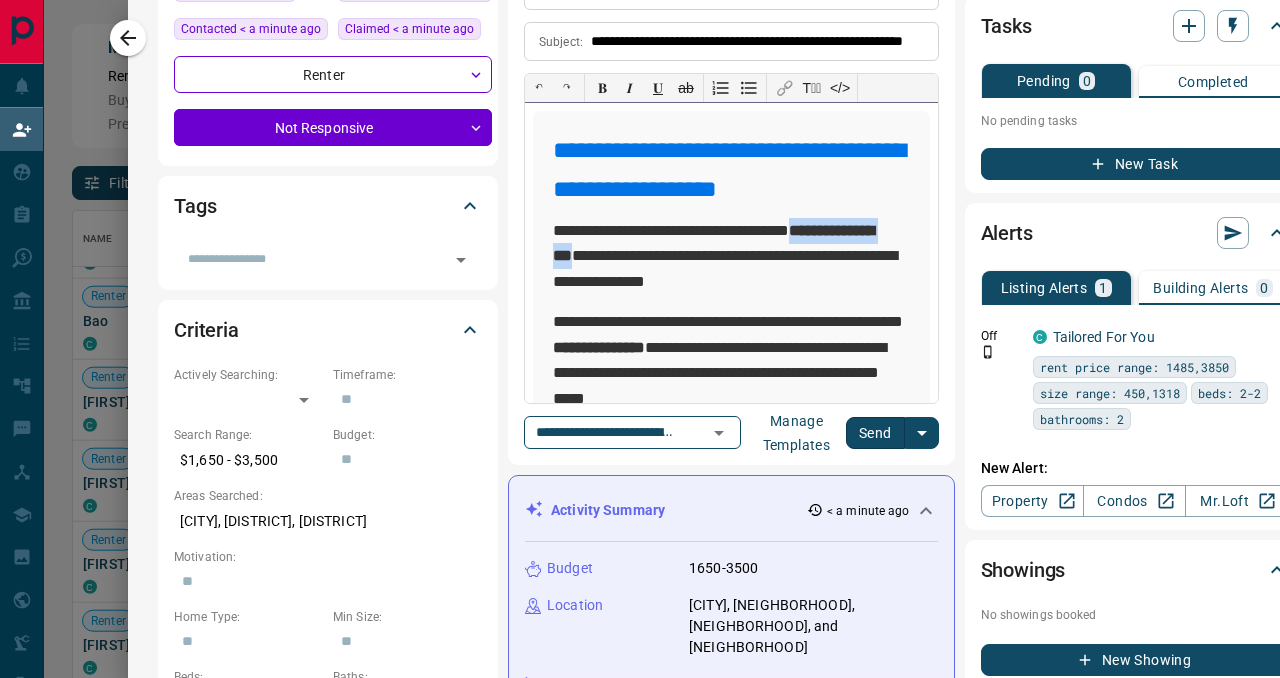 drag, startPoint x: 823, startPoint y: 233, endPoint x: 629, endPoint y: 257, distance: 195.4789 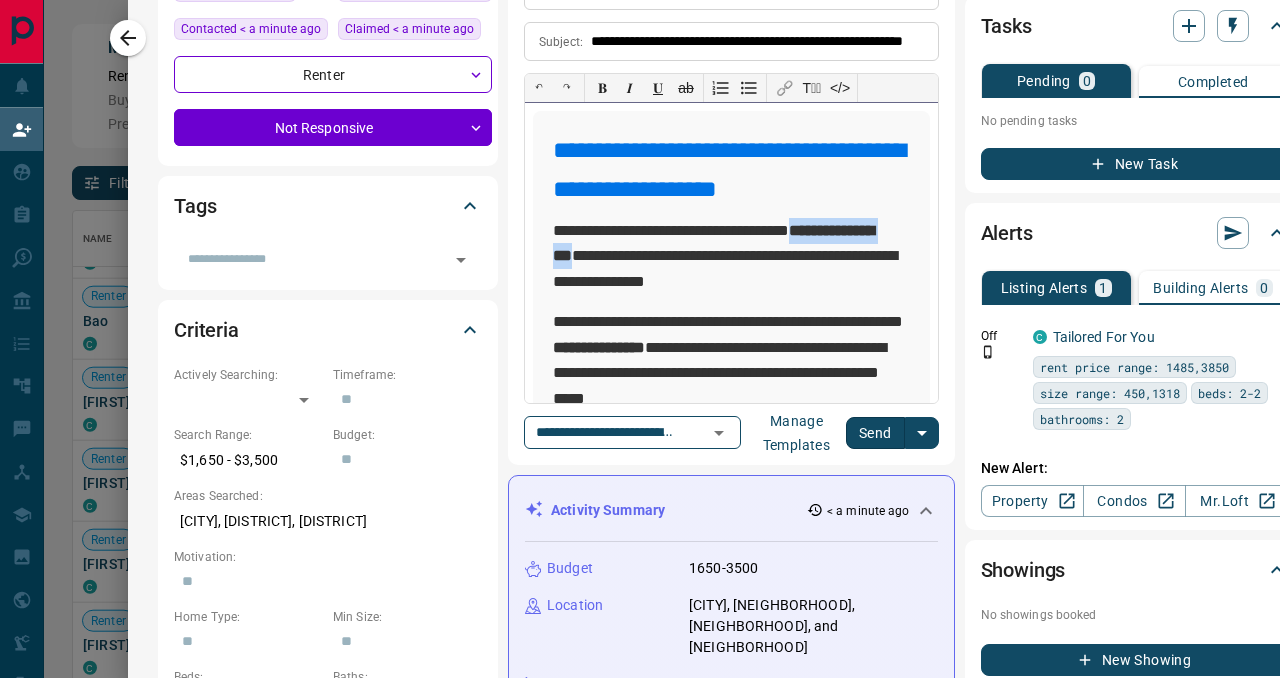 click on "**********" at bounding box center [731, 256] 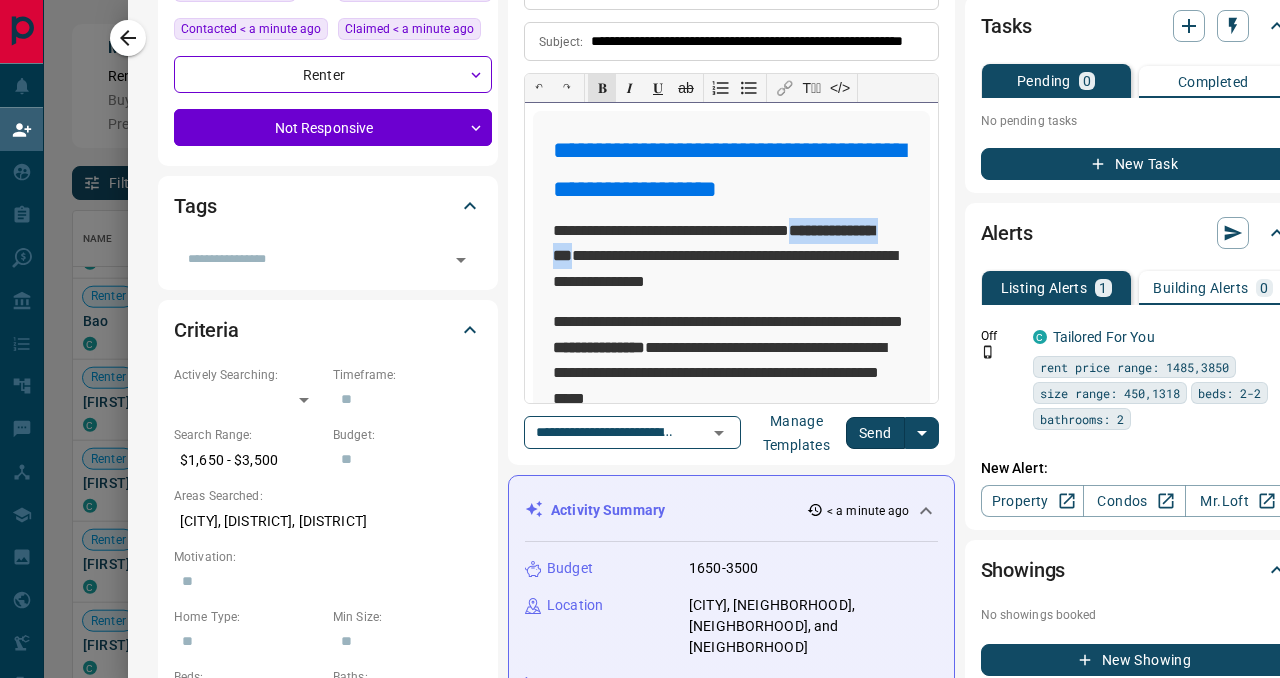type 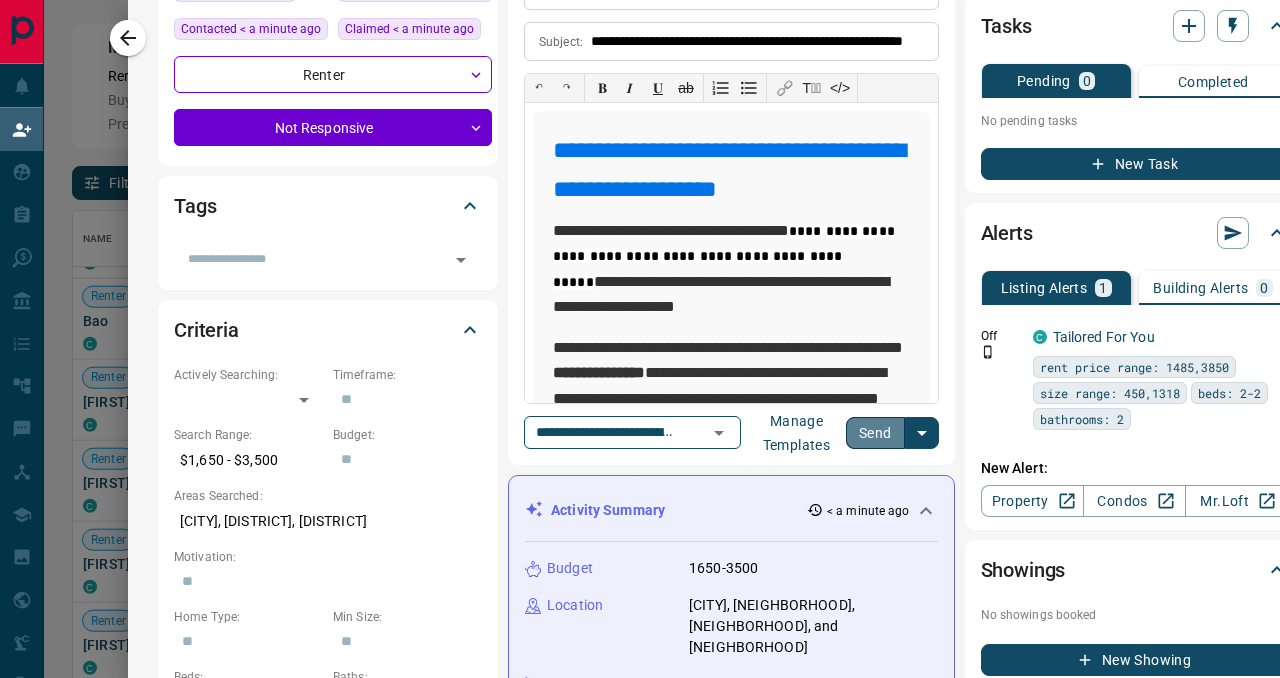 click on "Send" at bounding box center (875, 433) 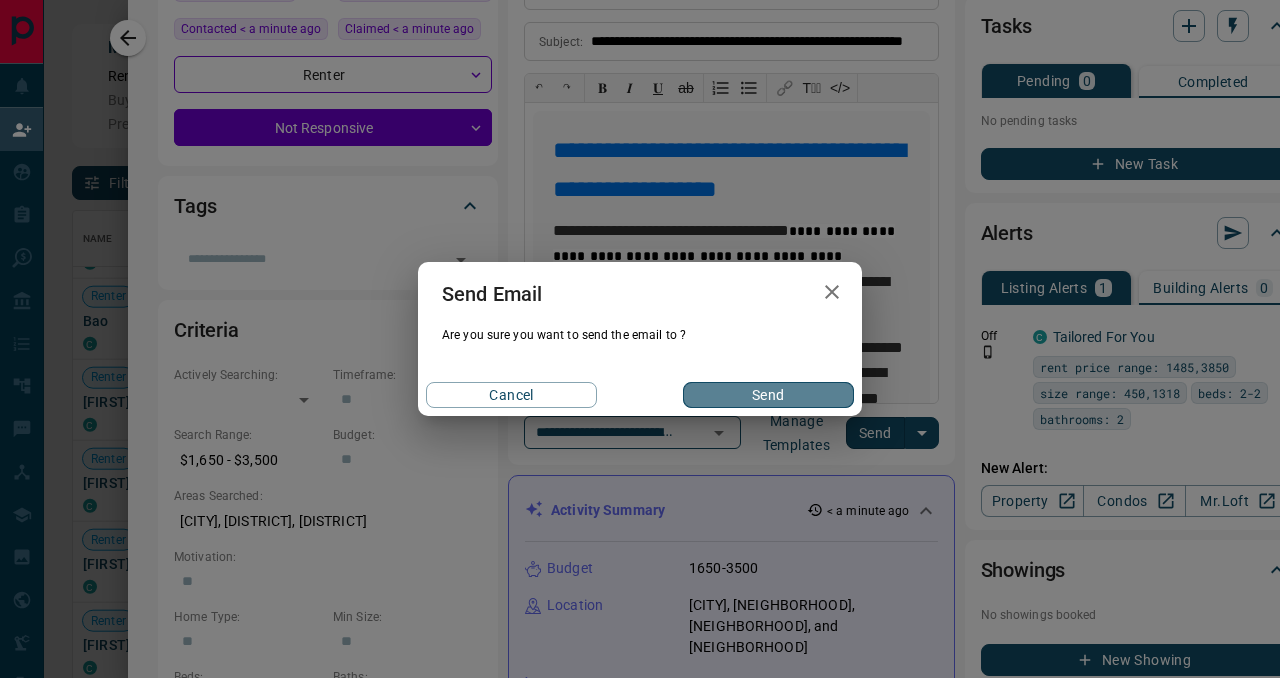 click on "Send" at bounding box center (768, 395) 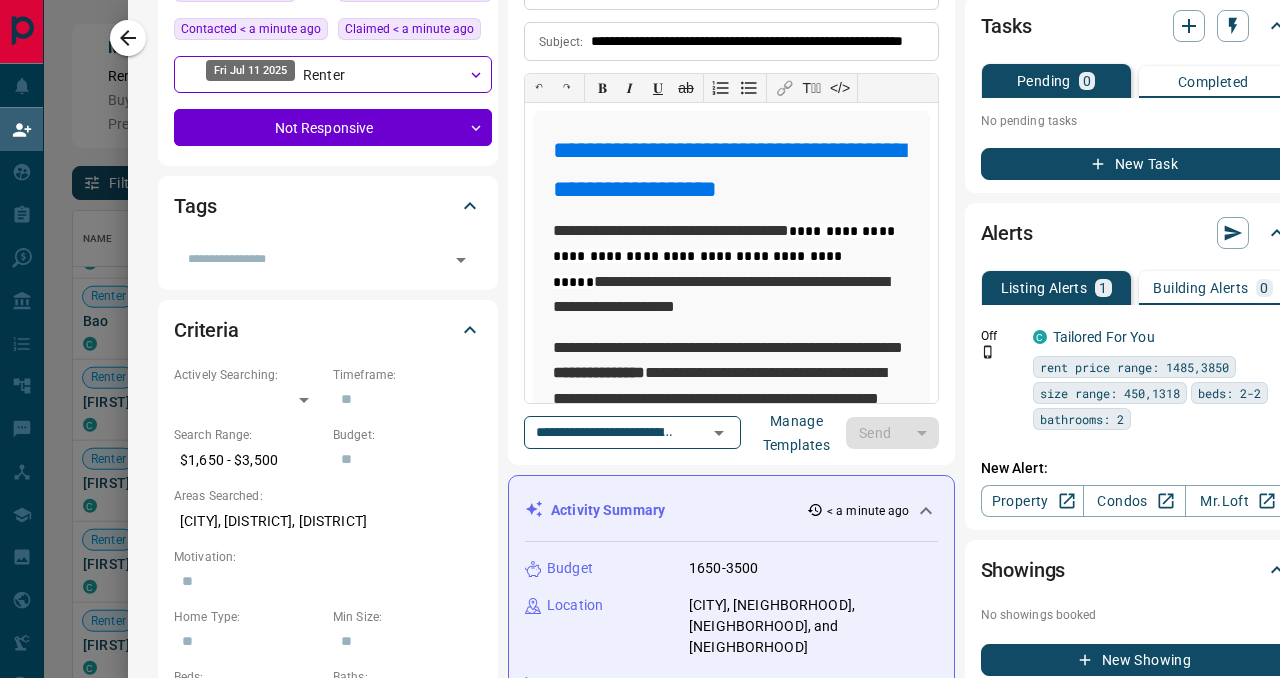 type 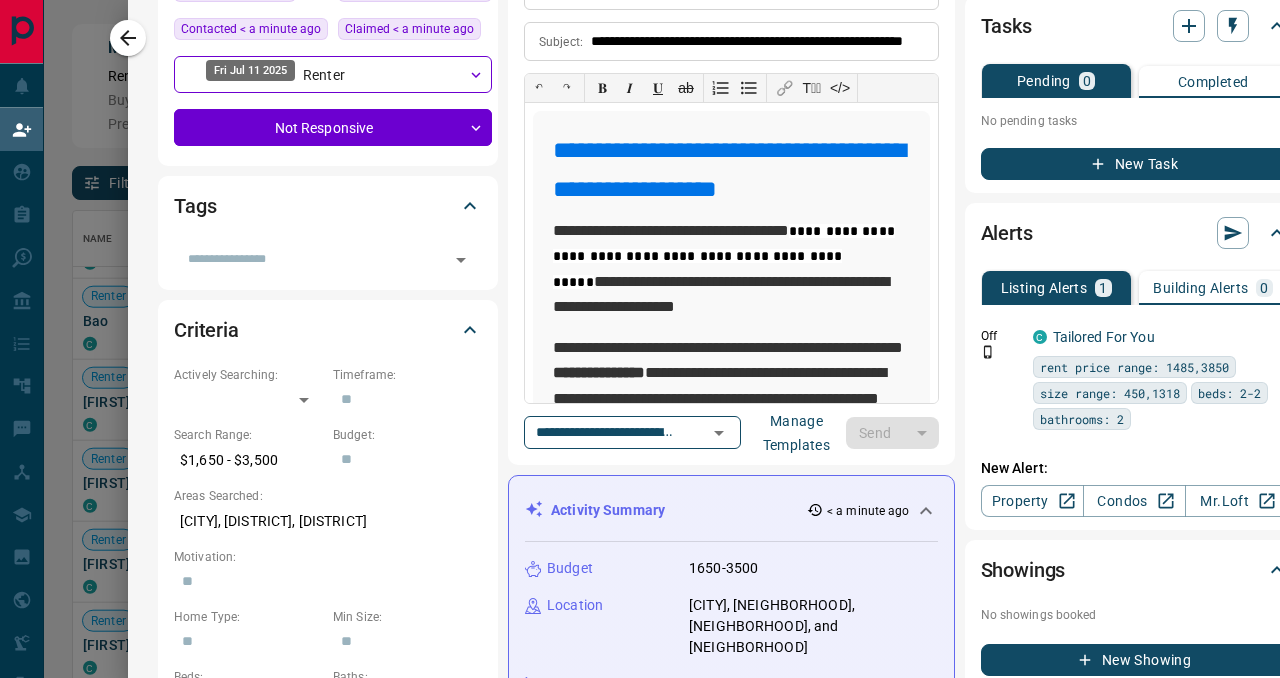 type 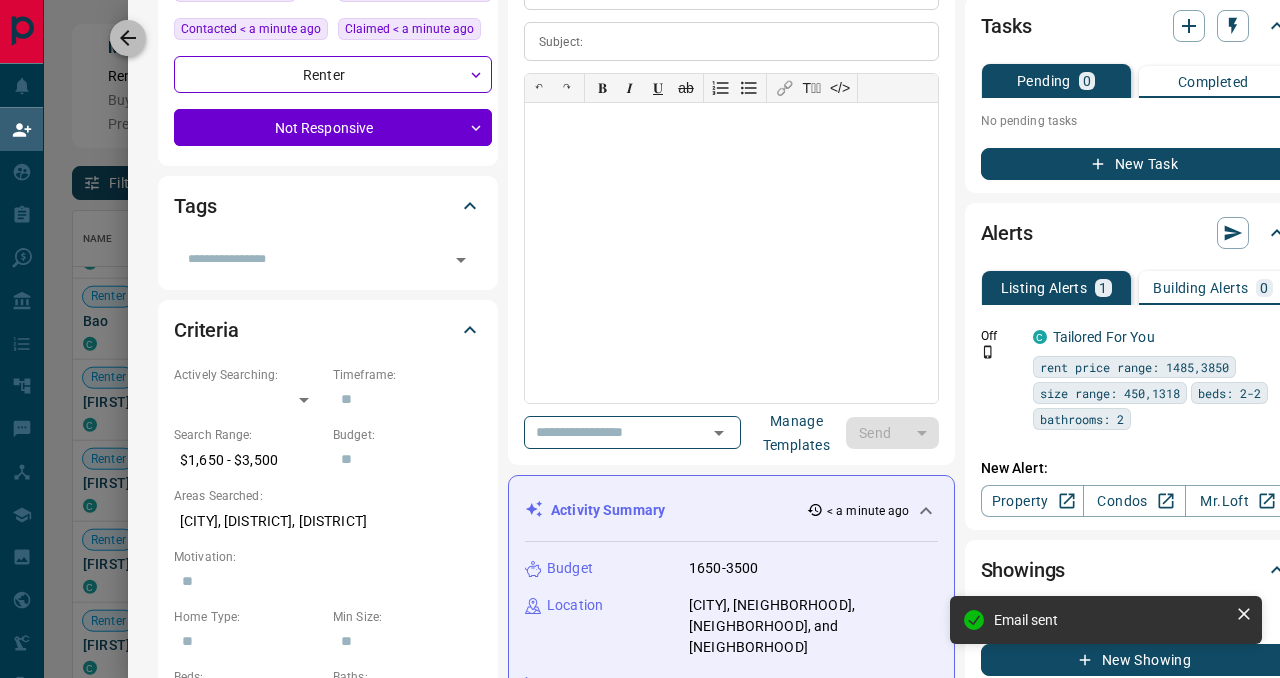 click 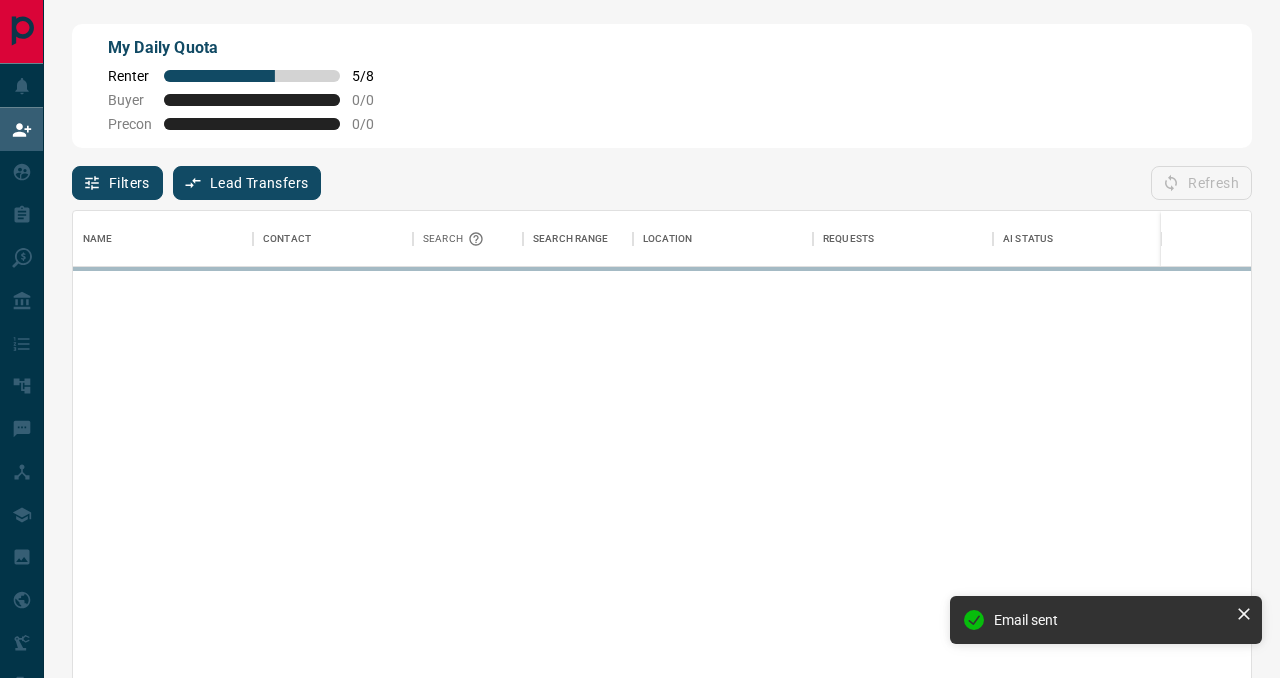 scroll, scrollTop: 0, scrollLeft: 1, axis: horizontal 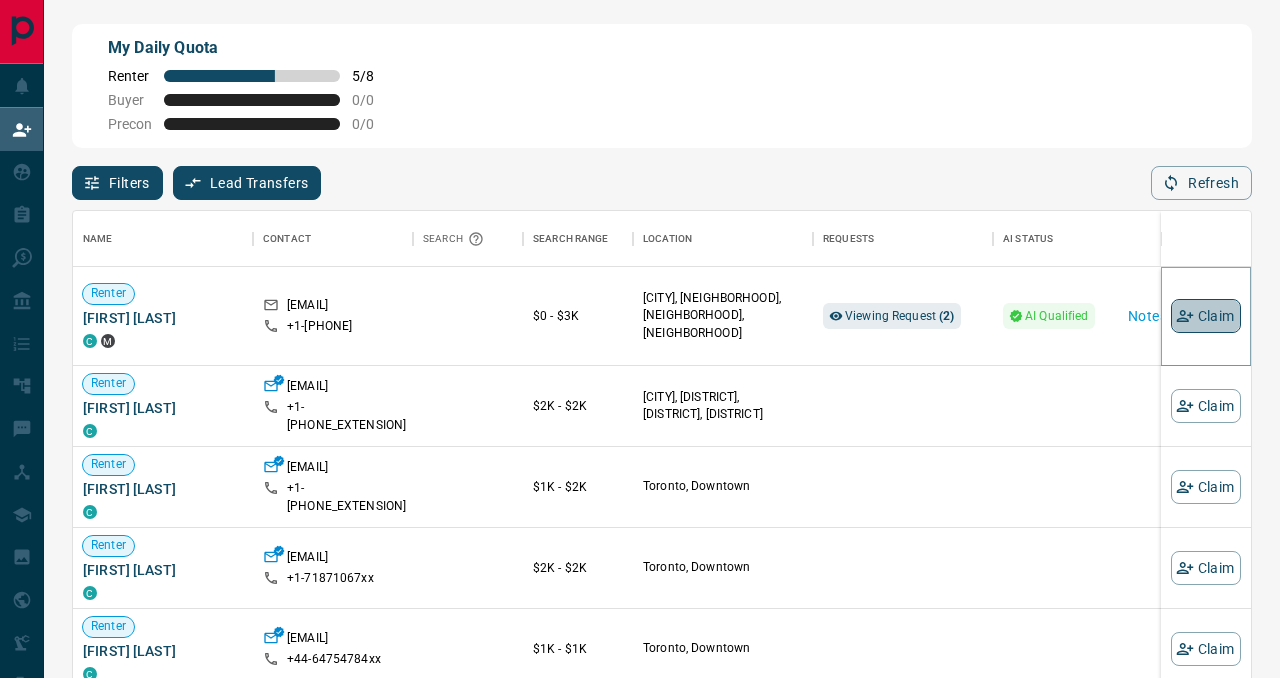 click 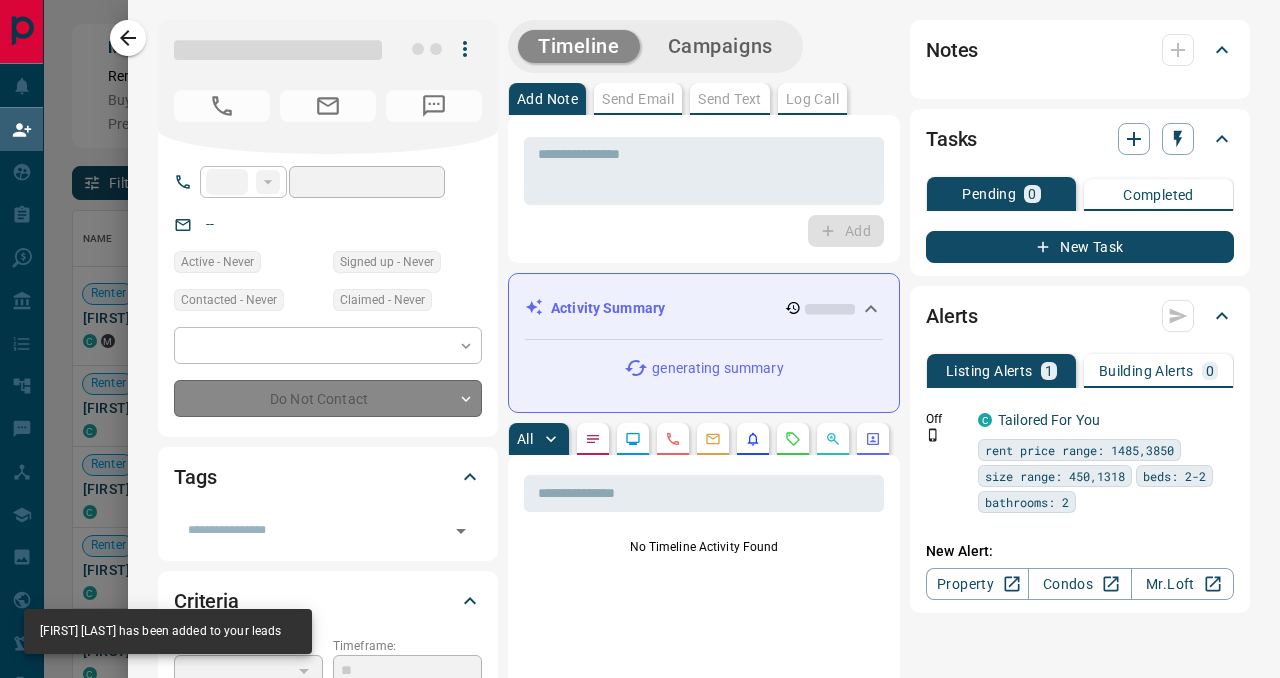 type on "**" 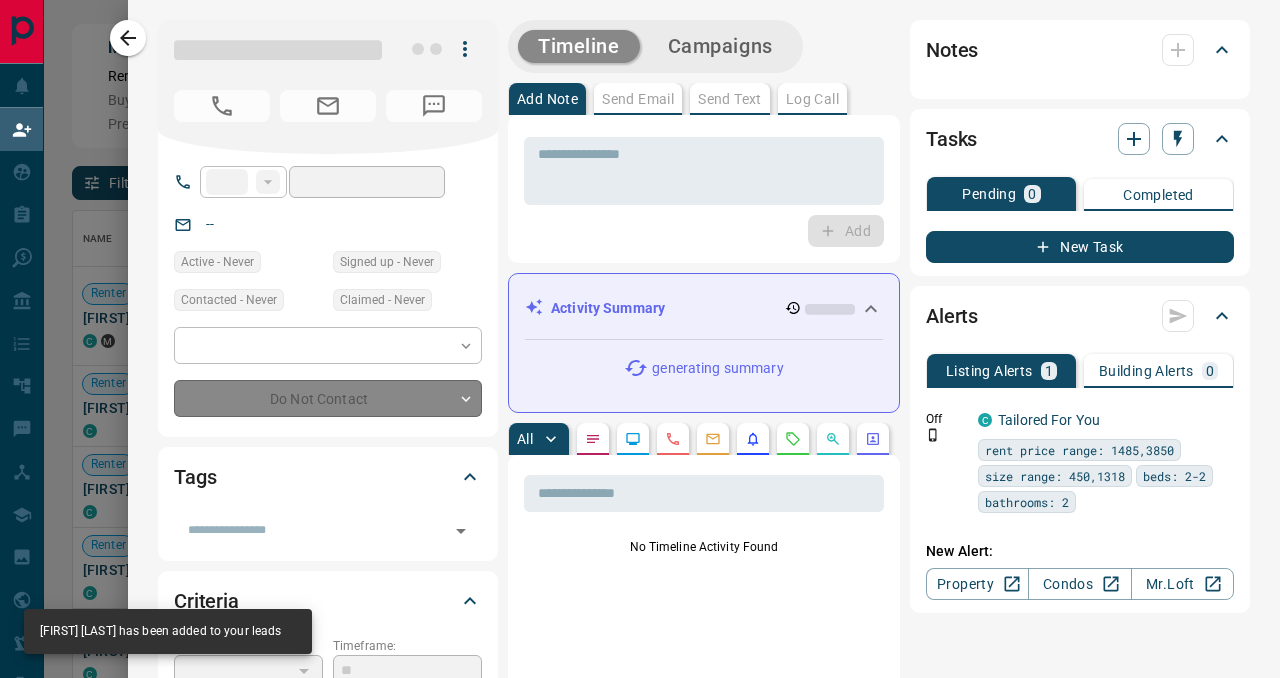 type on "**********" 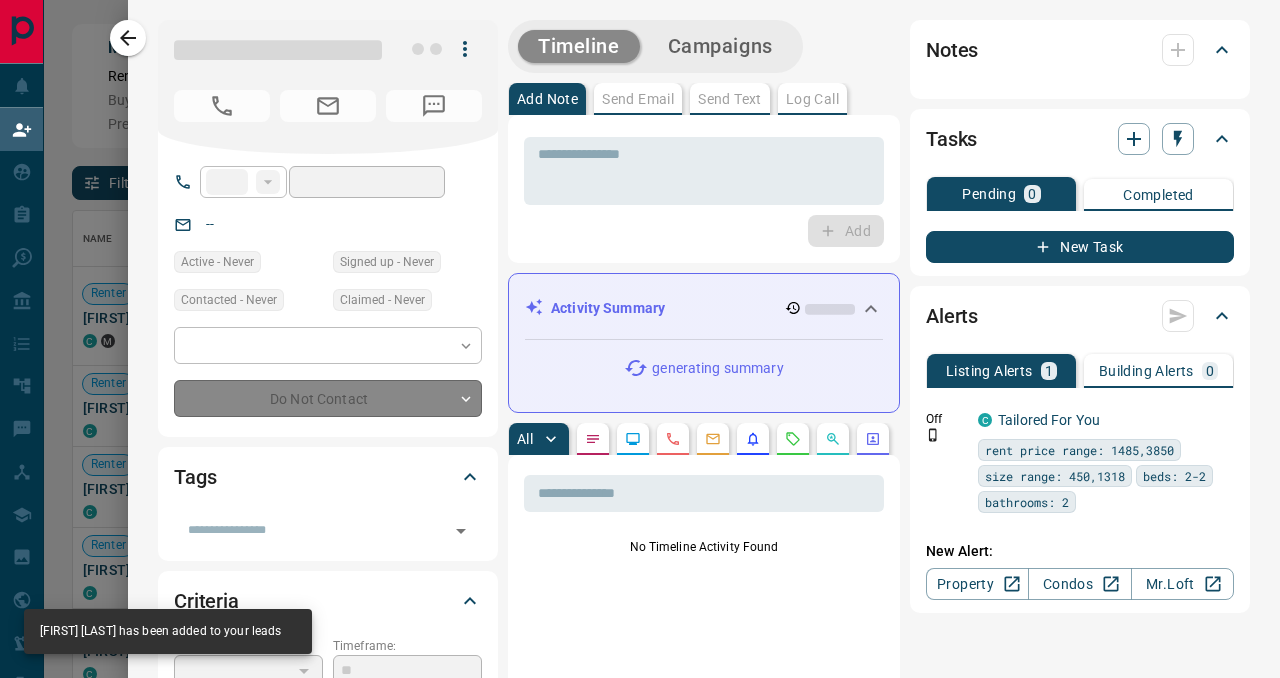 type on "**********" 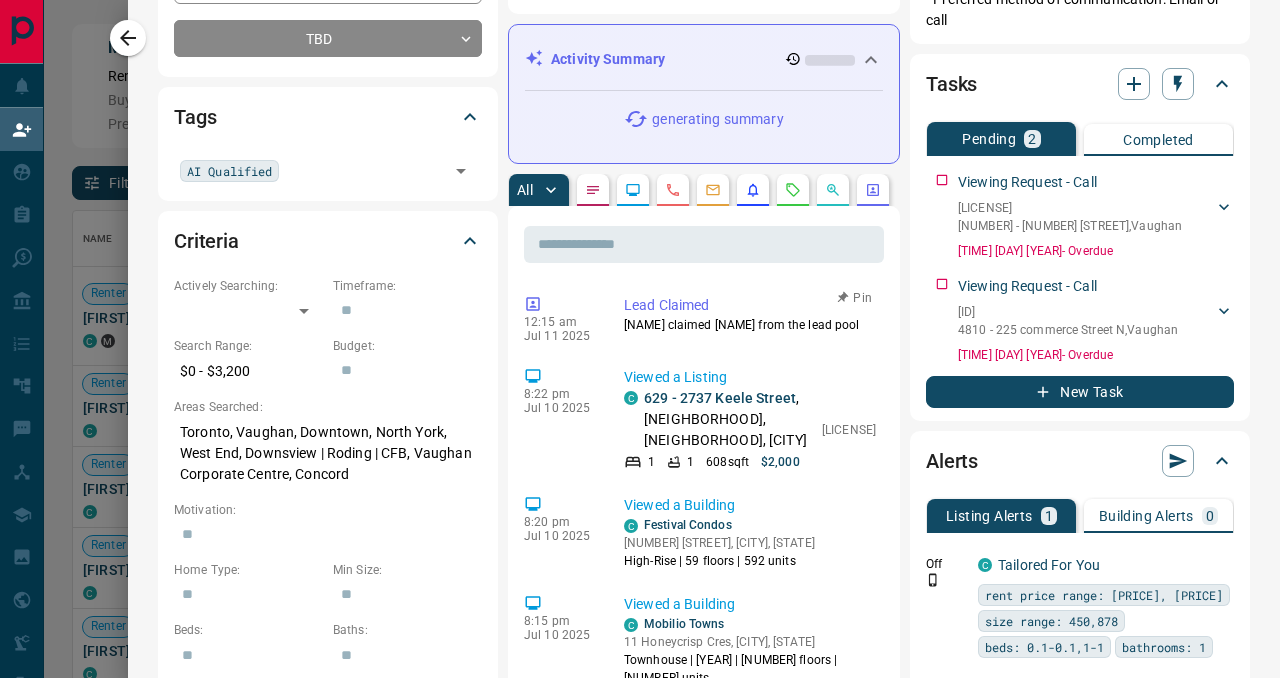 scroll, scrollTop: 365, scrollLeft: 0, axis: vertical 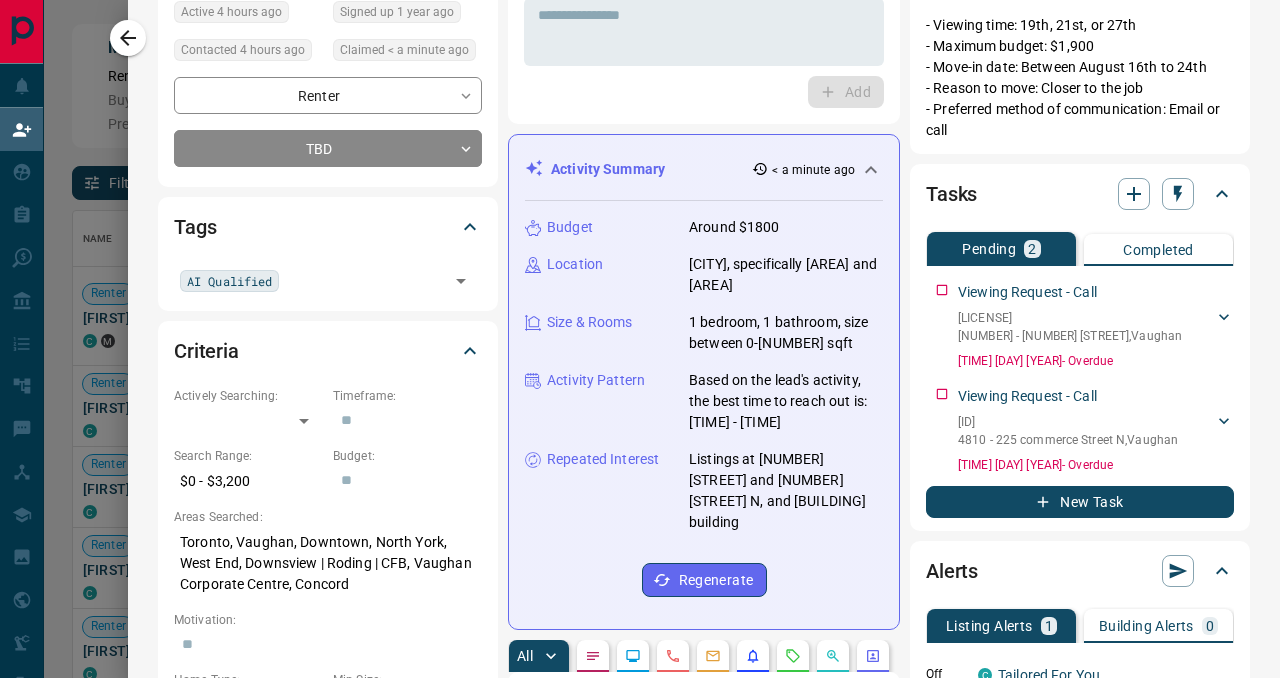 drag, startPoint x: 690, startPoint y: 479, endPoint x: 867, endPoint y: 546, distance: 189.25644 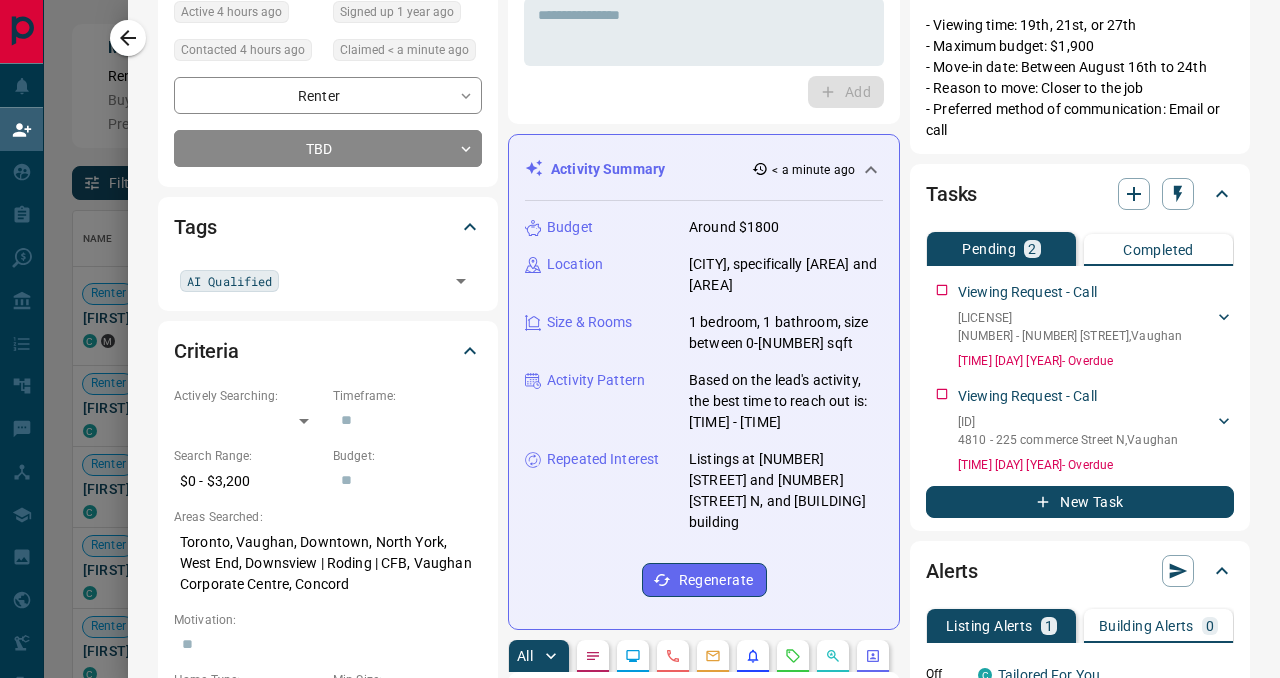 click on "Listings at [NUMBER] [STREET] and [NUMBER] [STREET] N, and [BUILDING] building" at bounding box center (786, 491) 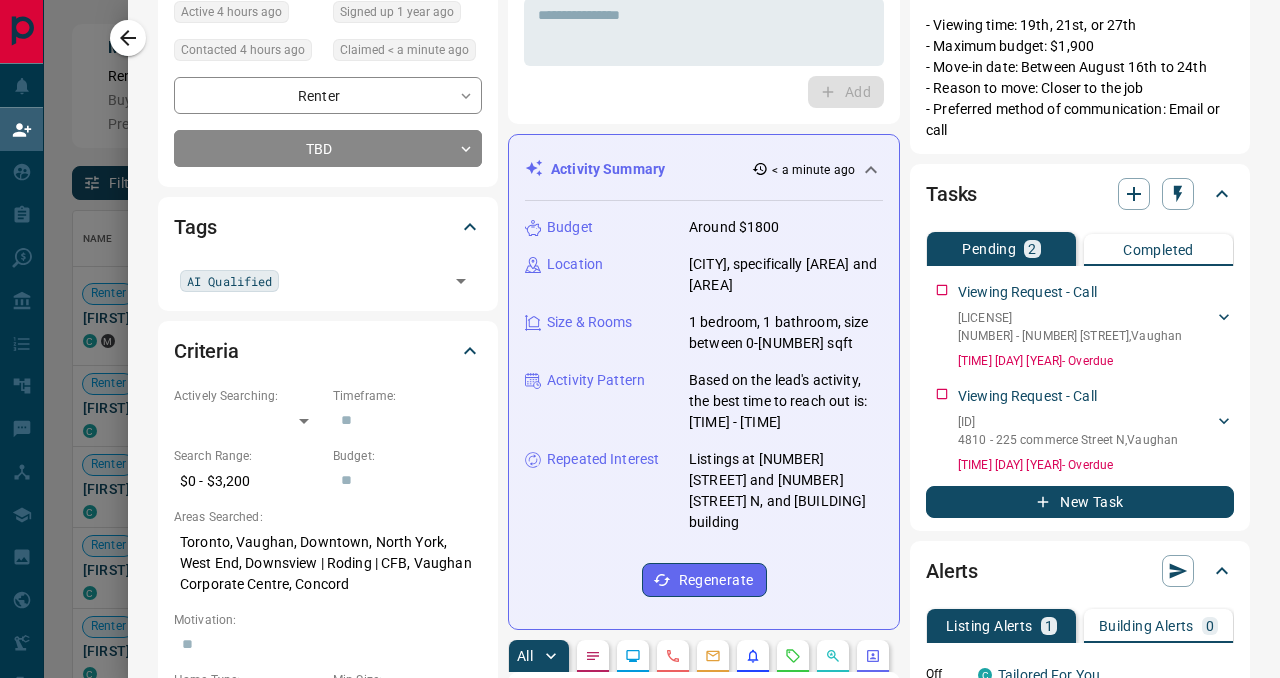 copy on "Listings at [NUMBER] [STREET] and [NUMBER] [STREET] N, and [BUILDING] building" 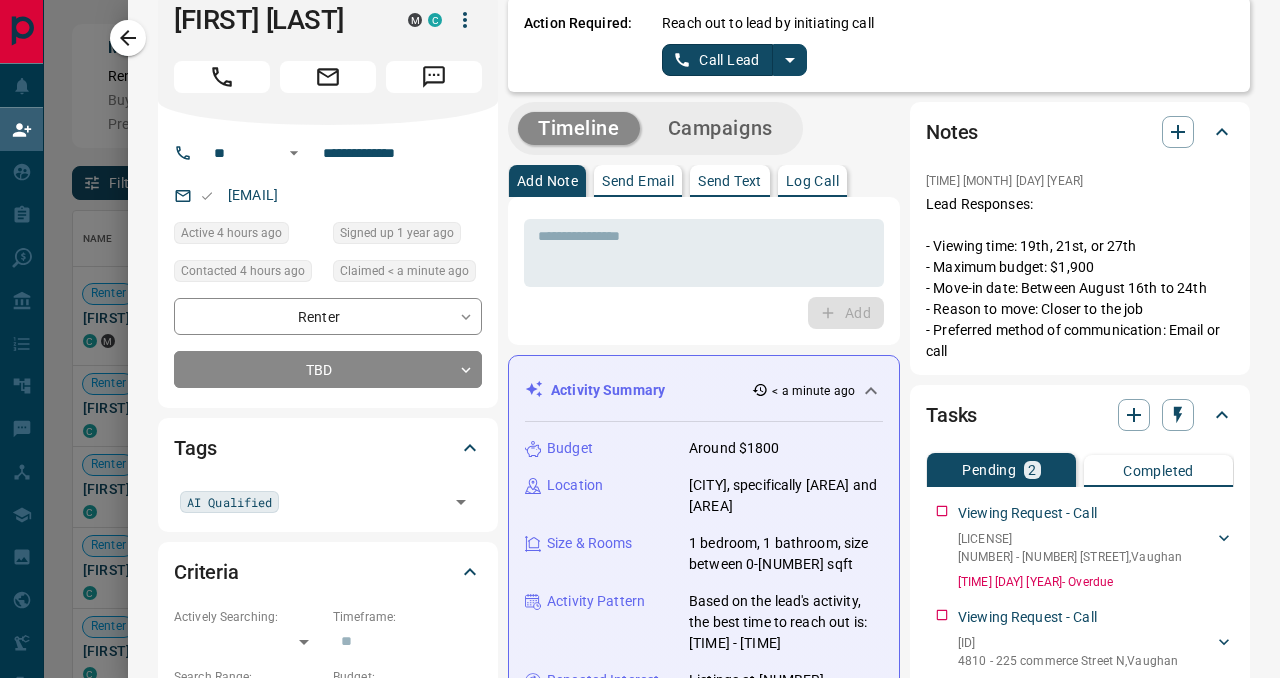 scroll, scrollTop: 0, scrollLeft: 0, axis: both 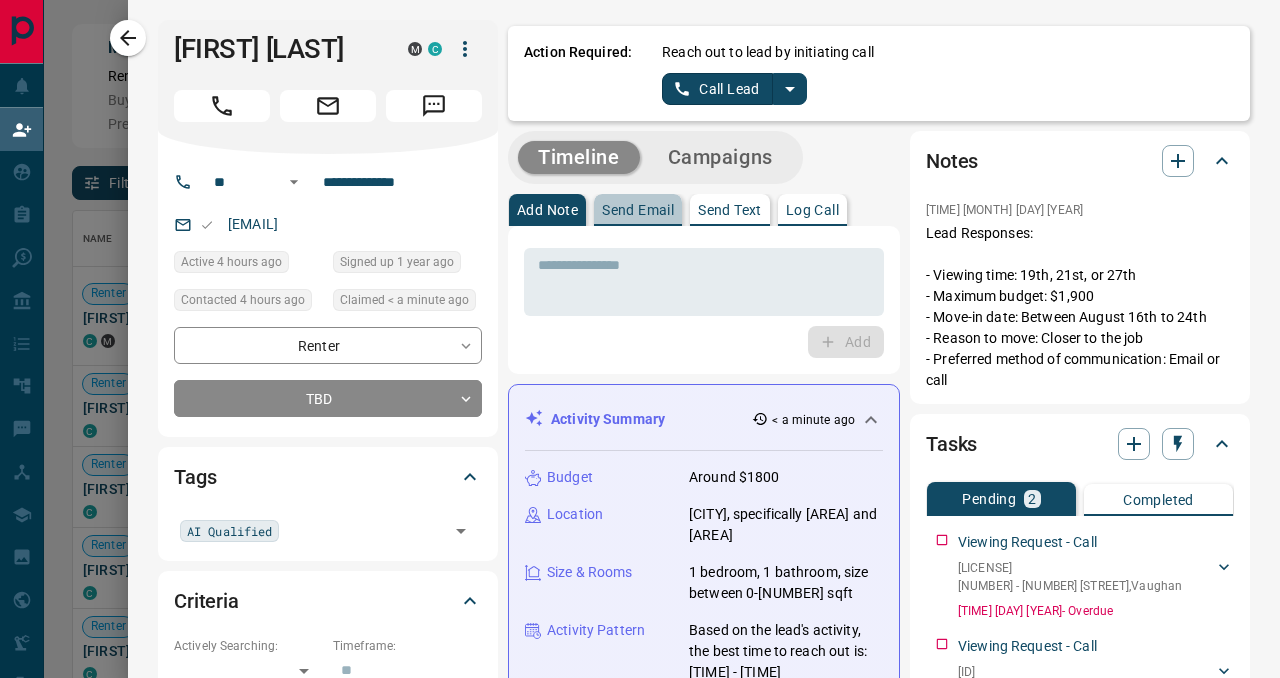 click on "Send Email" at bounding box center (638, 210) 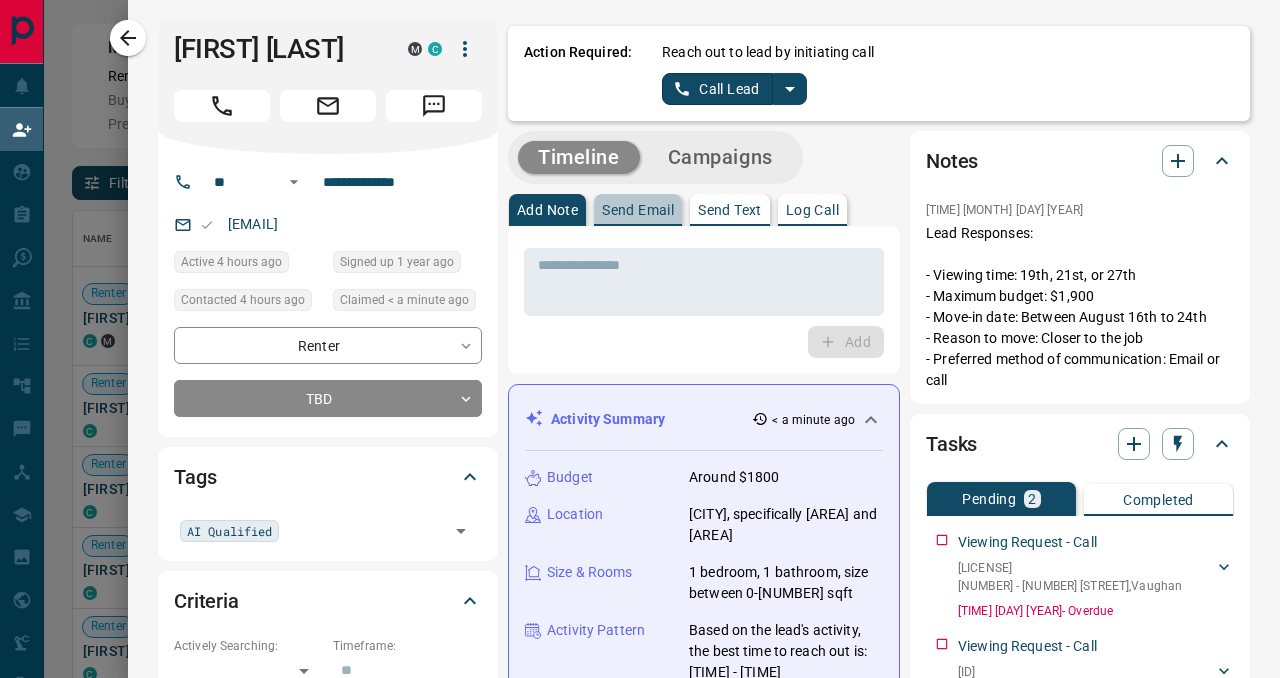 scroll, scrollTop: 145, scrollLeft: 0, axis: vertical 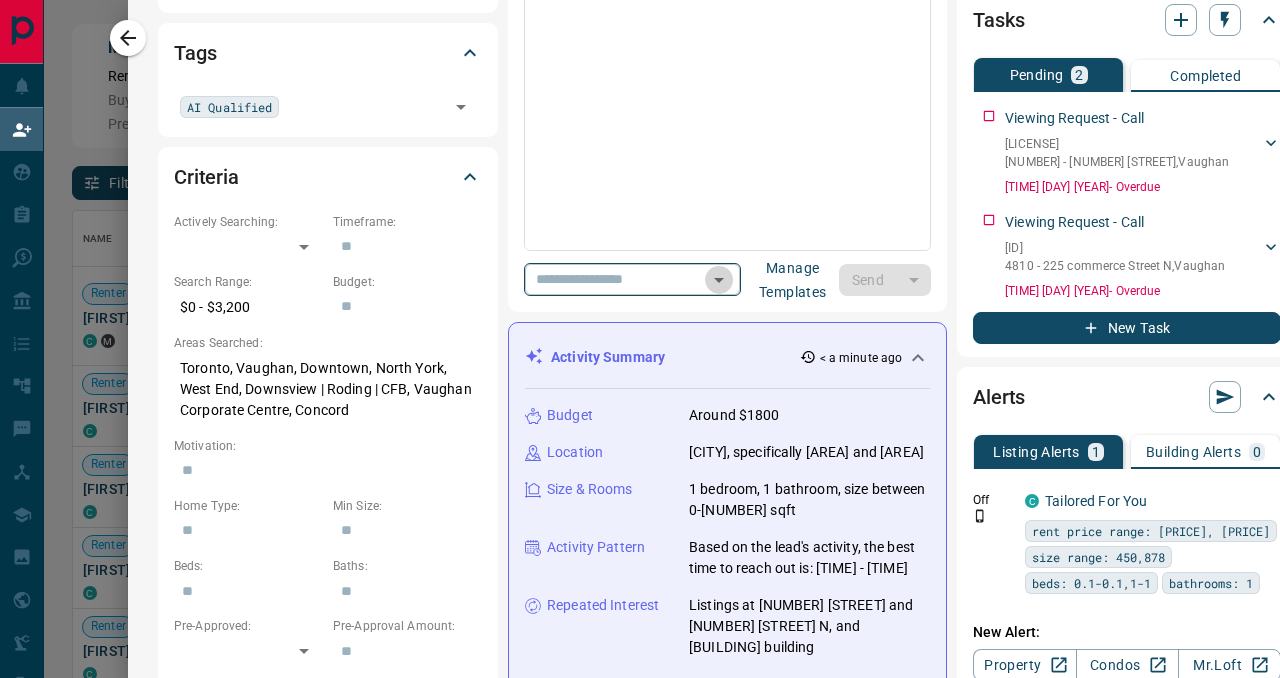 click 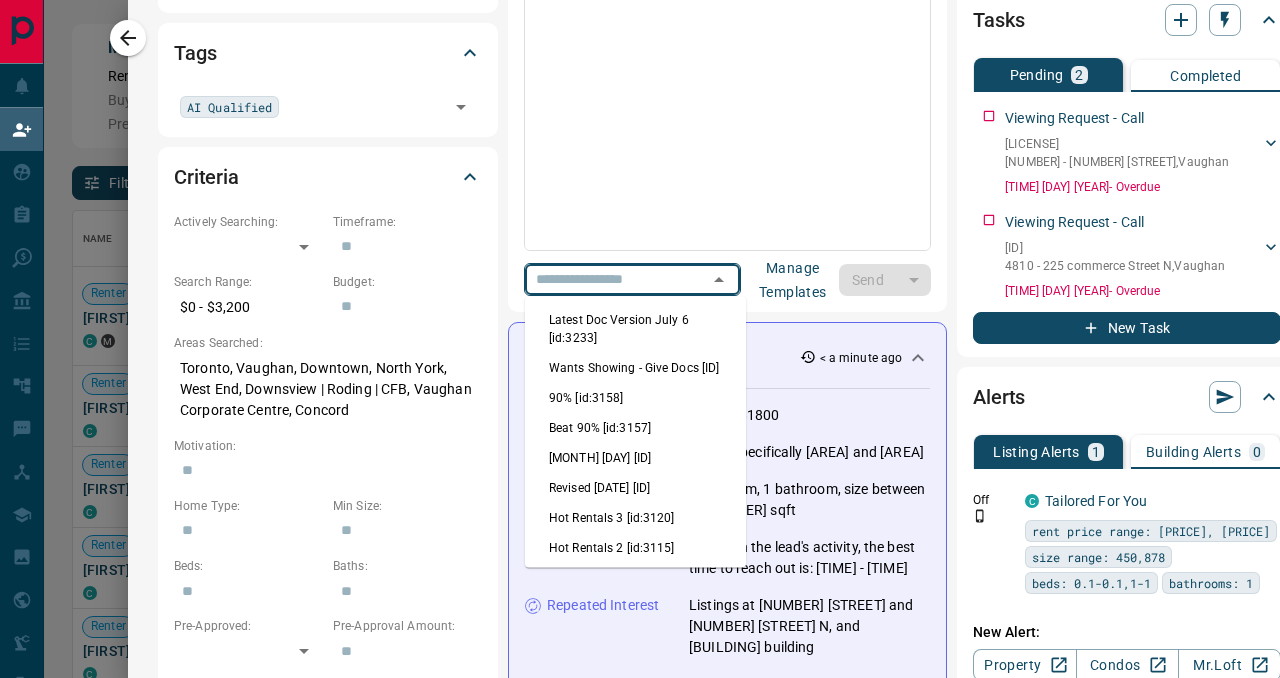 click on "Latest Doc Version July 6 [id:3233]" at bounding box center [635, 329] 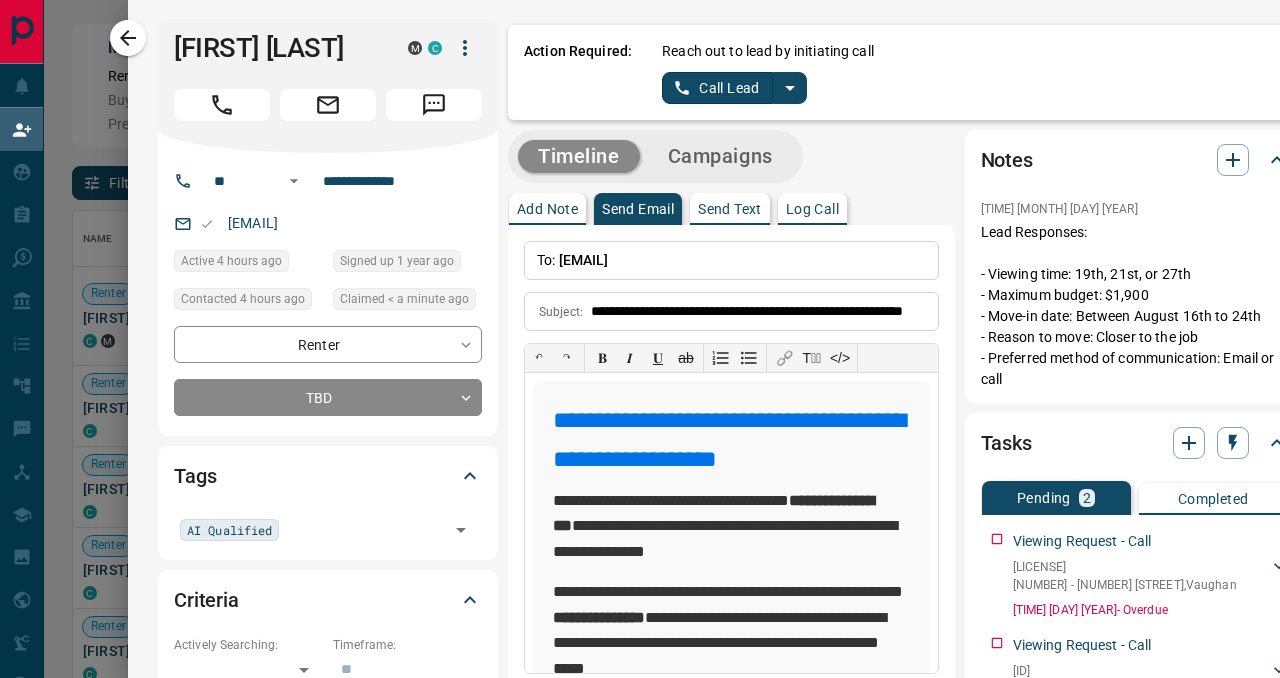 scroll, scrollTop: 0, scrollLeft: 0, axis: both 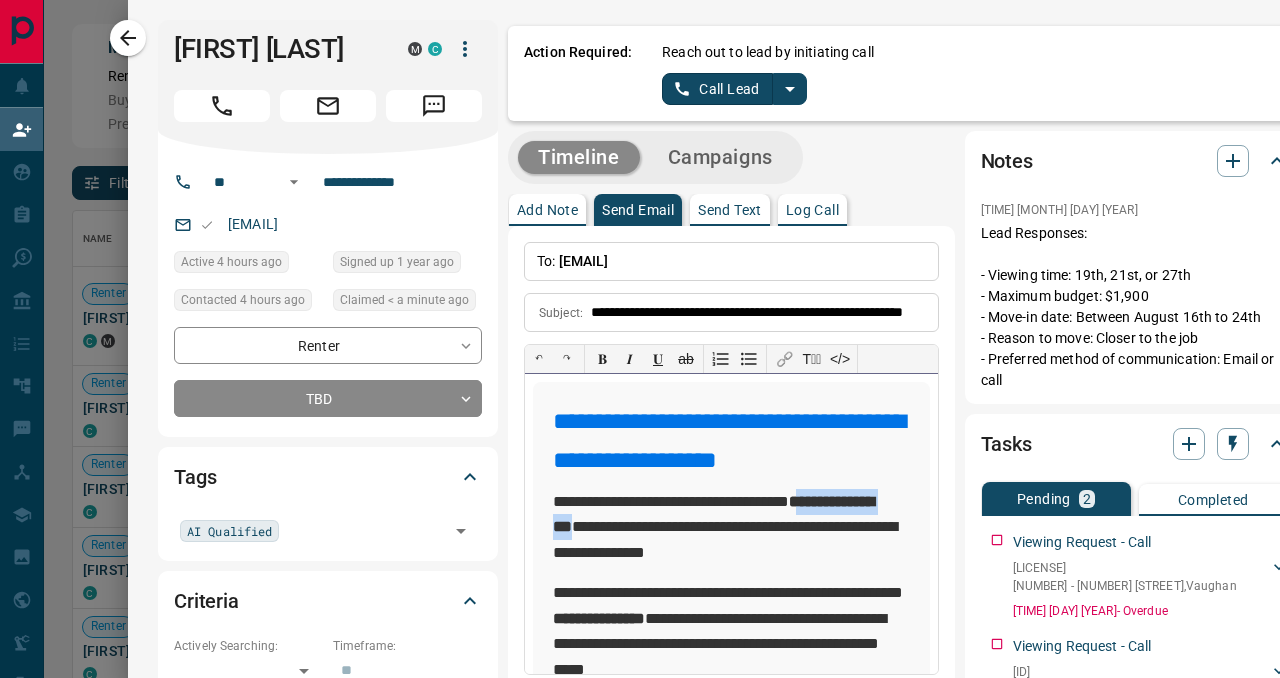 drag, startPoint x: 826, startPoint y: 499, endPoint x: 623, endPoint y: 519, distance: 203.98285 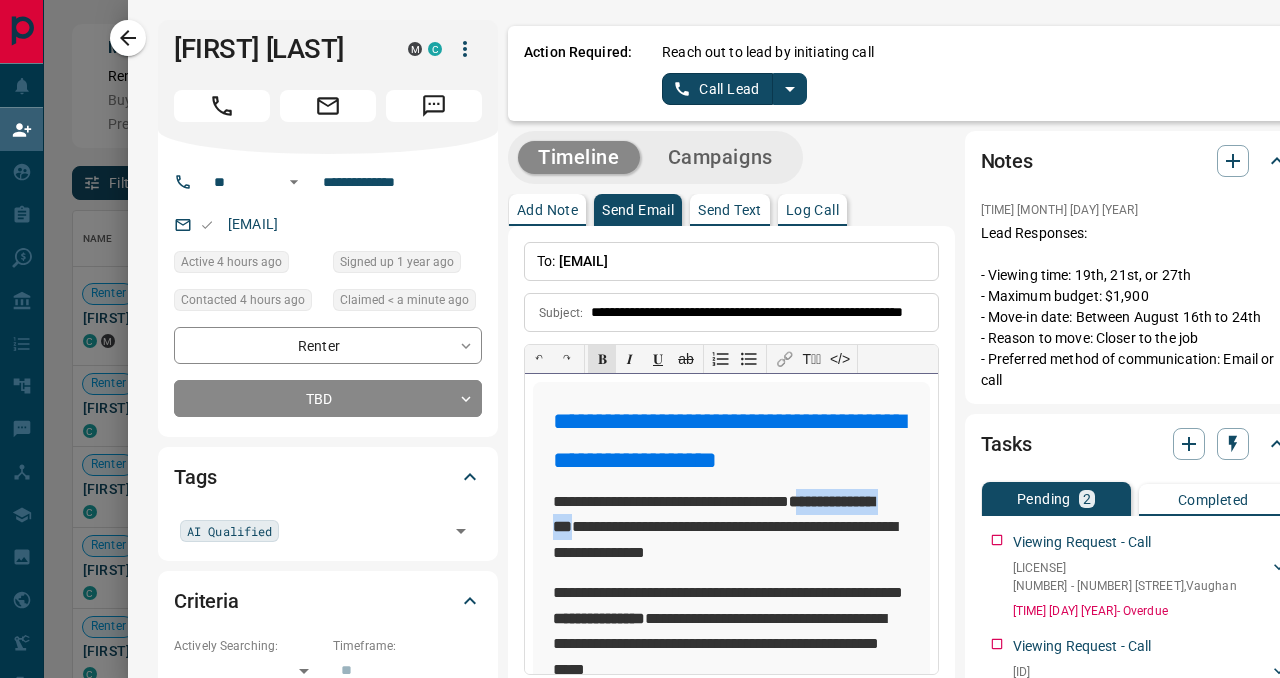 type 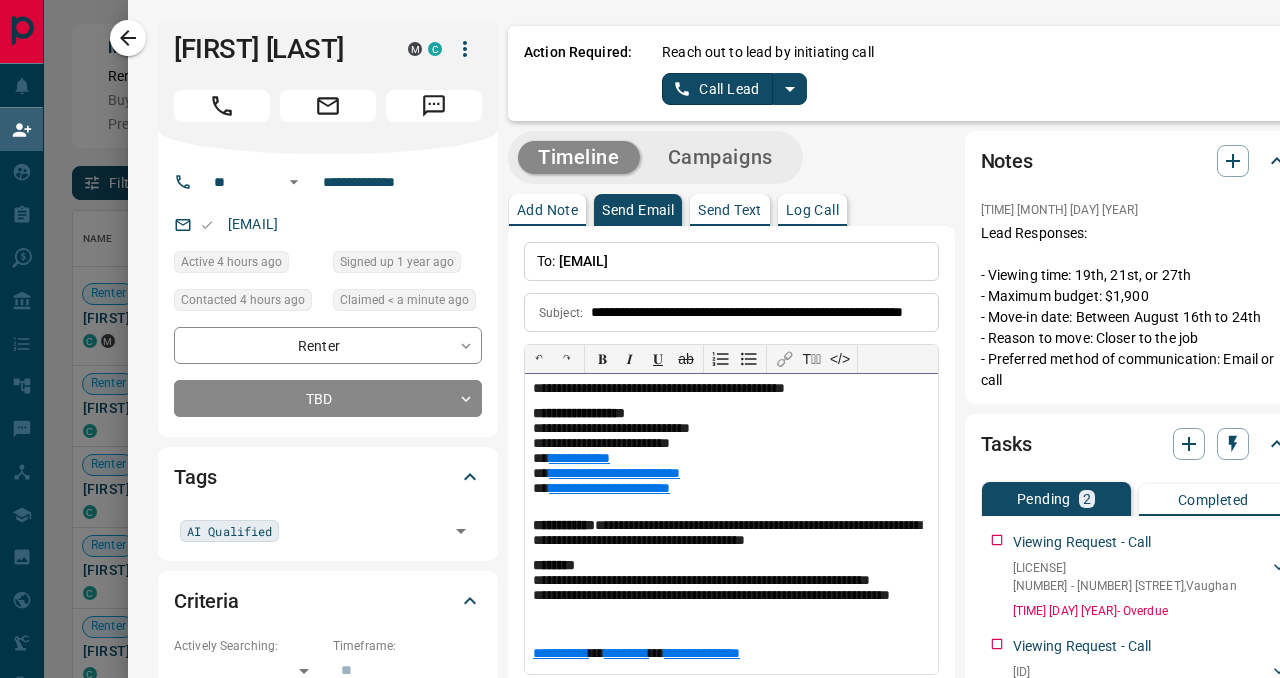 scroll, scrollTop: 1711, scrollLeft: 0, axis: vertical 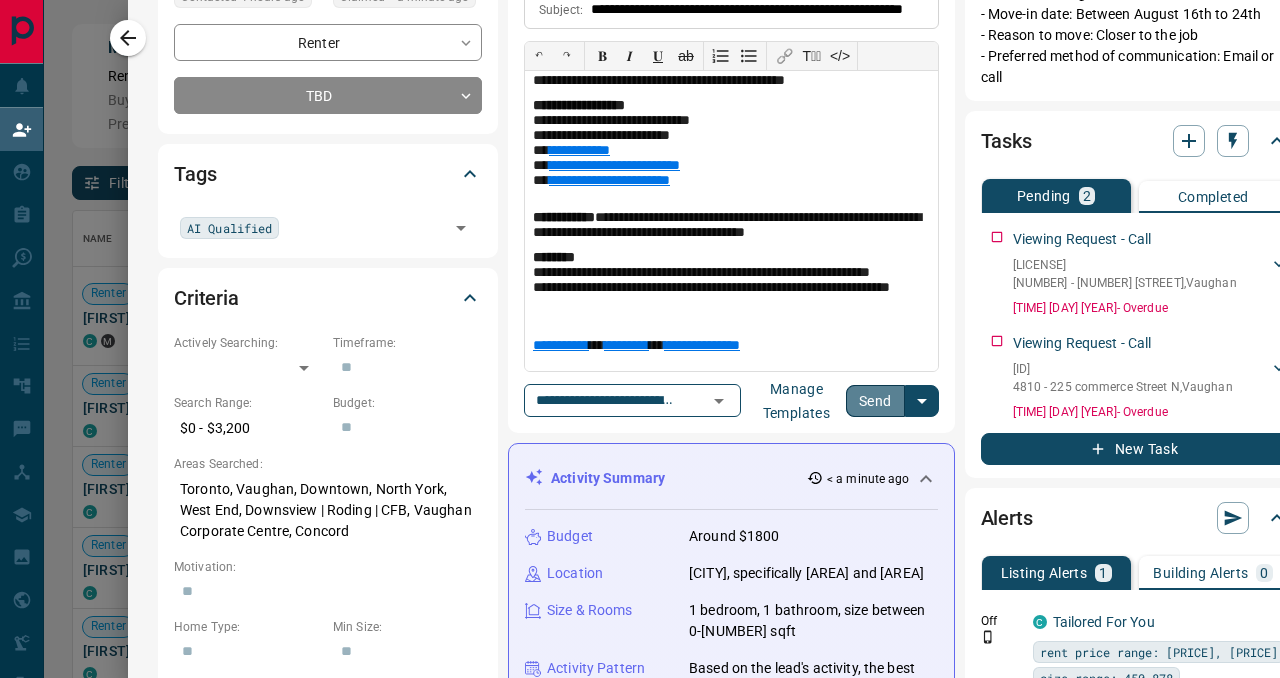 click on "Send" at bounding box center (875, 401) 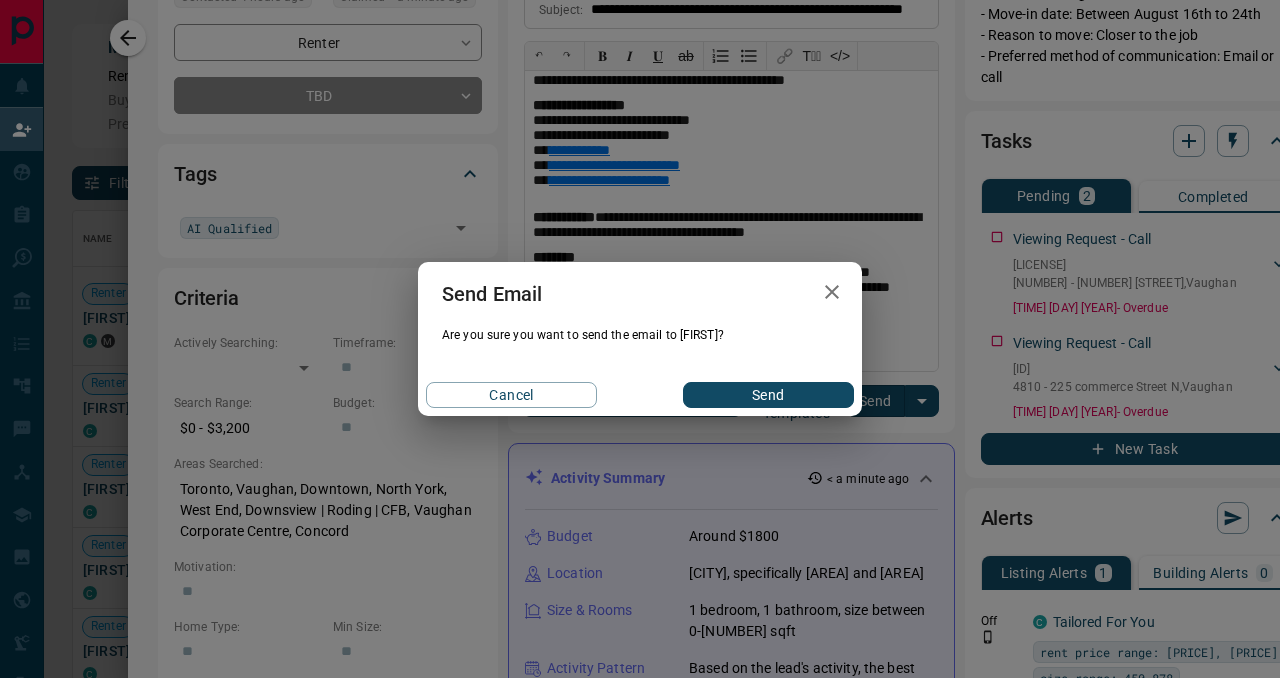 click on "Send" at bounding box center (768, 395) 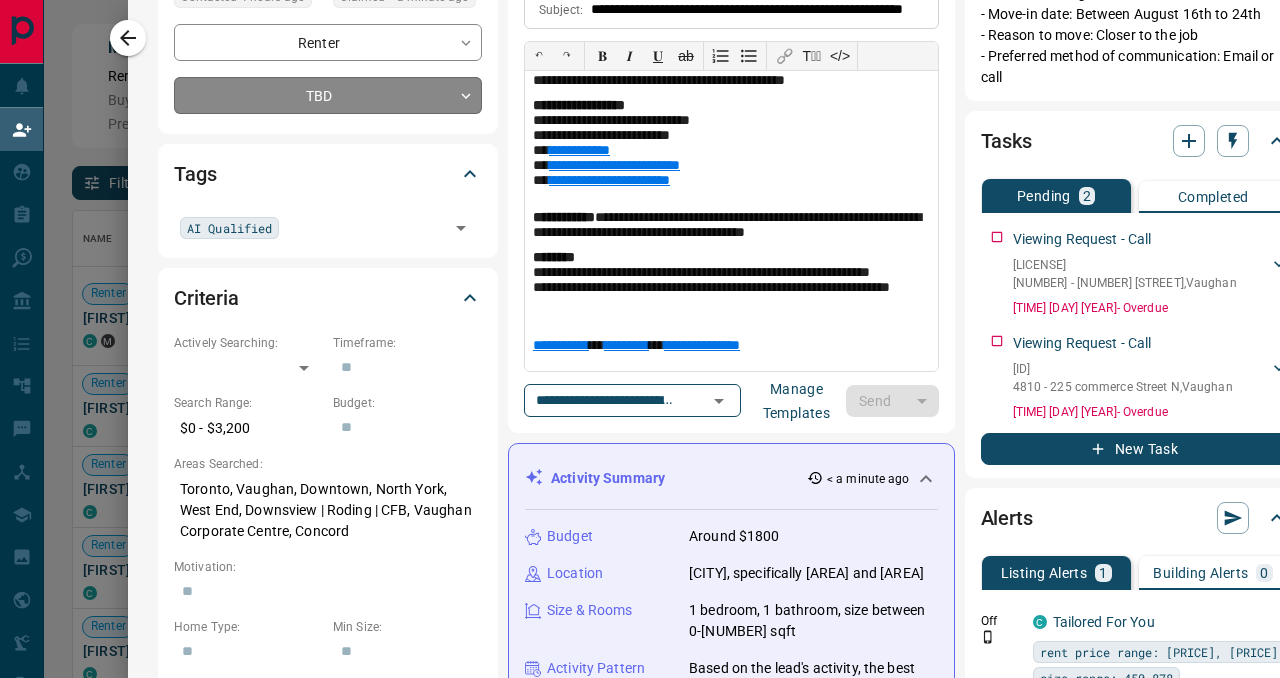 type 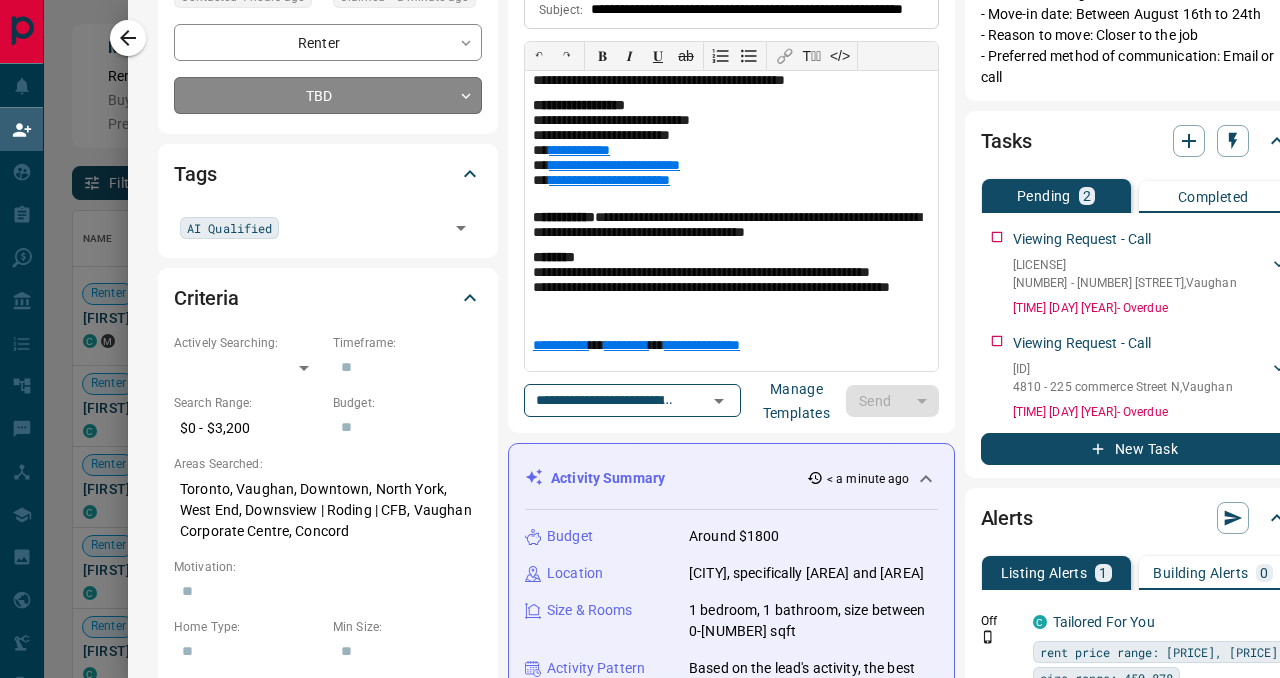type 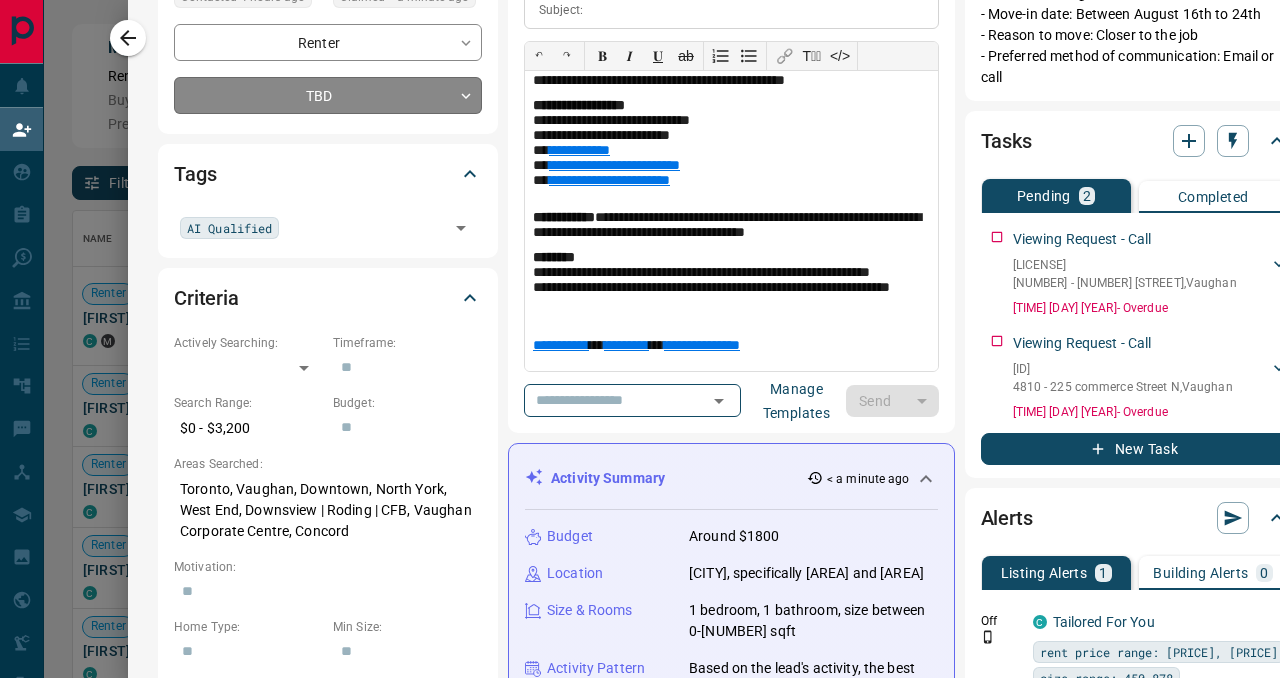 scroll, scrollTop: 0, scrollLeft: 0, axis: both 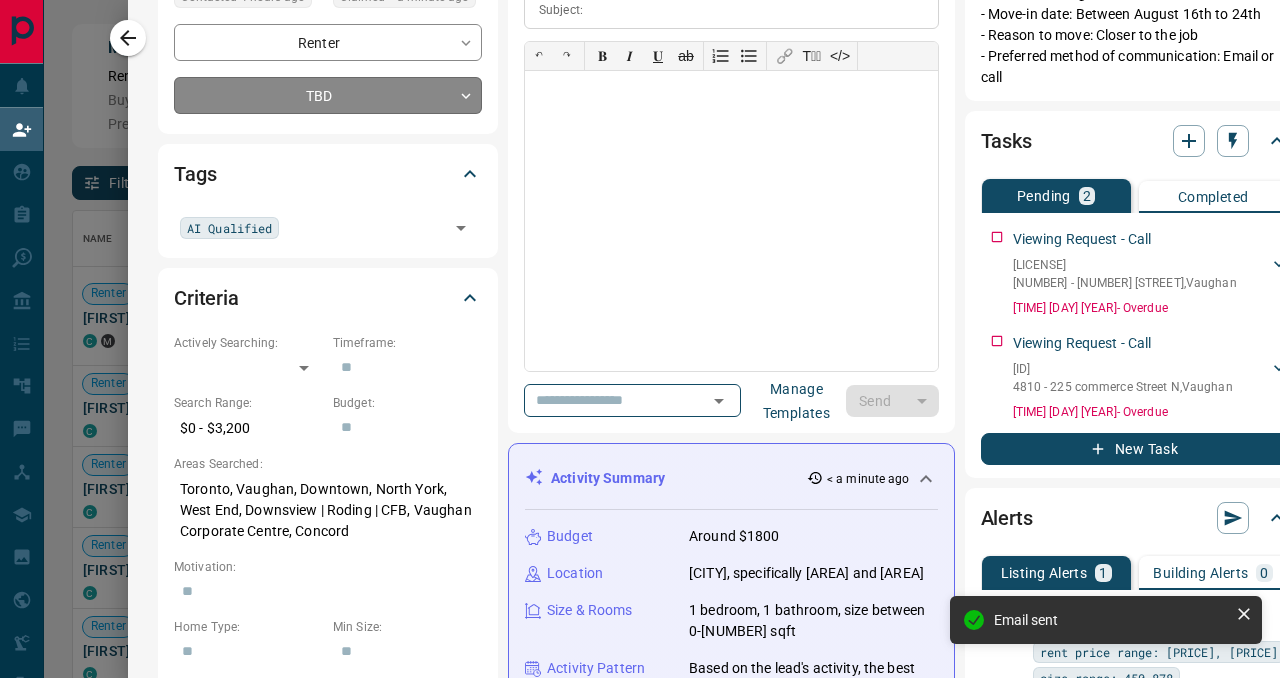 click on "Lead Transfers Claim Leads My Leads Tasks Opportunities Deals Campaigns Automations Messages Broker Bay Training Media Services Agent Resources Precon Worksheet Mobile Apps Disclosure Logout My Daily Quota Renter [FIRST] [LAST] C M [EMAIL] +1- [PHONE] $[PRICE] - $[PRICE] [CITY], [DISTRICT], [DISTRICT], [DISTRICT] Viewing Request   ( [NUMBER] ) AI Qualified Notes  Back to Site Requested a Viewing High Interest Renter [FIRST] [LAST] C [EMAIL] +1- [PHONE] $[PRICE] - $[PRICE] [CITY], [DISTRICT], [DISTRICT], [DISTRICT] Renter [FIRST] [LAST] C [EMAIL] +1- [PHONE] $[PRICE] - $[PRICE] [CITY], [DISTRICT] Renter [FIRST] [LAST] C [EMAIL] +1- [PHONE] $[PRICE] - $[PRICE] [CITY], [DISTRICT] High Interest Renter [FIRST] [LAST] C [PHONE] +[COUNTRY]- [PHONE] $[PRICE] - $[PRICE] [CITY], [DISTRICT] Favourite Renter [FIRST] [LAST] C [EMAIL] +1- [PHONE] $[PRICE] - $[PRICE] [CITY], [DISTRICT] Renter C +1- C C" at bounding box center [640, 291] 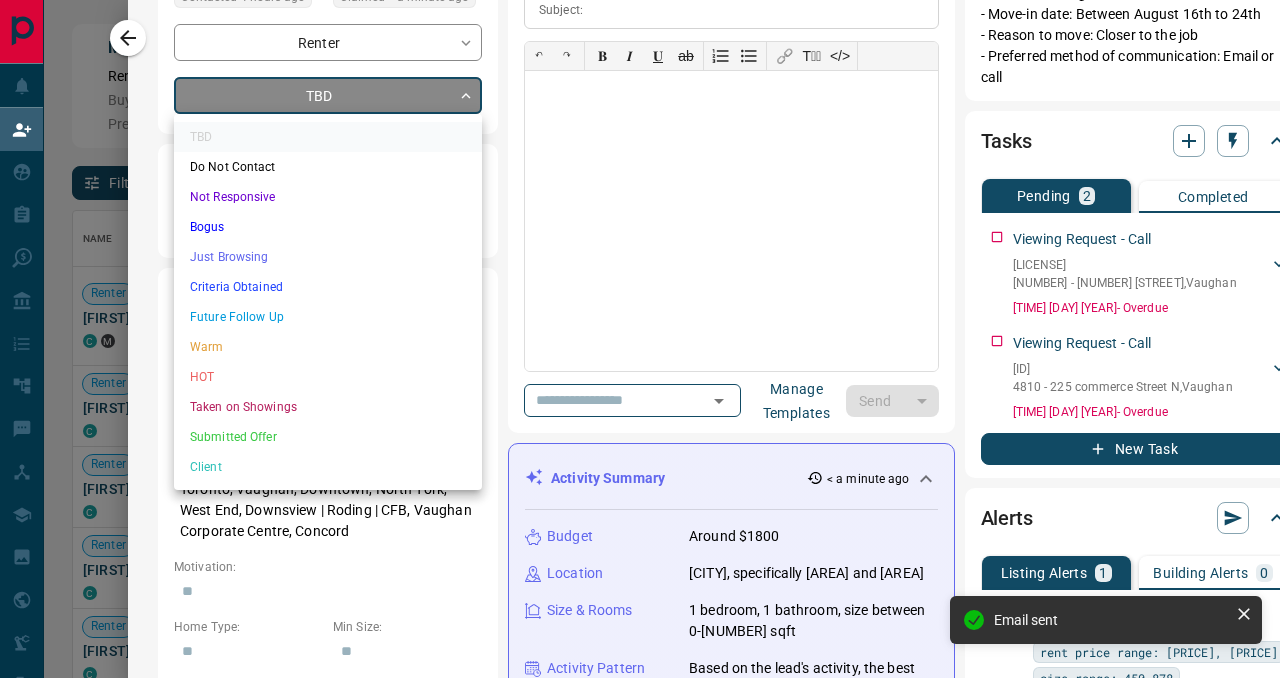 scroll, scrollTop: 145, scrollLeft: 0, axis: vertical 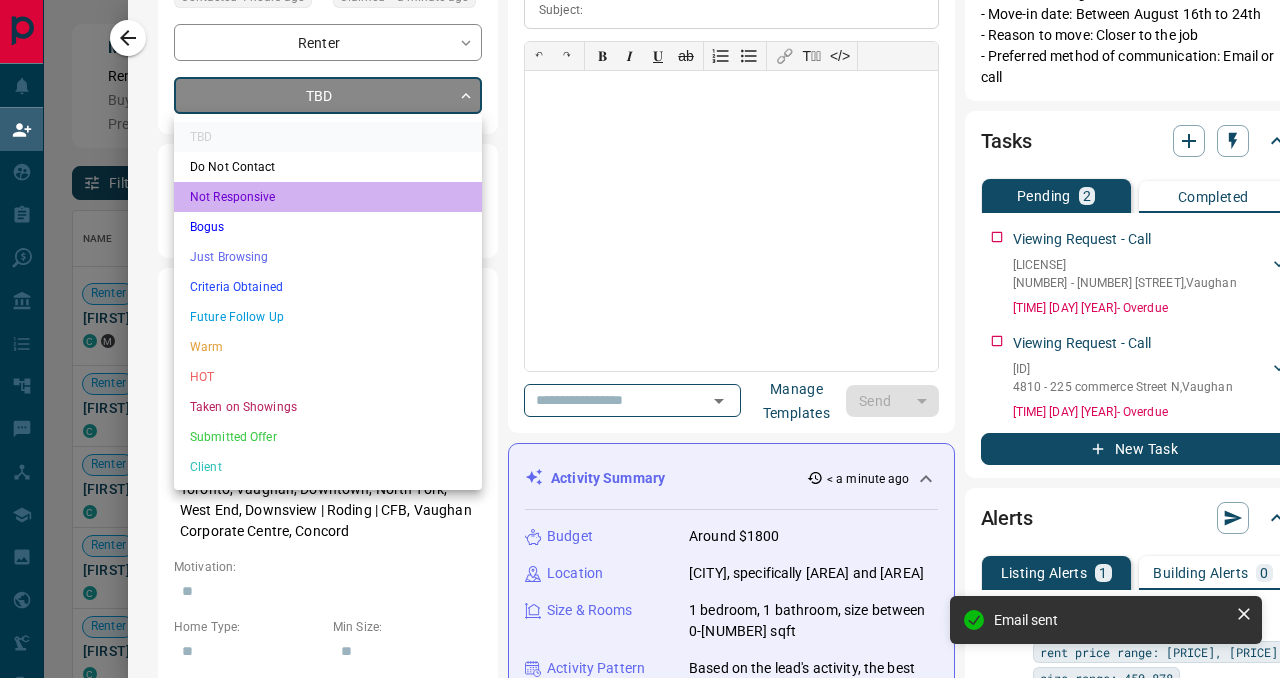 click on "Not Responsive" at bounding box center (328, 197) 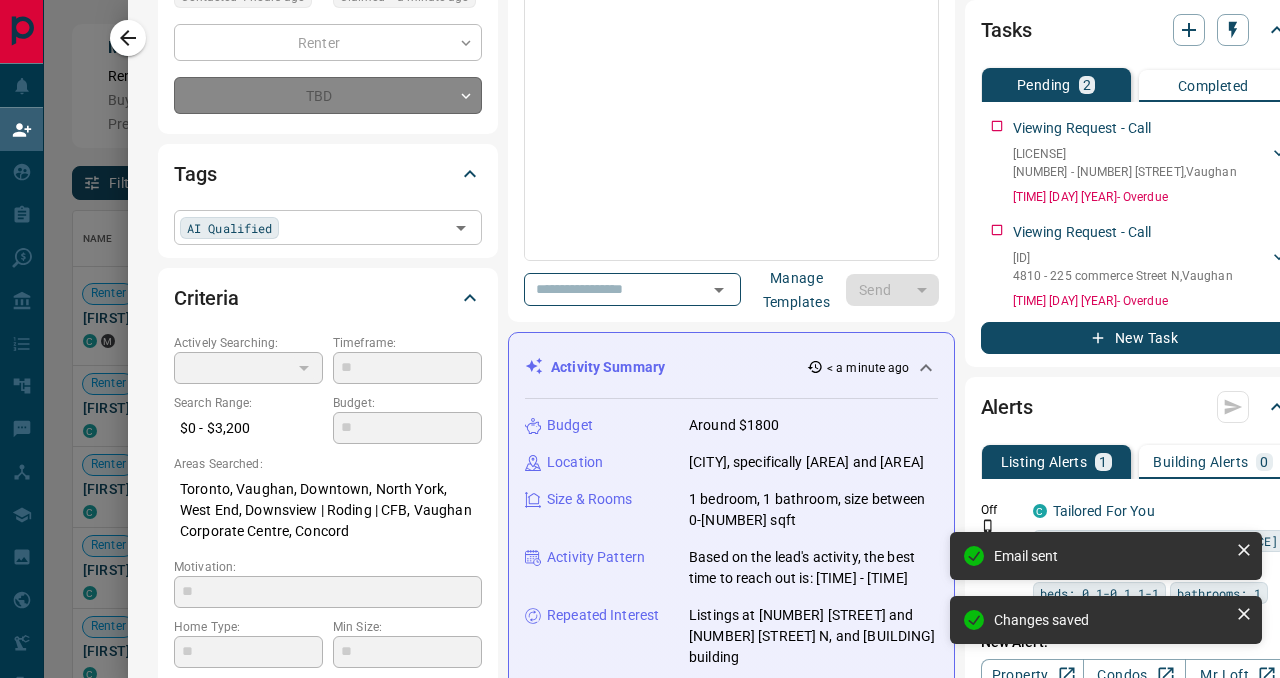 type on "*" 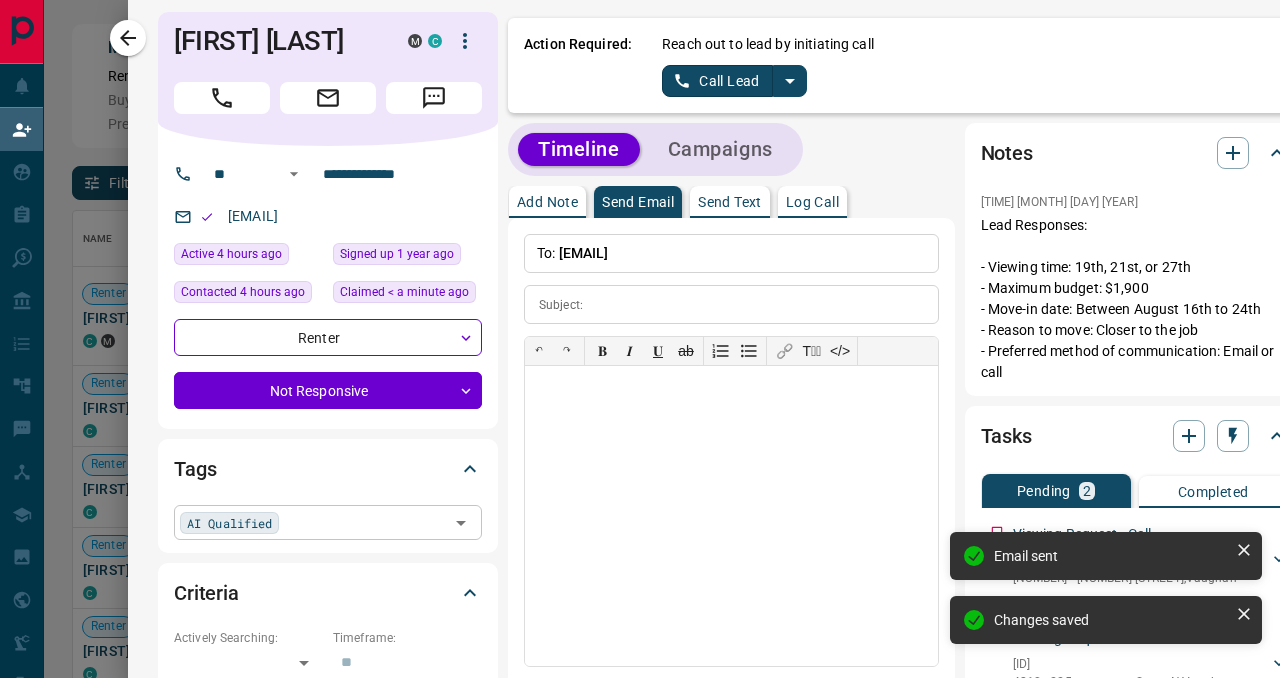 scroll, scrollTop: 0, scrollLeft: 0, axis: both 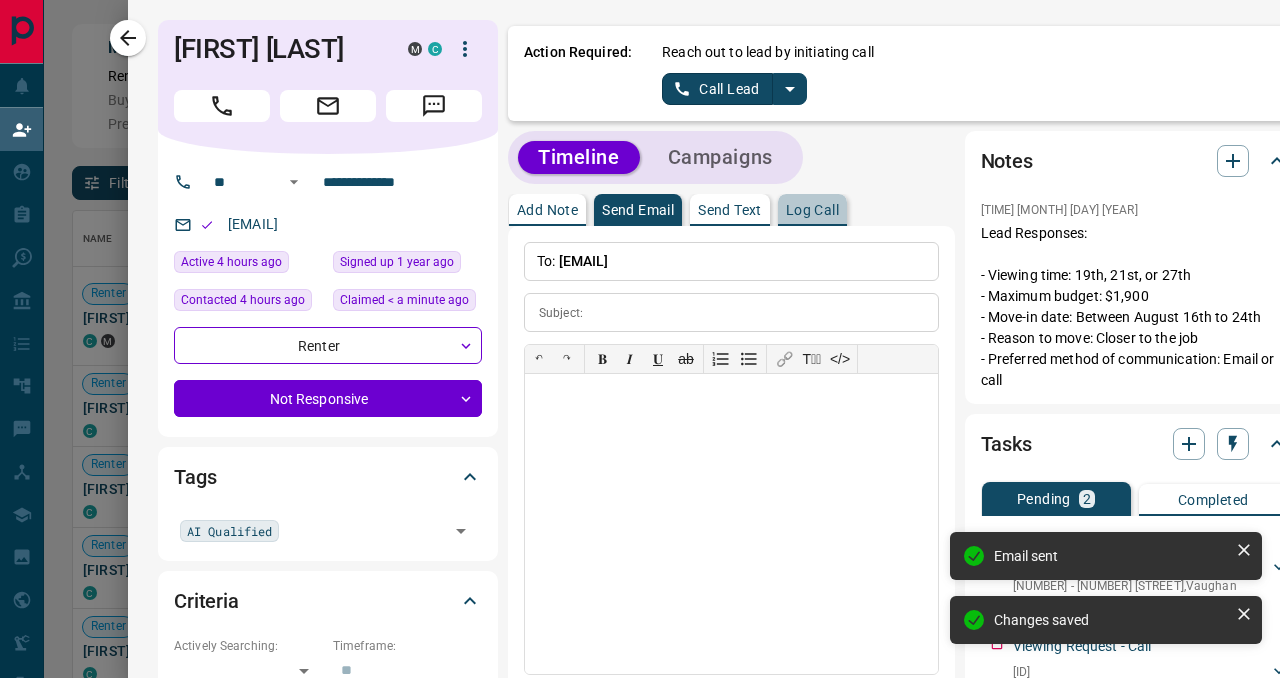 click on "Log Call" at bounding box center [812, 210] 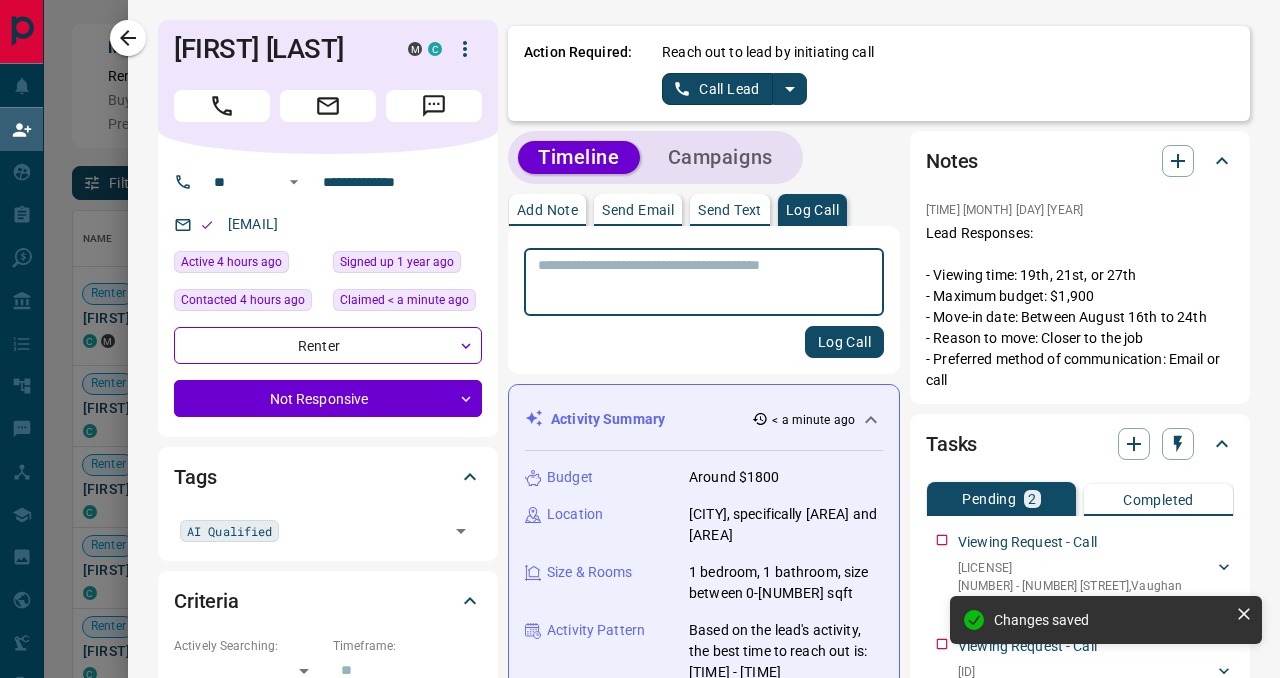 click at bounding box center [704, 282] 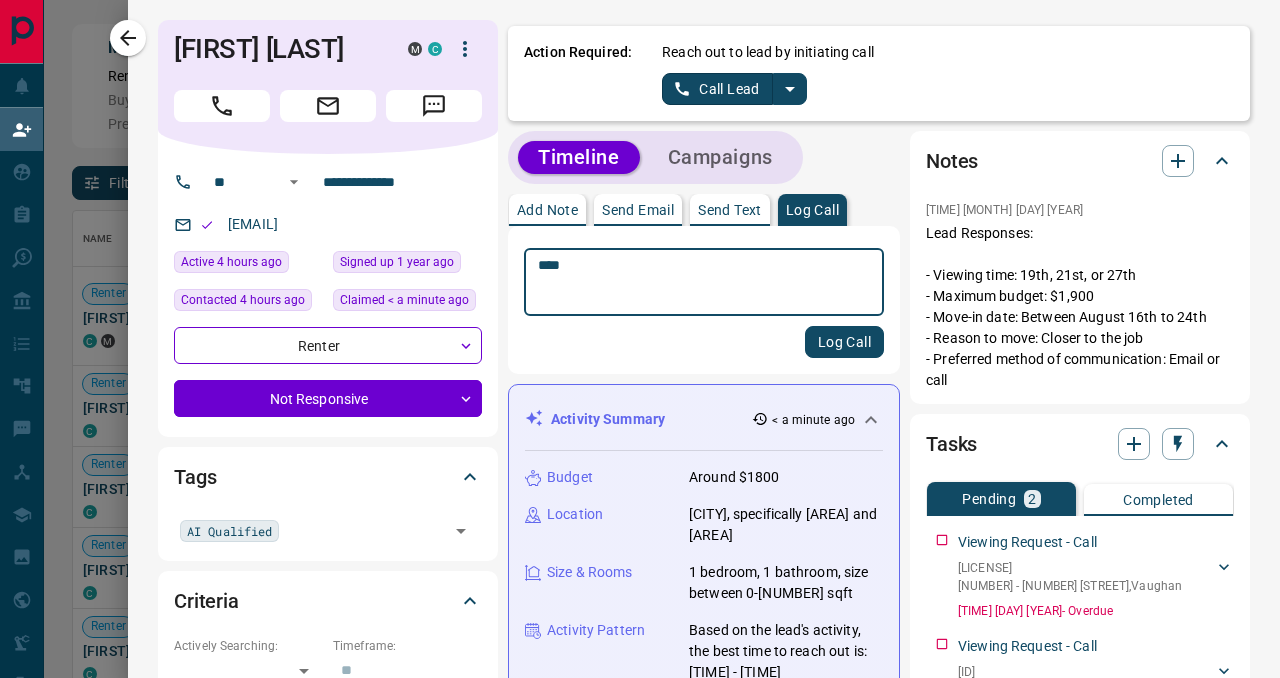 type on "****" 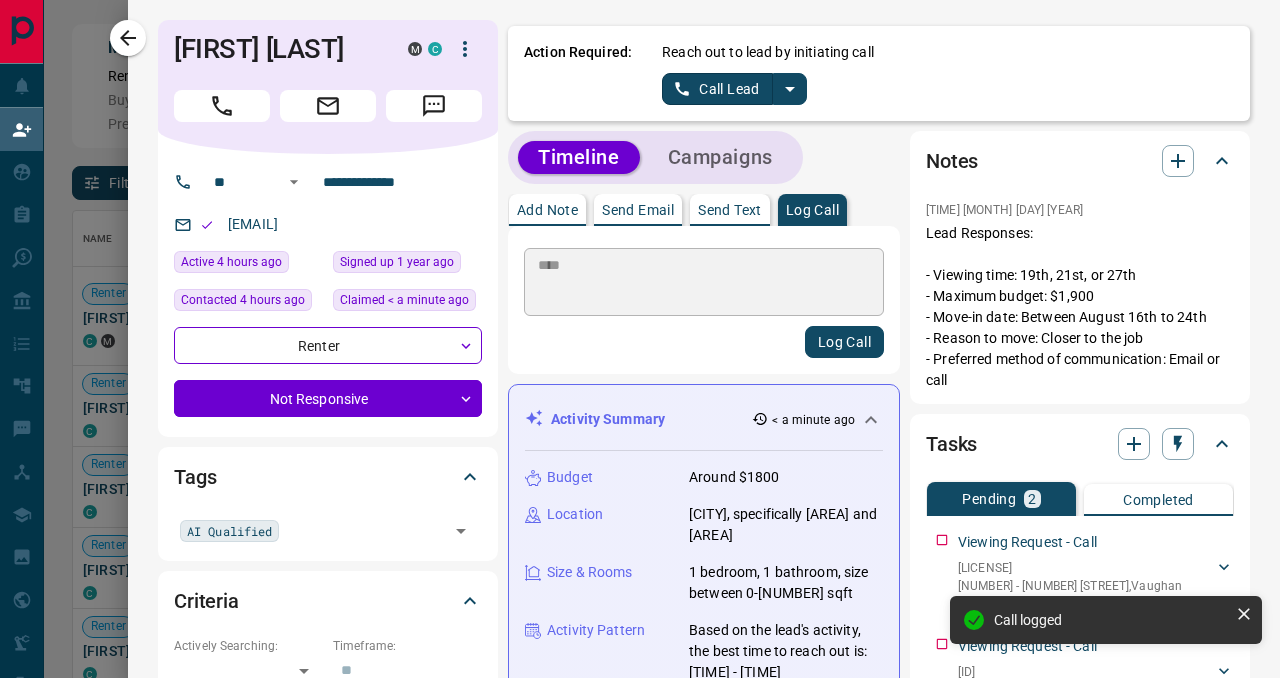 type 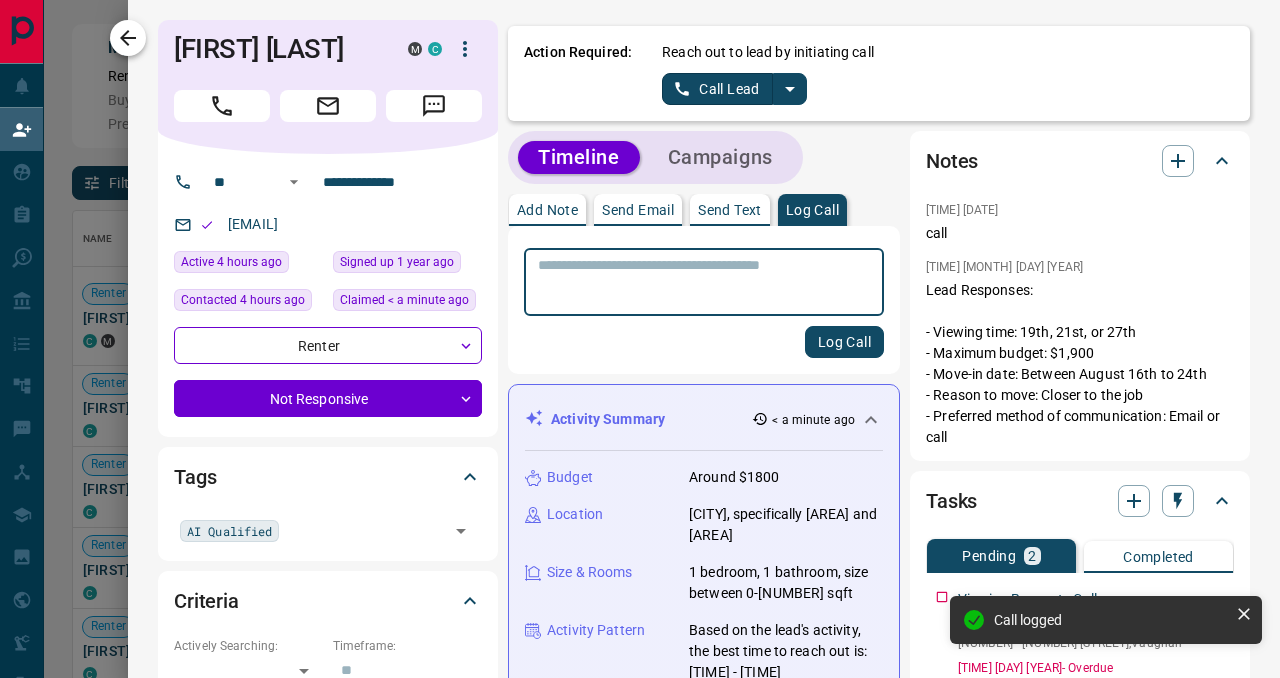 click 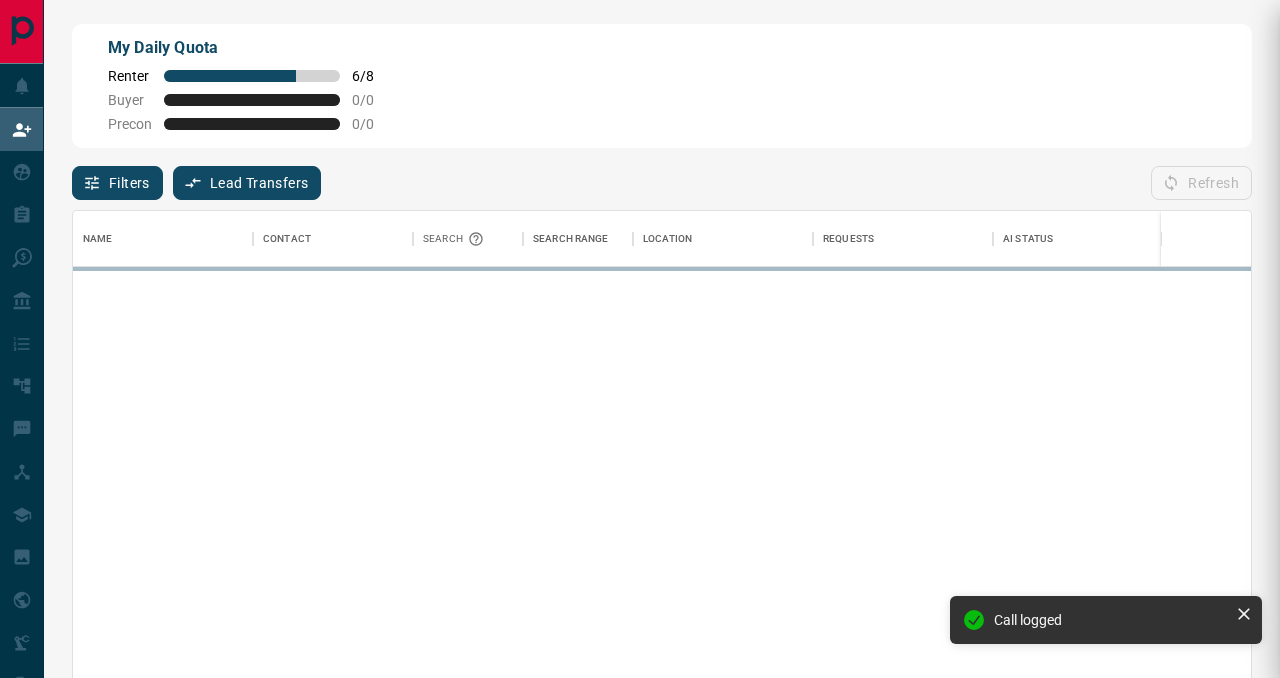 scroll, scrollTop: 0, scrollLeft: 0, axis: both 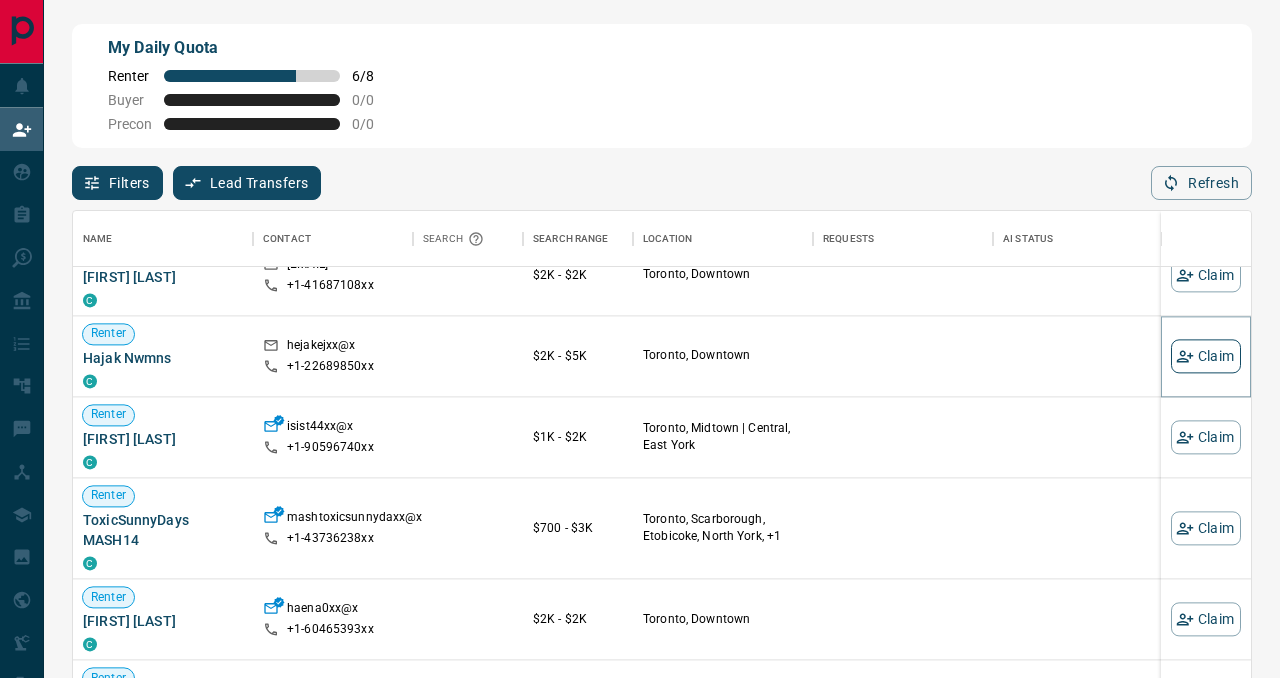 click on "Claim" at bounding box center (1206, 356) 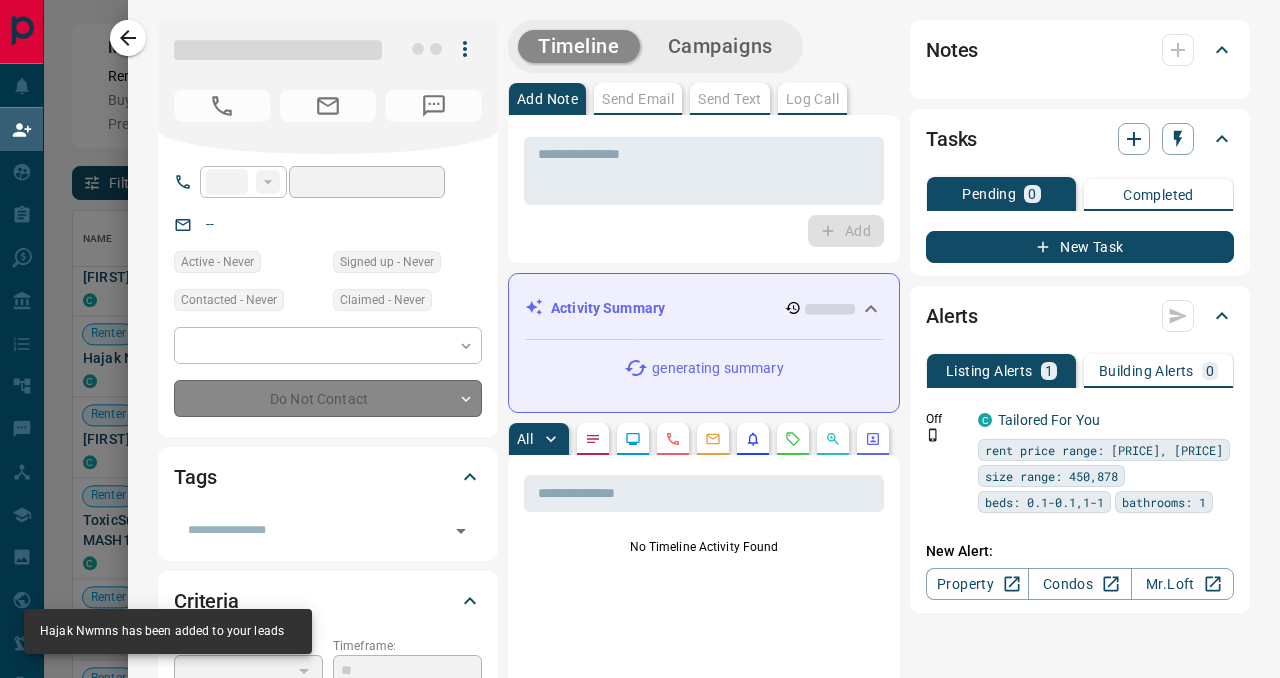 type on "**" 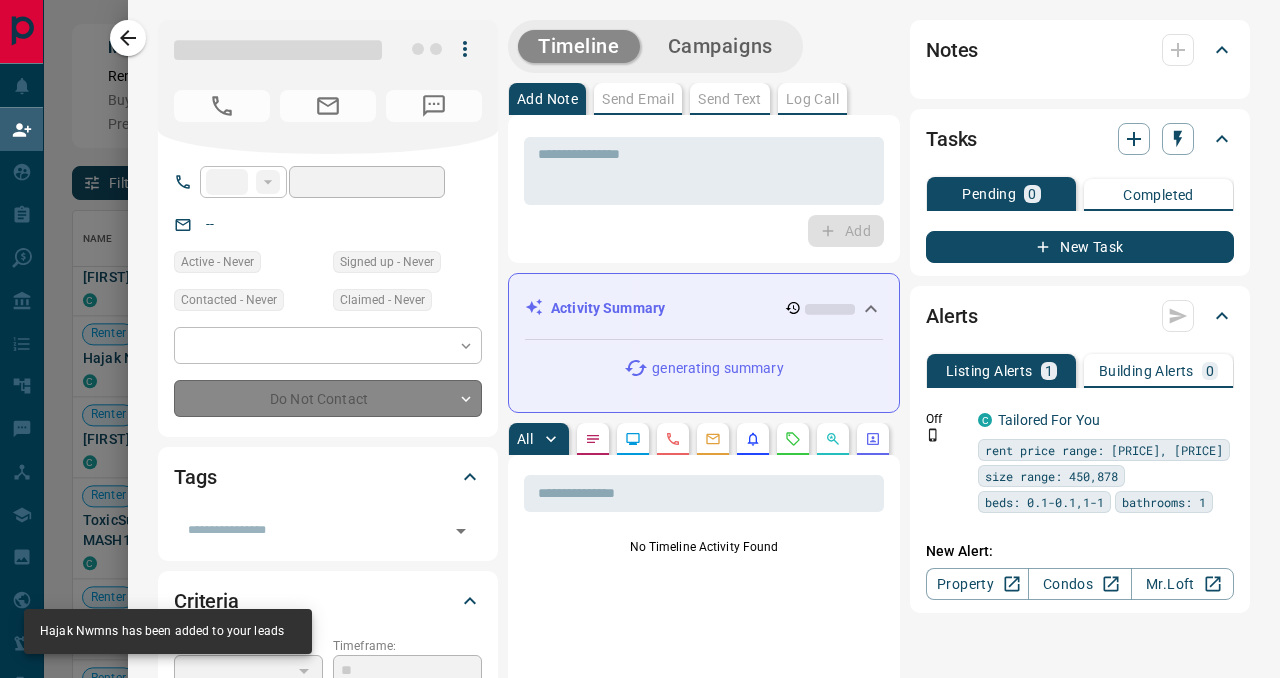 type on "**********" 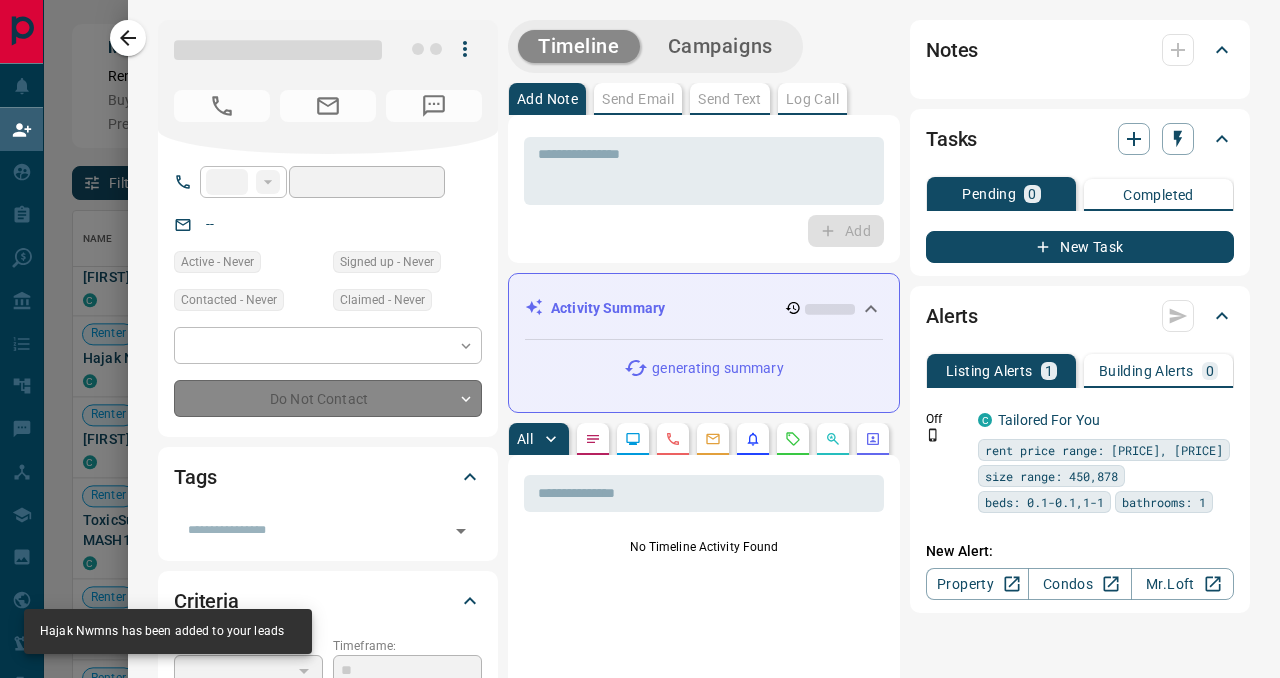 type on "**********" 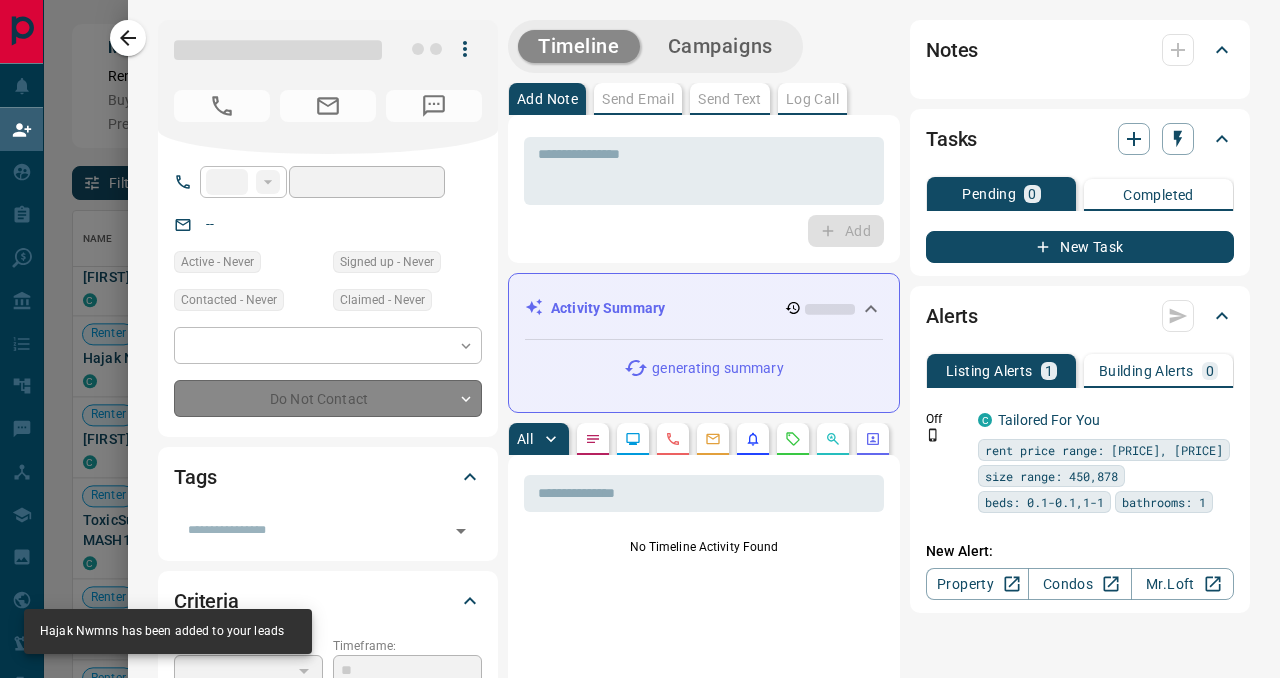type on "**" 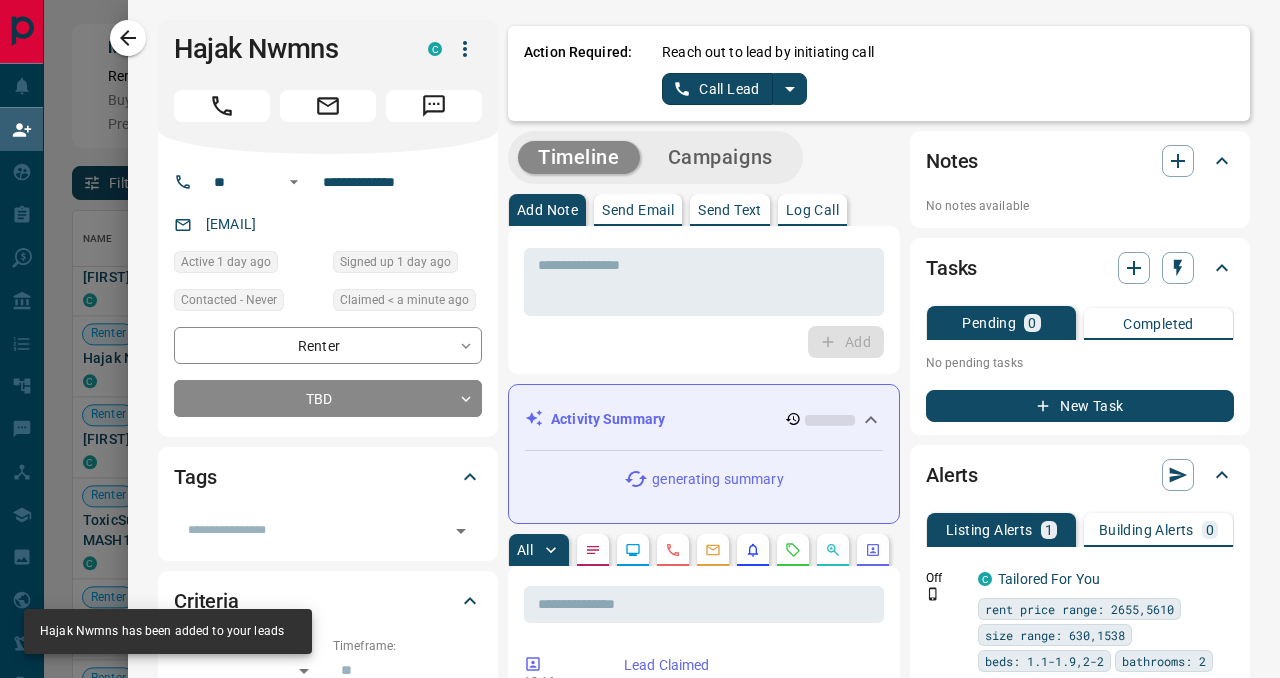 click 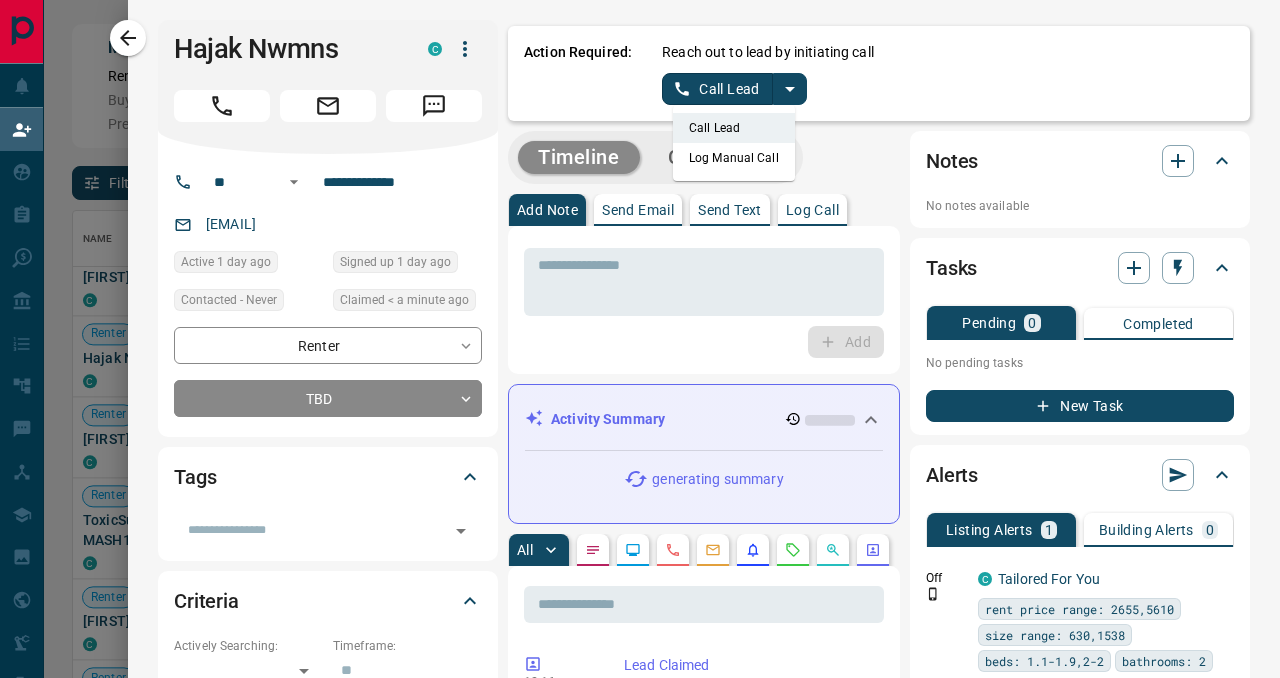 click on "Log Manual Call" at bounding box center [734, 158] 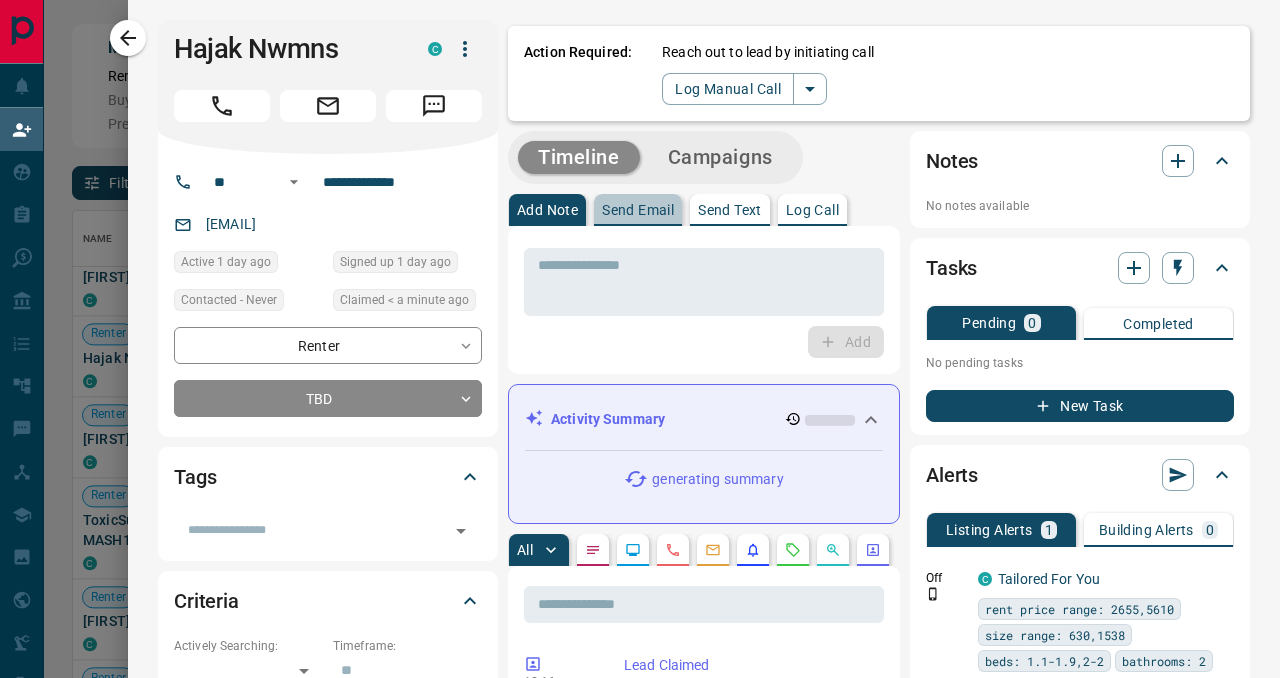 click on "Send Email" at bounding box center (638, 210) 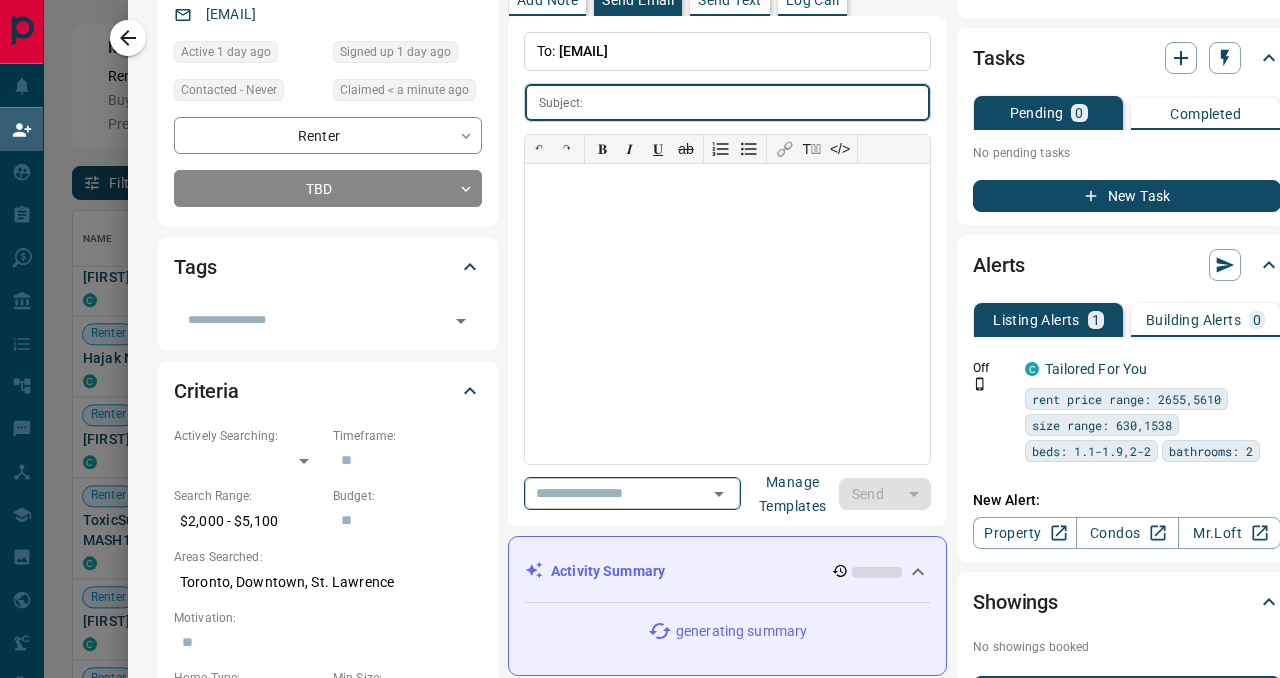 scroll, scrollTop: 214, scrollLeft: 0, axis: vertical 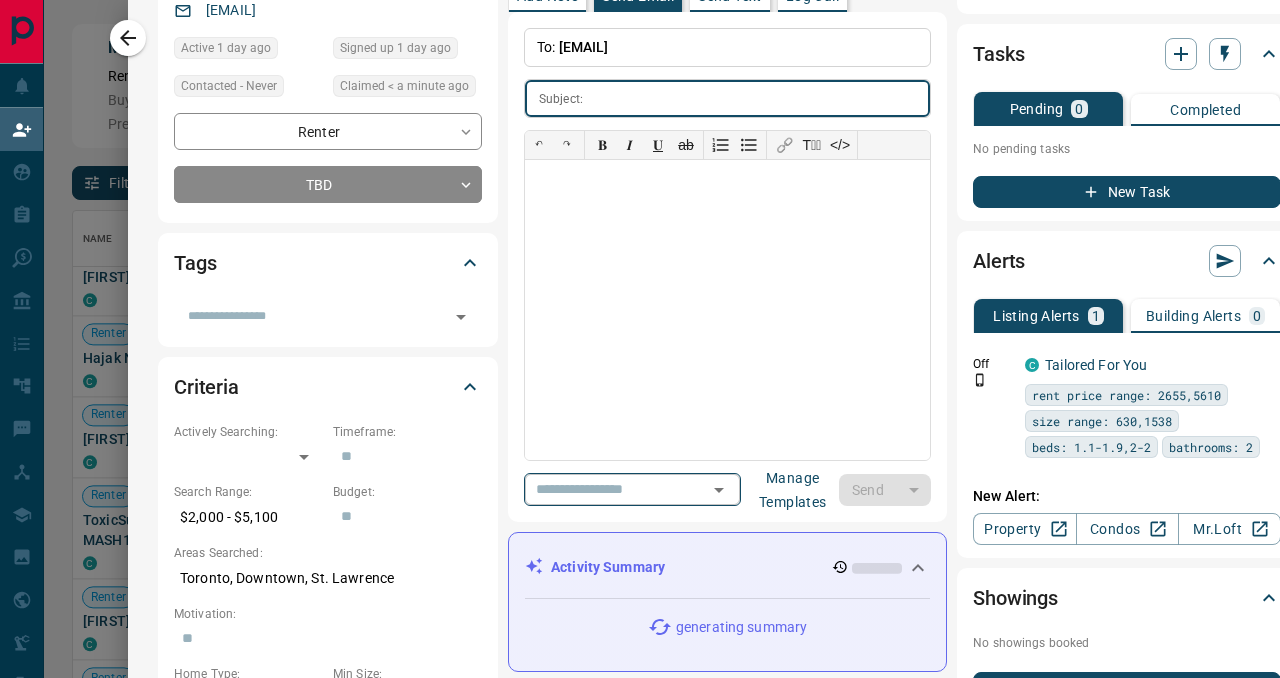 click 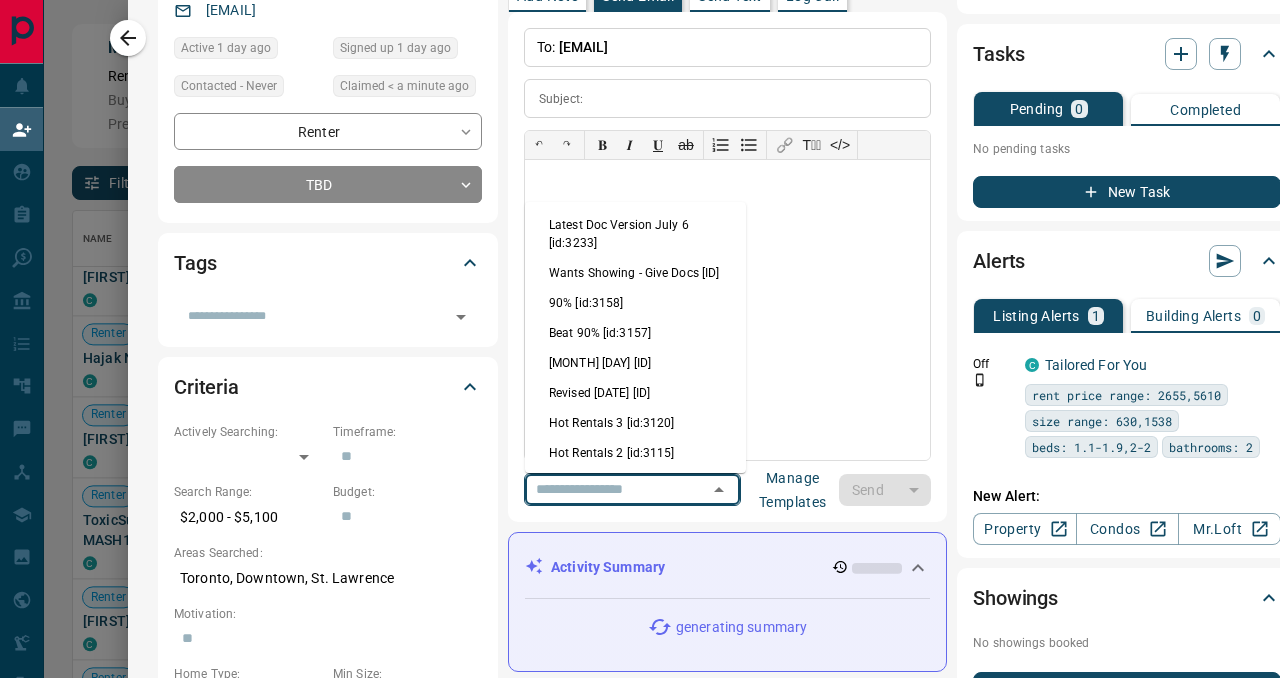click on "Latest Doc Version July 6 [id:3233]" at bounding box center (635, 234) 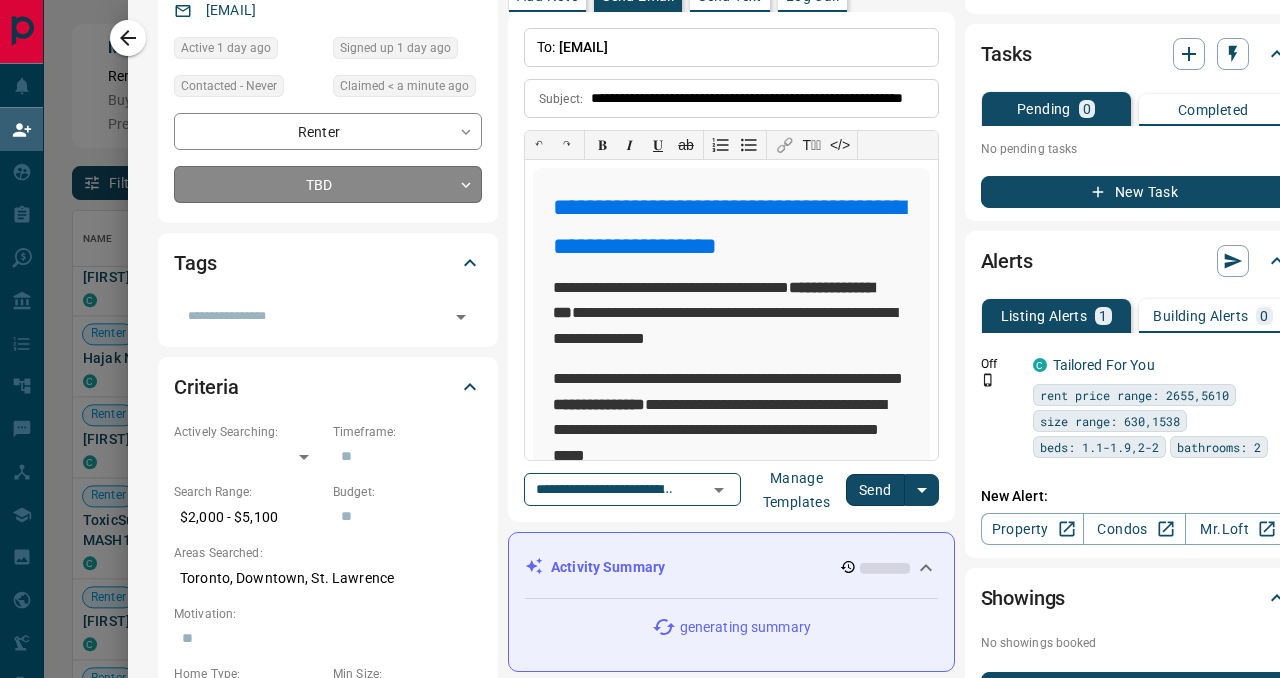 click on "Lead Transfers Claim Leads My Leads Tasks Opportunities Deals Campaigns Automations Messages Broker Bay Training Media Services Agent Resources Precon Worksheet Mobile Apps Disclosure Logout My Daily Quota Renter [FIRST] [LAST] C [EMAIL] [PHONE] [PRICE] [CITY], [AREA] Renter [FIRST] [LAST] C [EMAIL] [PHONE] [PRICE] [CITY], [AREA] Requested a Viewing [INTEREST] Back to Site Renter [FIRST] [LAST] C [EMAIL] [PHONE] [PRICE] [CITY], [AREA] Renter [FIRST] [LAST] C [EMAIL] [PHONE] [PRICE] [CITY], [AREA] Renter [FIRST] [LAST] C [EMAIL] [PHONE] [PRICE] [CITY], [AREA], [AREA] [INTEREST] Renter C C" at bounding box center [640, 291] 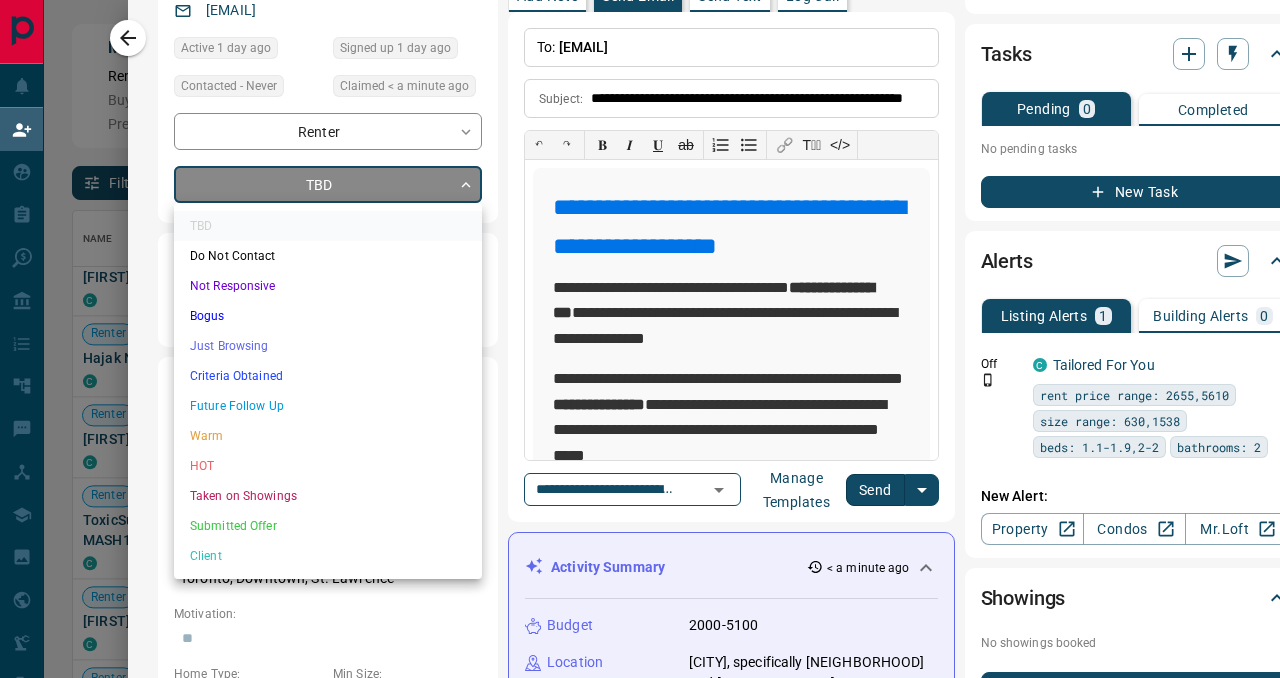 click on "Not Responsive" at bounding box center [328, 286] 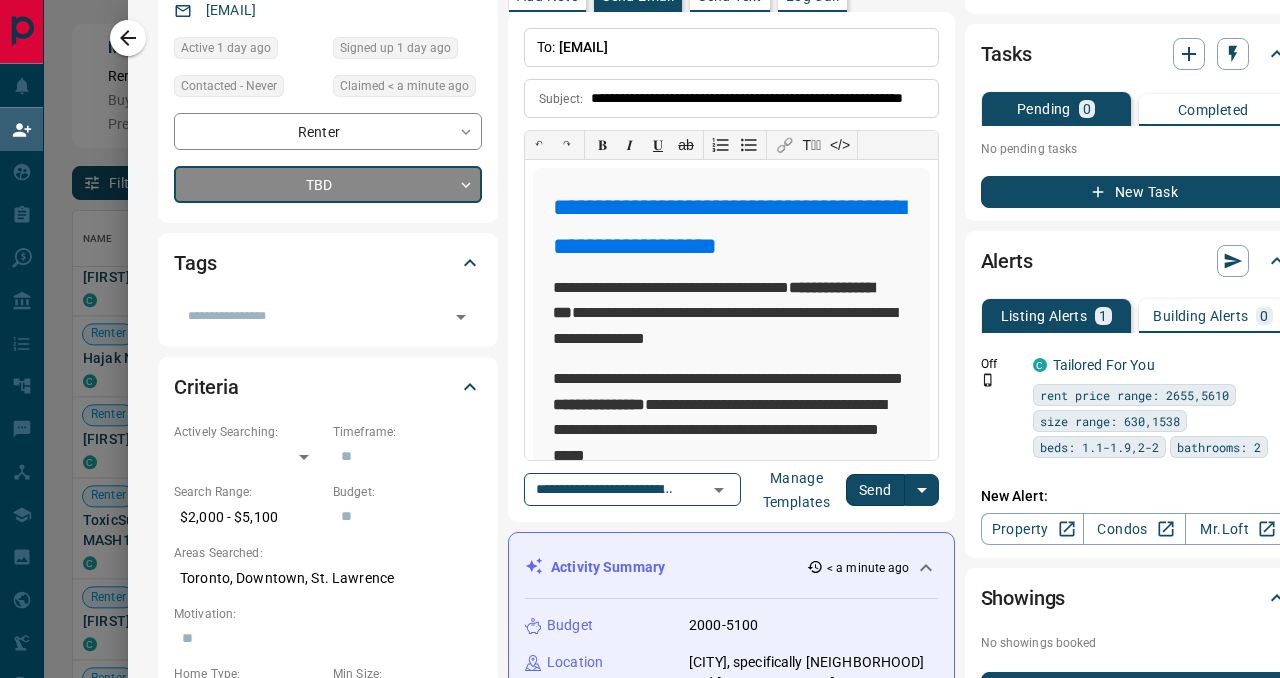 type on "*" 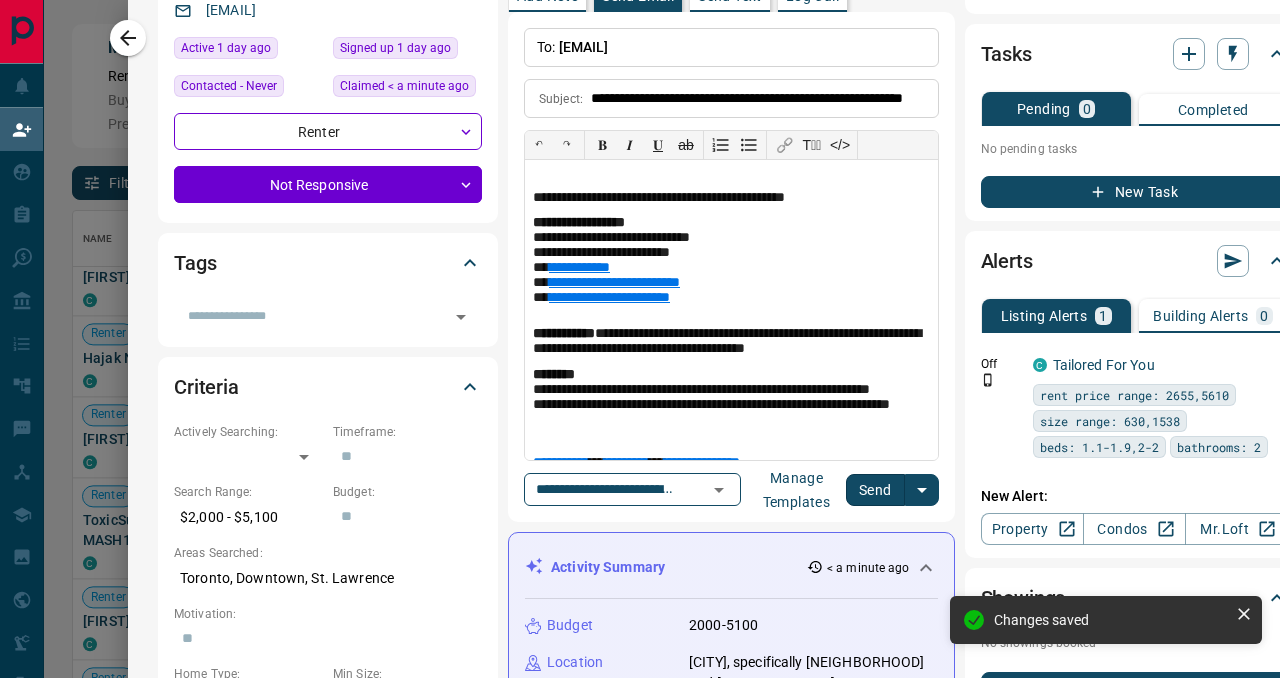 scroll, scrollTop: 1659, scrollLeft: 0, axis: vertical 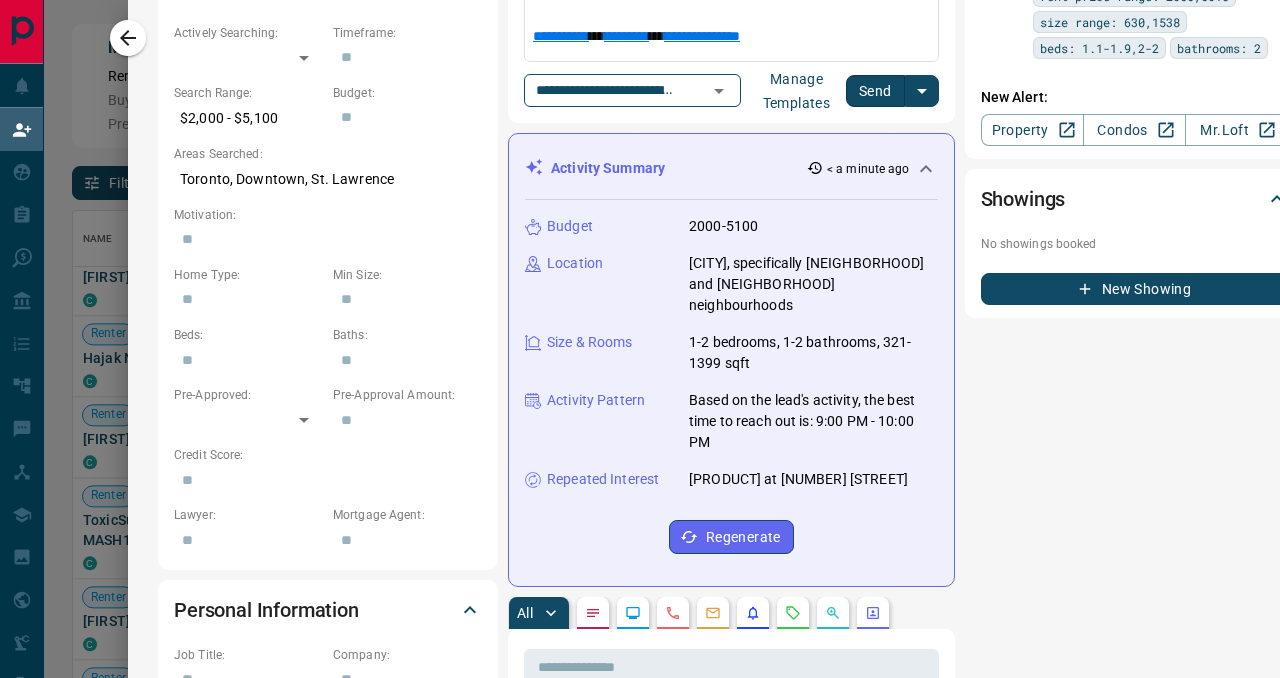 drag, startPoint x: 734, startPoint y: 499, endPoint x: 685, endPoint y: 477, distance: 53.712196 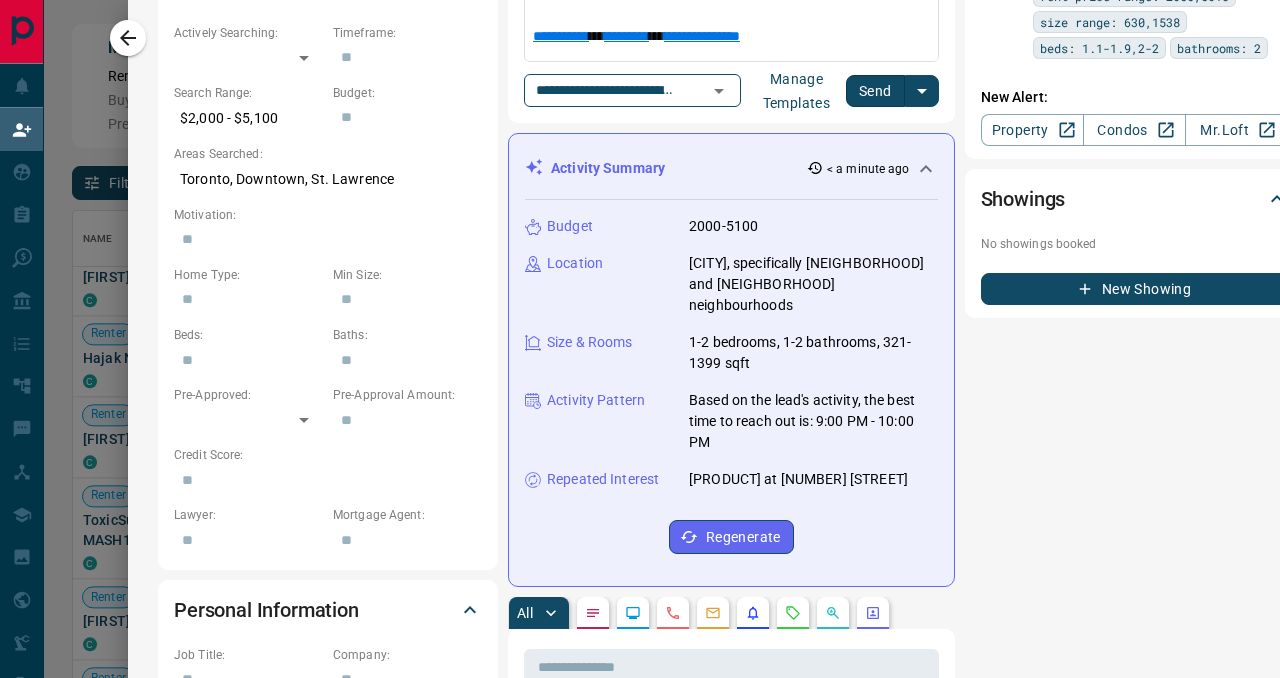 click on "Repeated Interest Aqualuna Condos at [NUMBER] [STREET_NAME]" at bounding box center [731, 479] 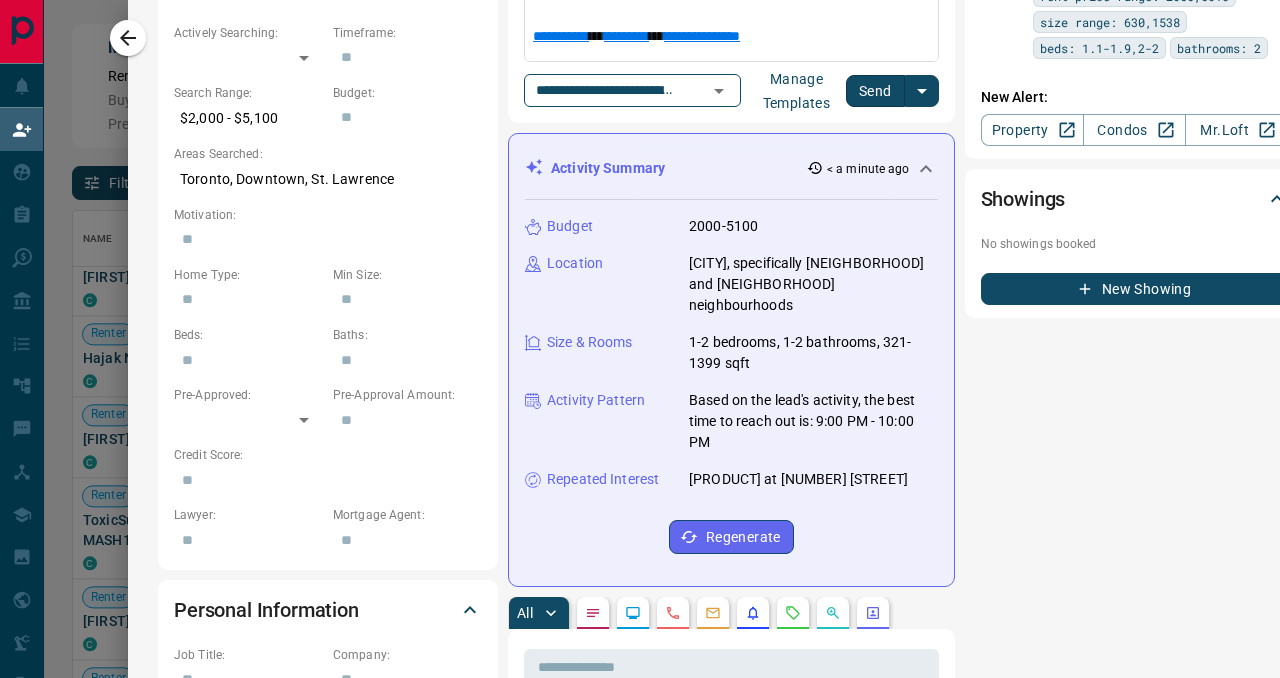 copy on "[PRODUCT] at [NUMBER] [STREET]" 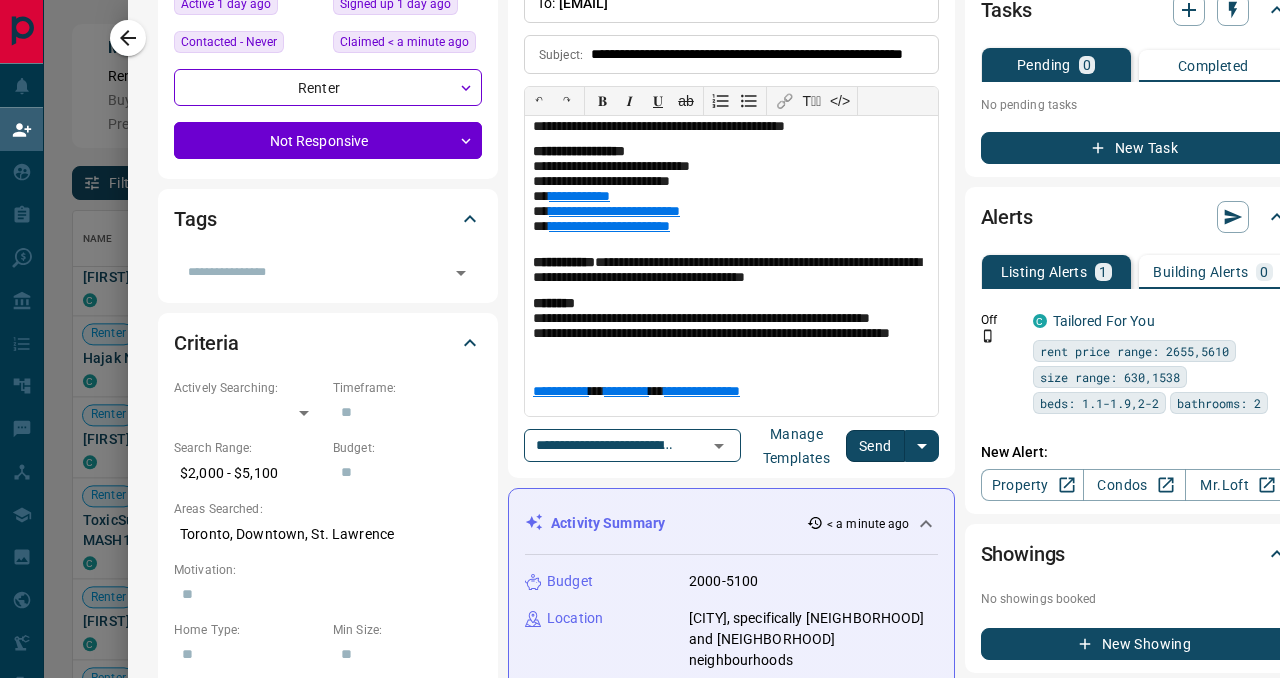 scroll, scrollTop: 221, scrollLeft: 0, axis: vertical 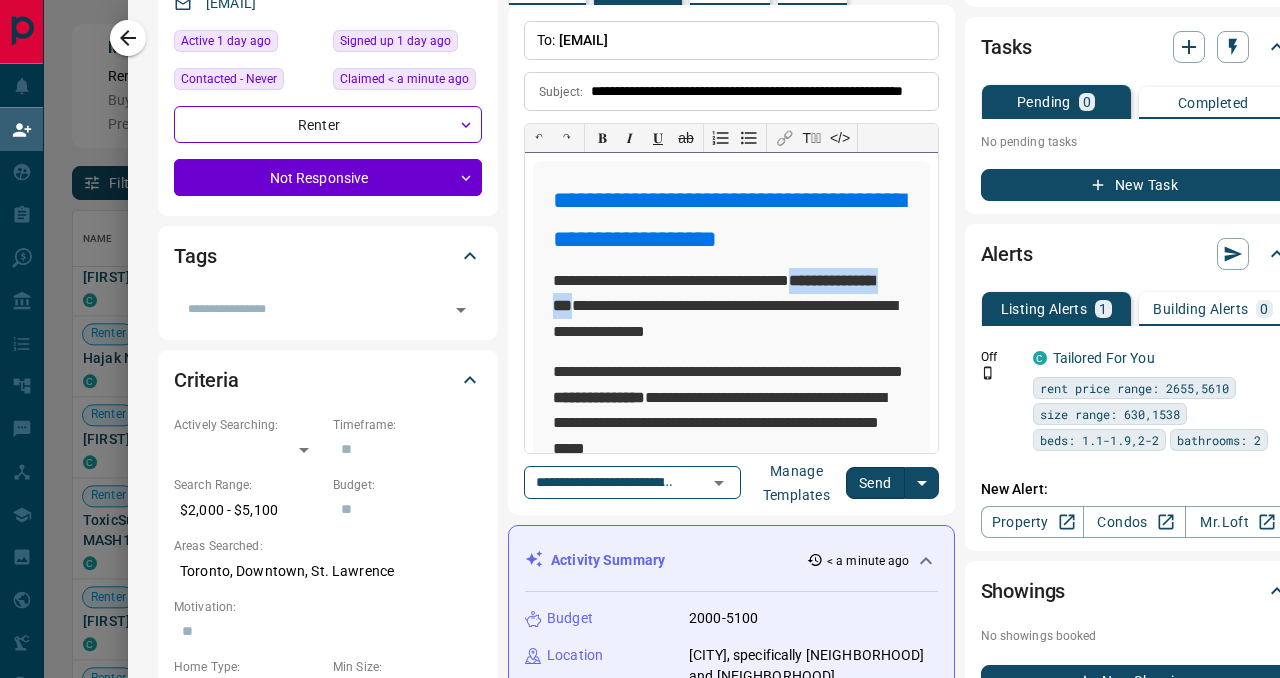 drag, startPoint x: 821, startPoint y: 279, endPoint x: 623, endPoint y: 310, distance: 200.41208 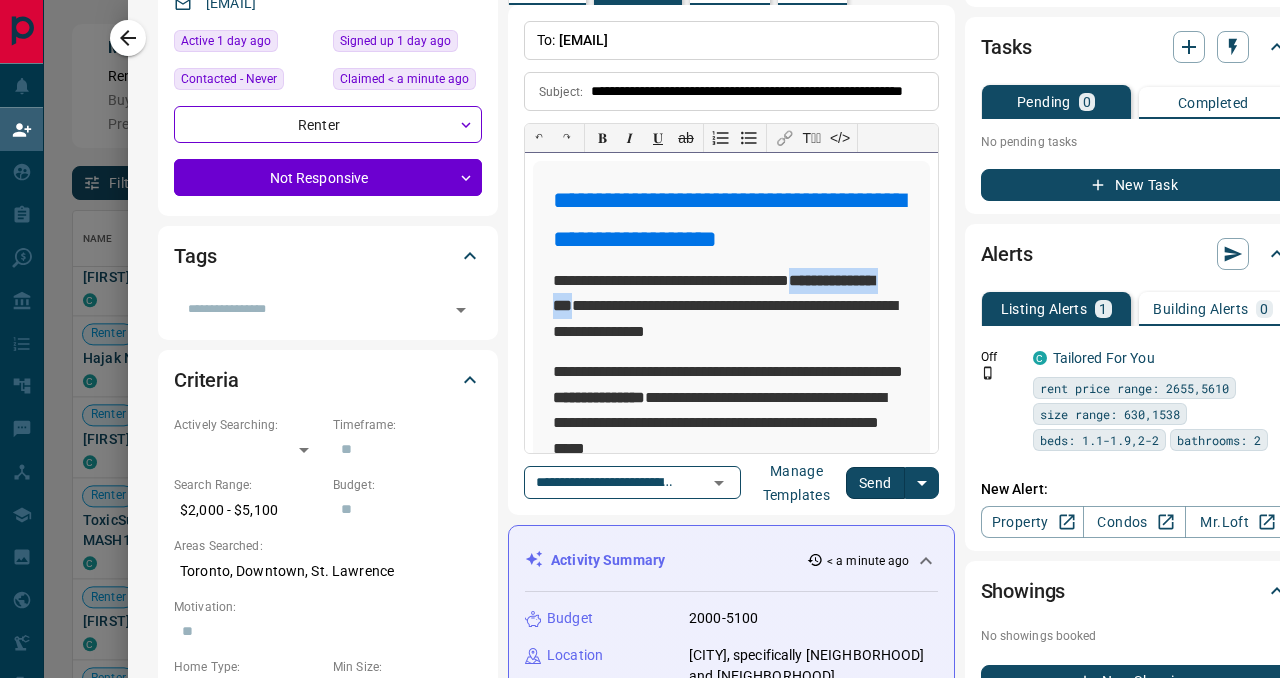 click on "**********" at bounding box center [731, 306] 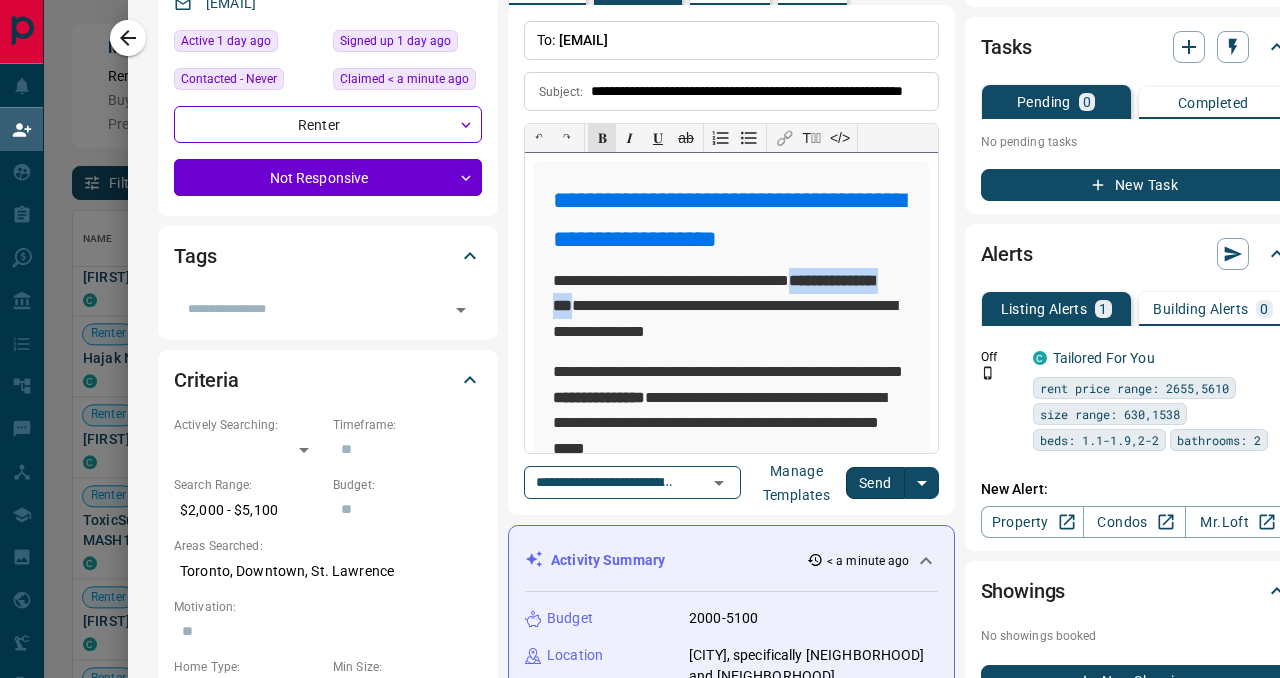 type 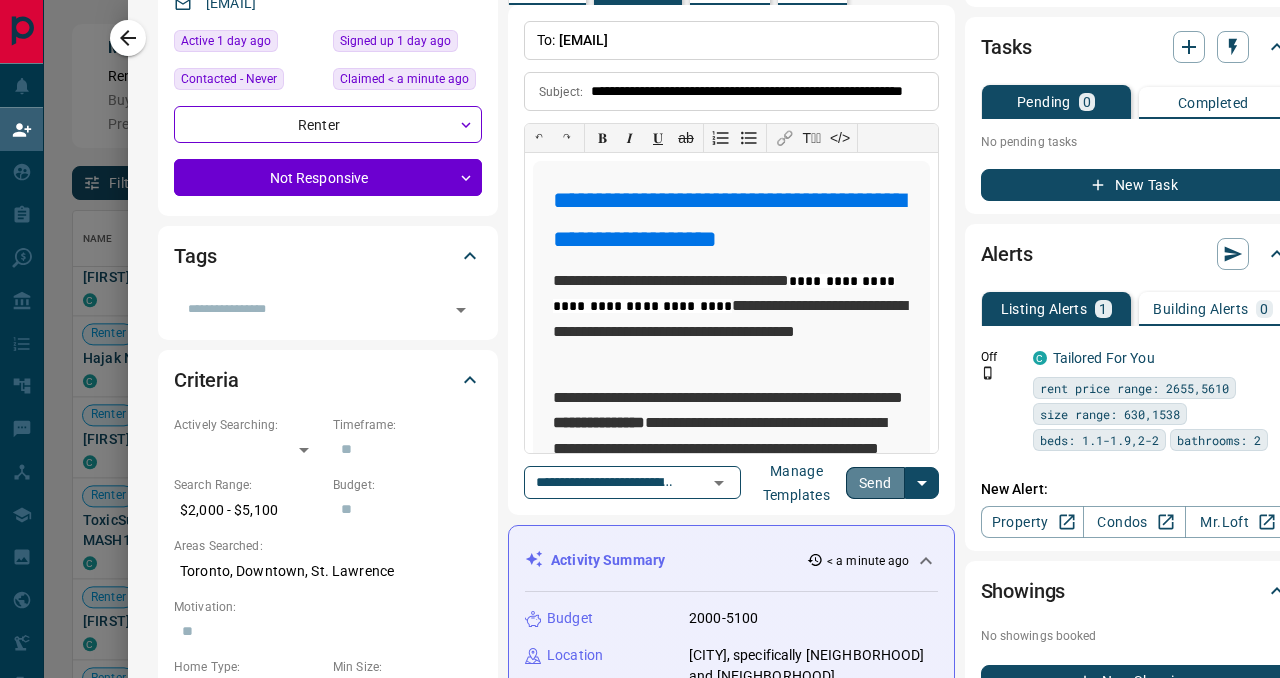 click on "Send" at bounding box center (875, 483) 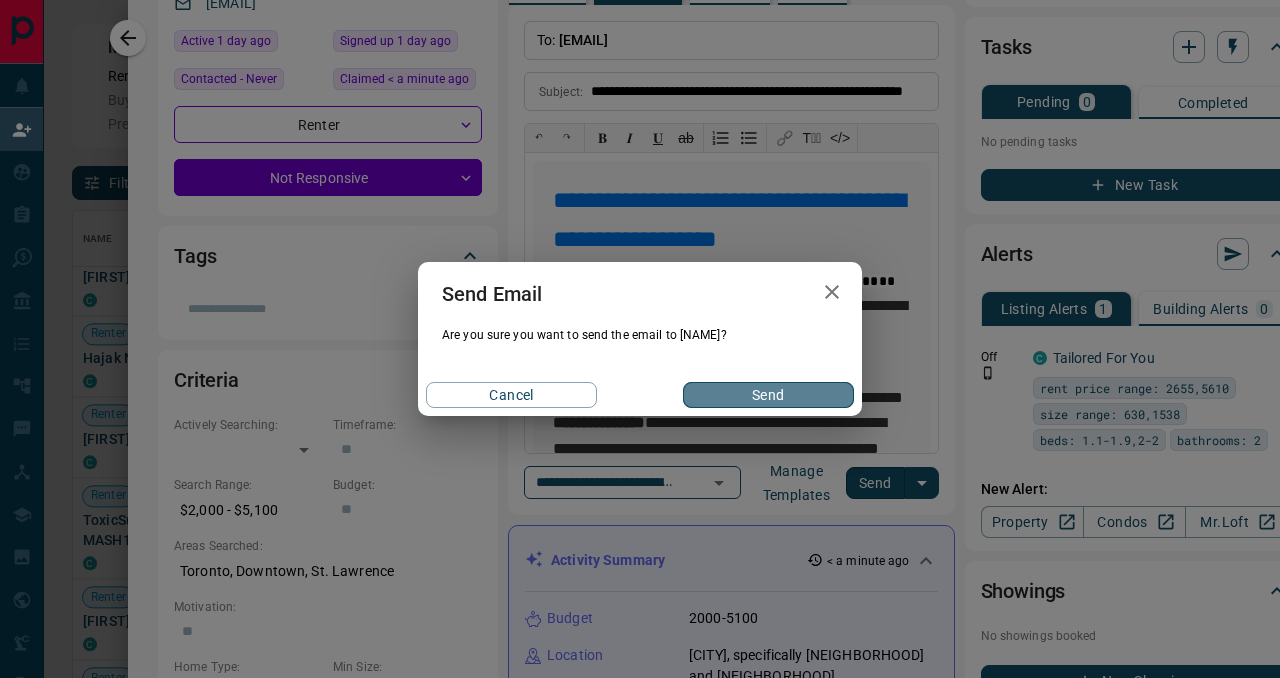 click on "Send" at bounding box center [768, 395] 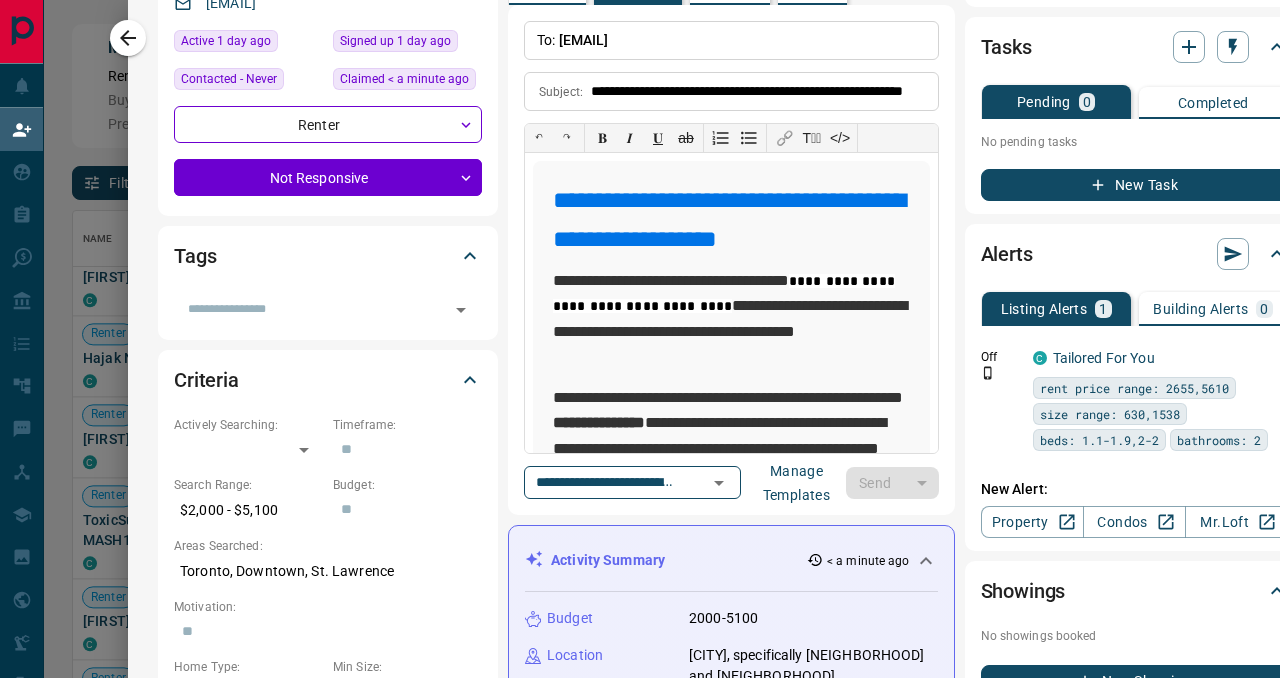 type 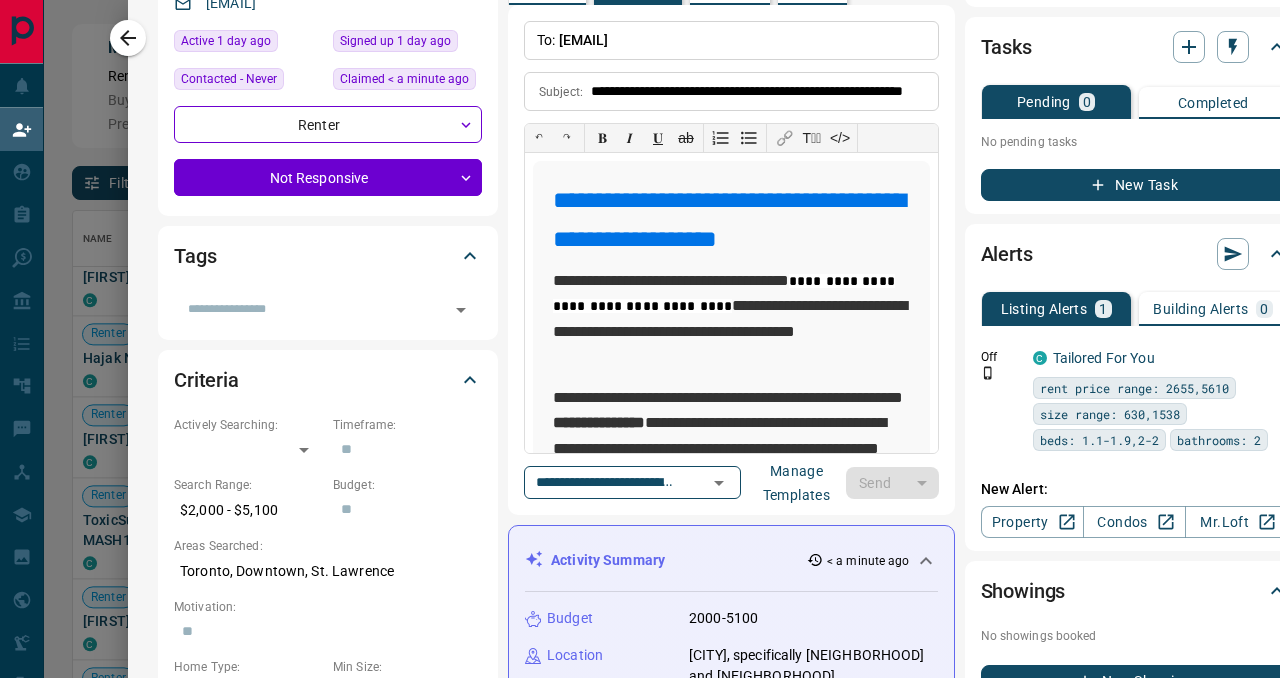 type 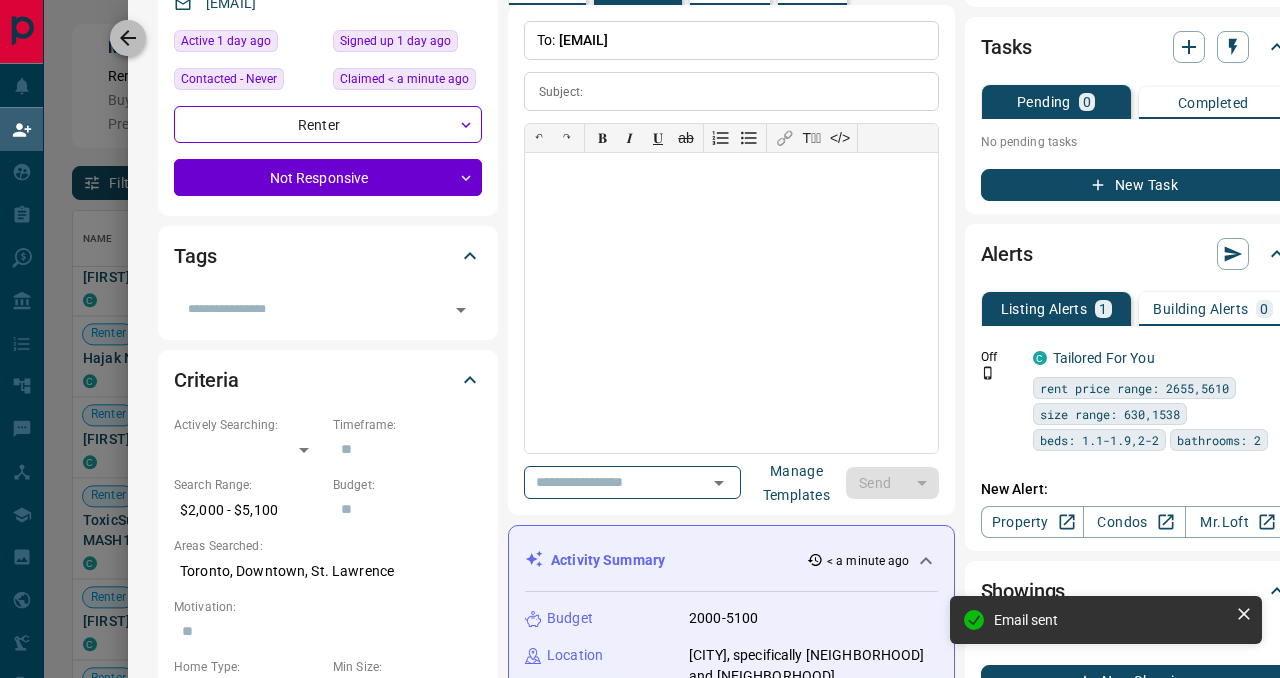 click 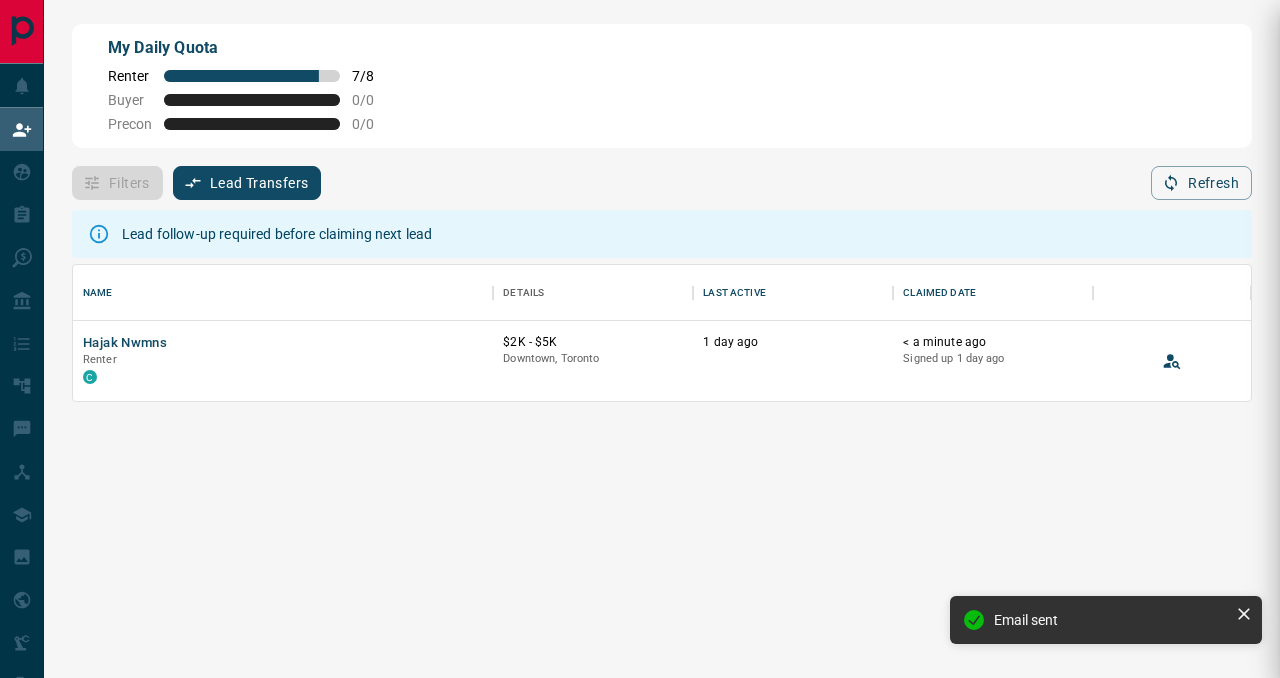scroll, scrollTop: 1, scrollLeft: 1, axis: both 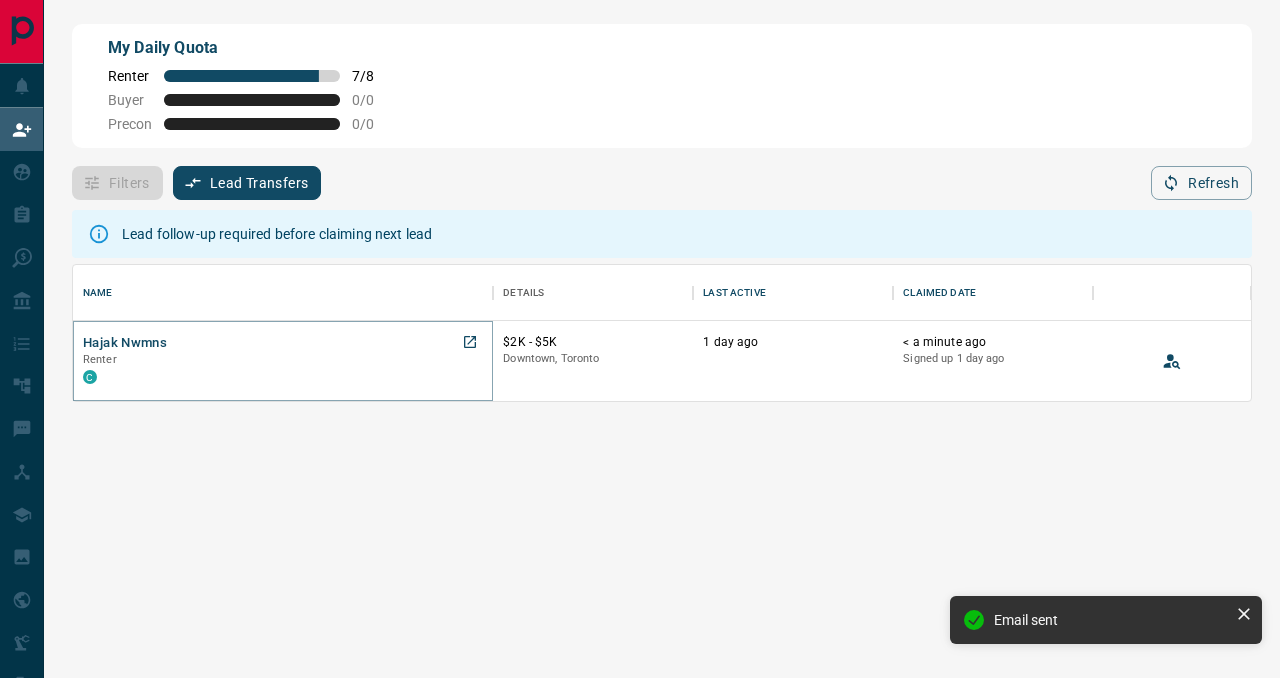 click on "Hajak Nwmns" at bounding box center (125, 343) 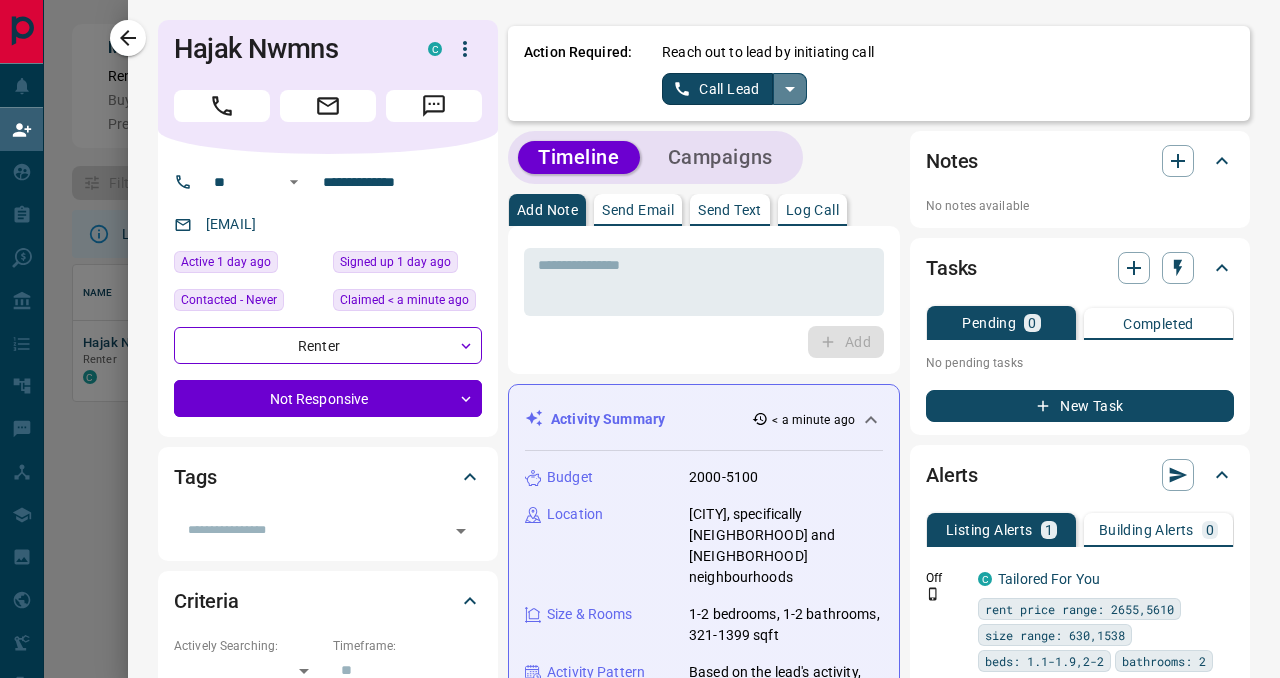 click 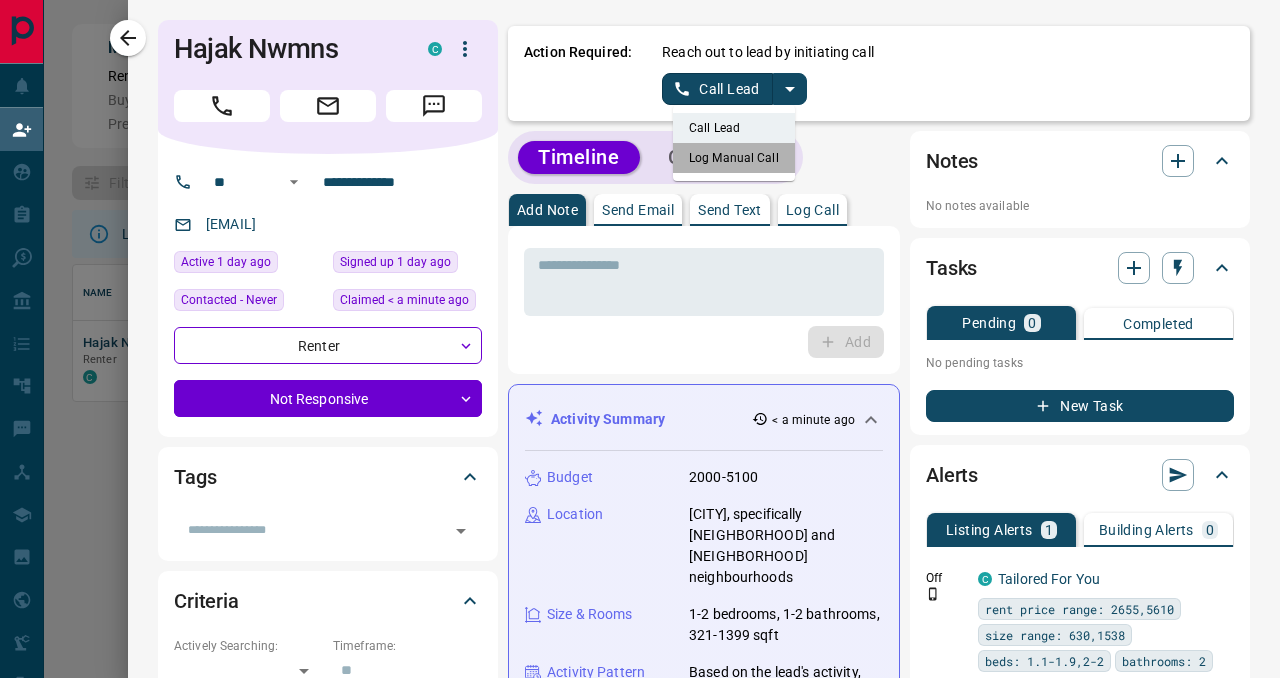 click on "Log Manual Call" at bounding box center [734, 158] 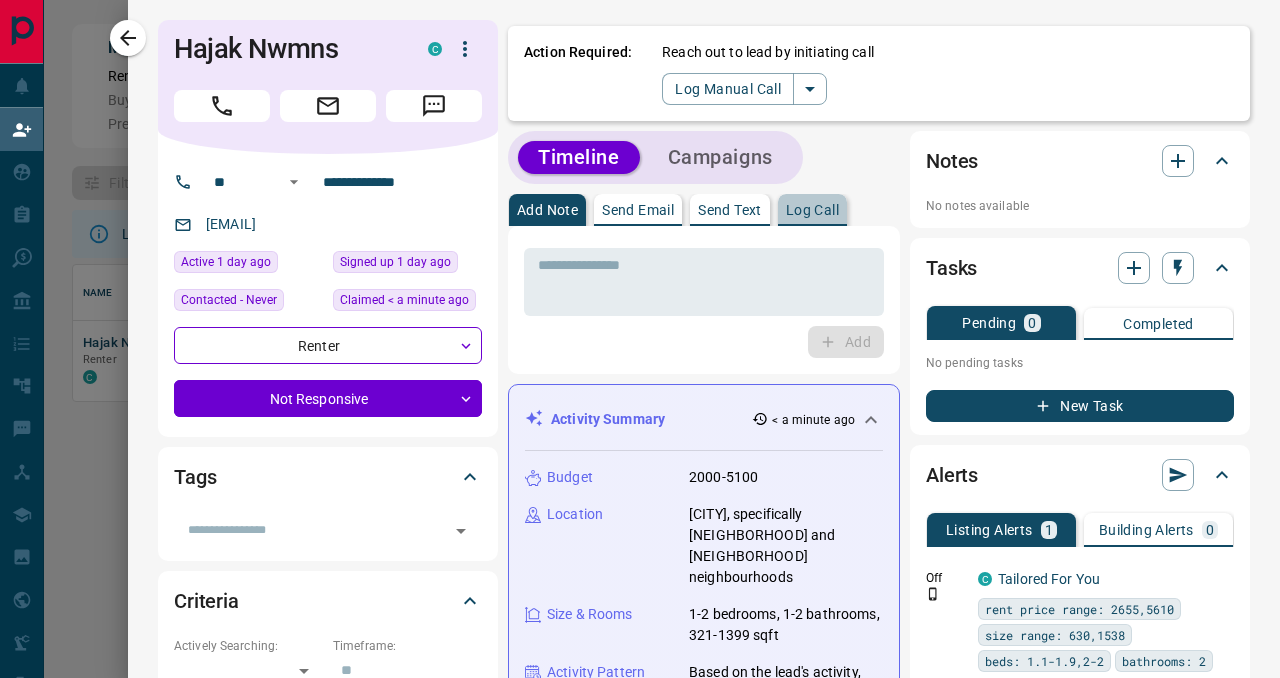 click on "Log Call" at bounding box center (812, 210) 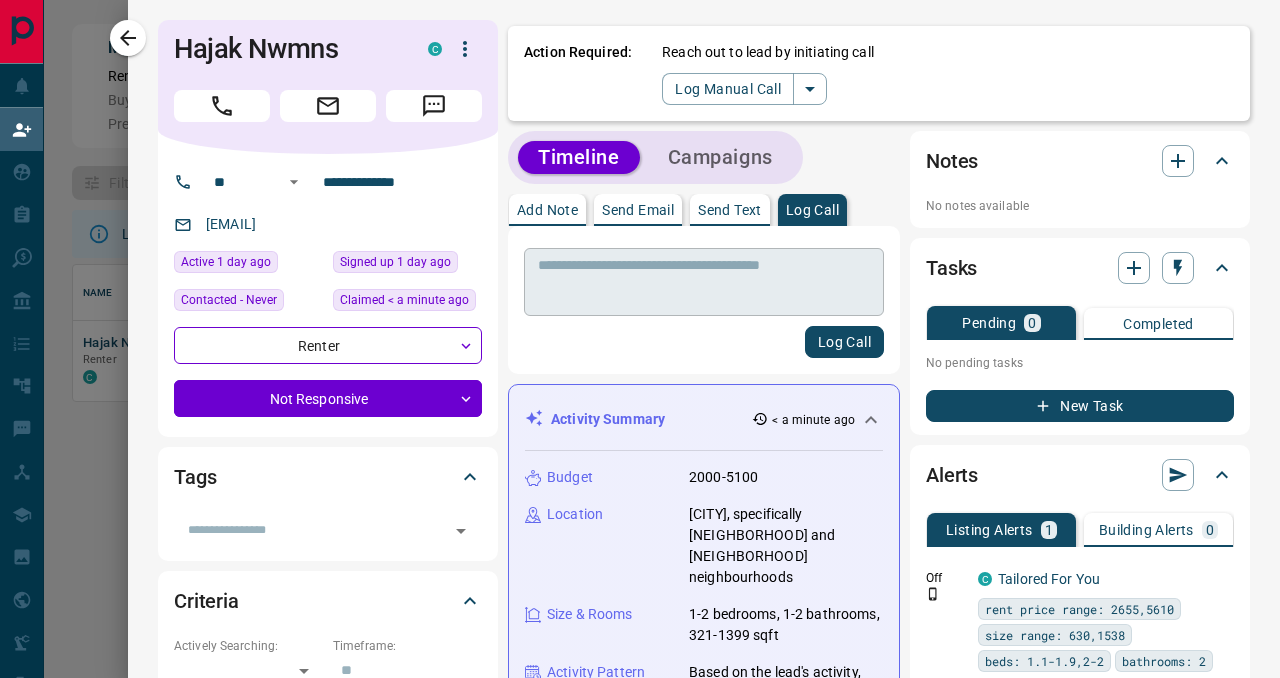 click on "* ​" at bounding box center (704, 282) 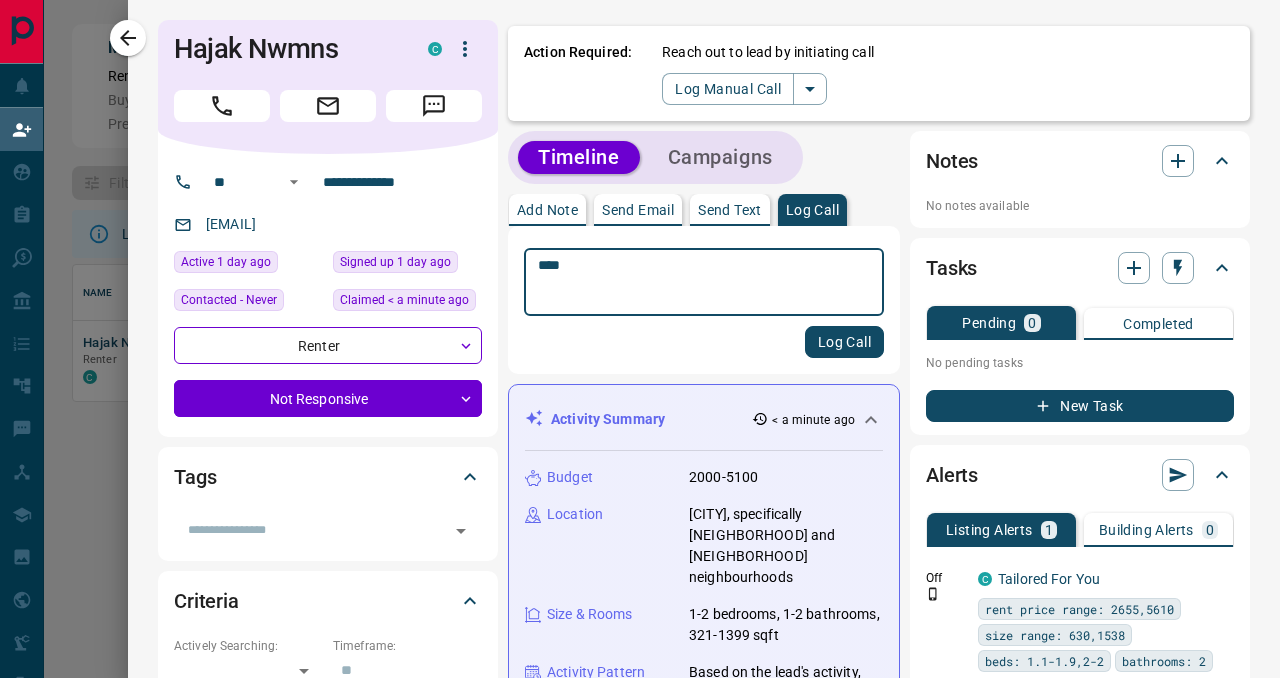 type on "****" 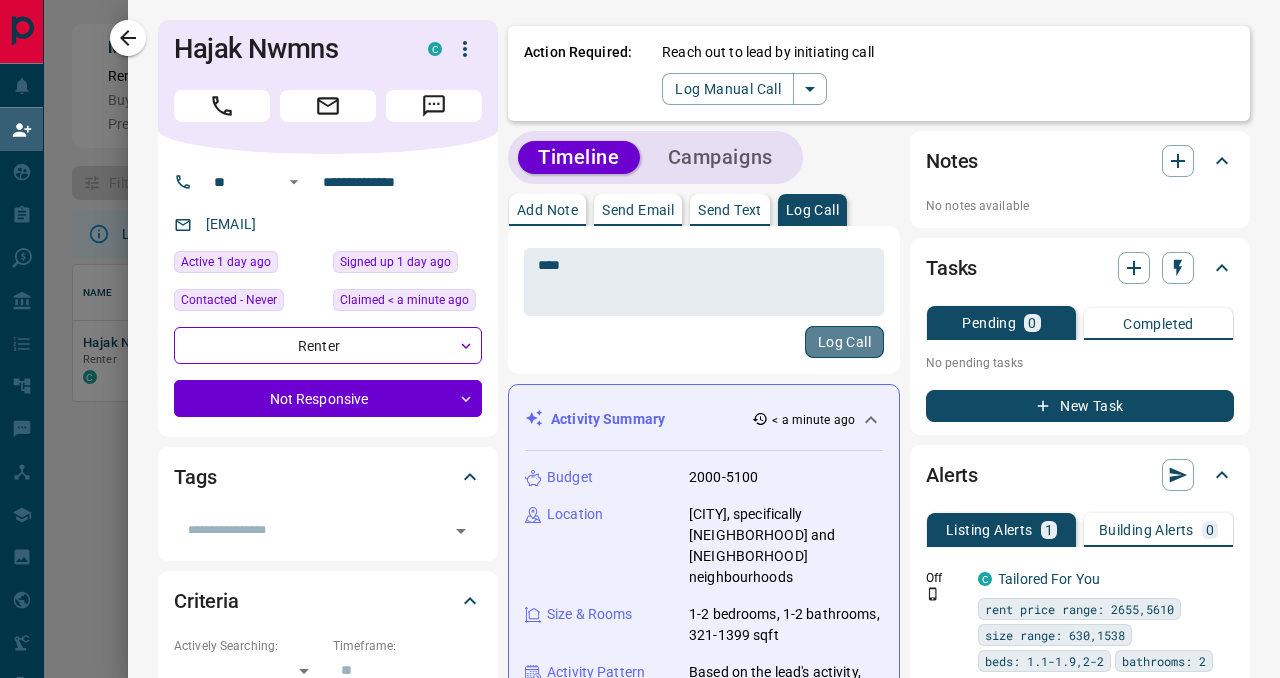 click on "Log Call" at bounding box center [844, 342] 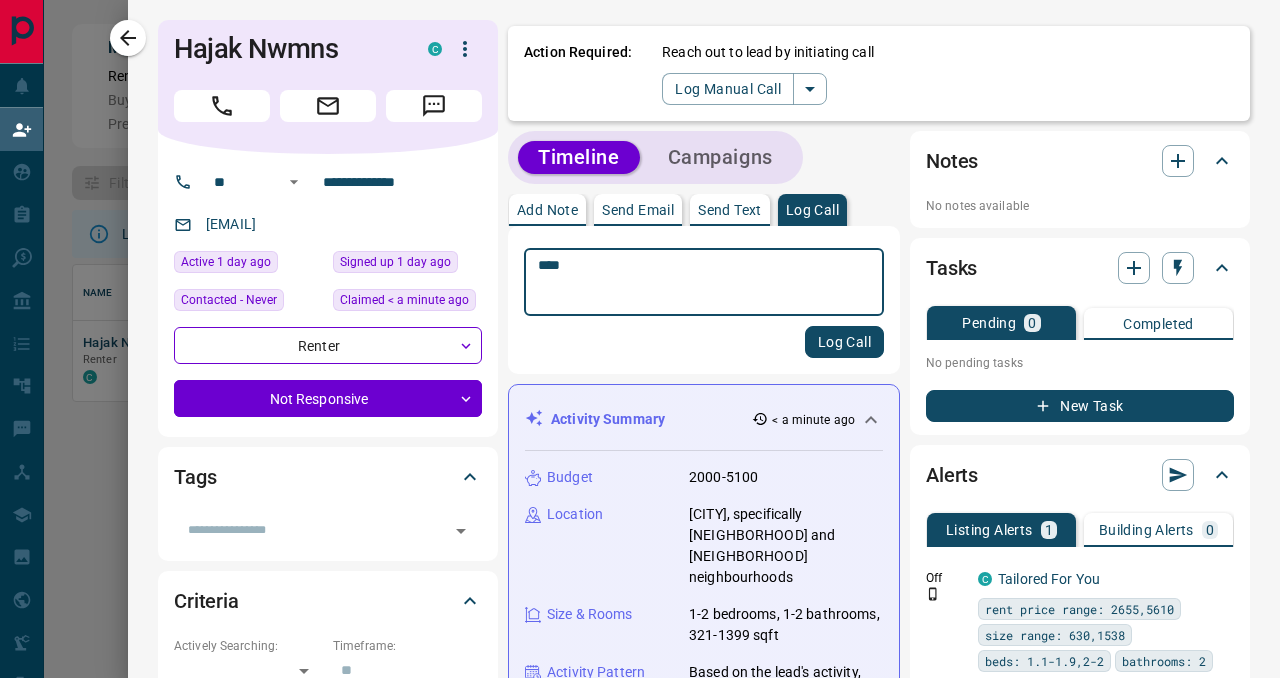 type 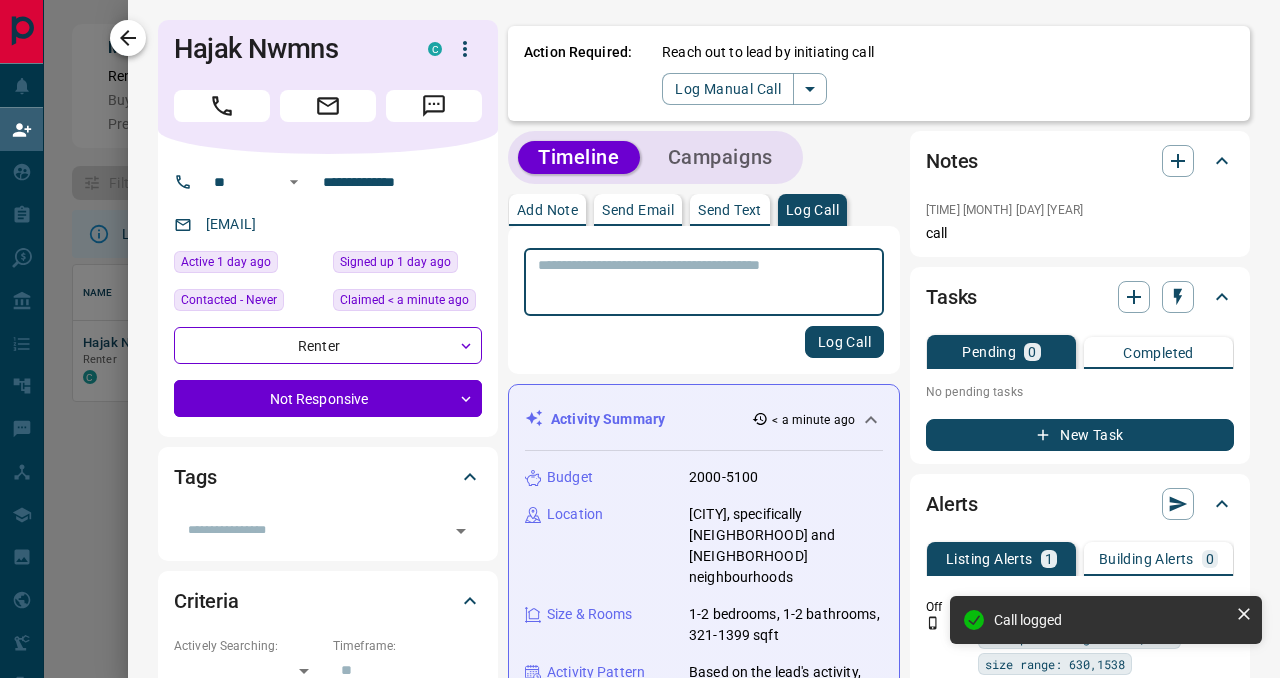 click at bounding box center [128, 38] 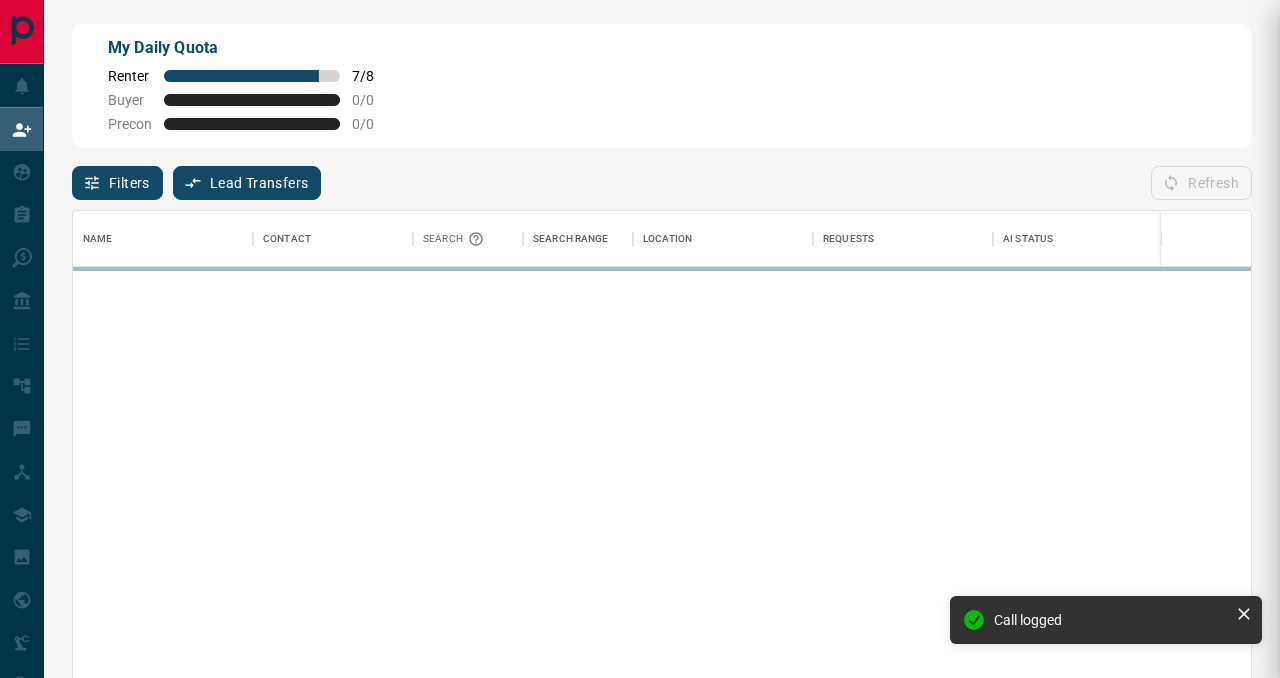 scroll, scrollTop: 0, scrollLeft: 1, axis: horizontal 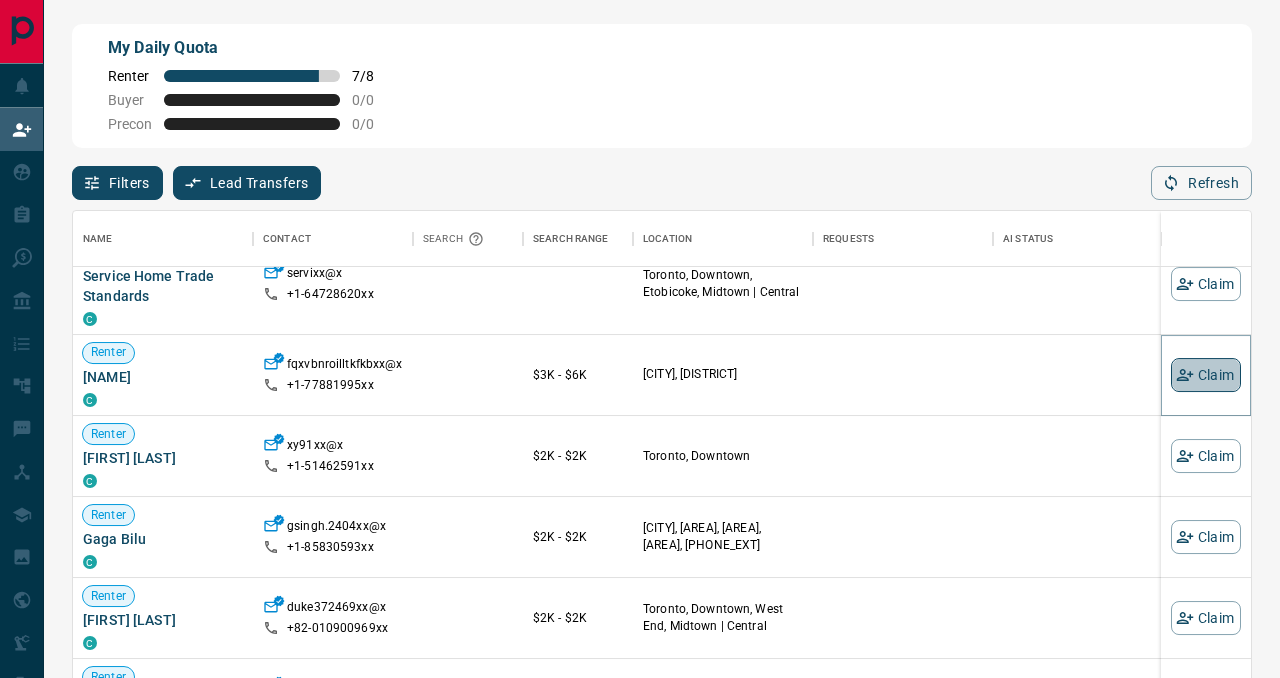 click 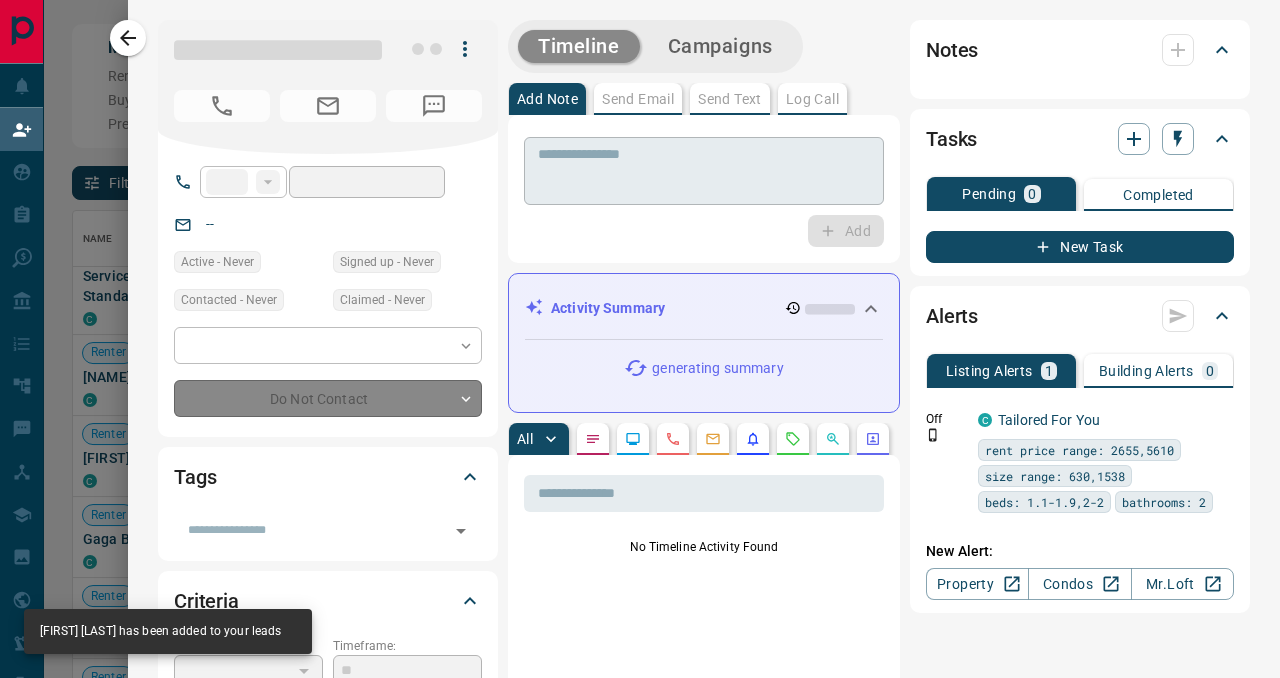 type on "**" 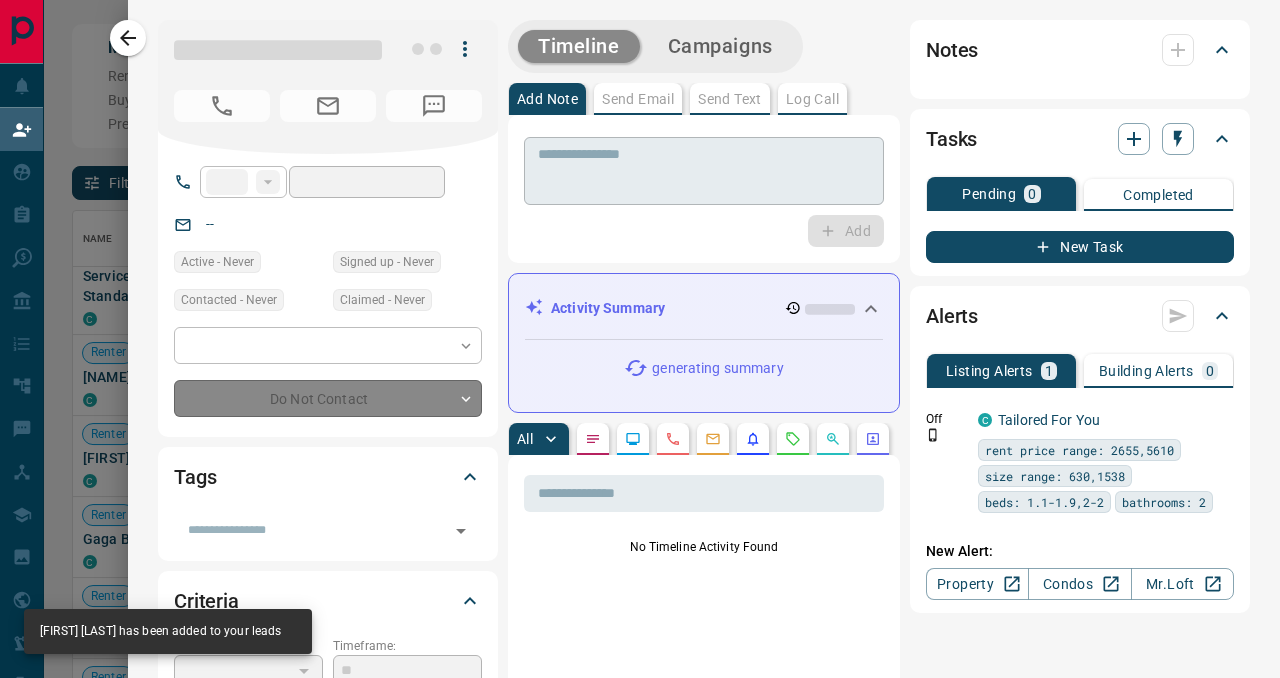 type on "**********" 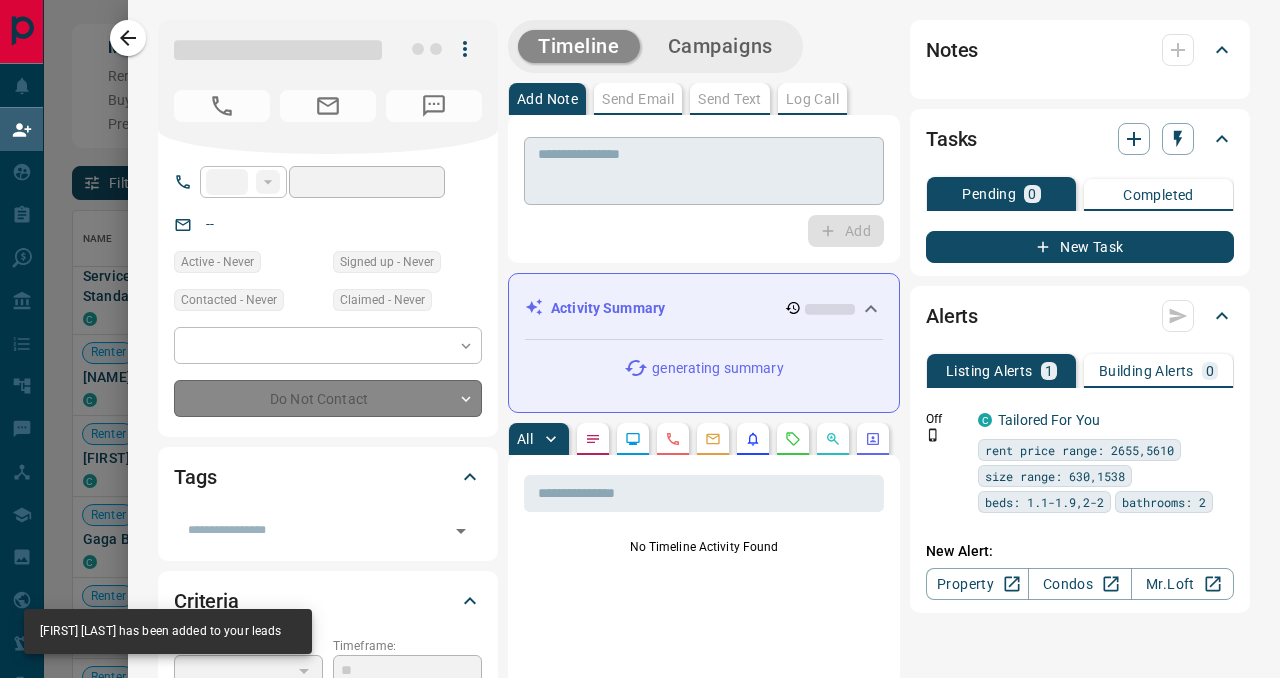 type on "**********" 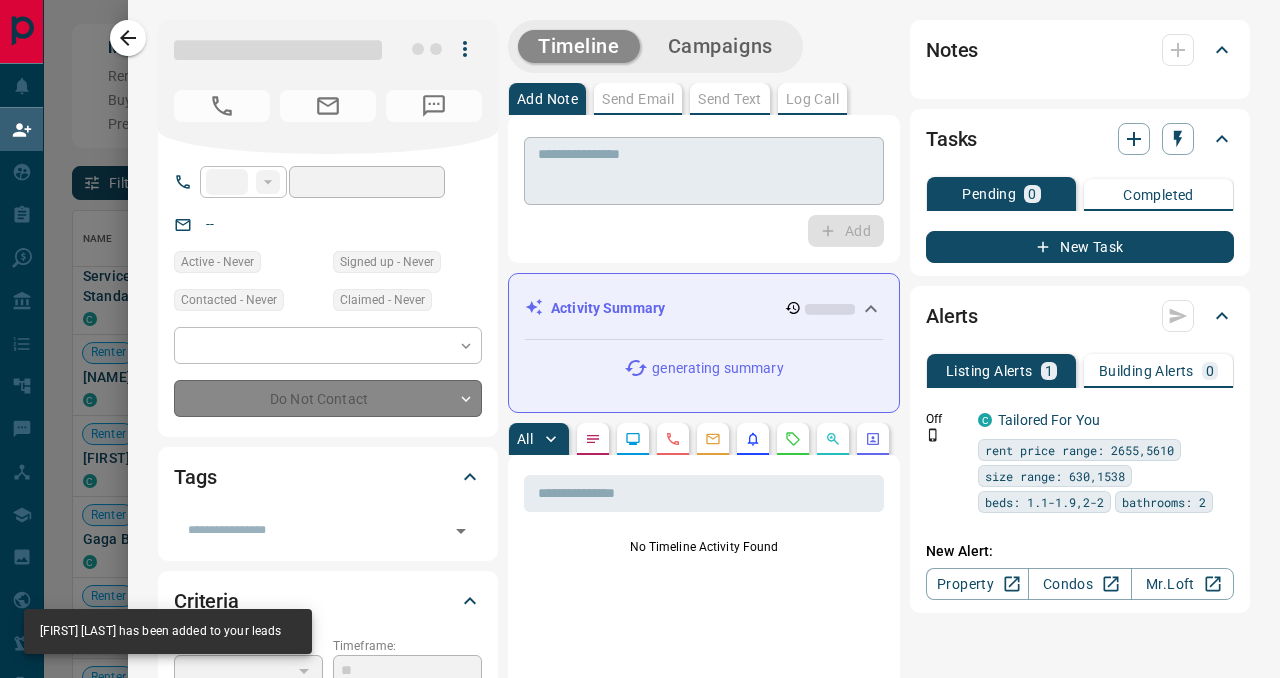 type on "**" 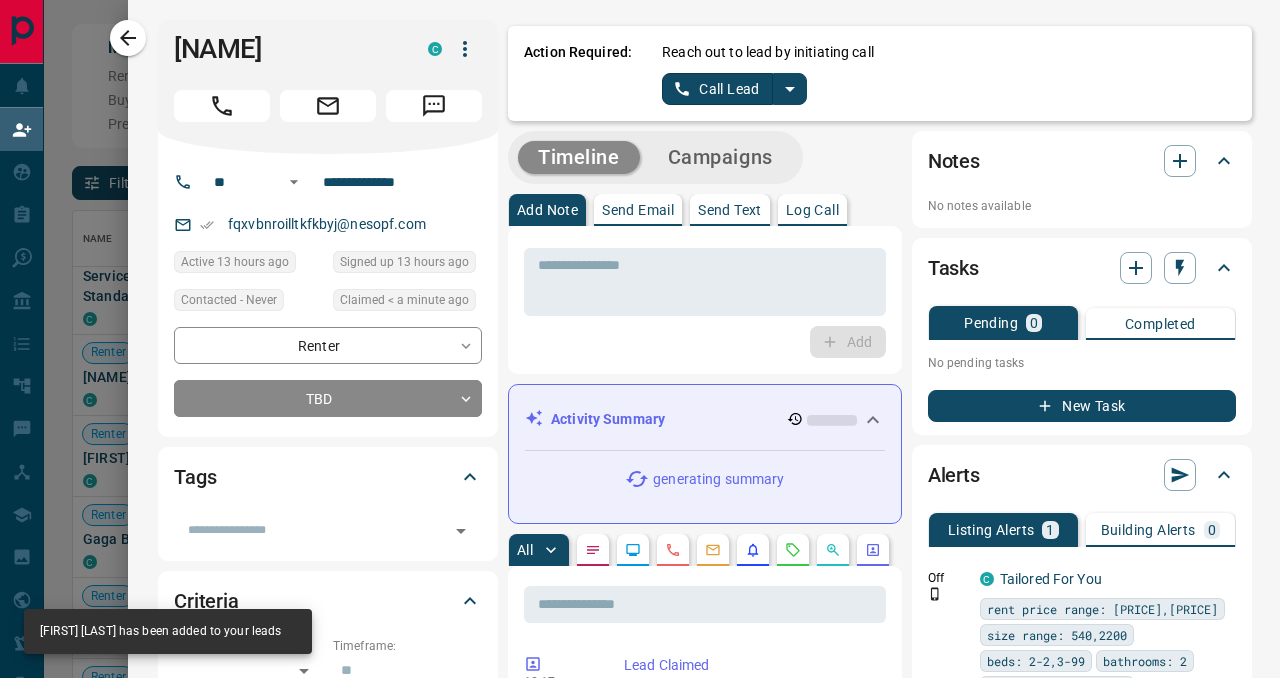 click on "Timeline Campaigns Add Note Send Email Send Text Log Call * ​ Add Activity Summary generating summary All ​ [TIME] [MONTH] [YEAR] Lead Claimed [FIRST] [LAST] claimed [FIRST] from the lead pool   [TIME] [MONTH] [YEAR] Viewed a Listing C [NUMBER] - [NUMBER] [STREET] , [NEIGHBORHOOD], [NEIGHBORHOOD], [CITY] [BEDS] [BATHS] [SQFT] [PRICE] [LICENSE] [TIME] [MONTH] [YEAR] Viewed a Listing C [NUMBER] - [NUMBER] [STREET] , [NEIGHBORHOOD], [NEIGHBORHOOD], [CITY] [BEDS] [BATHS] [SQFT] [PRICE] [LICENSE] [TIME] [MONTH] [YEAR] Email - Delivered Email from system delivered to [FIRST] [LAST] Welcome to condos.ca! View Email [TIME] [MONTH] [YEAR] Lead Profile Updated  updated the following fields: Search Range (Max) :  [PRICE] [TIME] [MONTH] [YEAR] Viewed a Listing C [NUMBER] [STREET] , [NEIGHBORHOOD], [NEIGHBORHOOD], [CITY] [BEDS] [BATHS] [SQFT] [PRICE] [LICENSE] [TIME] [MONTH] [YEAR] Lead Profile Updated  updated the following fields: Search Range (Max) :  [PRICE] Search Range (Min) :  [PRICE] [TIME] [MONTH] [YEAR] Saved Search Created C Tailored For You Frequency:" at bounding box center [705, 1200] 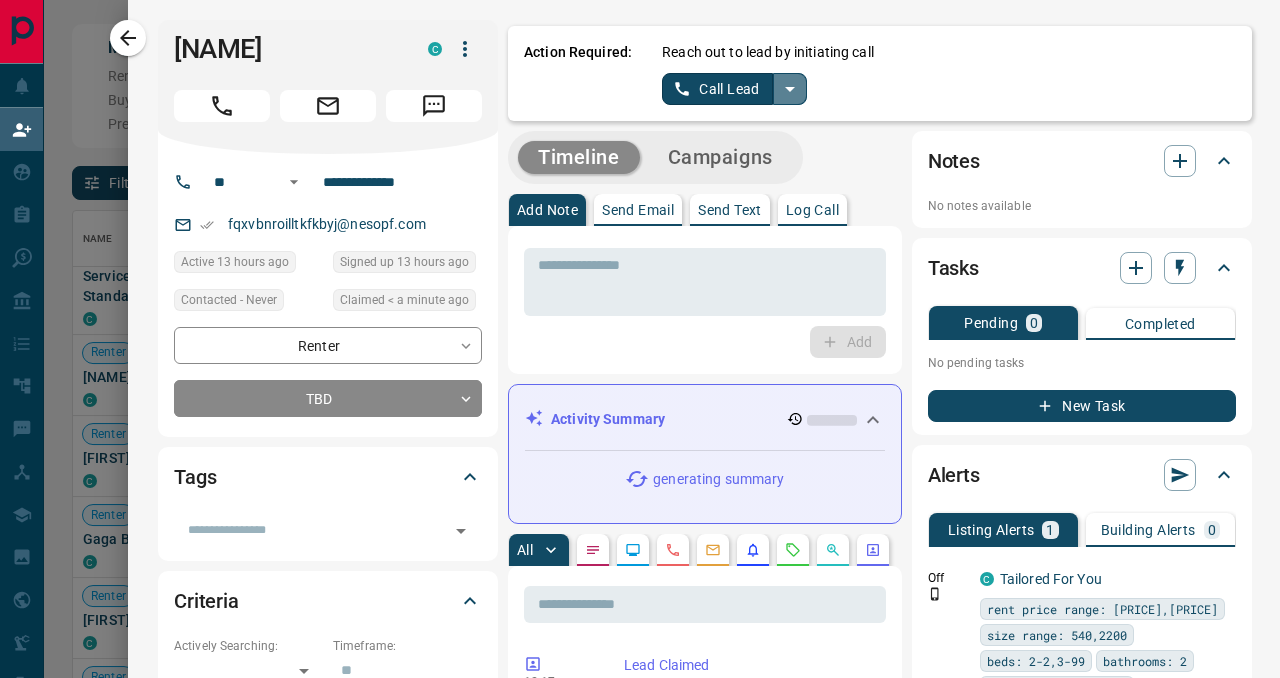 click 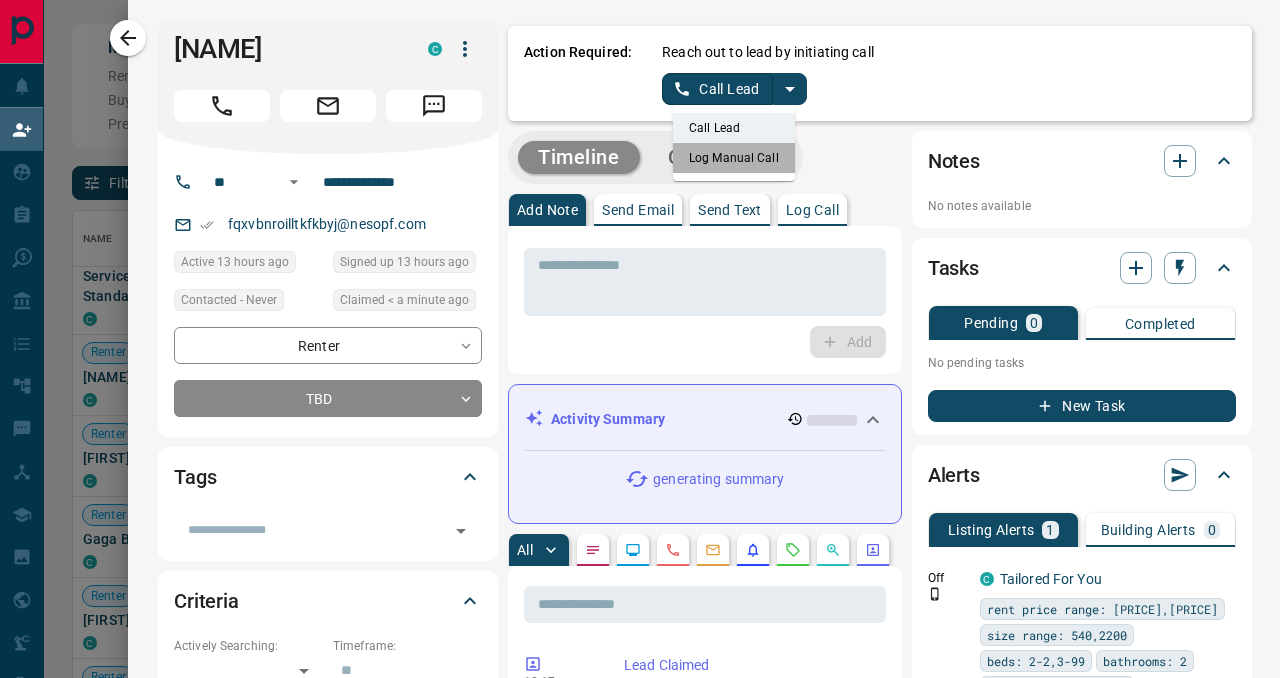 click on "Log Manual Call" at bounding box center (734, 158) 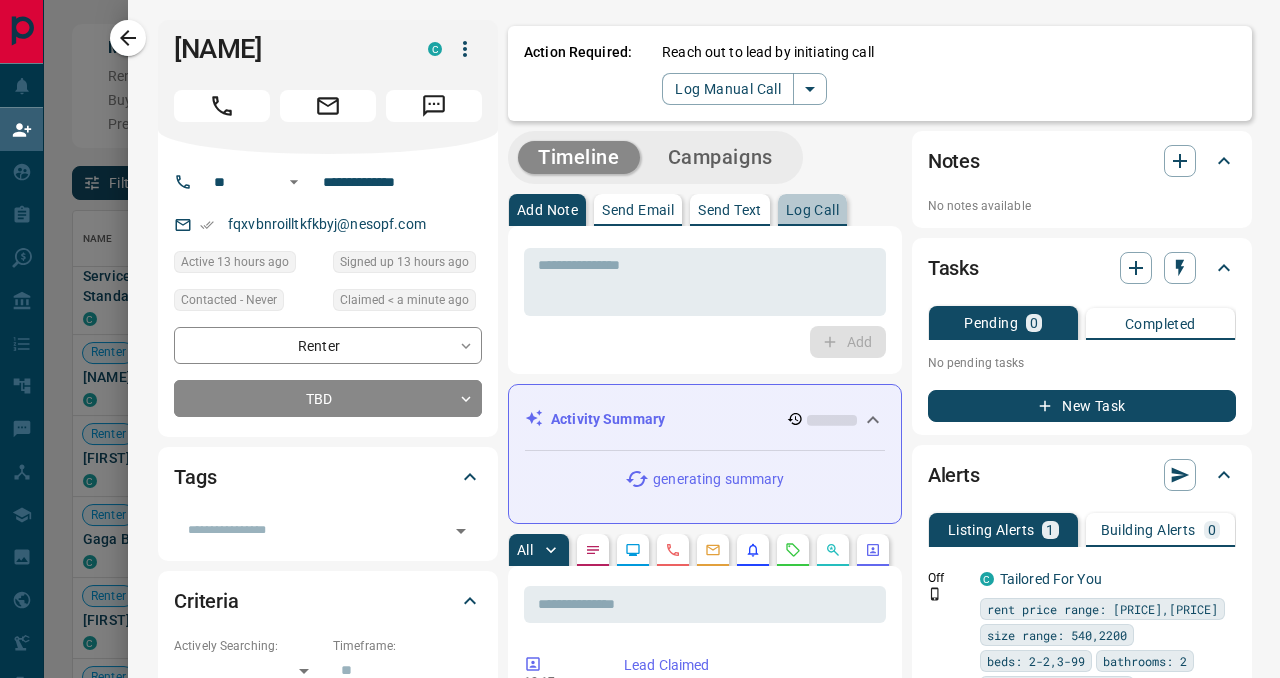click on "Log Call" at bounding box center (812, 210) 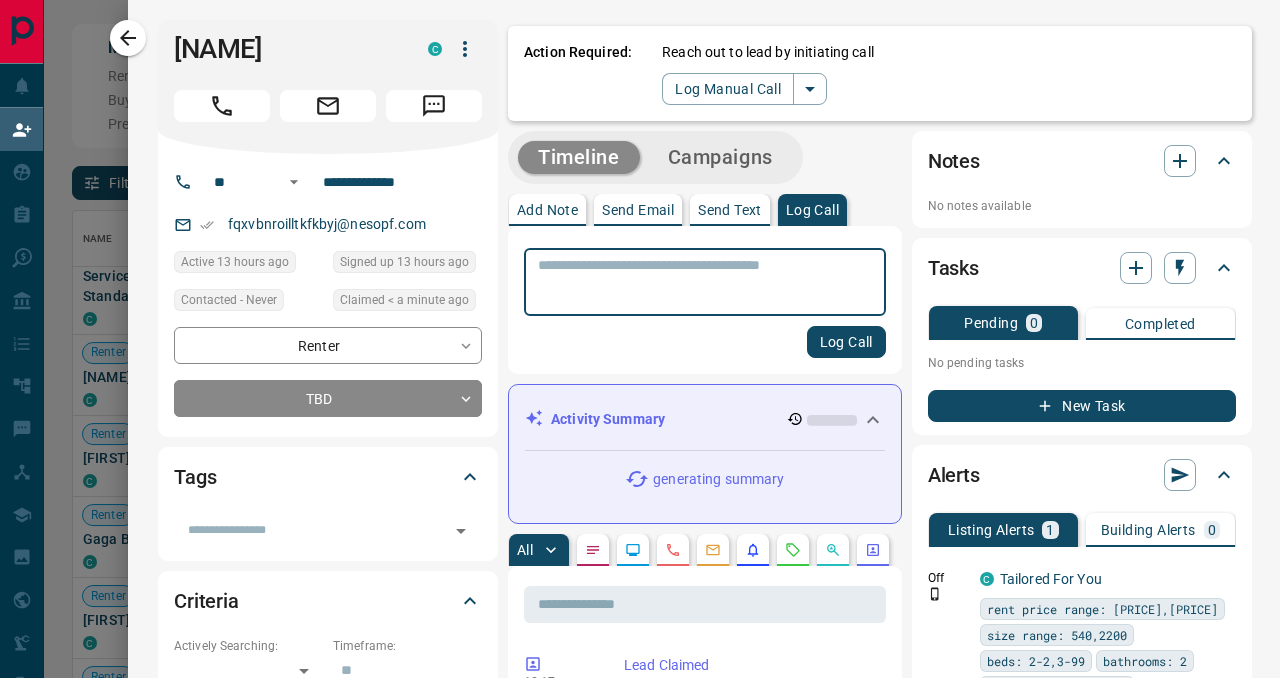 click at bounding box center (705, 282) 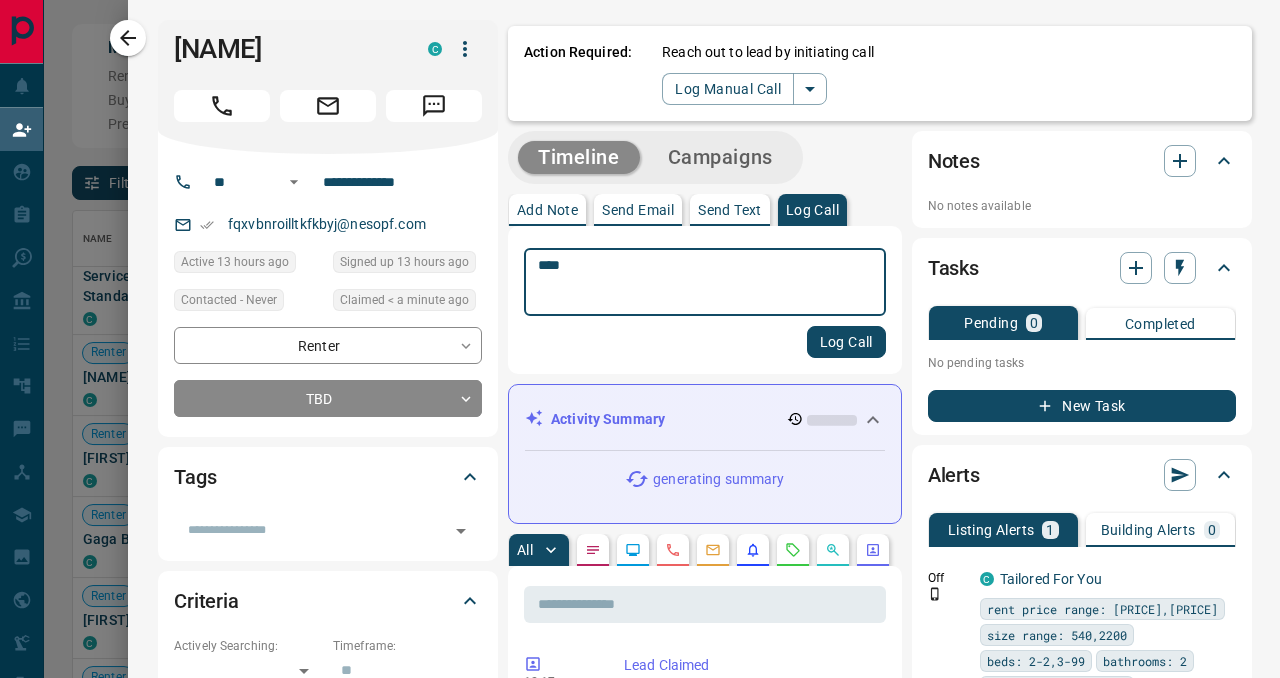 type on "****" 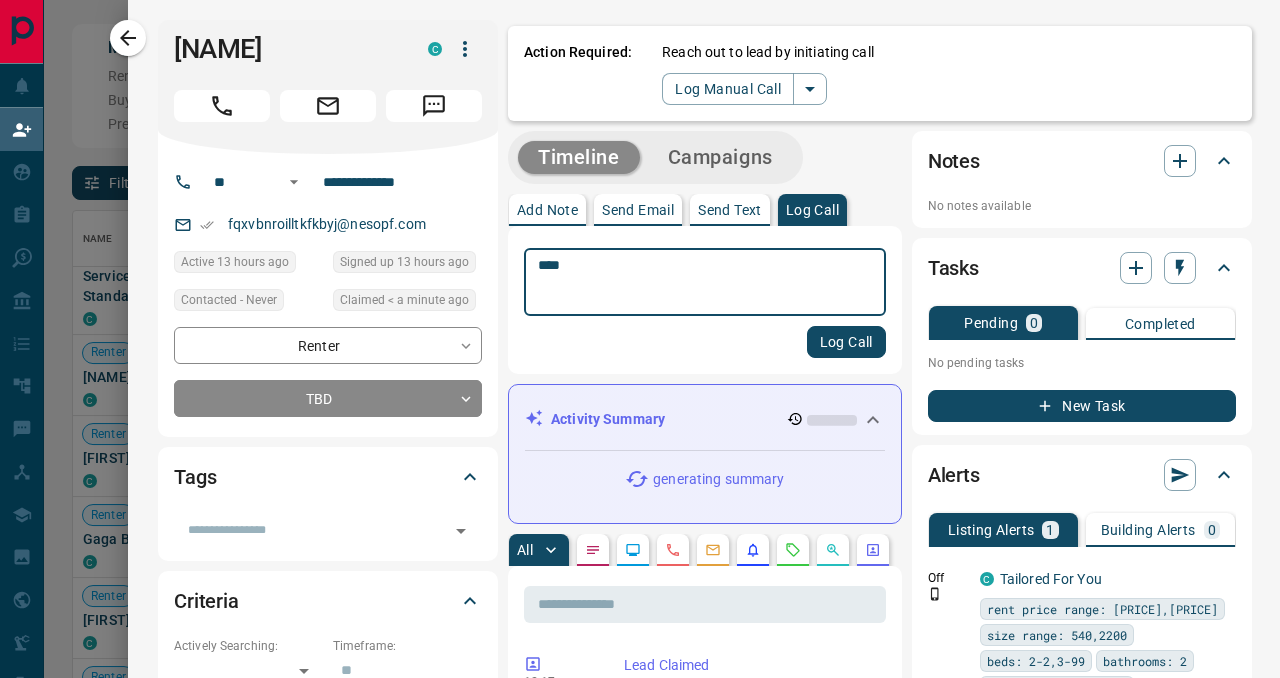 click on "Log Call" at bounding box center [846, 342] 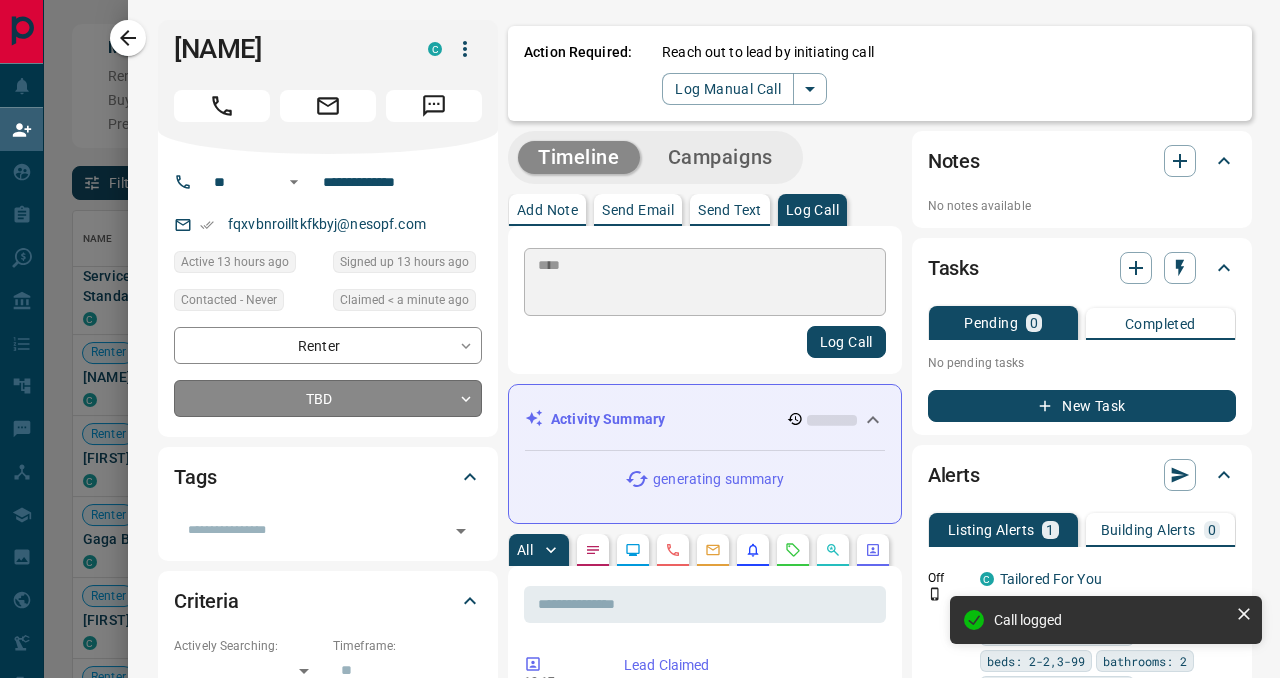 type 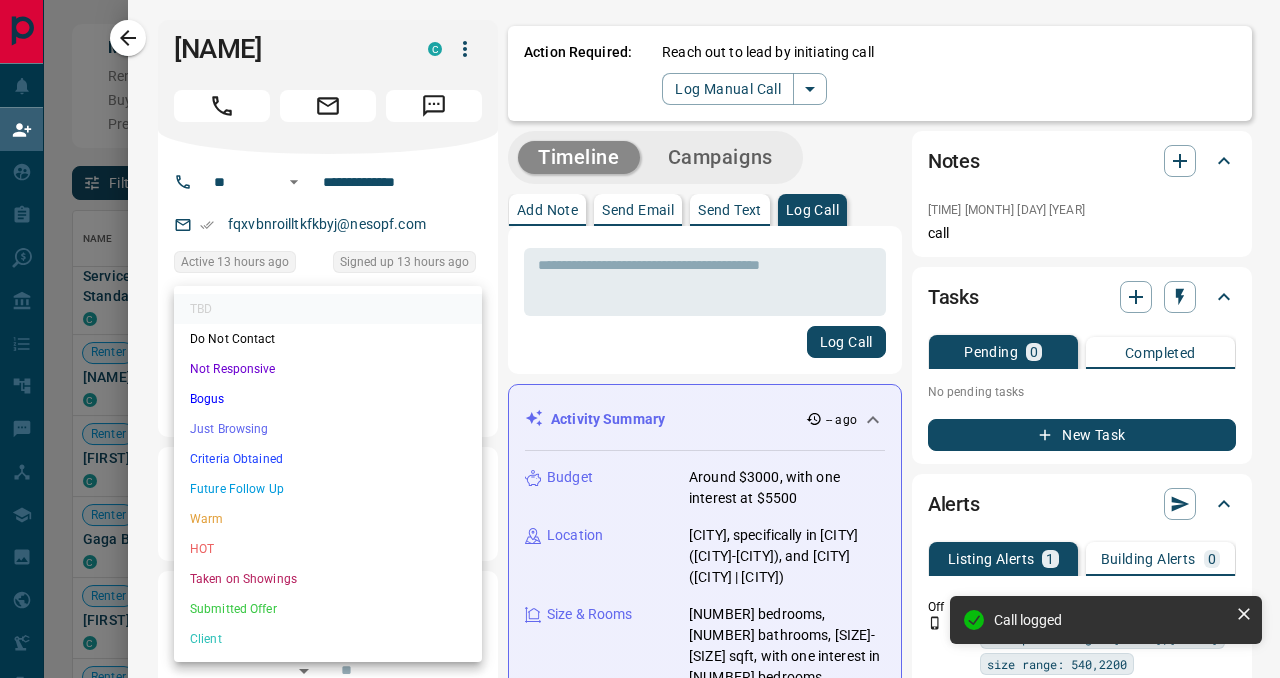 click on "Lead Transfers Claim Leads My Leads Tasks Opportunities Deals Campaigns Automations Messages Broker Bay Training Media Services Agent Resources Precon Worksheet Mobile Apps Disclosure Logout My Daily Quota Renter [FIRST] [LAST] C [EMAIL] +[COUNTRYCODE]- [PHONE] $[PRICE] - $[PRICE] [CITY], [CITY] Renter [FIRST] [LAST] C [EMAIL] +[COUNTRYCODE]- [PHONE] $[PRICE] - $[PRICE] [CITY], [CITY] Back to Site Buyer Renter Service Home Trade Standards C [EMAIL] +[COUNTRYCODE]- [PHONE] [CITY], [CITY], [CITY], [CITY] | [CITY] Renter [FIRST] [LAST] C [EMAIL] +[COUNTRYCODE]- $[PRICE] - $[PRICE] [CITY], [CITY] Renter [FIRST] [LAST] C [EMAIL] +[COUNTRYCODE]- $[PRICE] - $[PRICE] [CITY], [CITY], [CITY], [CITY], +2 High Interest Renter [FIRST] [LAST] C [EMAIL] +[COUNTRYCODE]- $[PRICE] - $[PRICE] Renter [FIRST] [LAST] C [EMAIL]" at bounding box center [640, 291] 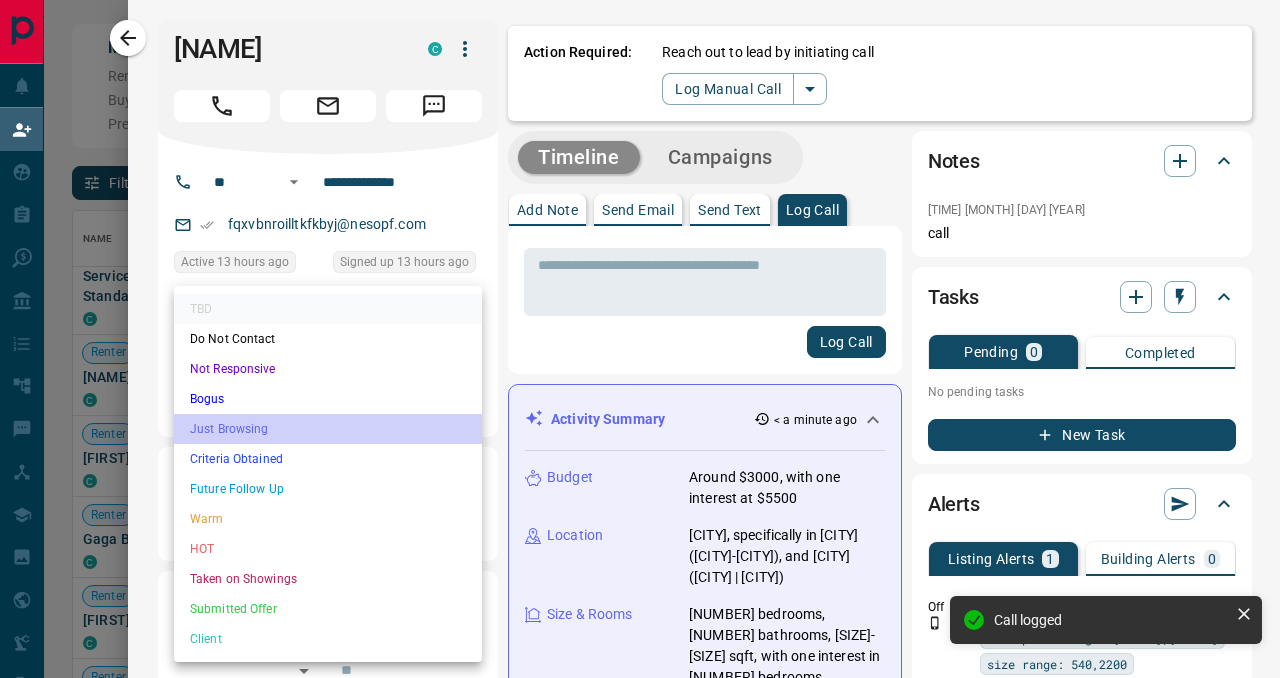 click on "Just Browsing" at bounding box center [328, 429] 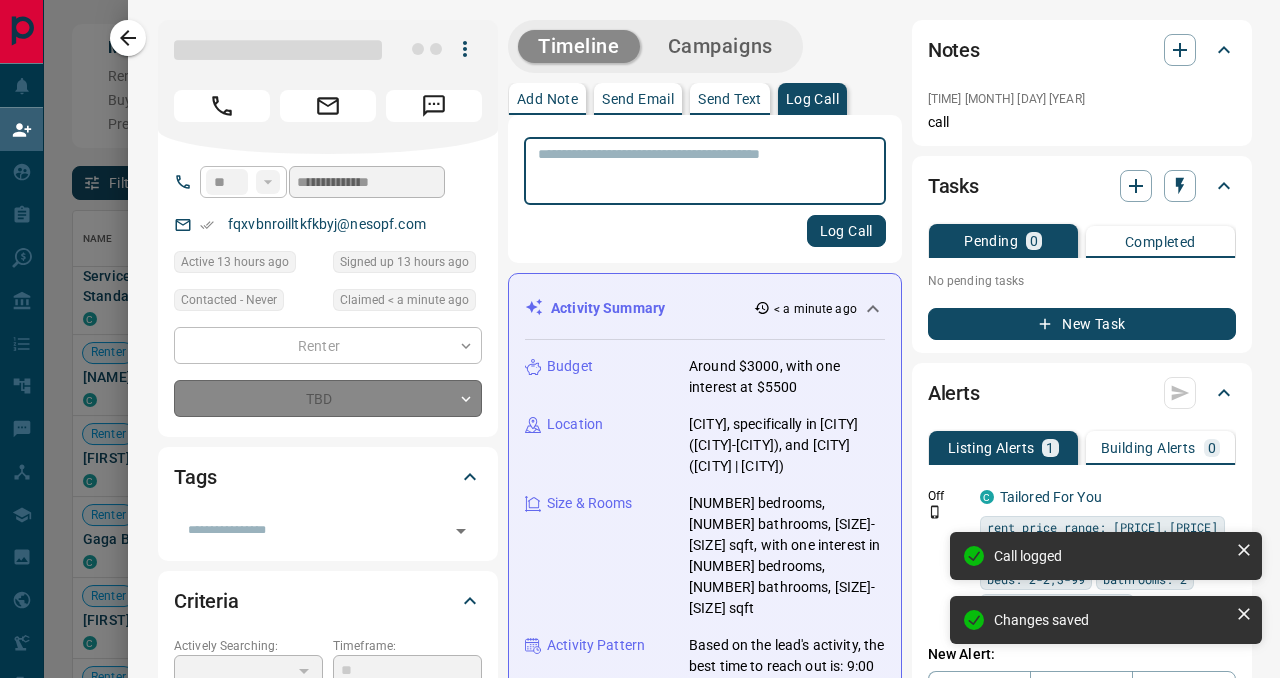 type on "*" 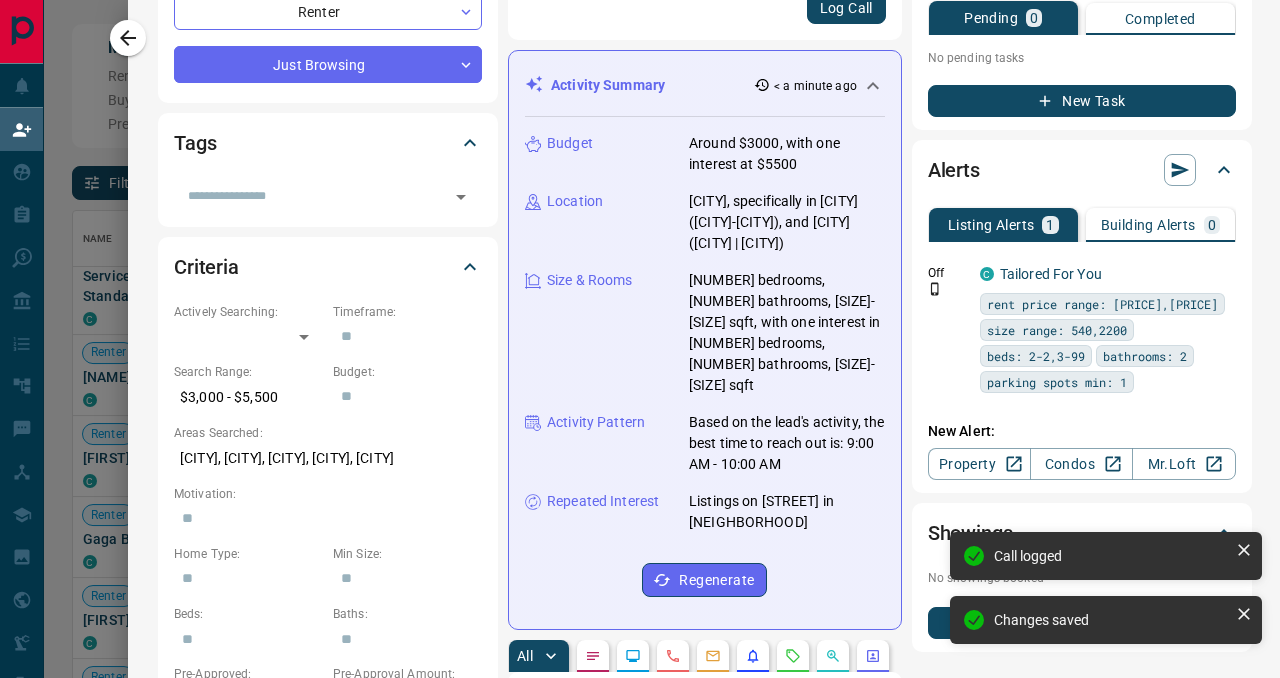 scroll, scrollTop: 340, scrollLeft: 0, axis: vertical 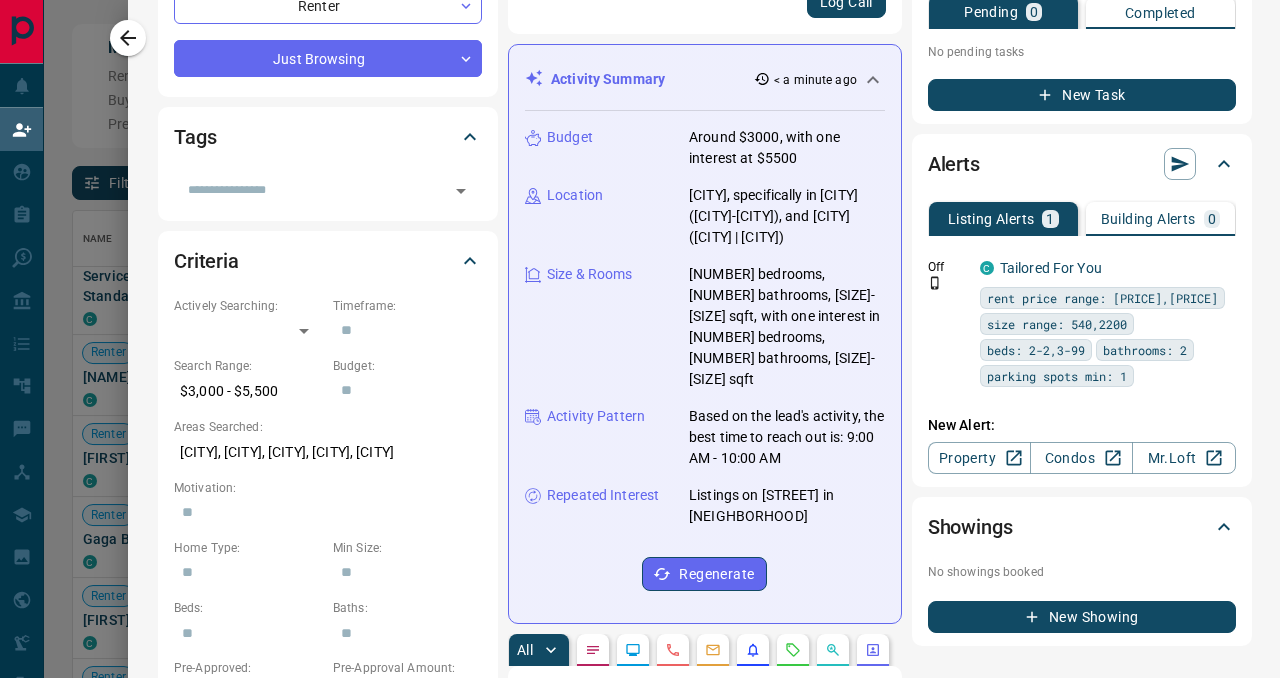drag, startPoint x: 688, startPoint y: 474, endPoint x: 835, endPoint y: 497, distance: 148.78844 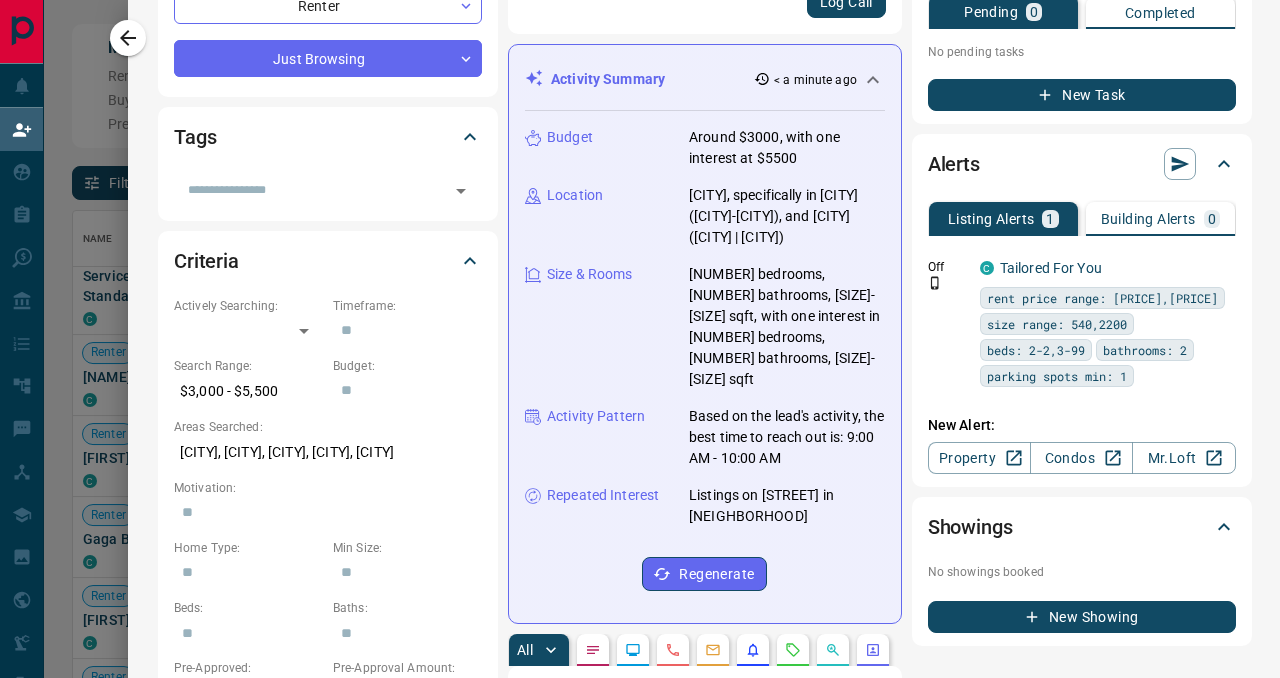 click on "Listings on [STREET] in [NEIGHBORHOOD]" at bounding box center (787, 506) 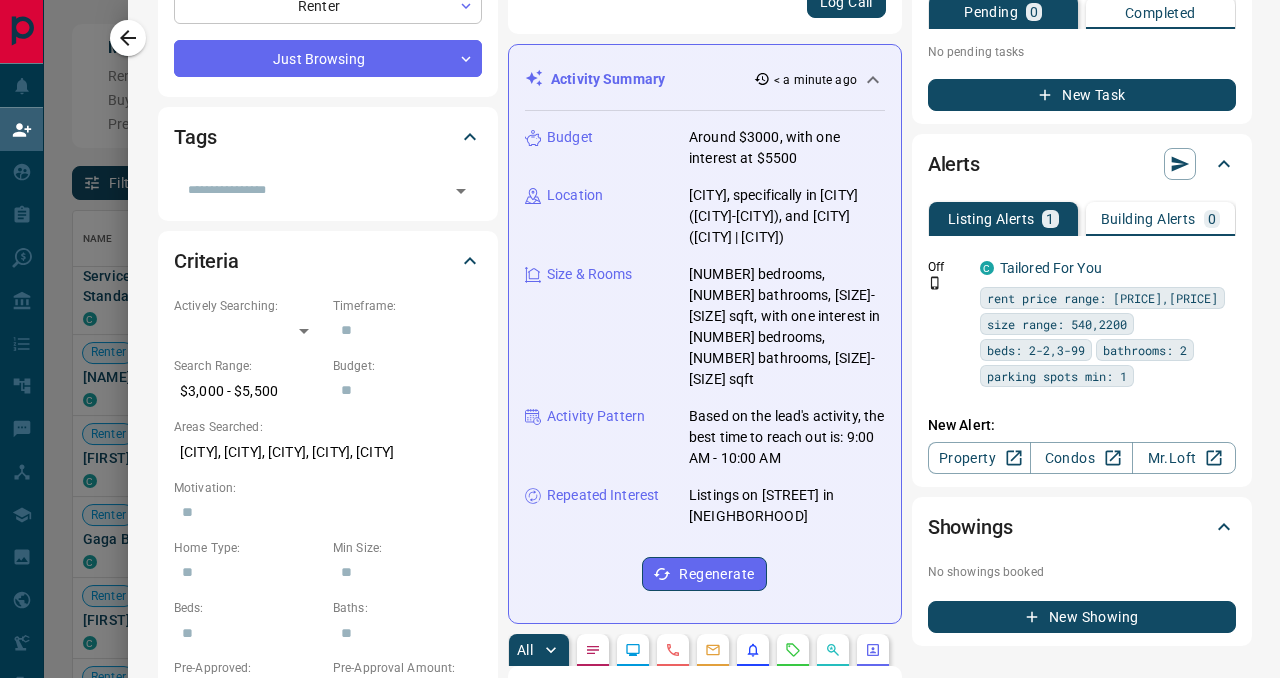 copy on "Listings on [STREET] in [NEIGHBORHOOD]" 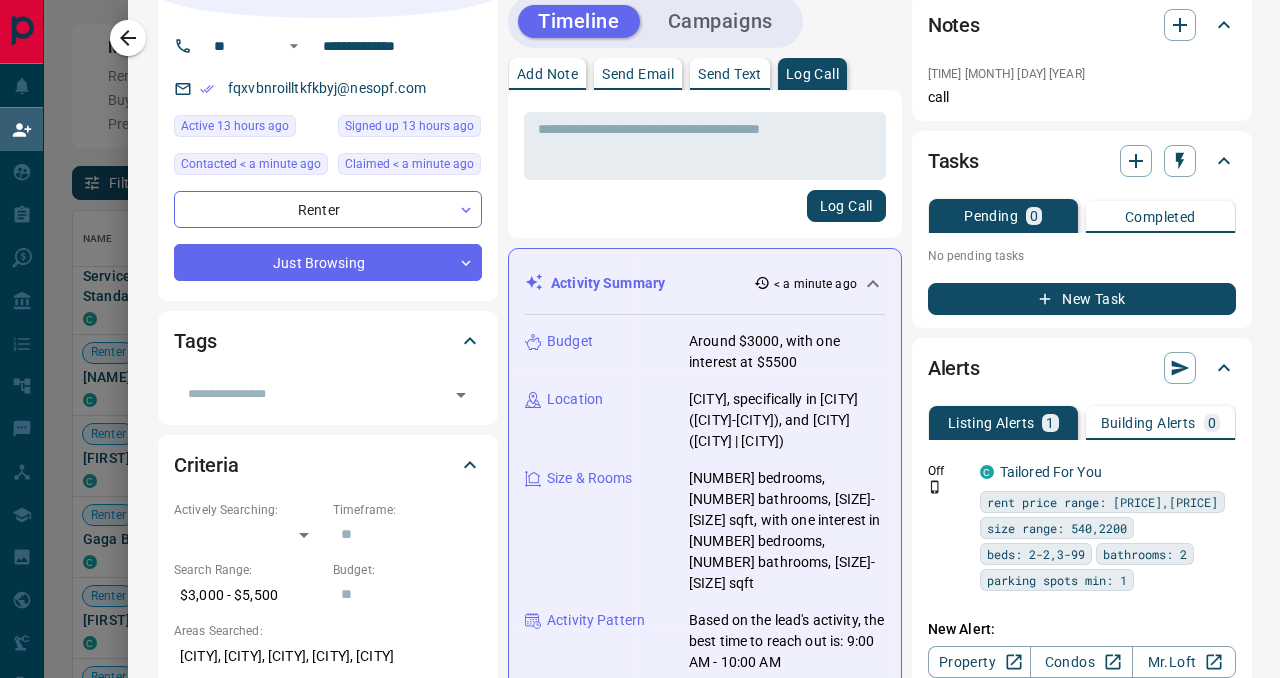 scroll, scrollTop: 0, scrollLeft: 0, axis: both 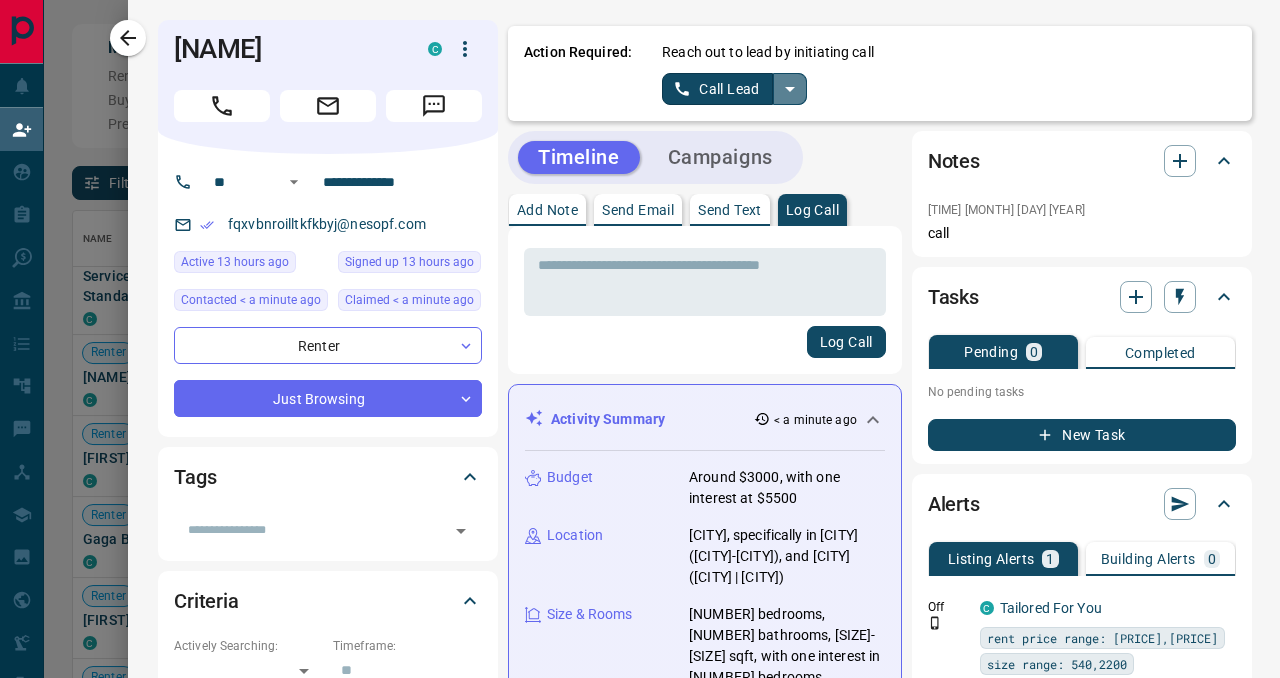 click 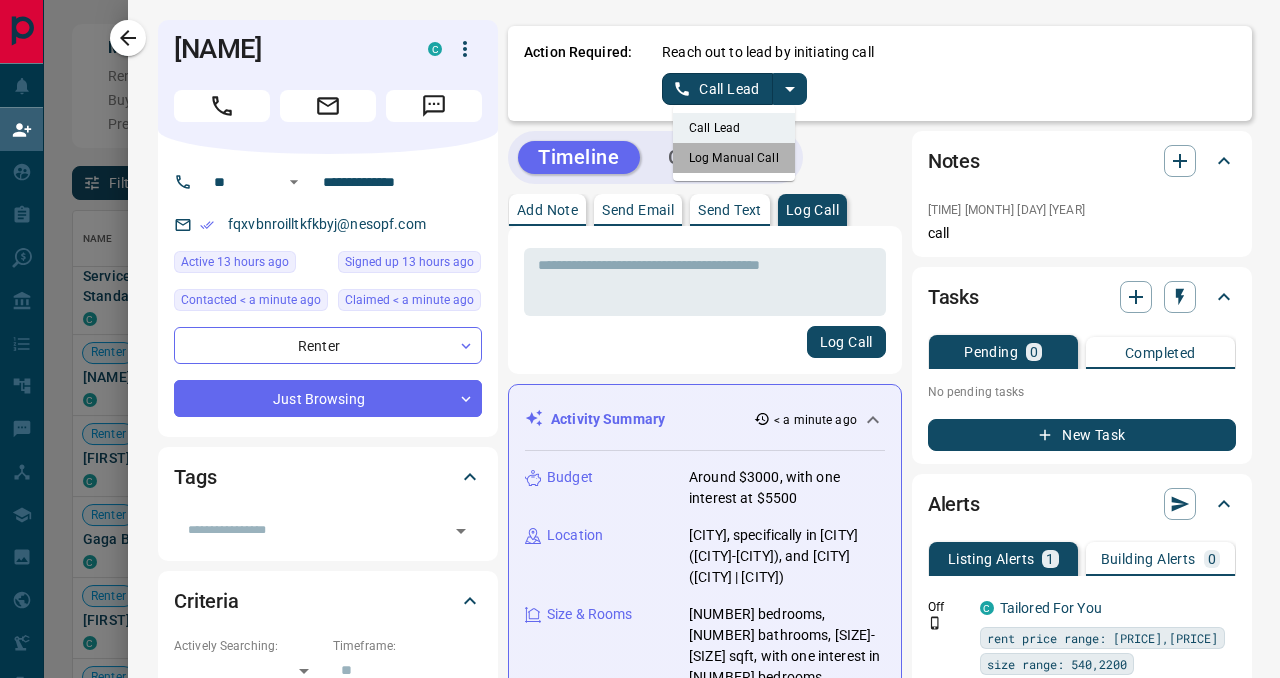 click on "Log Manual Call" at bounding box center [734, 158] 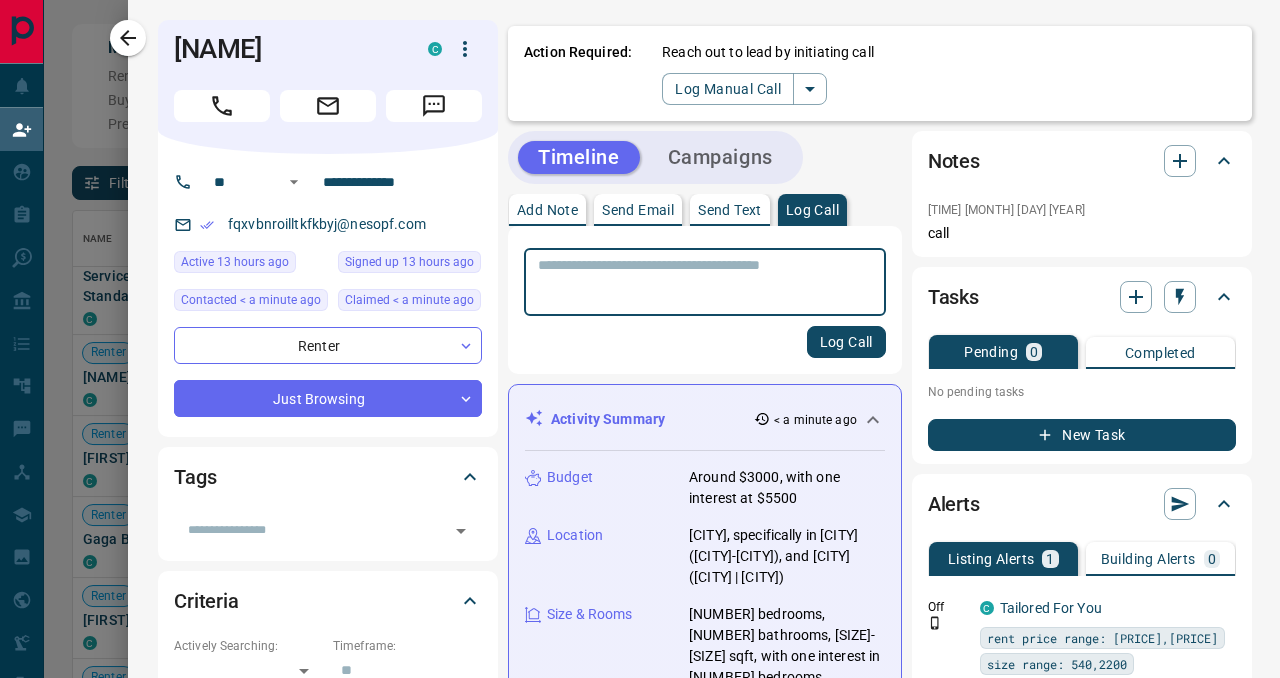 click at bounding box center (704, 282) 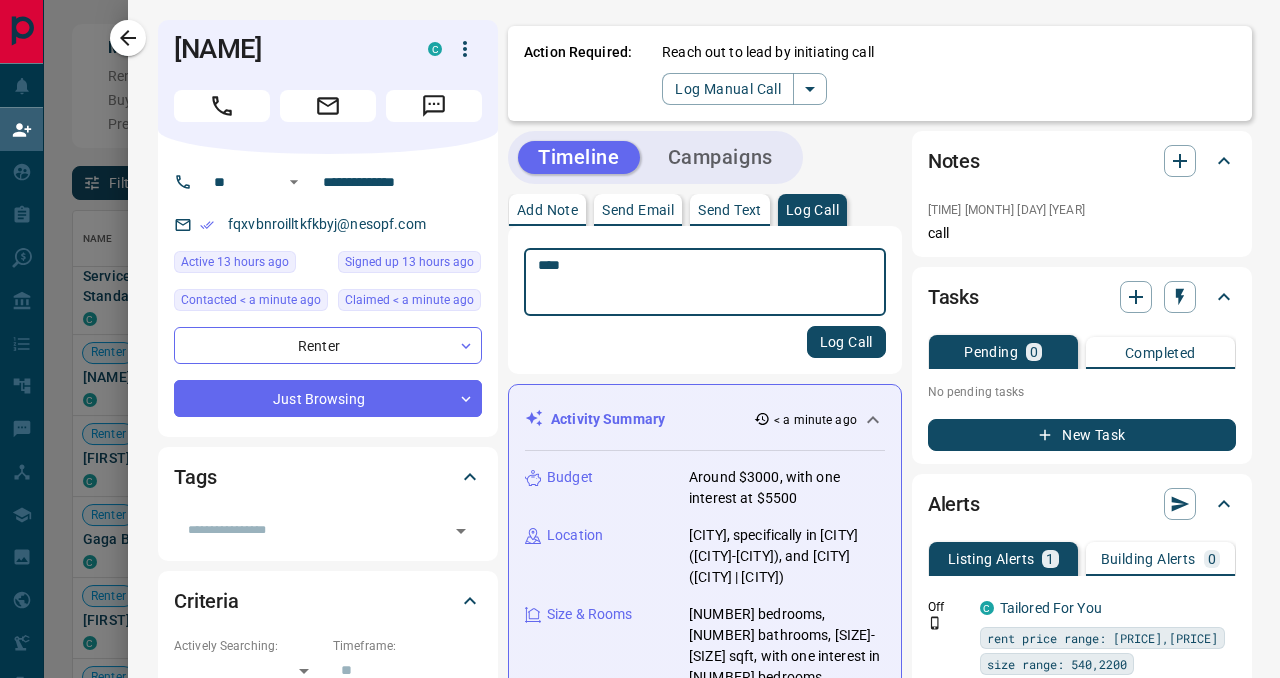 type on "****" 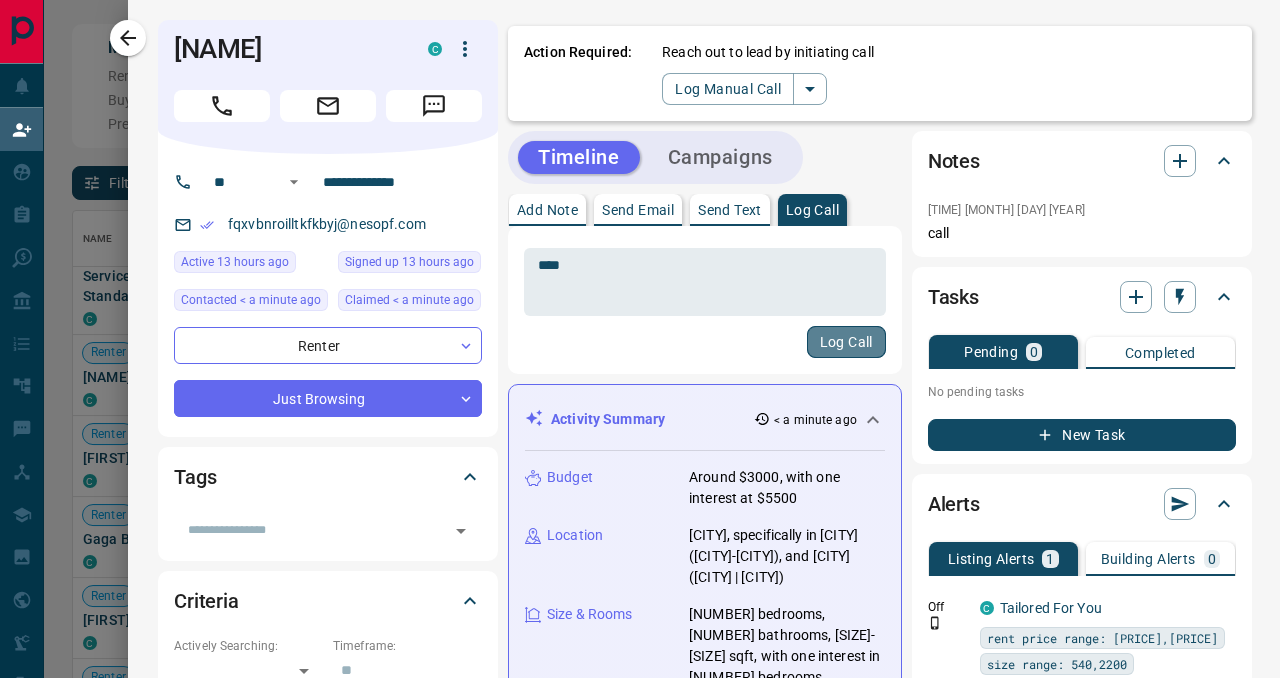 click on "Log Call" at bounding box center (846, 342) 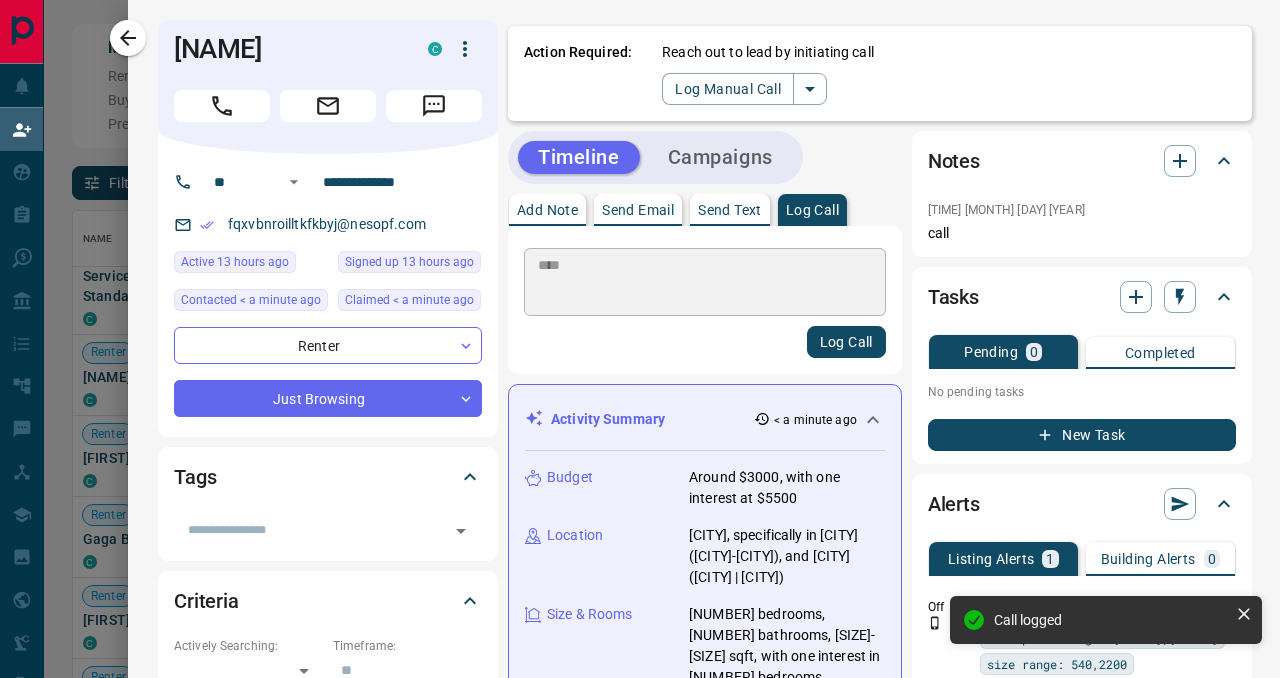 type 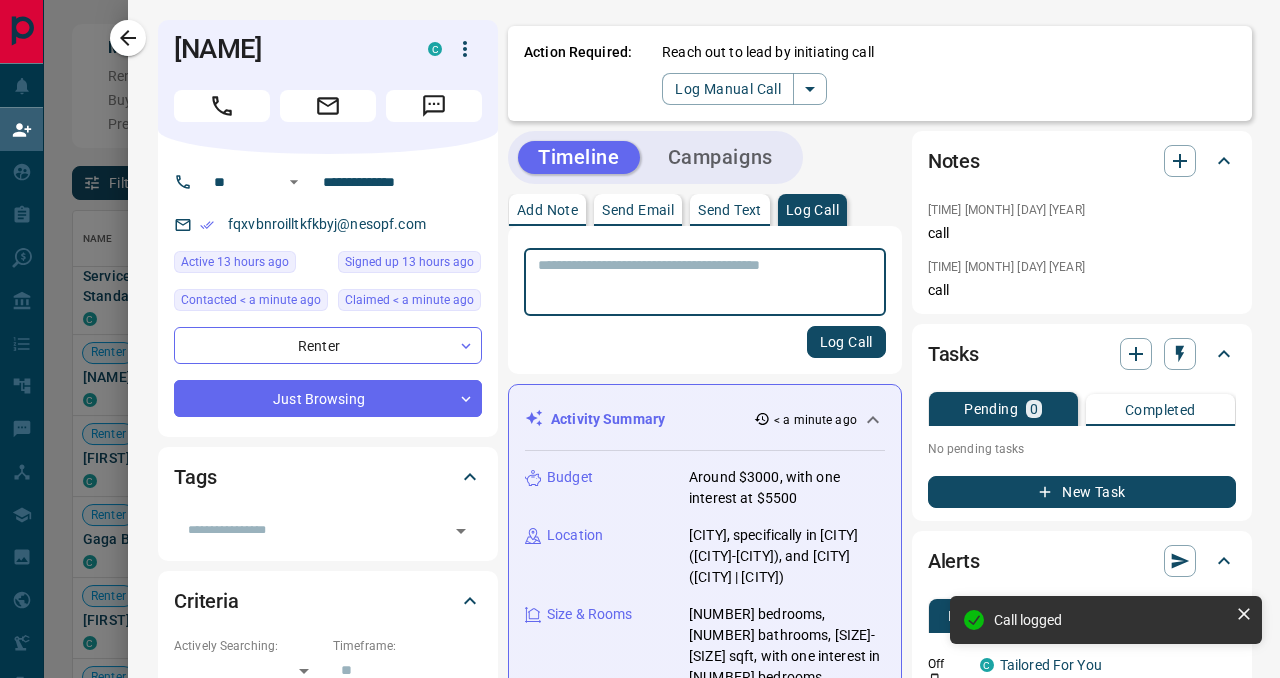 click on "Send Email" at bounding box center [638, 210] 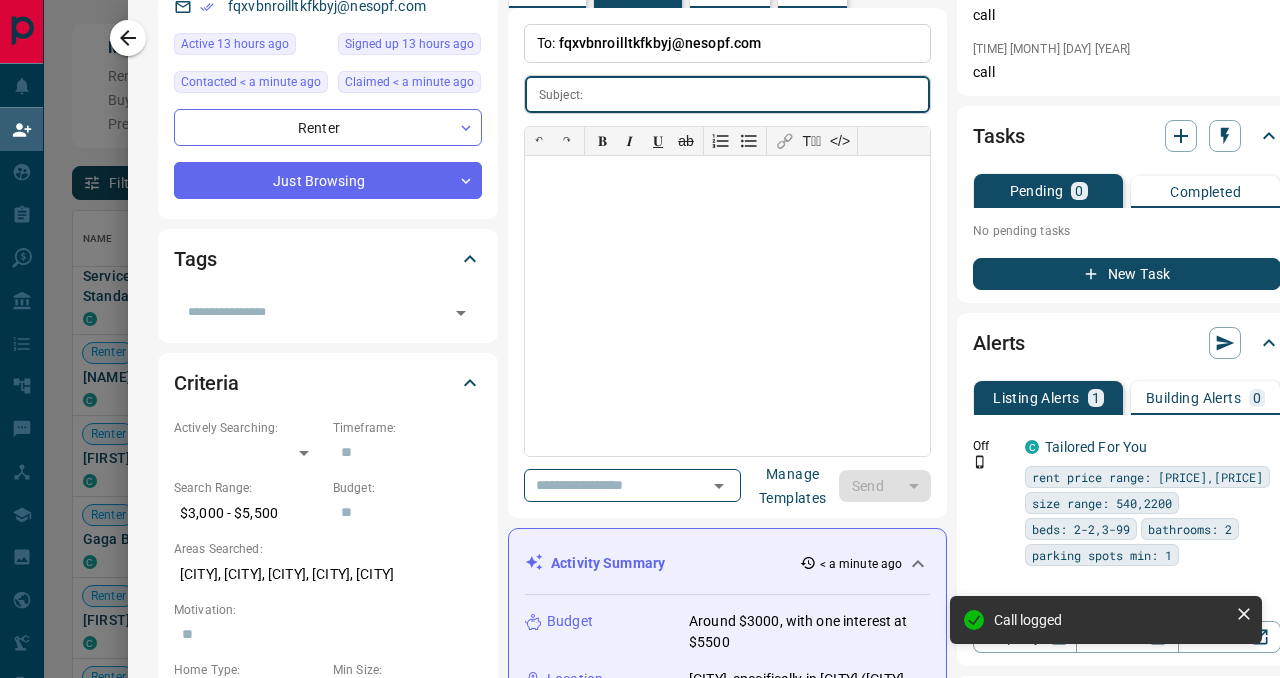 scroll, scrollTop: 259, scrollLeft: 0, axis: vertical 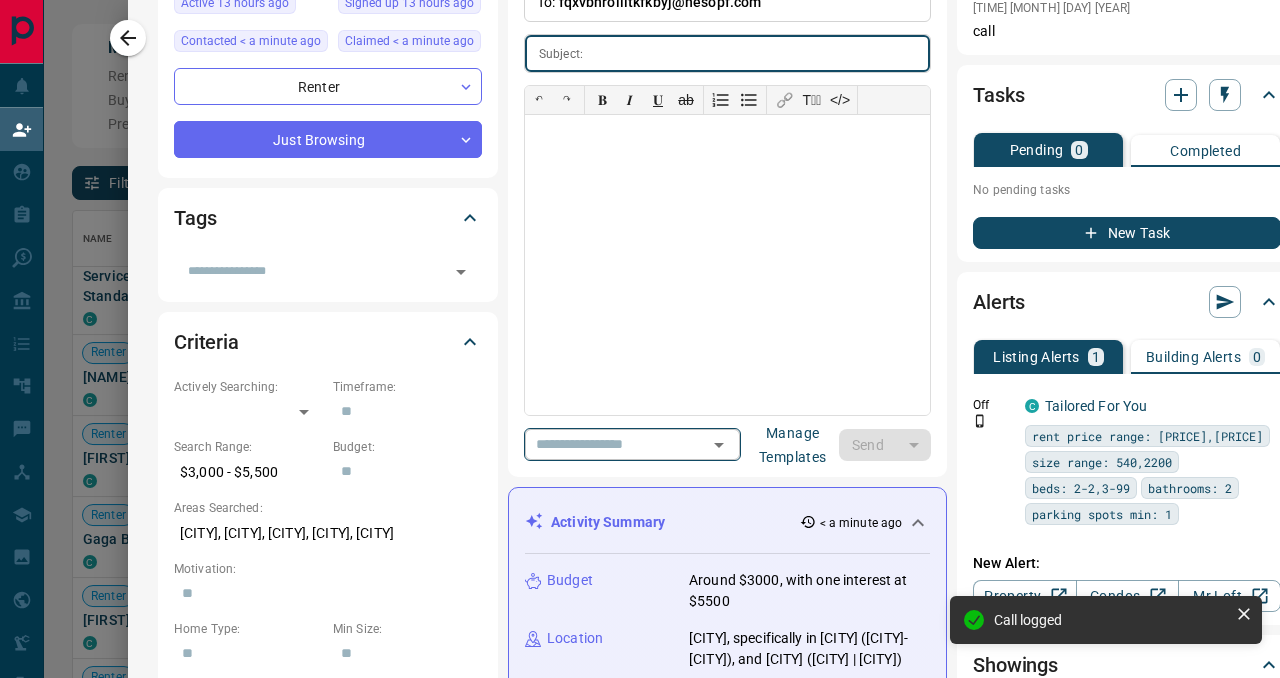 click on "​" at bounding box center [632, 444] 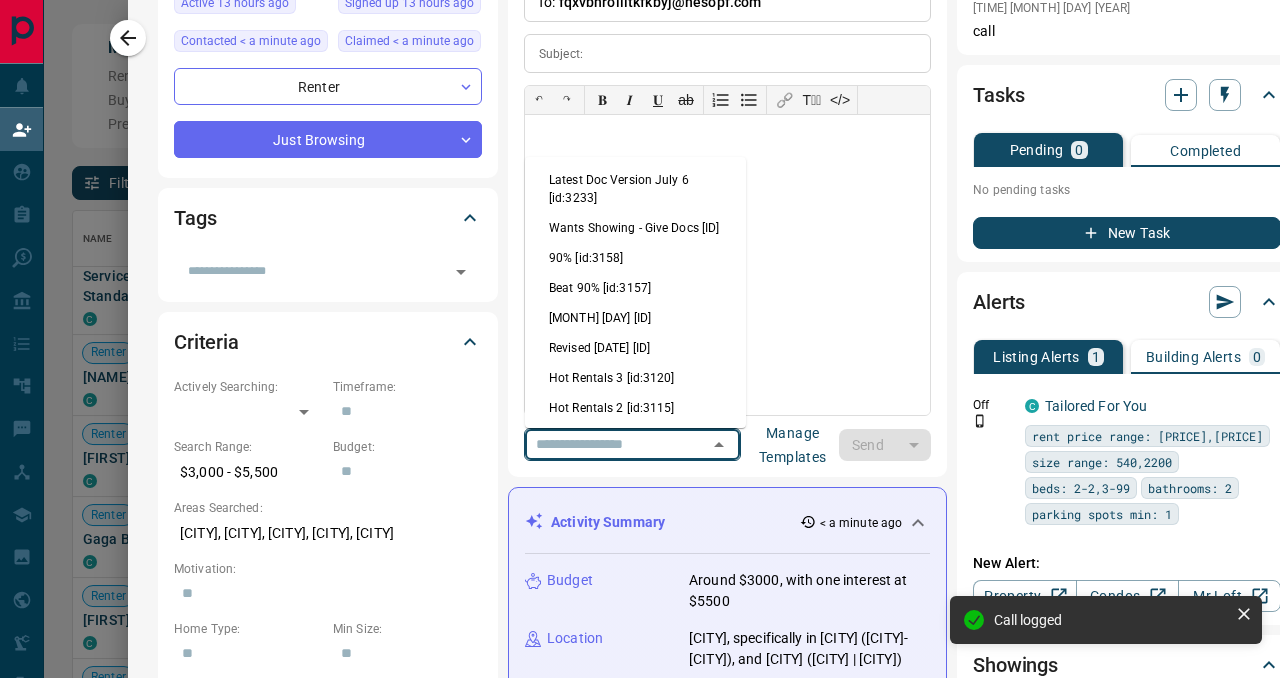 click on "Latest Doc Version July 6 [id:3233]" at bounding box center (635, 189) 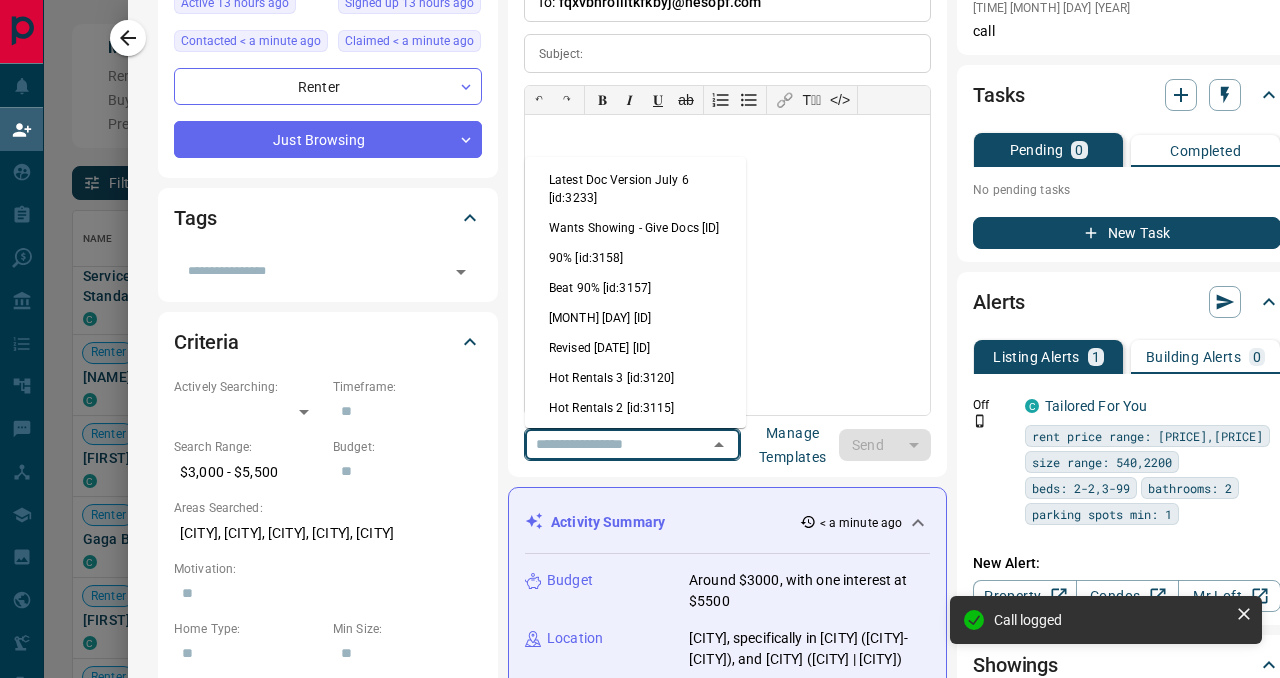 type on "**********" 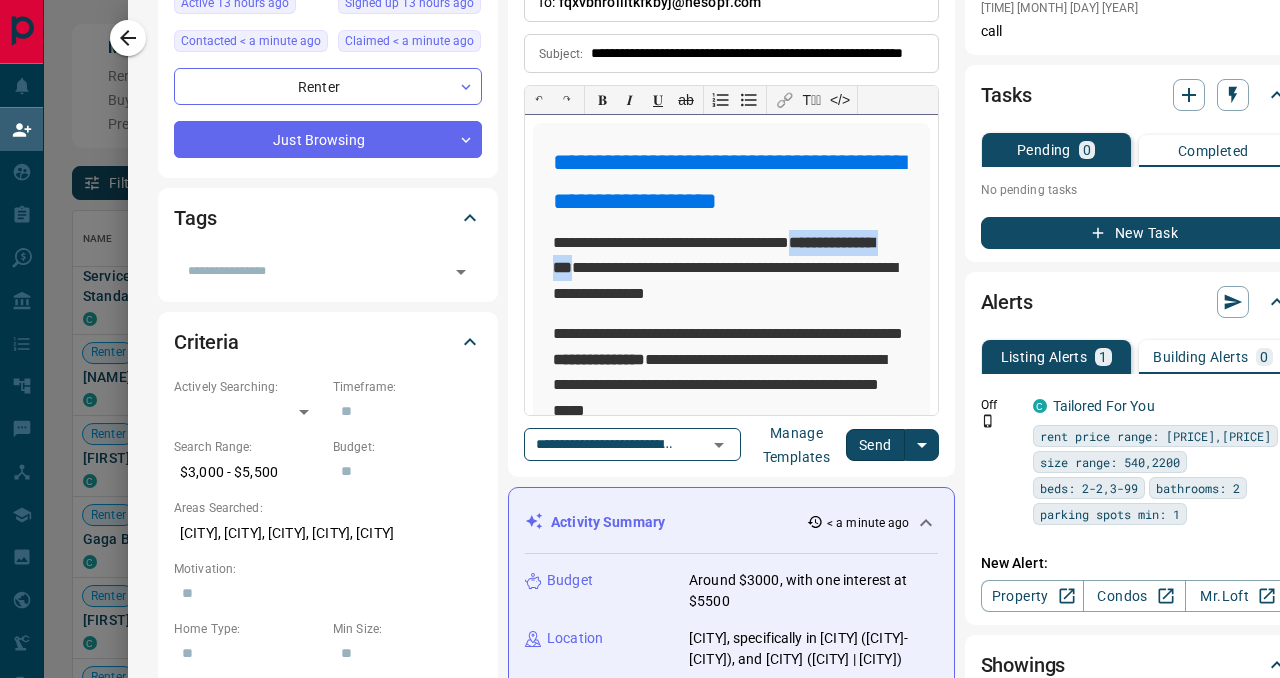 drag, startPoint x: 825, startPoint y: 242, endPoint x: 620, endPoint y: 270, distance: 206.90337 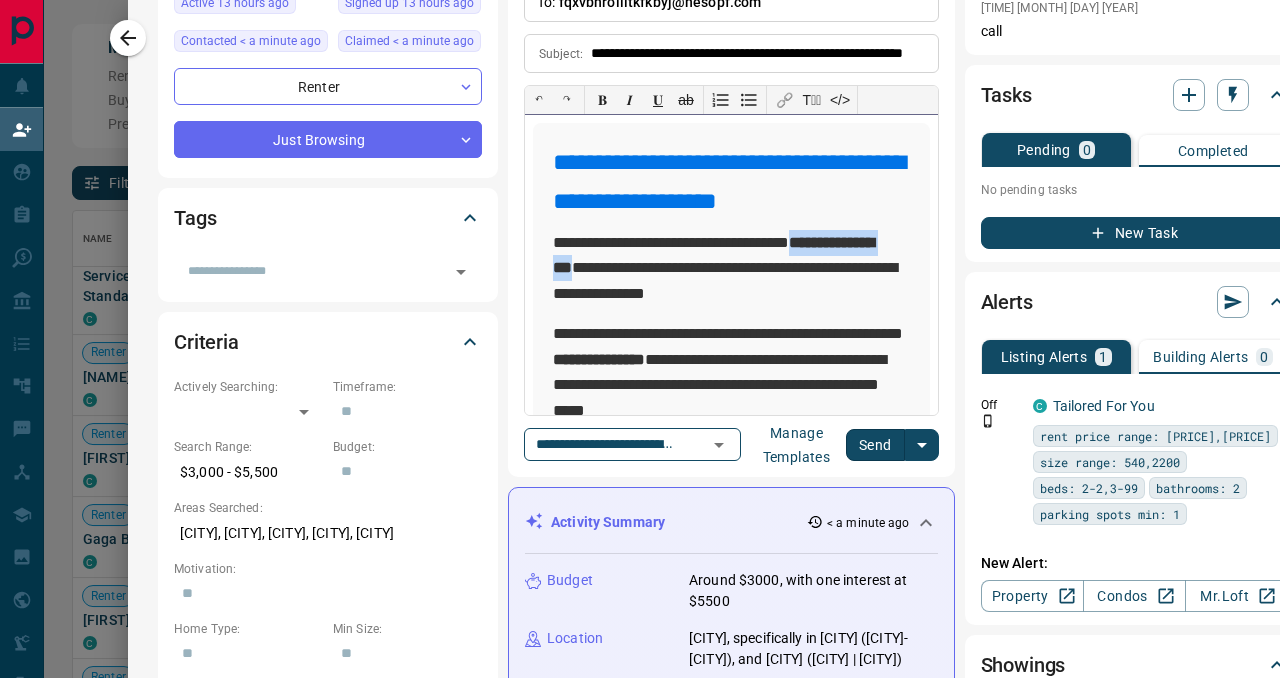 click on "**********" at bounding box center [713, 255] 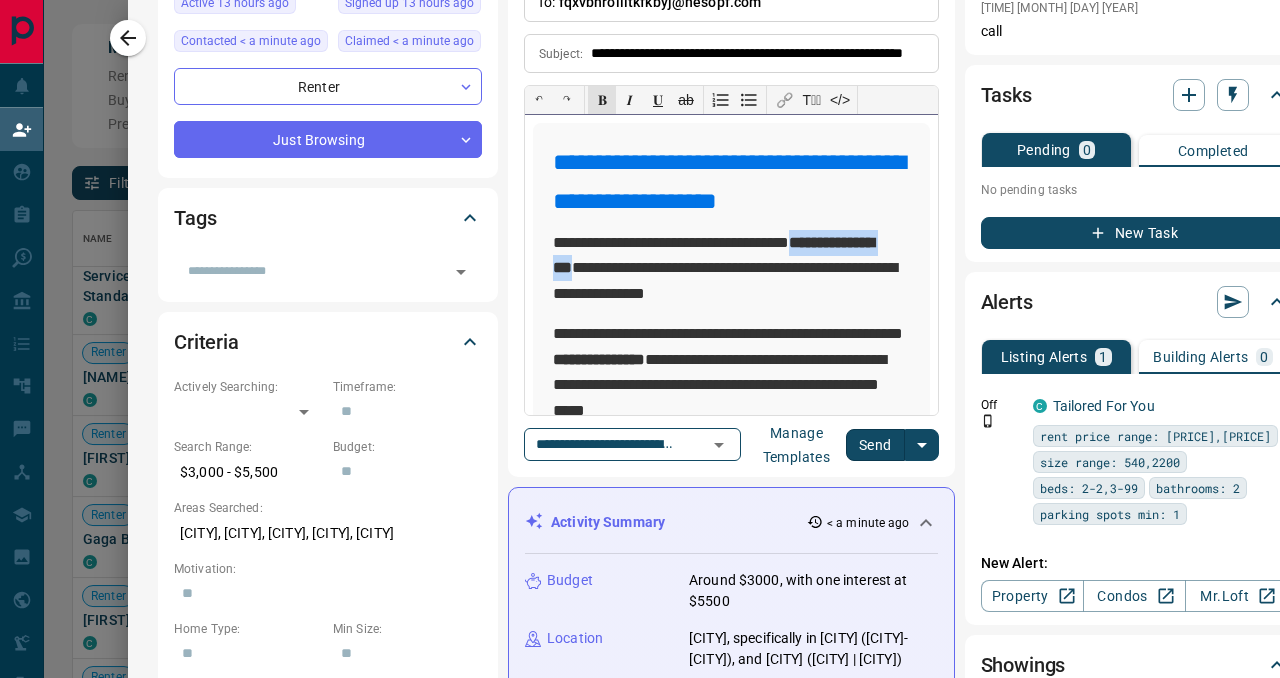 type 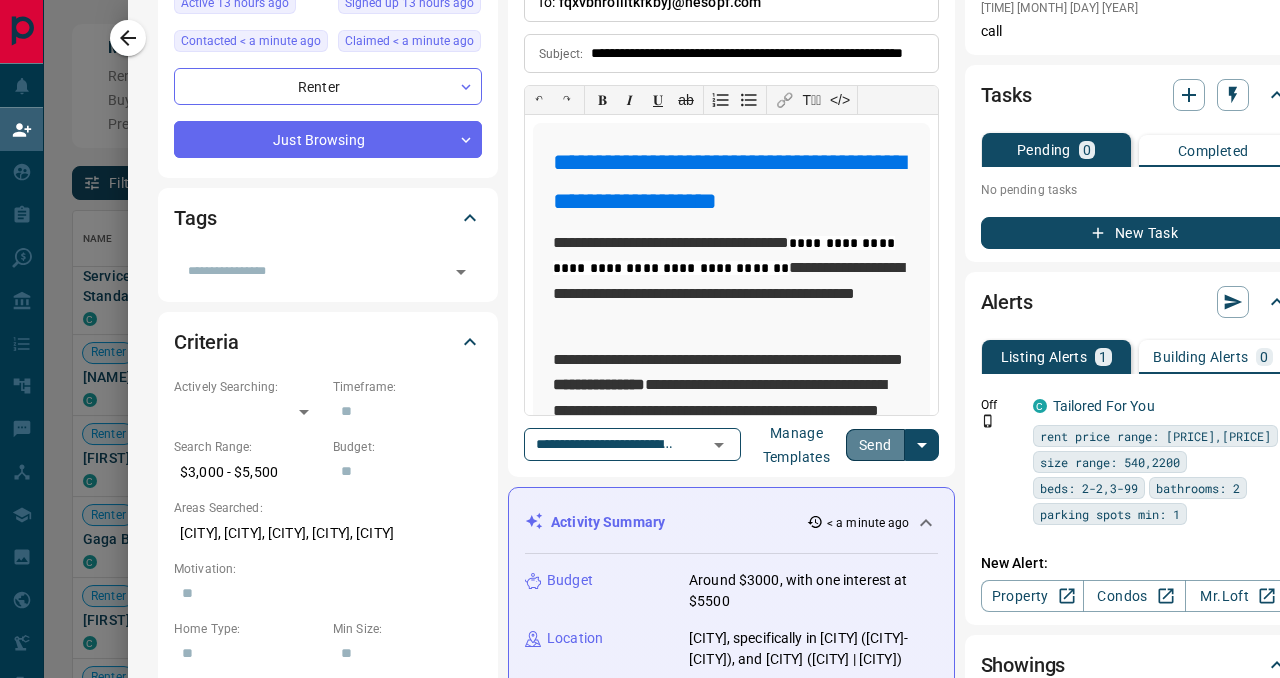 click on "Send" at bounding box center [875, 445] 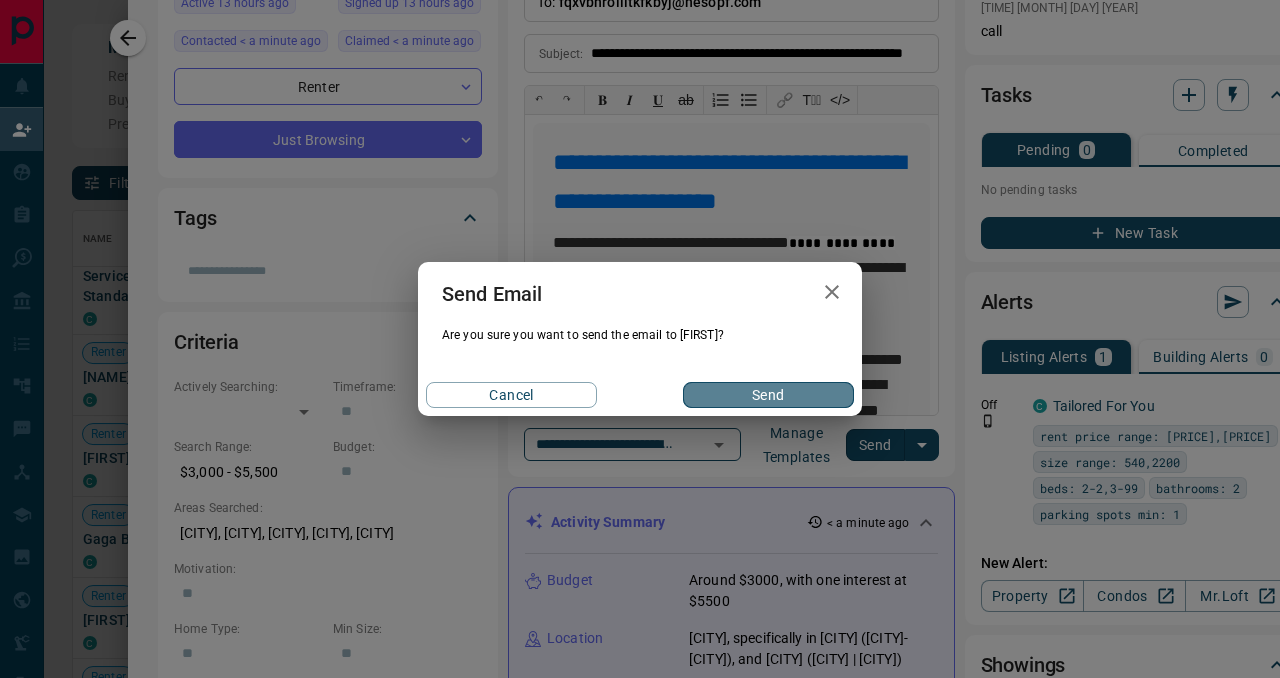click on "Send" at bounding box center [768, 395] 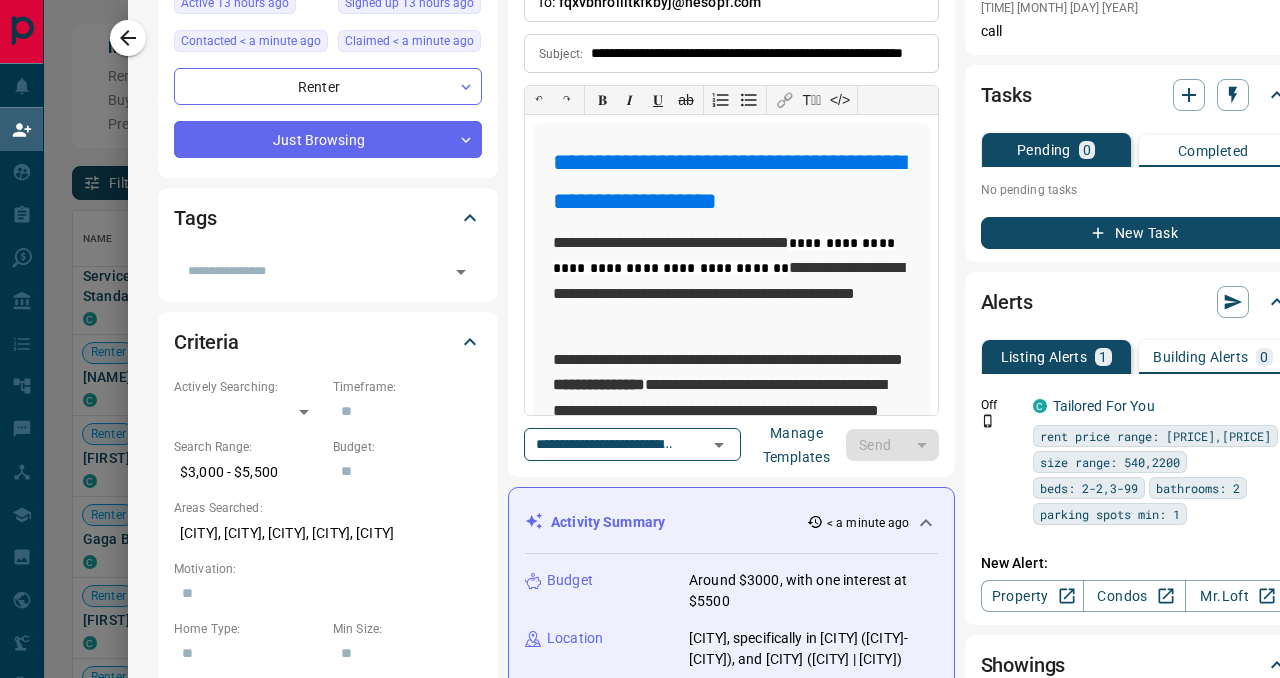 type 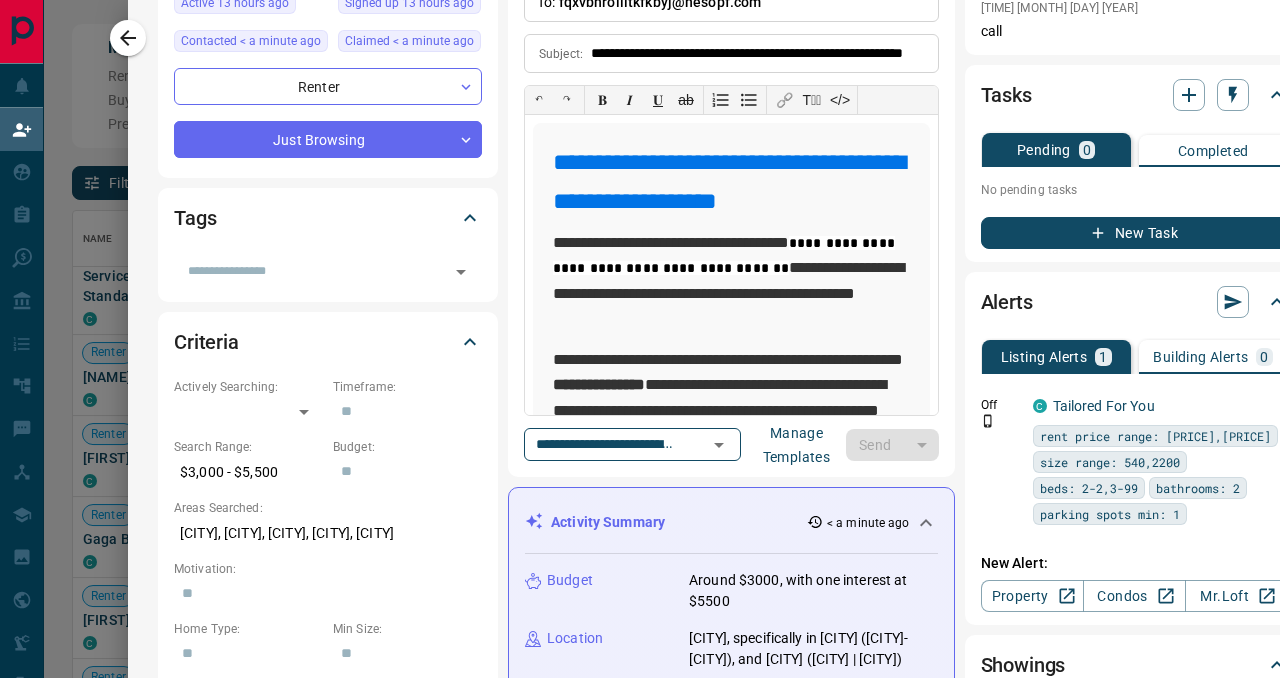 type 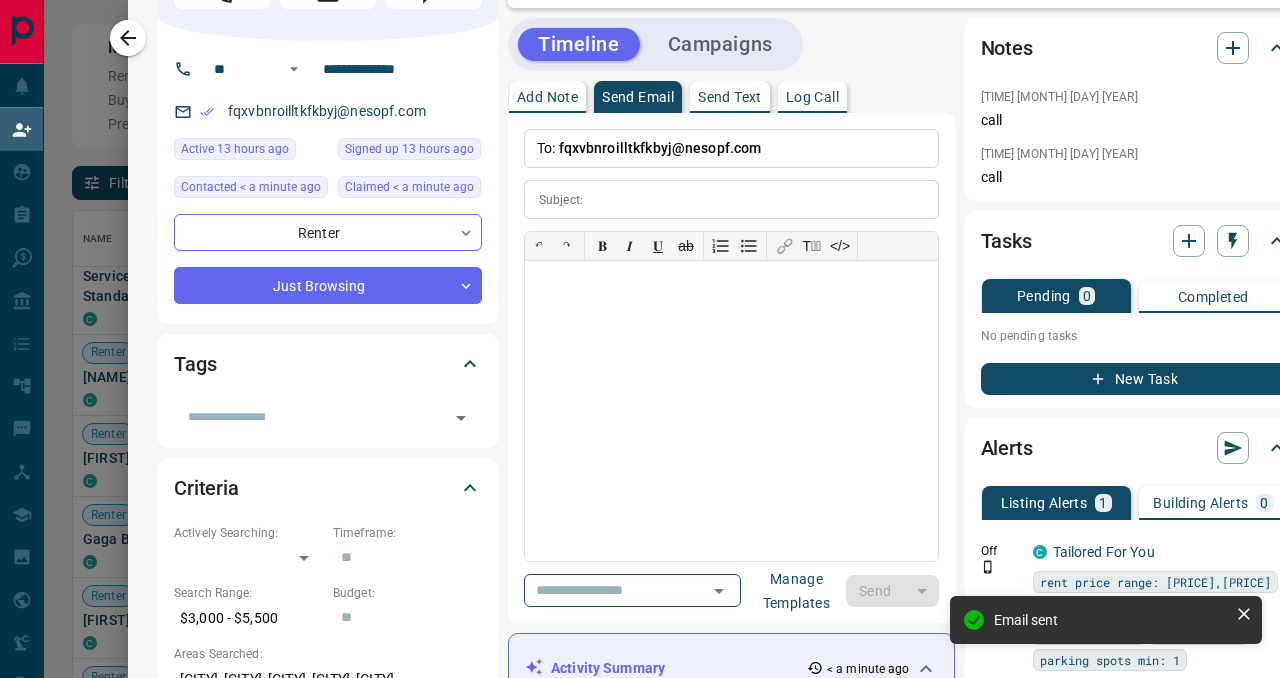 scroll, scrollTop: 0, scrollLeft: 0, axis: both 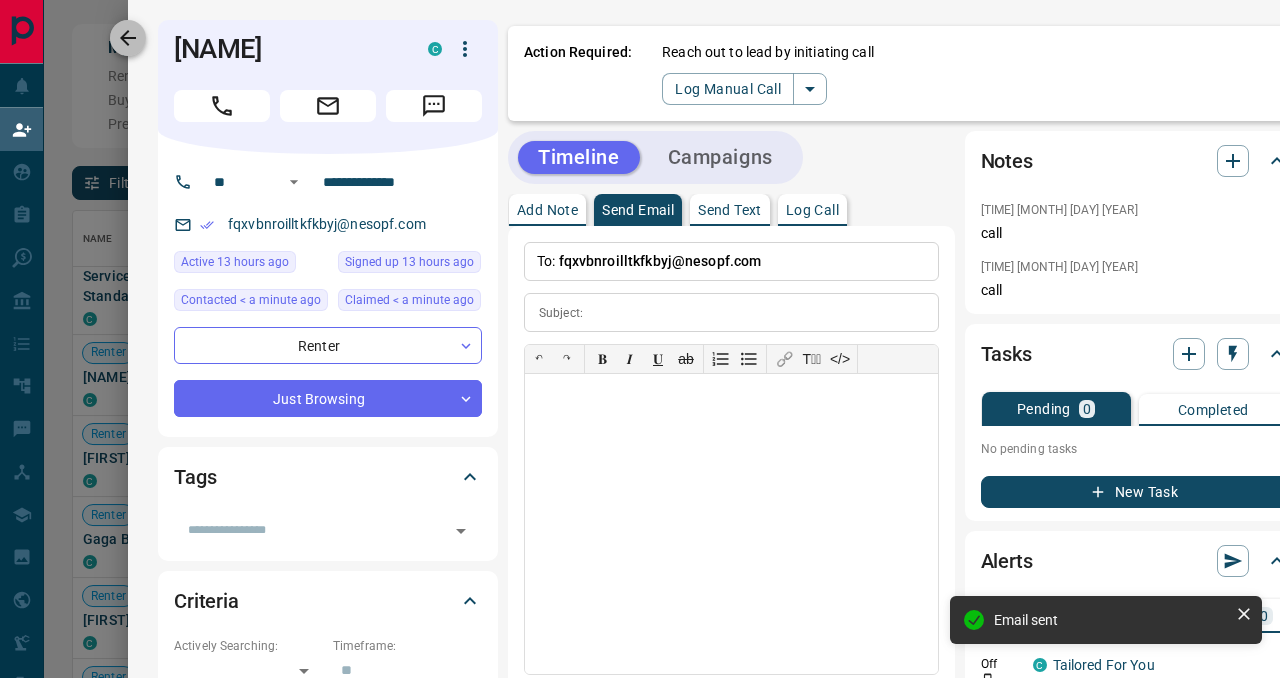click 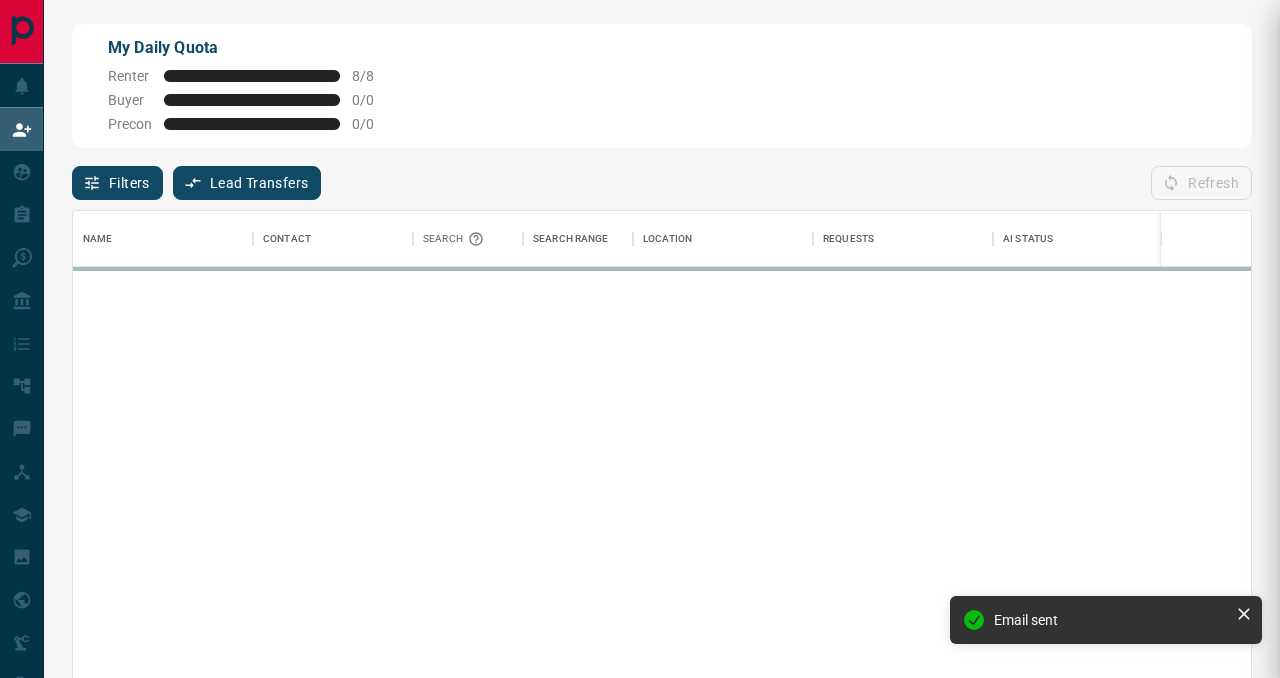 scroll, scrollTop: 0, scrollLeft: 1, axis: horizontal 